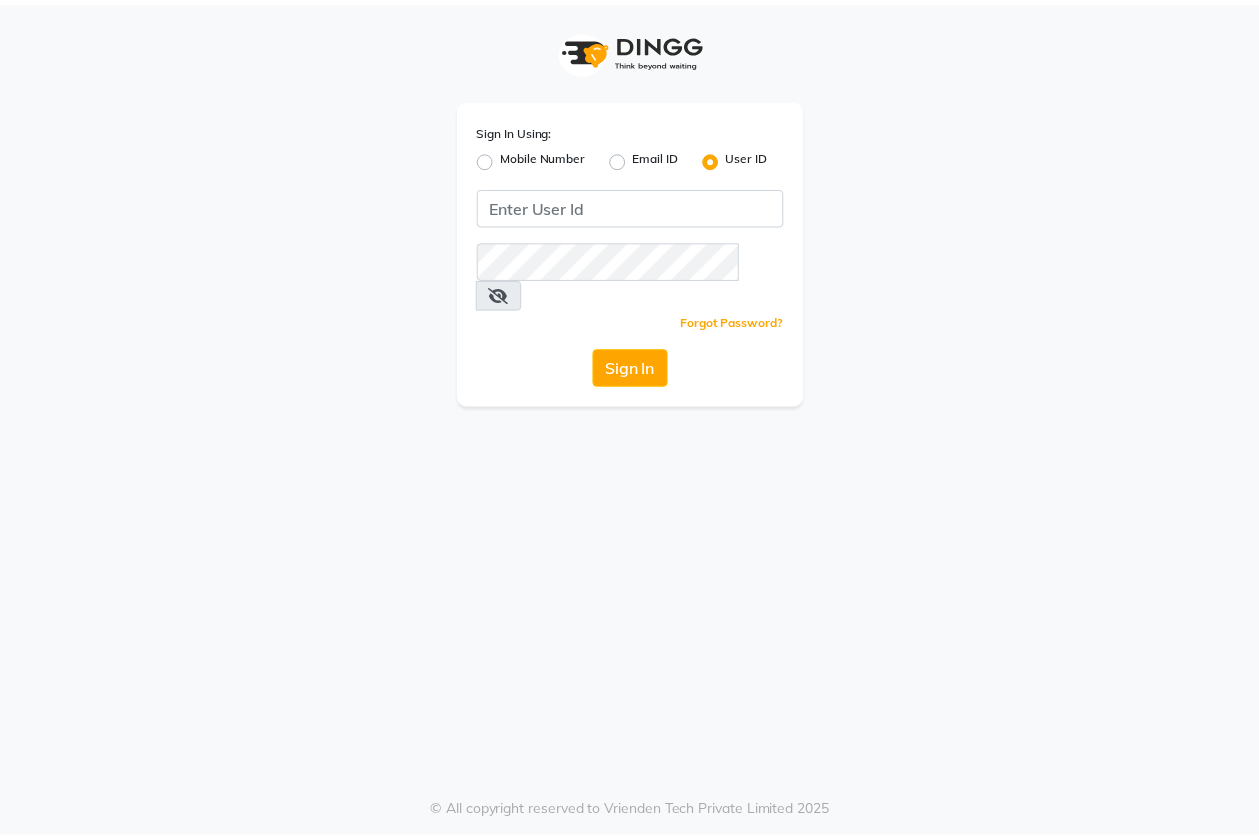 scroll, scrollTop: 0, scrollLeft: 0, axis: both 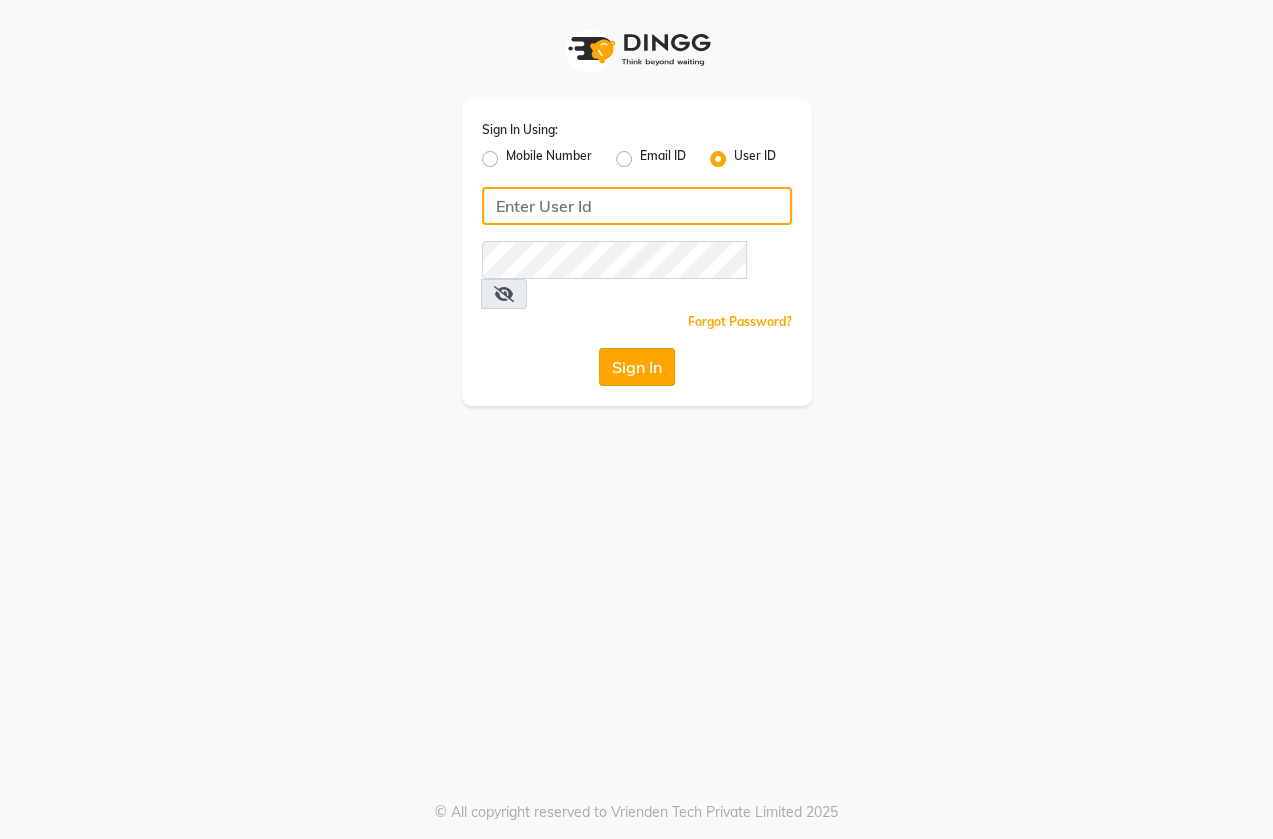 type on "shahid" 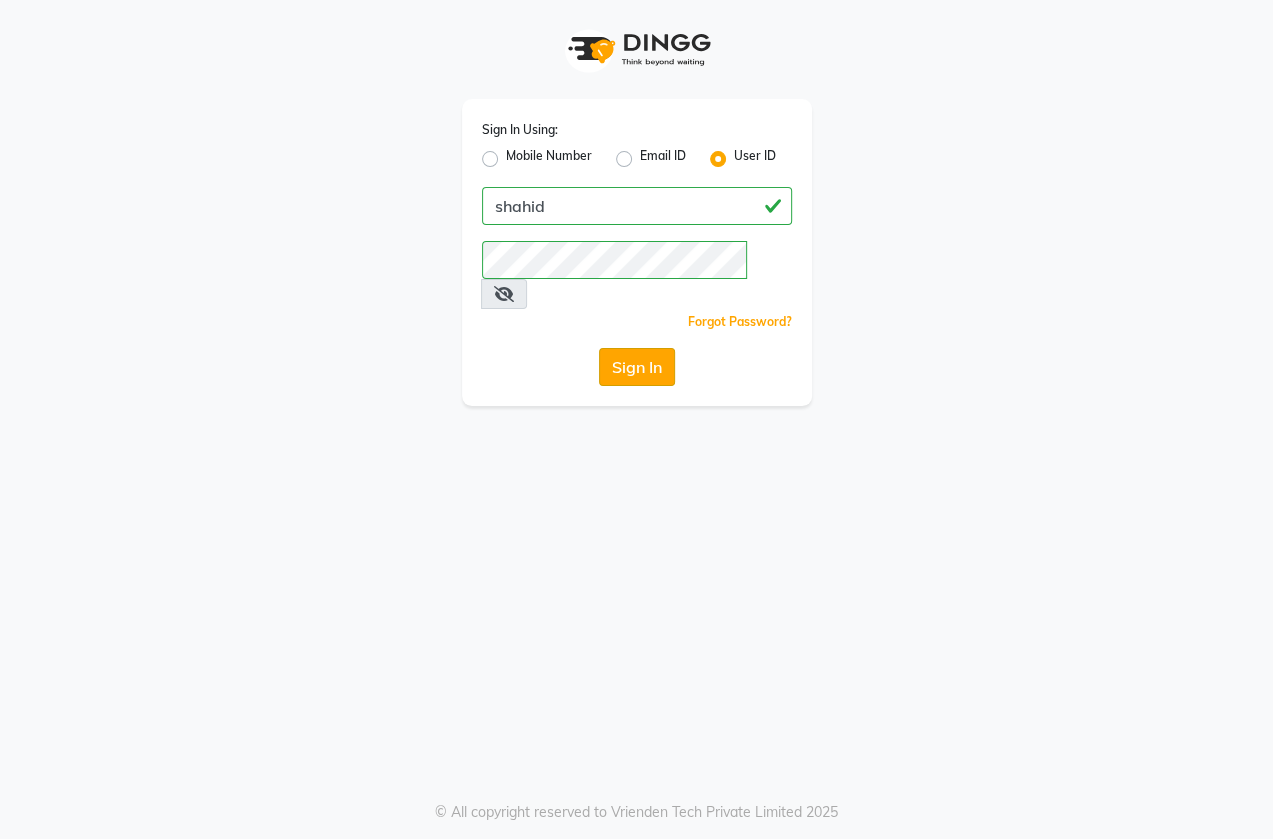 click on "Sign In" 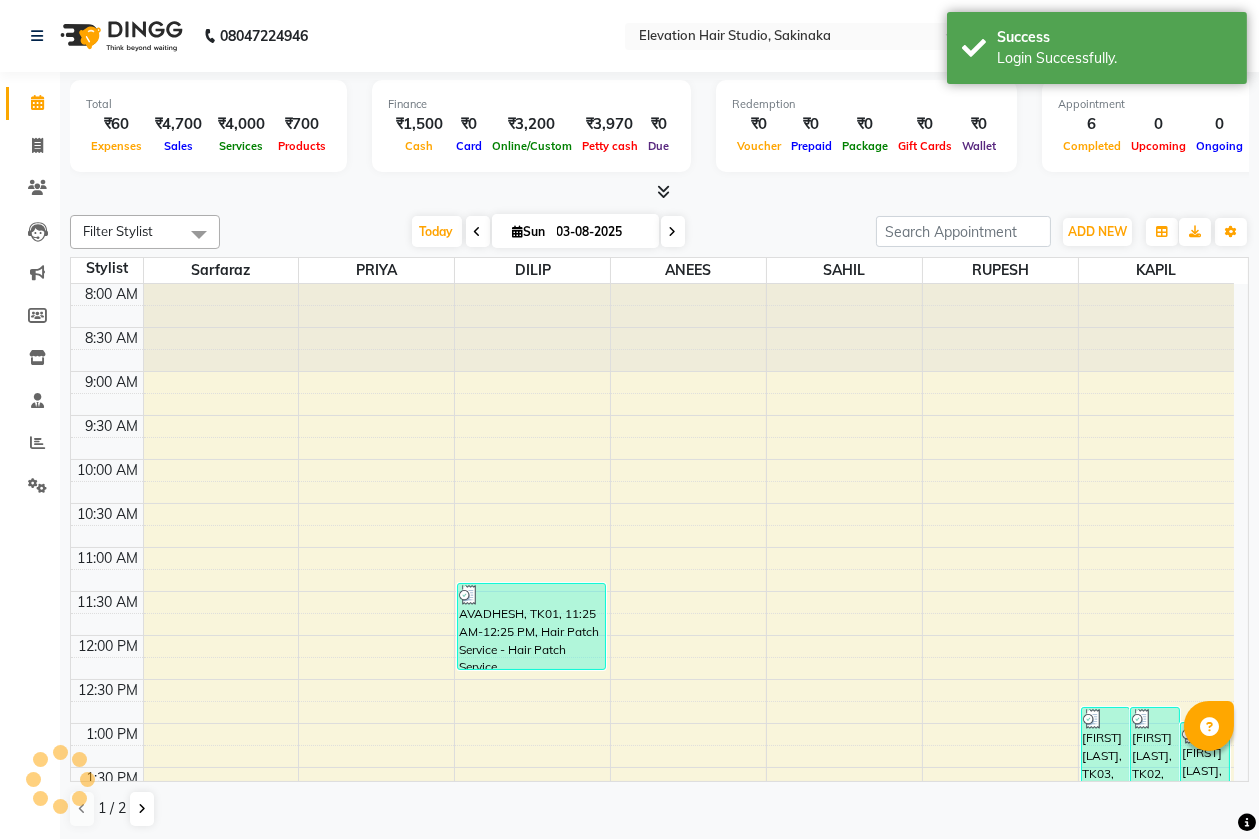 scroll, scrollTop: 0, scrollLeft: 0, axis: both 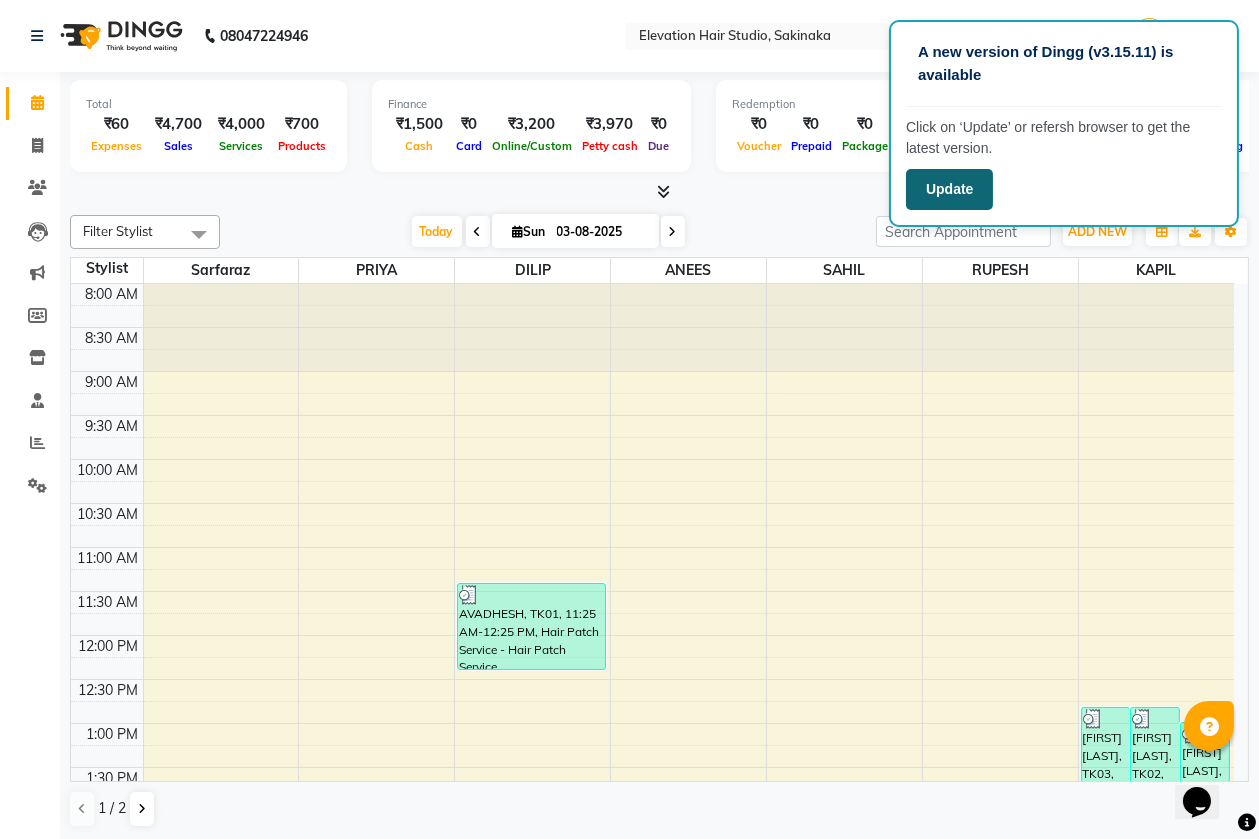 click on "Update" 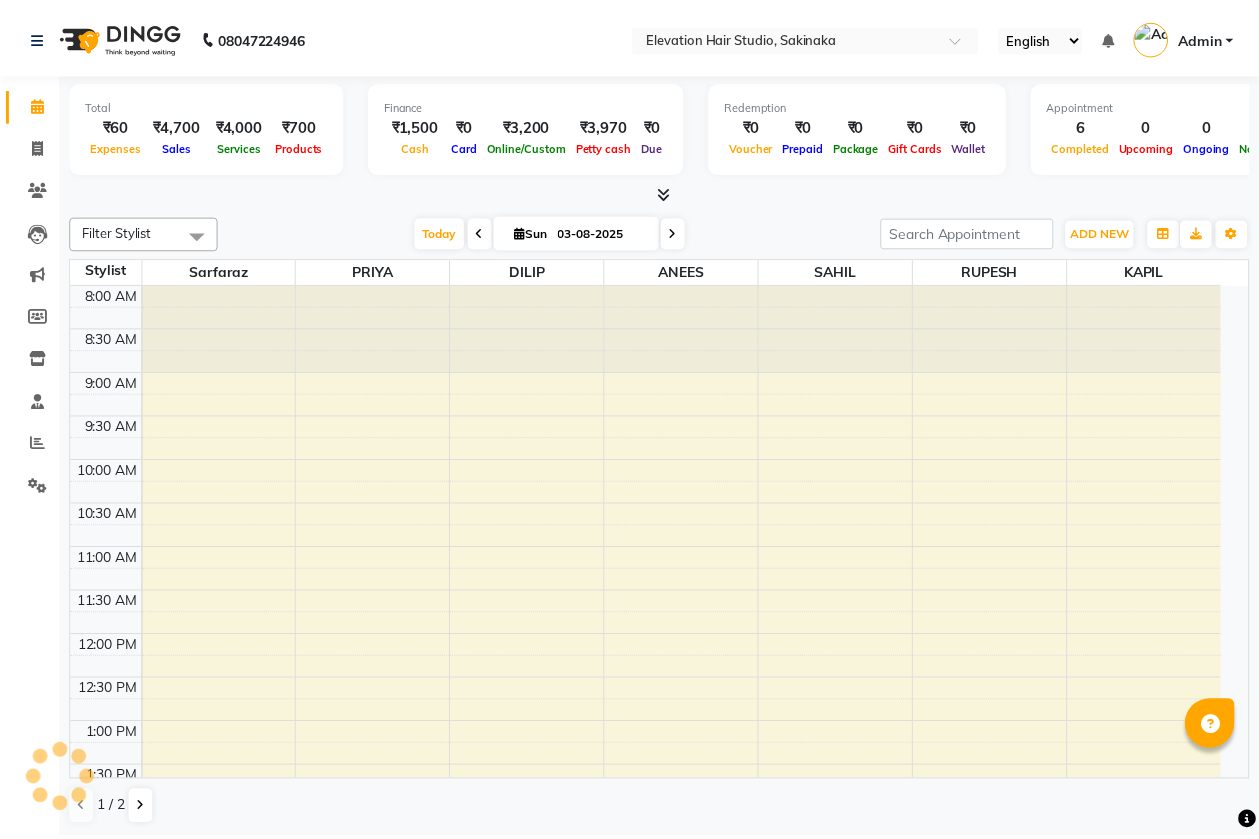 scroll, scrollTop: 0, scrollLeft: 0, axis: both 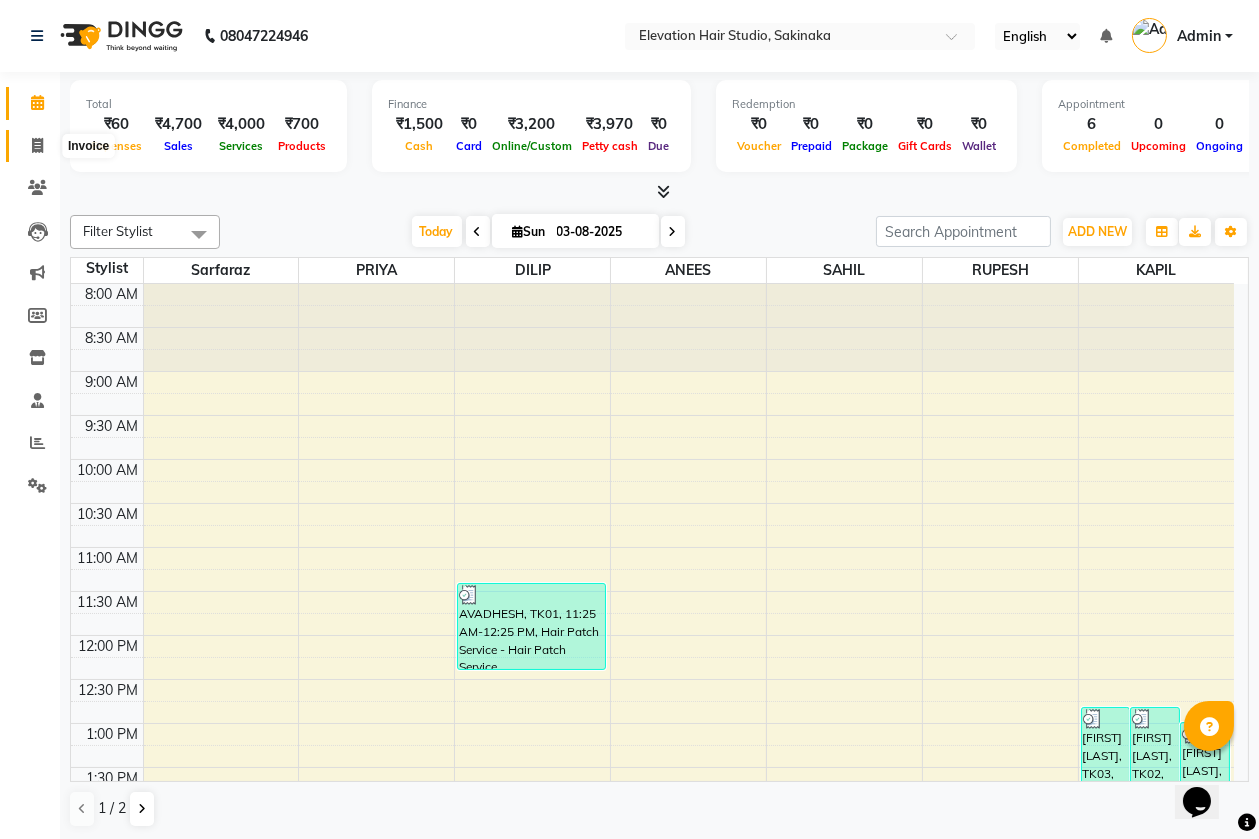 click 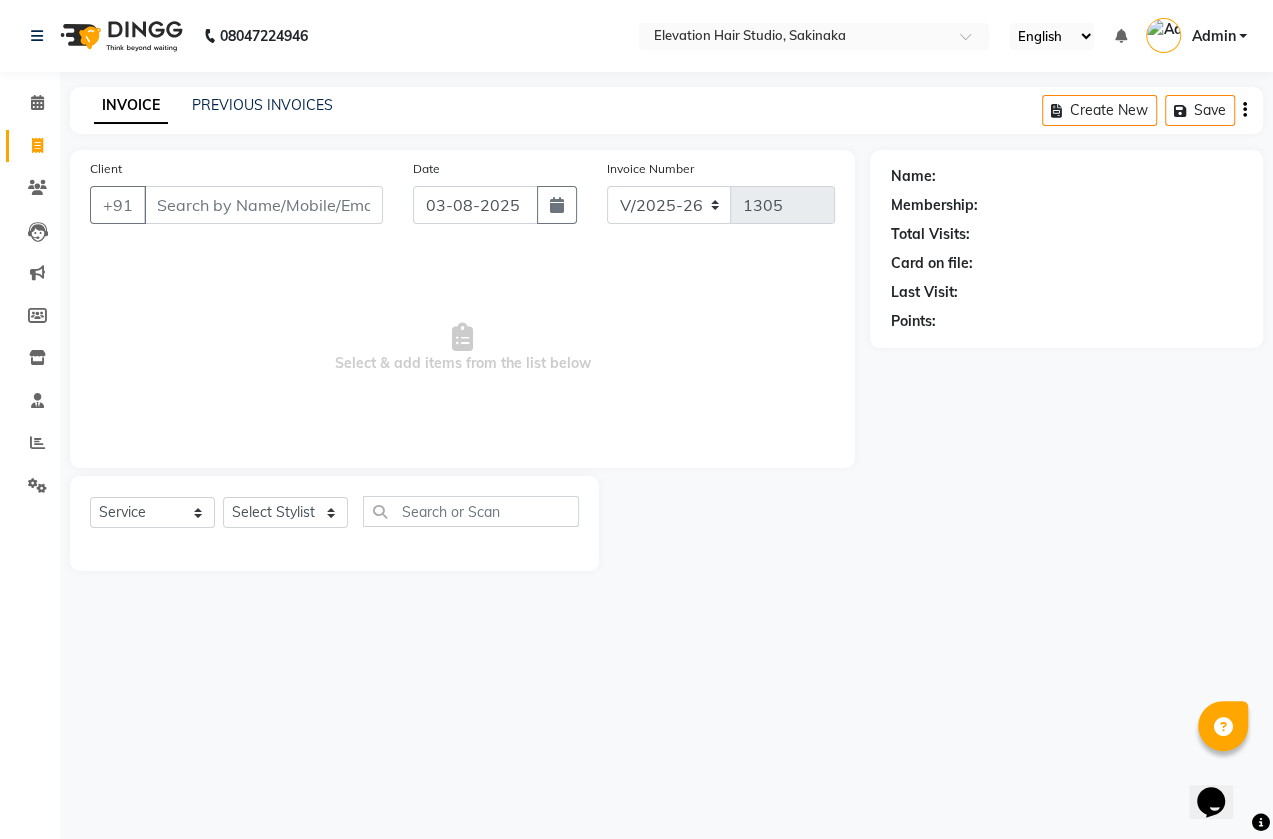 click on "PREVIOUS INVOICES" 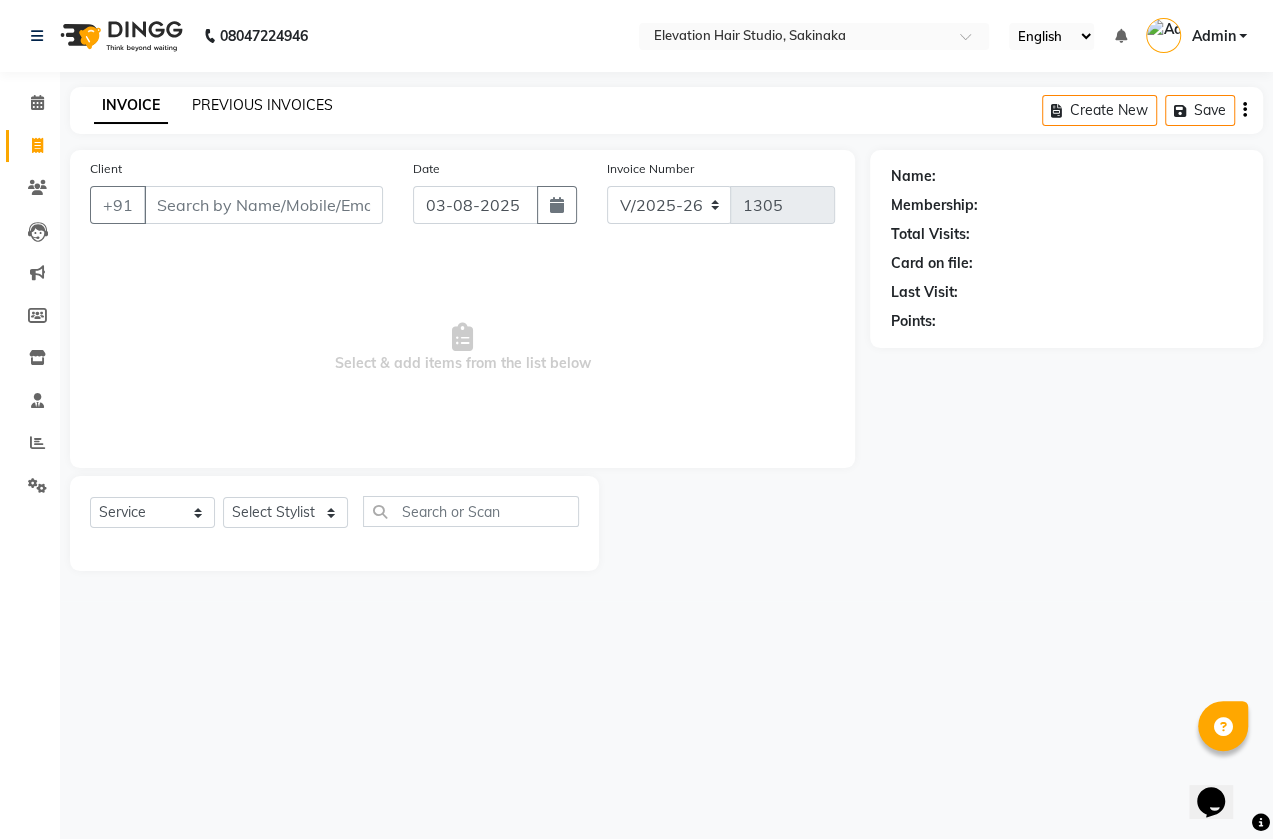 click on "PREVIOUS INVOICES" 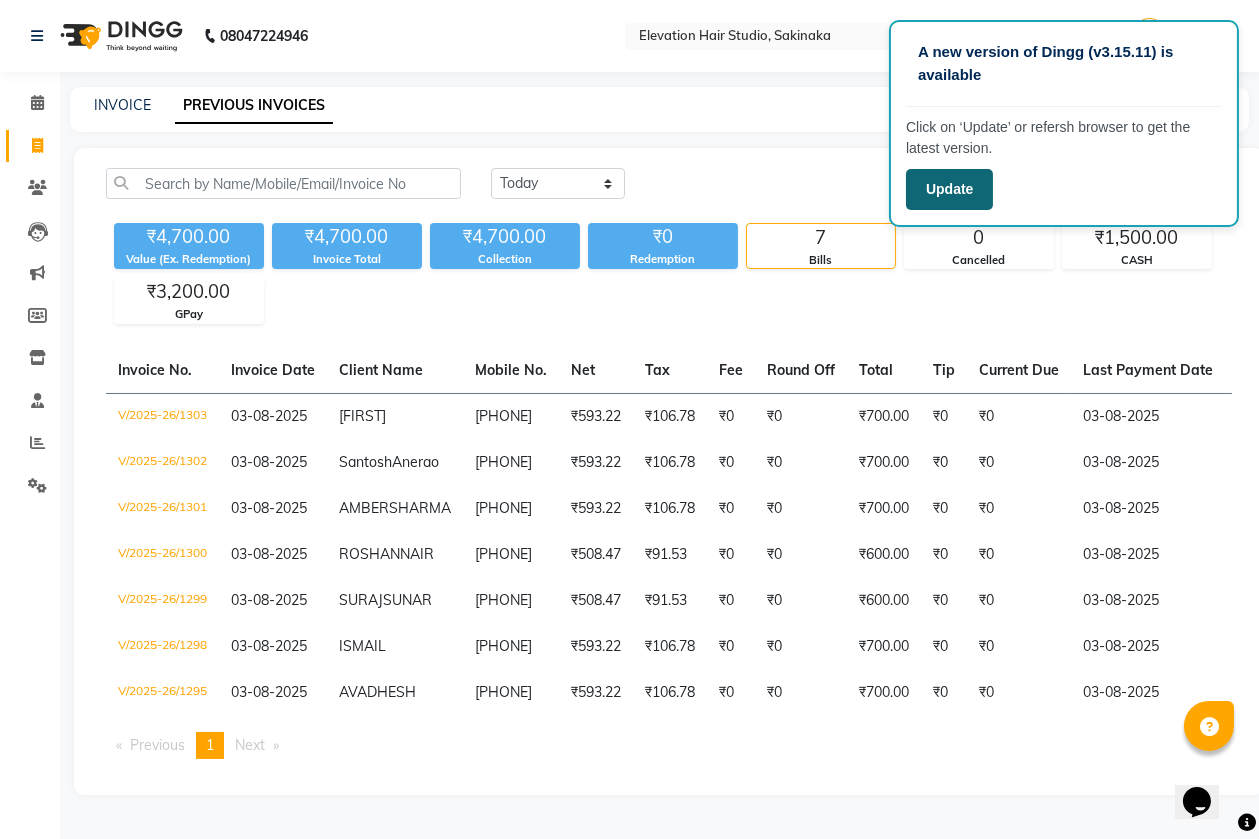 click on "Update" 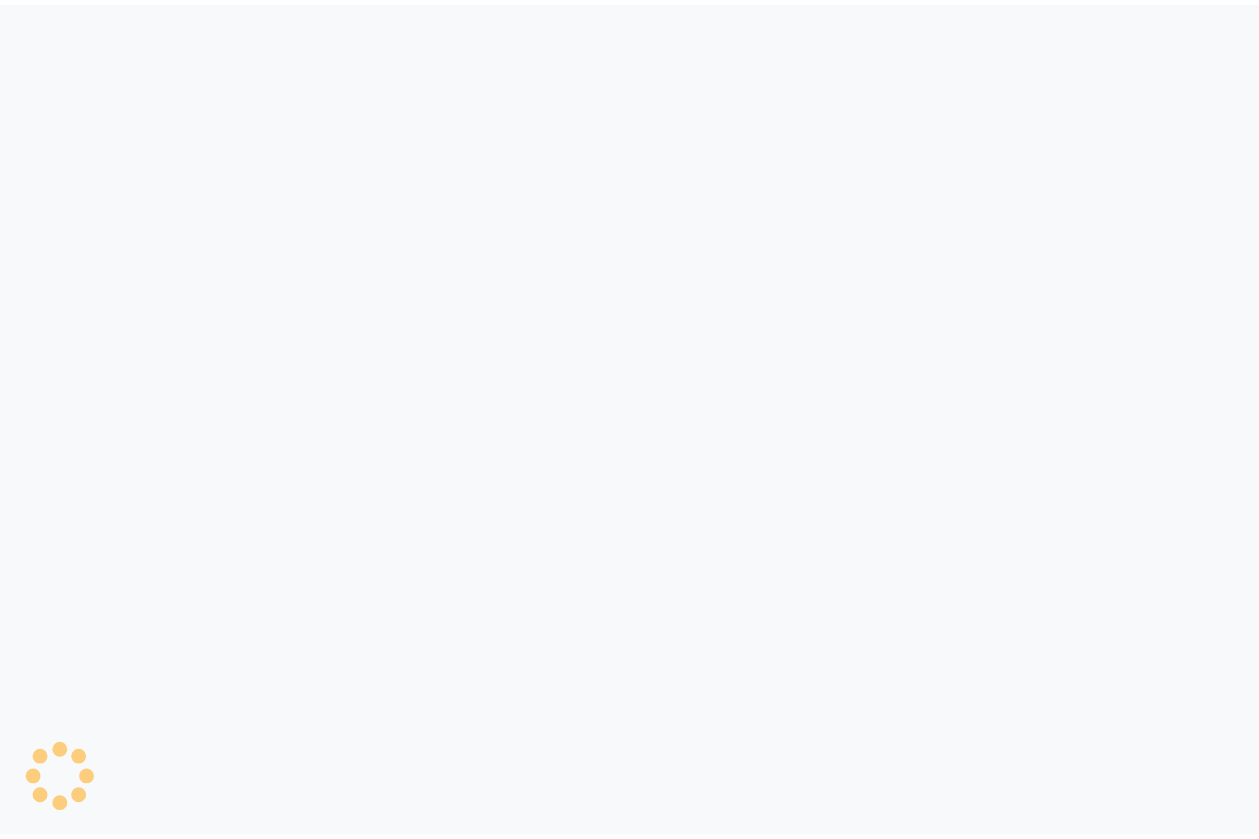 scroll, scrollTop: 0, scrollLeft: 0, axis: both 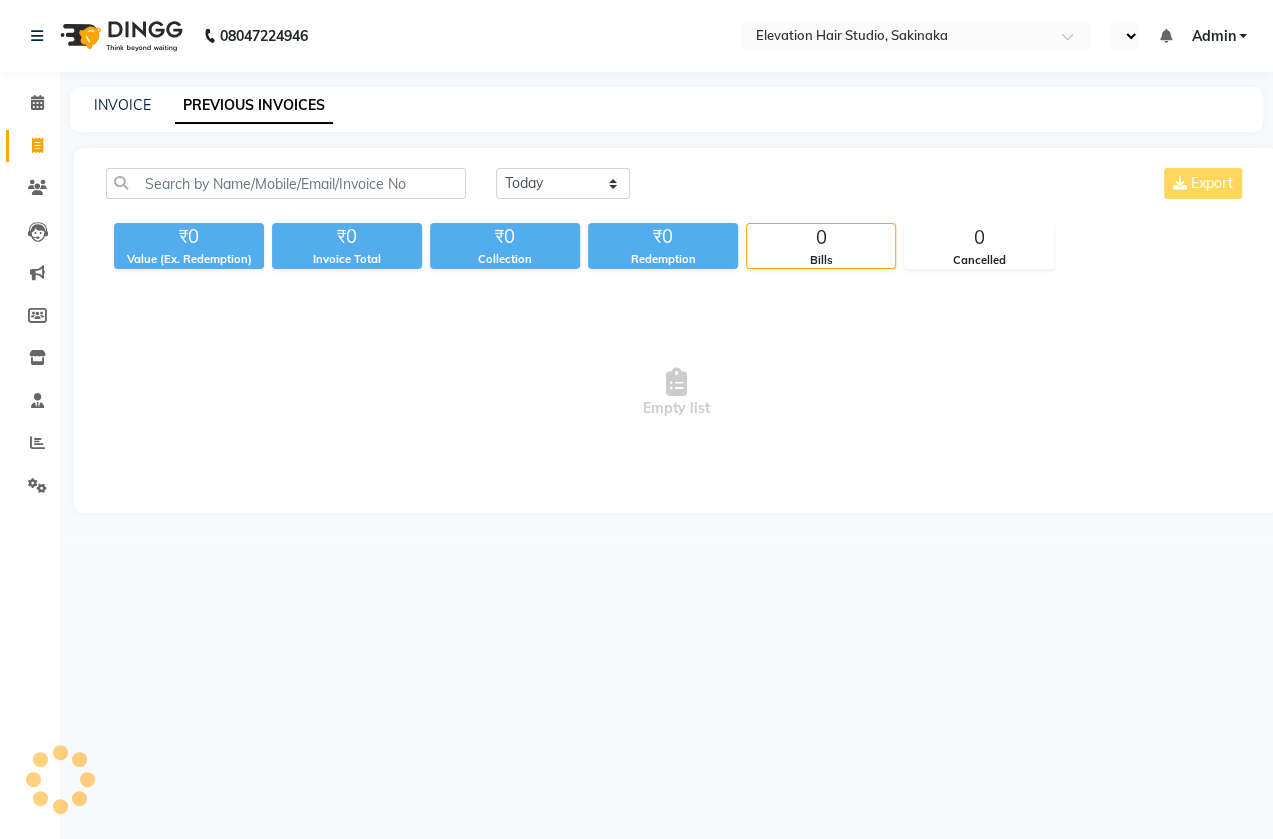 select on "en" 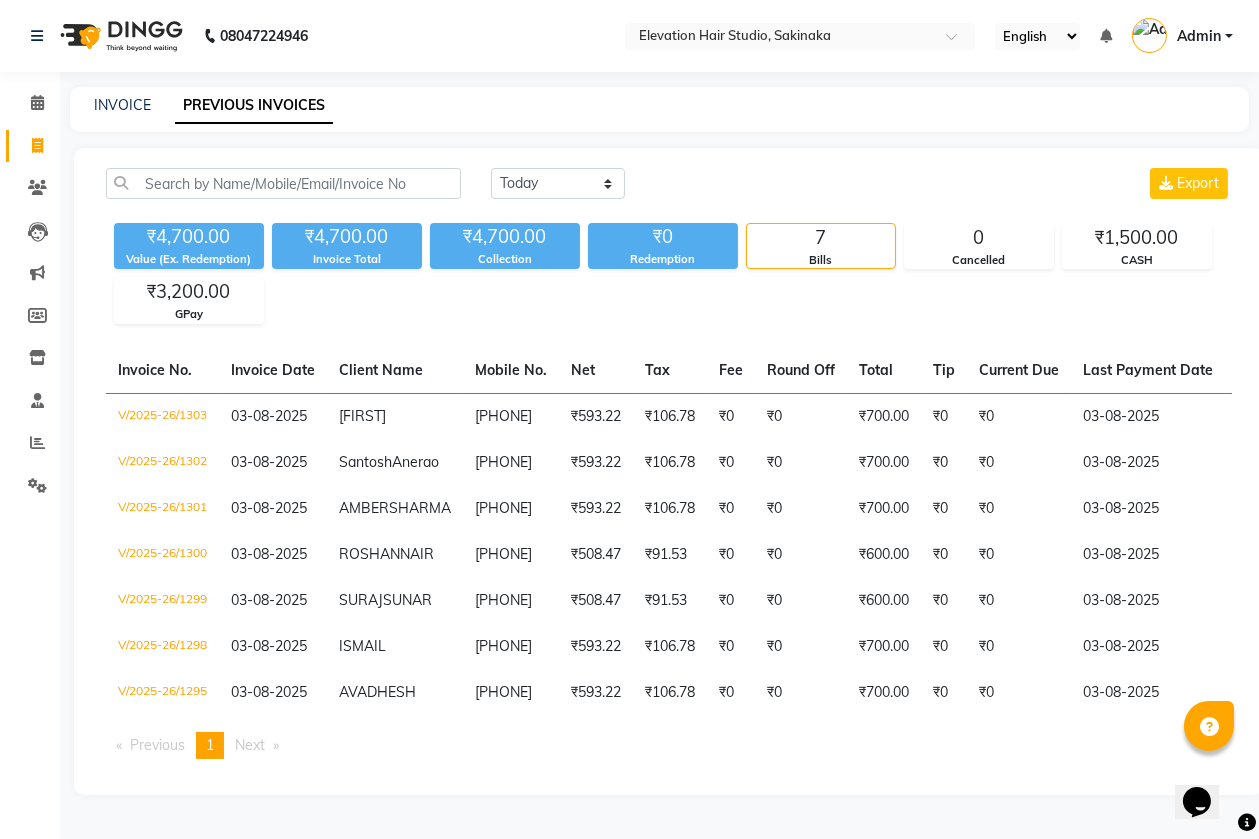 scroll, scrollTop: 0, scrollLeft: 0, axis: both 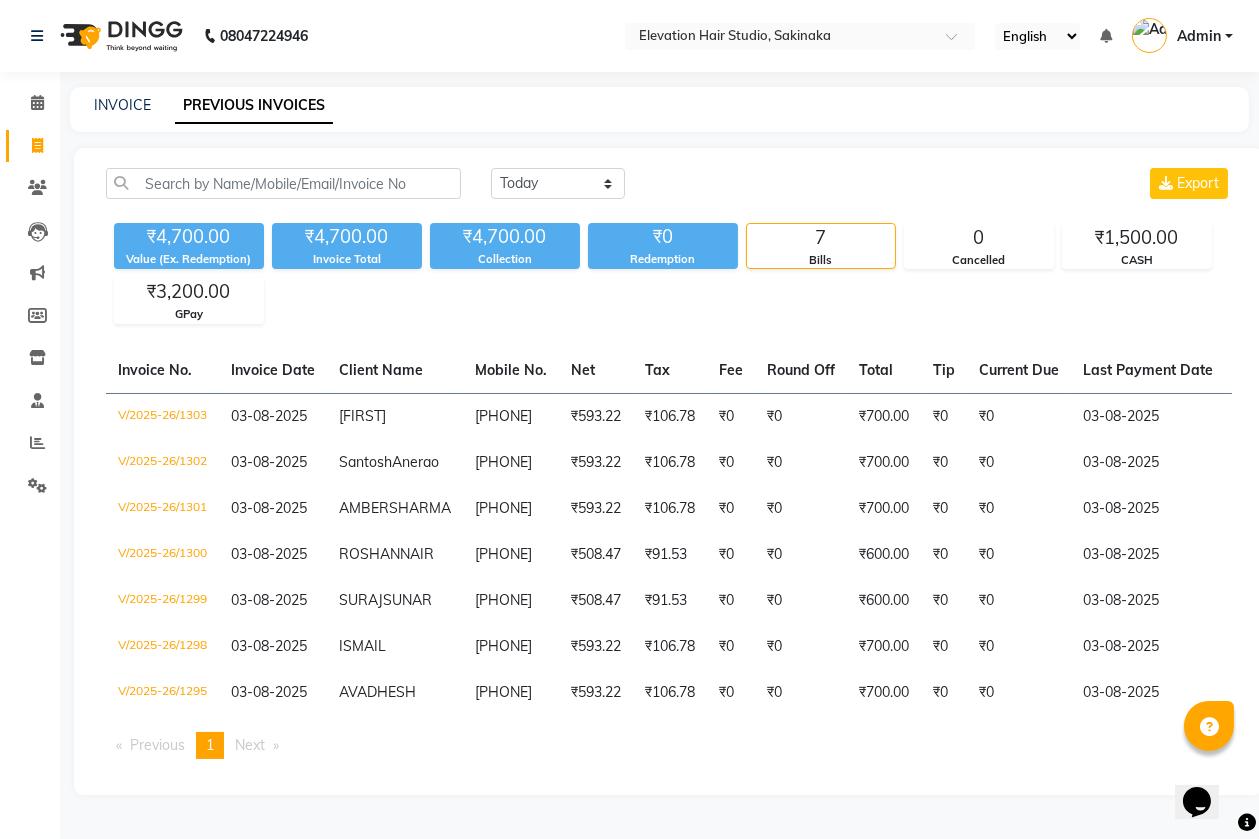 click on "INVOICE" 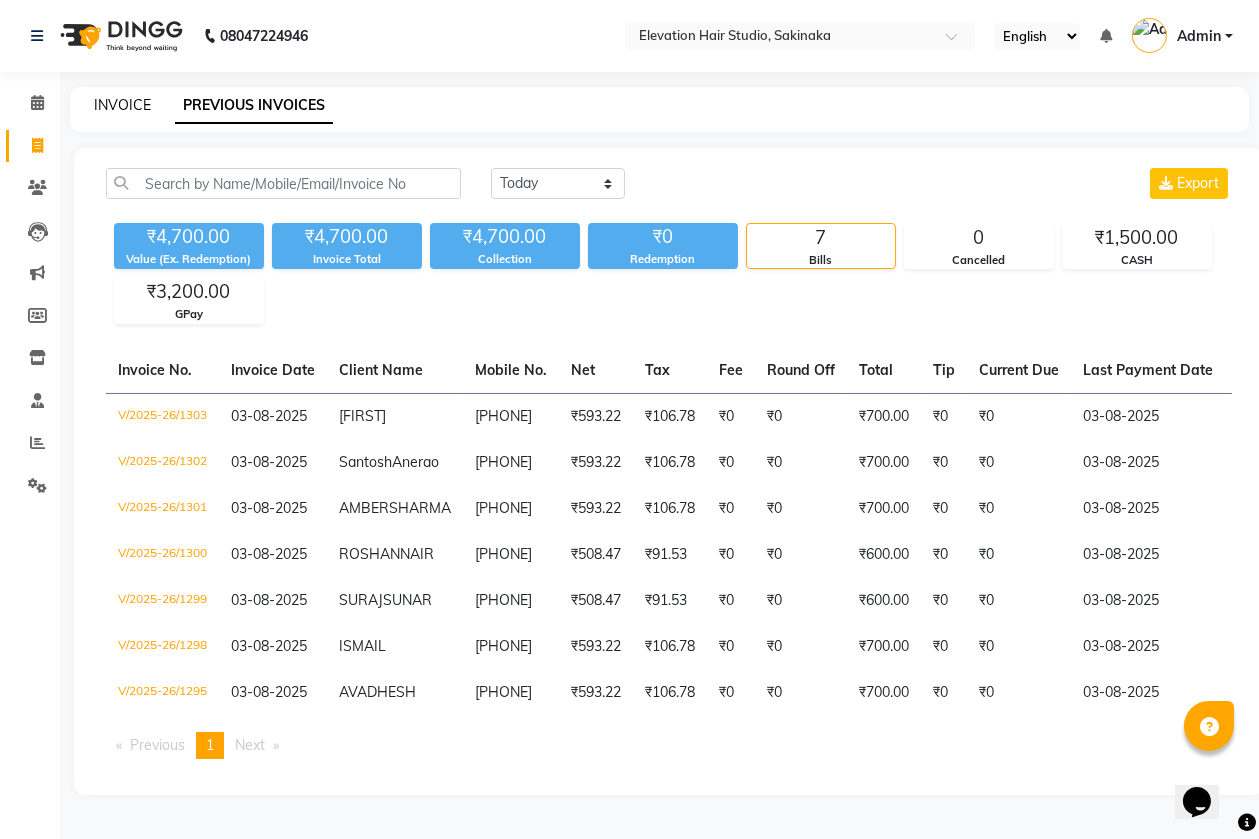 click on "INVOICE" 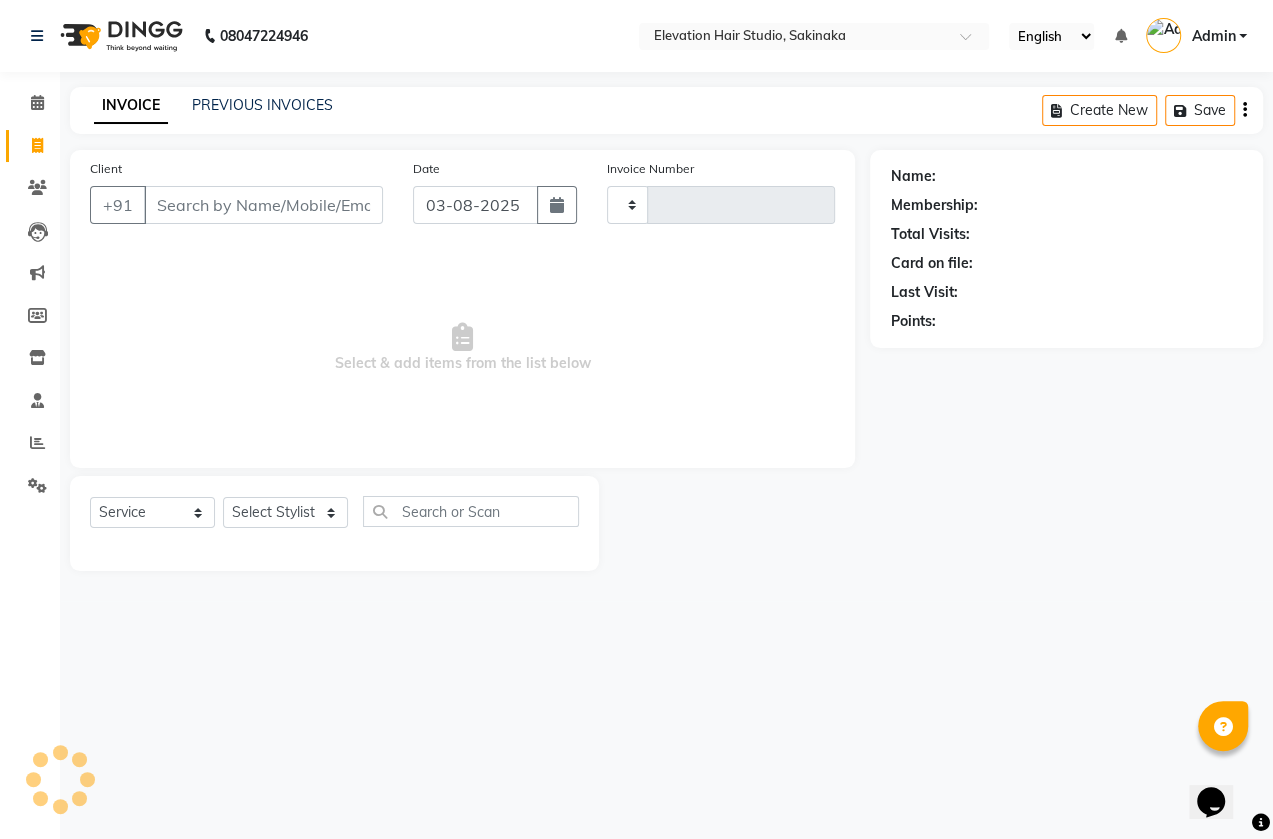 type on "1305" 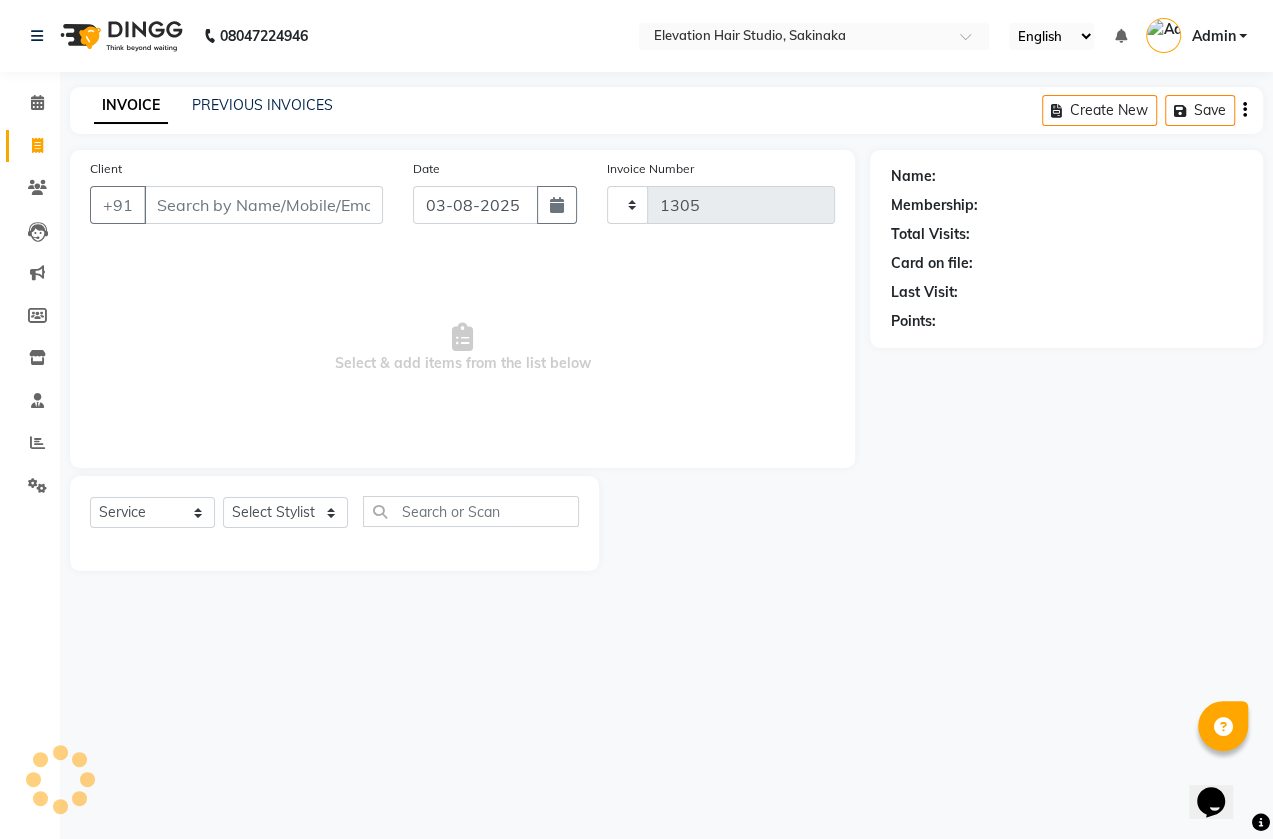 select on "4949" 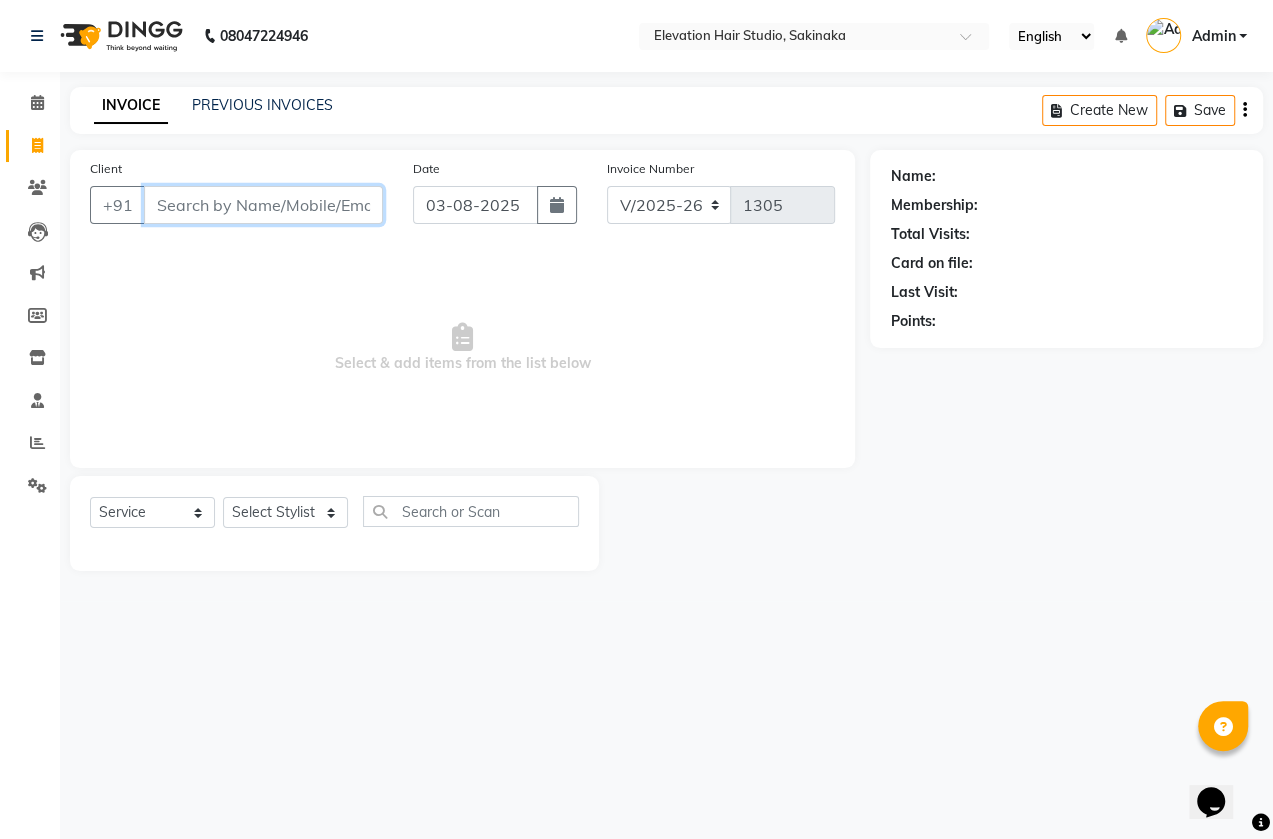 drag, startPoint x: 216, startPoint y: 209, endPoint x: 210, endPoint y: 182, distance: 27.658634 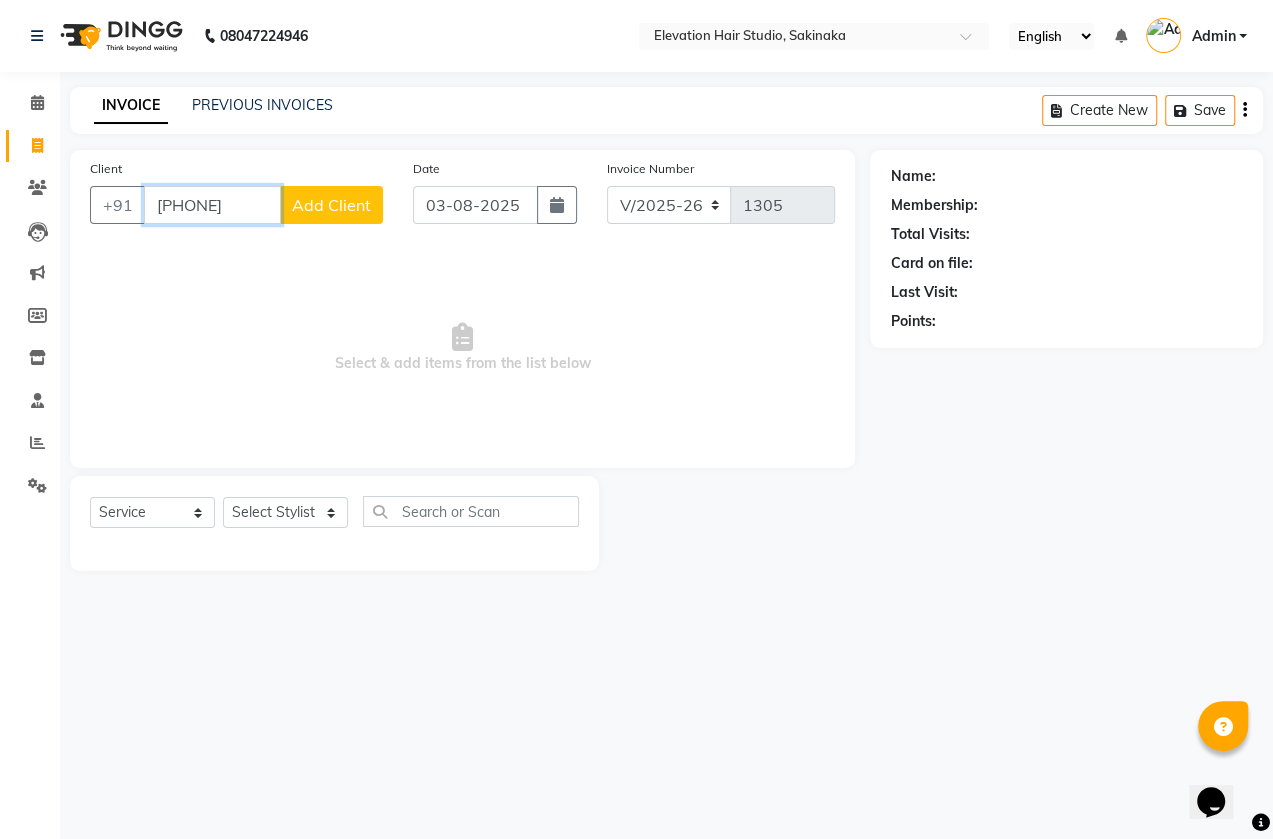 type on "9930751575" 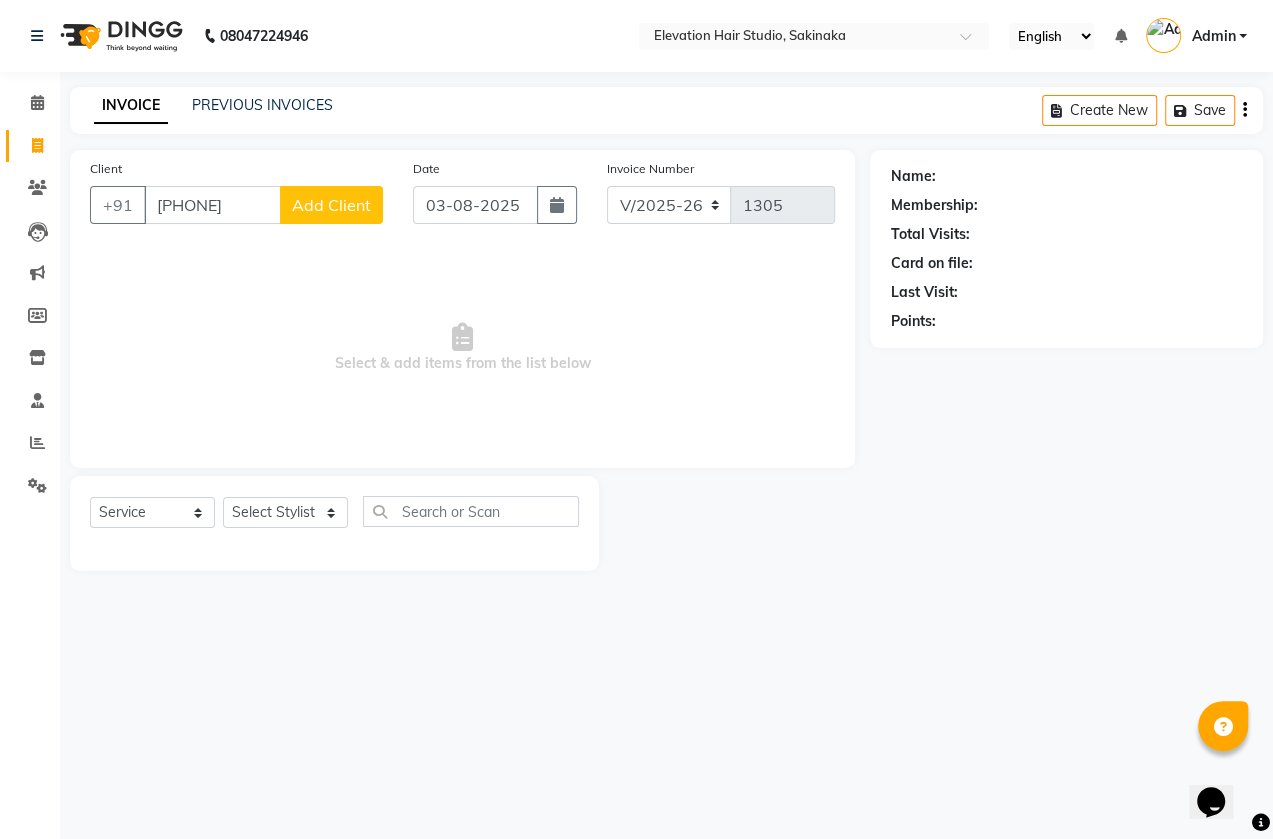 click on "Add Client" 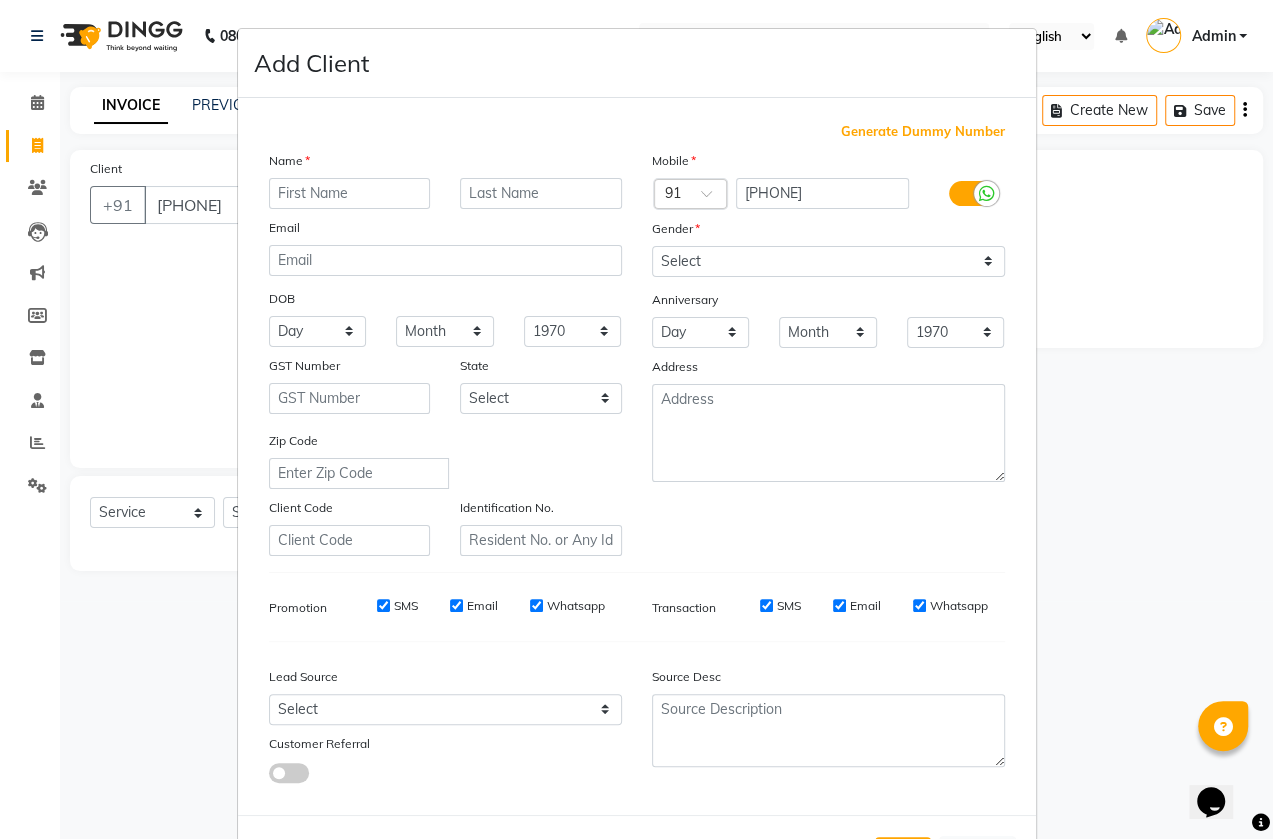 click at bounding box center [350, 193] 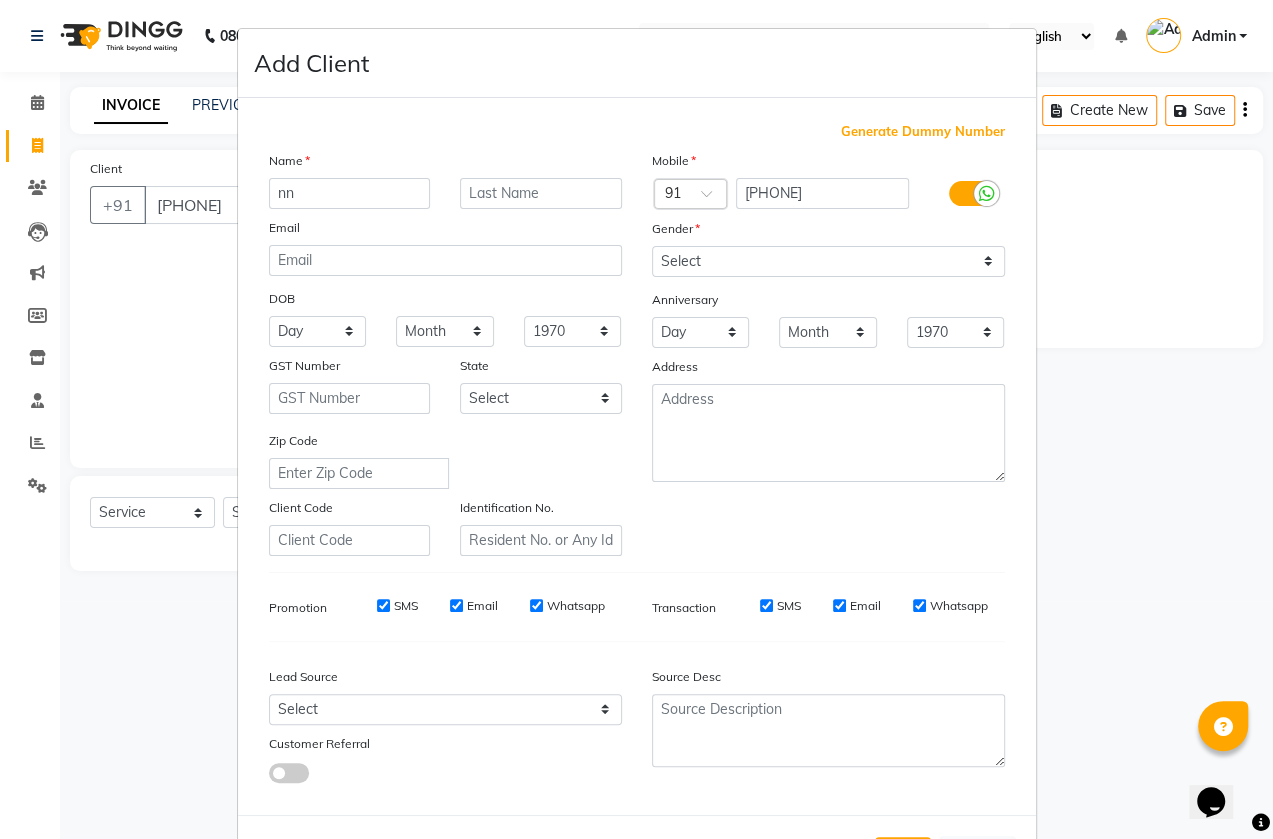 type on "n" 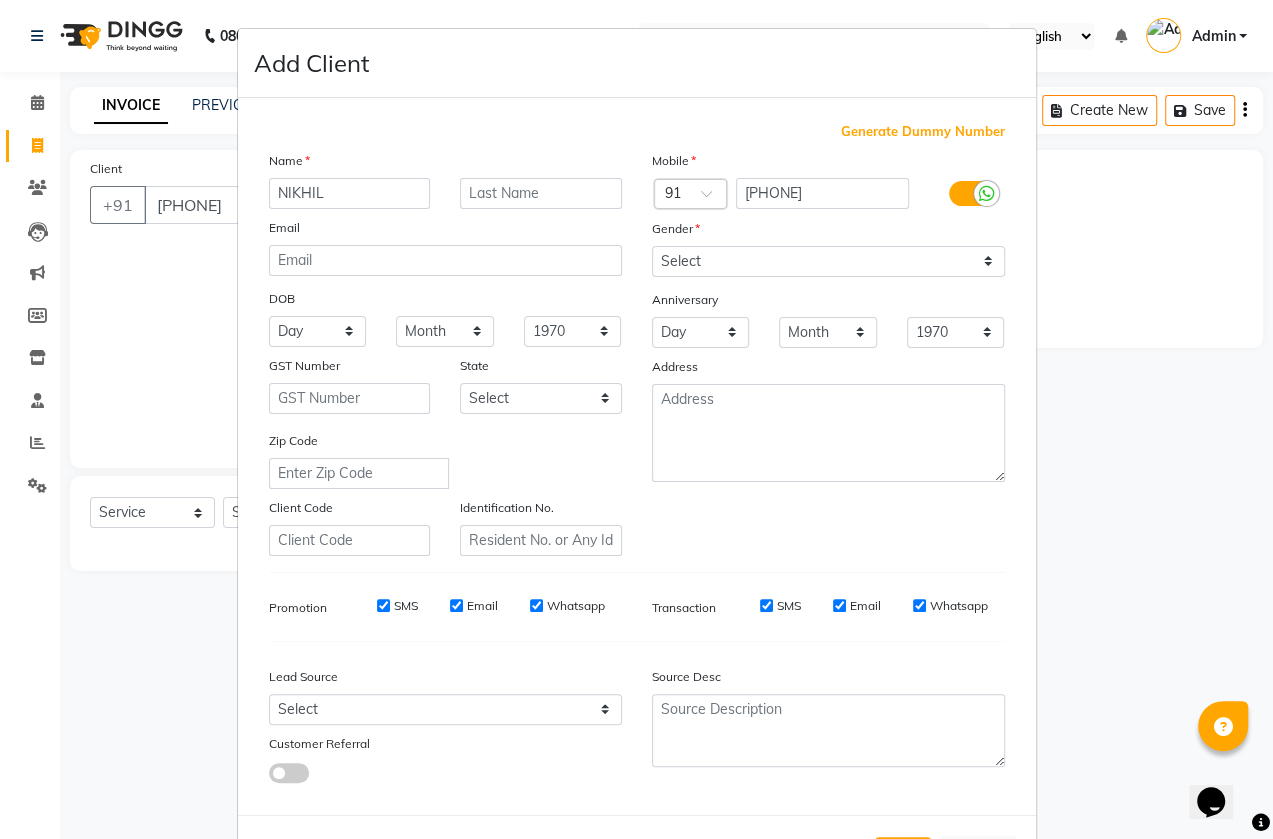 type on "NIKHIL" 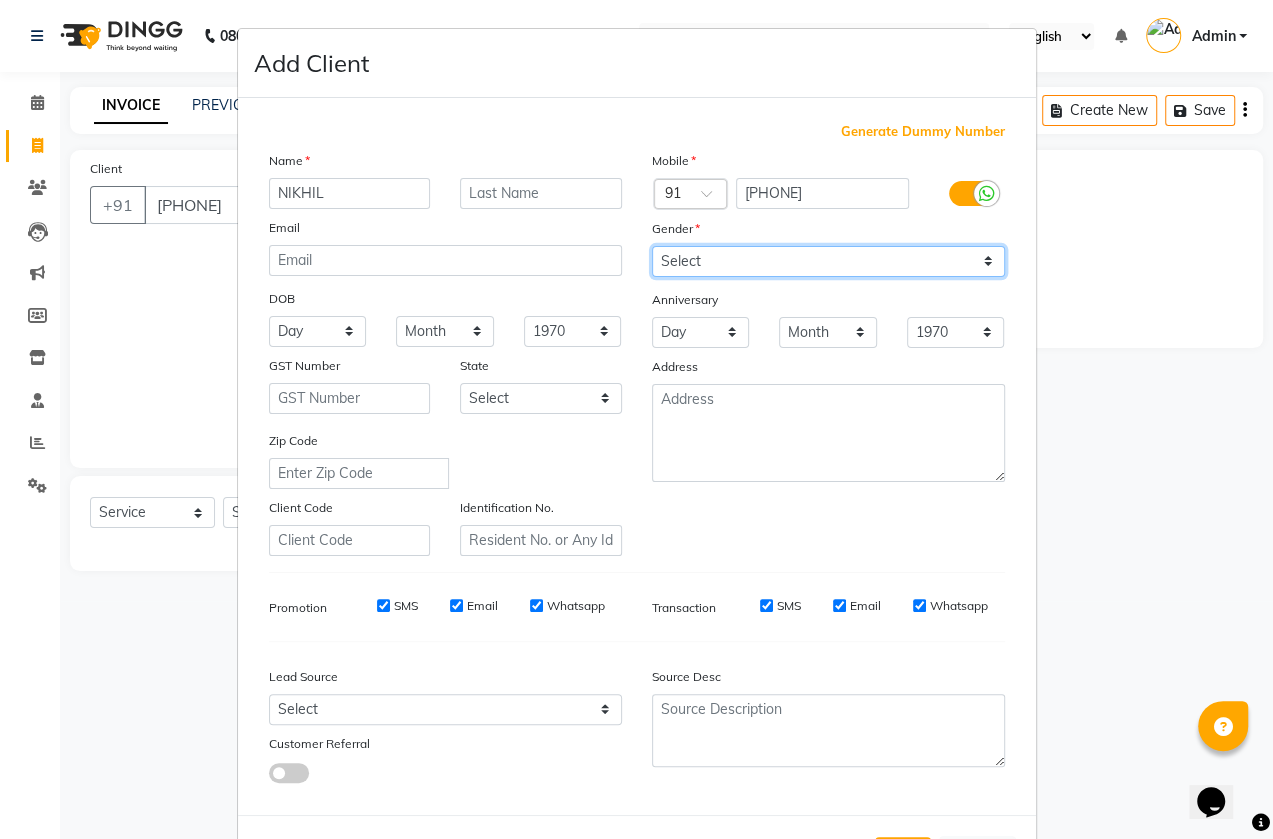 click on "Select Male Female Other Prefer Not To Say" at bounding box center (828, 261) 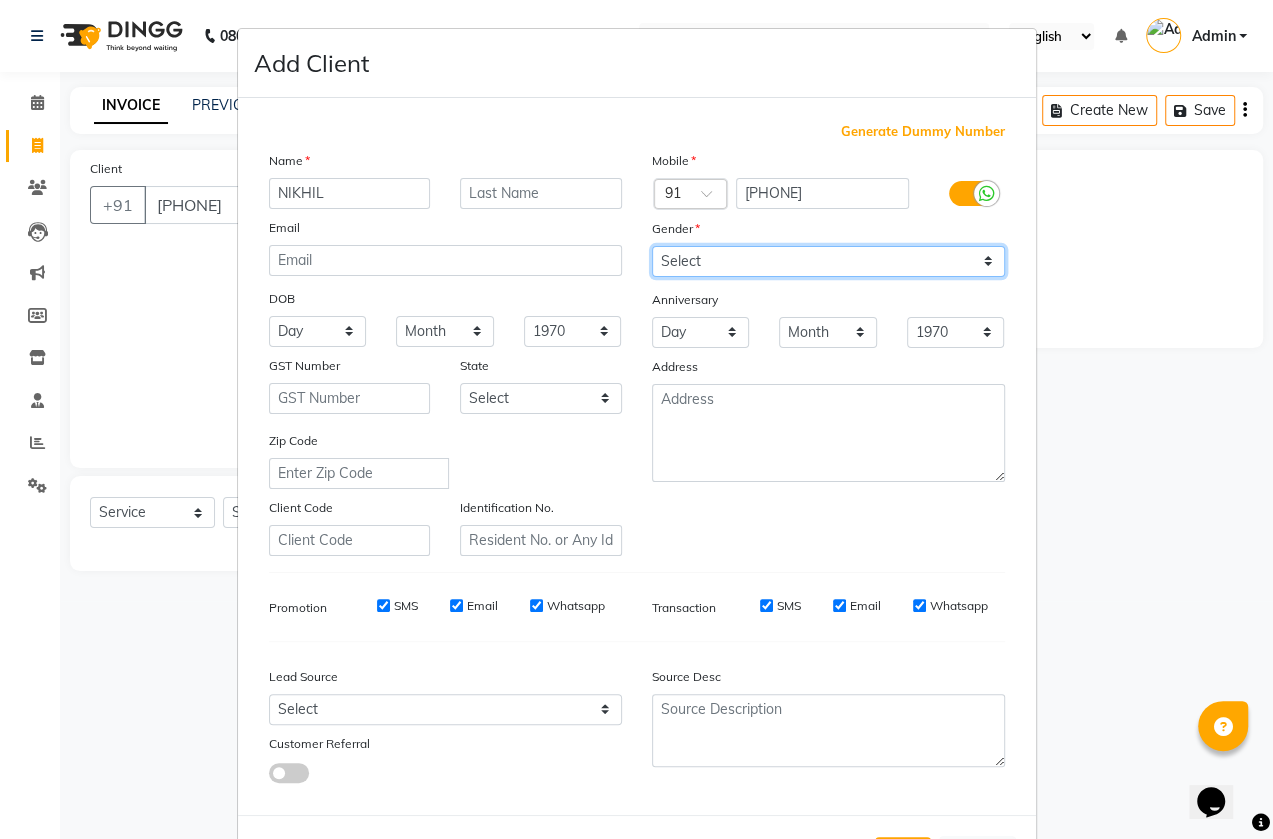select on "male" 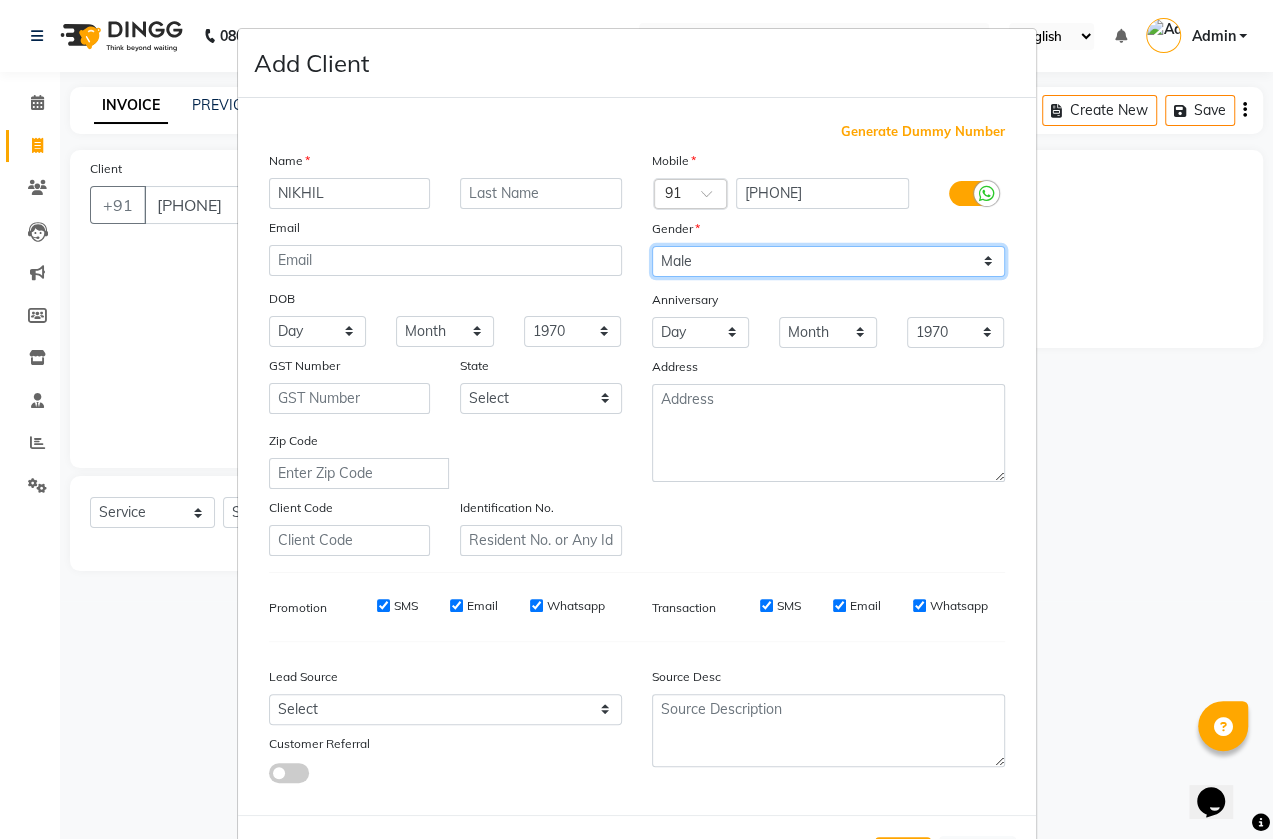 click on "Select Male Female Other Prefer Not To Say" at bounding box center (828, 261) 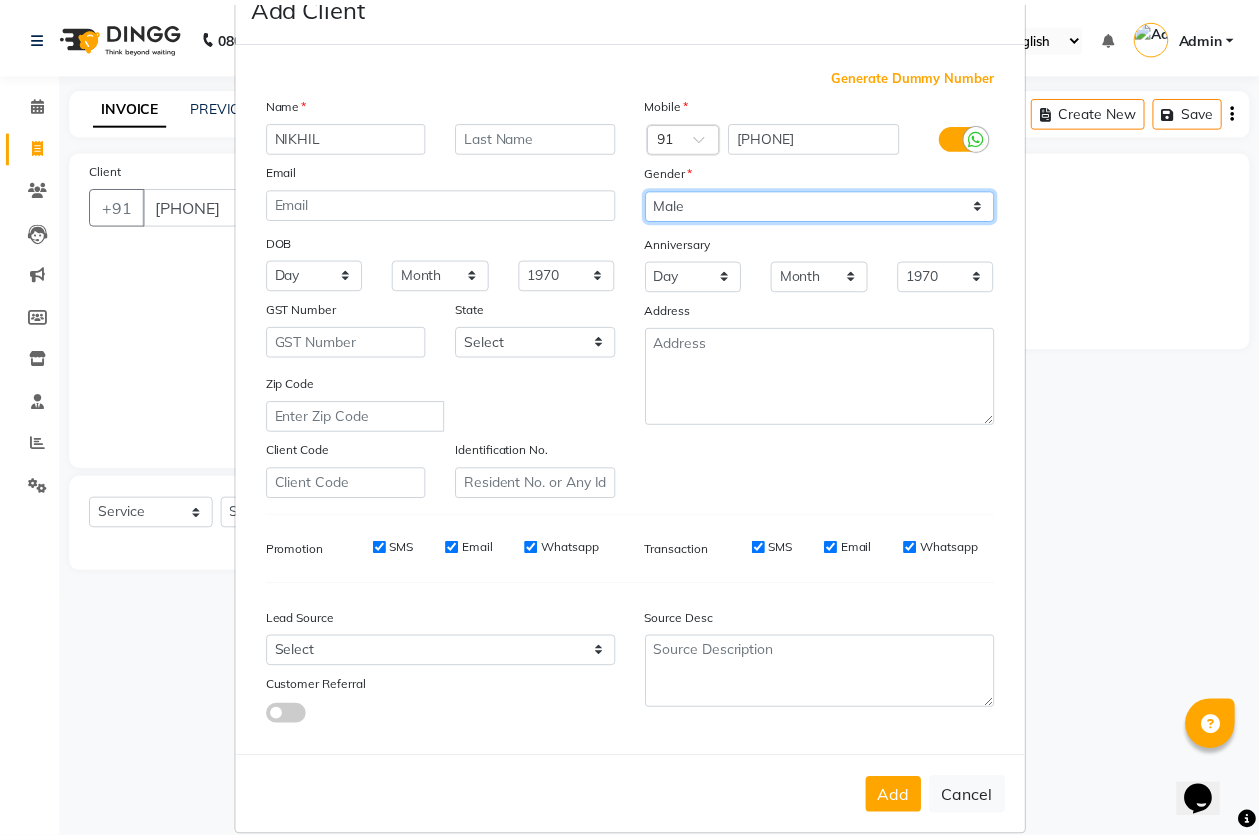 scroll, scrollTop: 90, scrollLeft: 0, axis: vertical 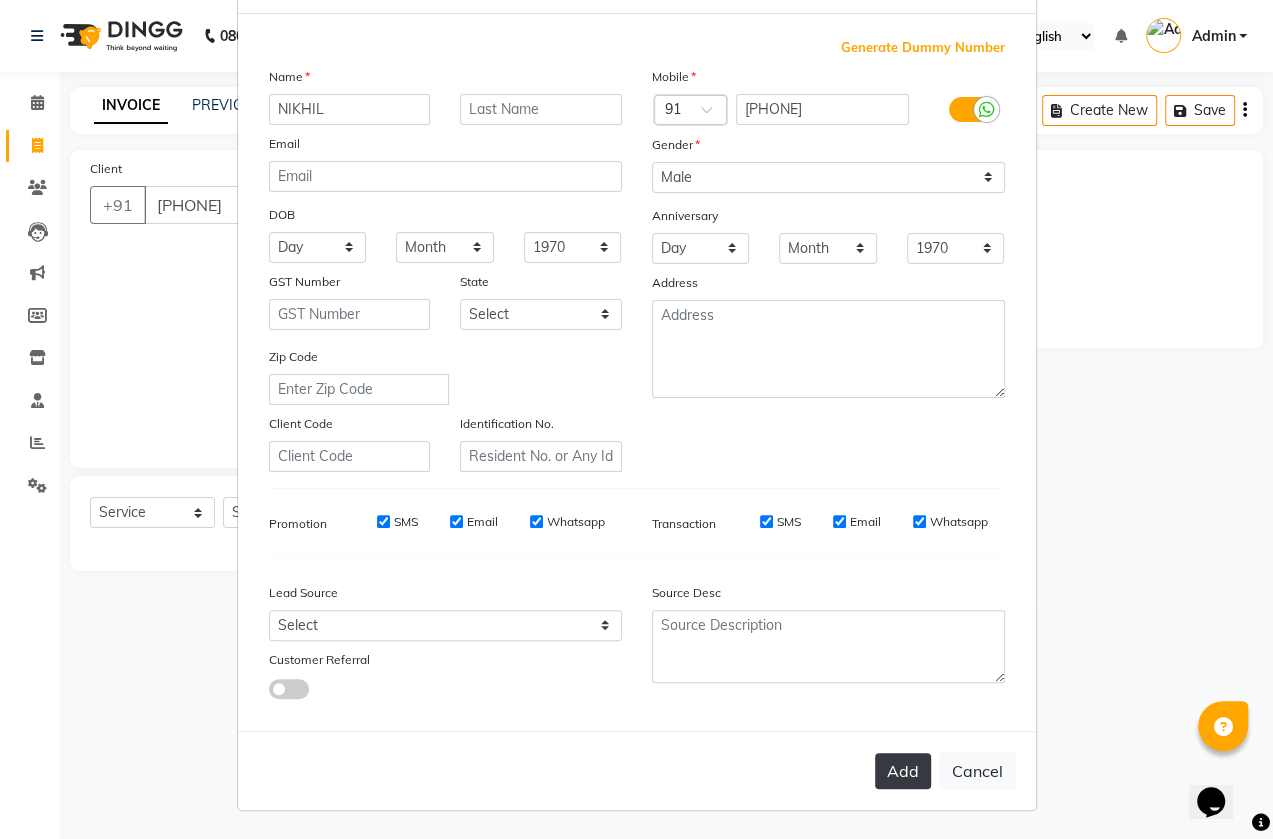 click on "Add" at bounding box center [903, 771] 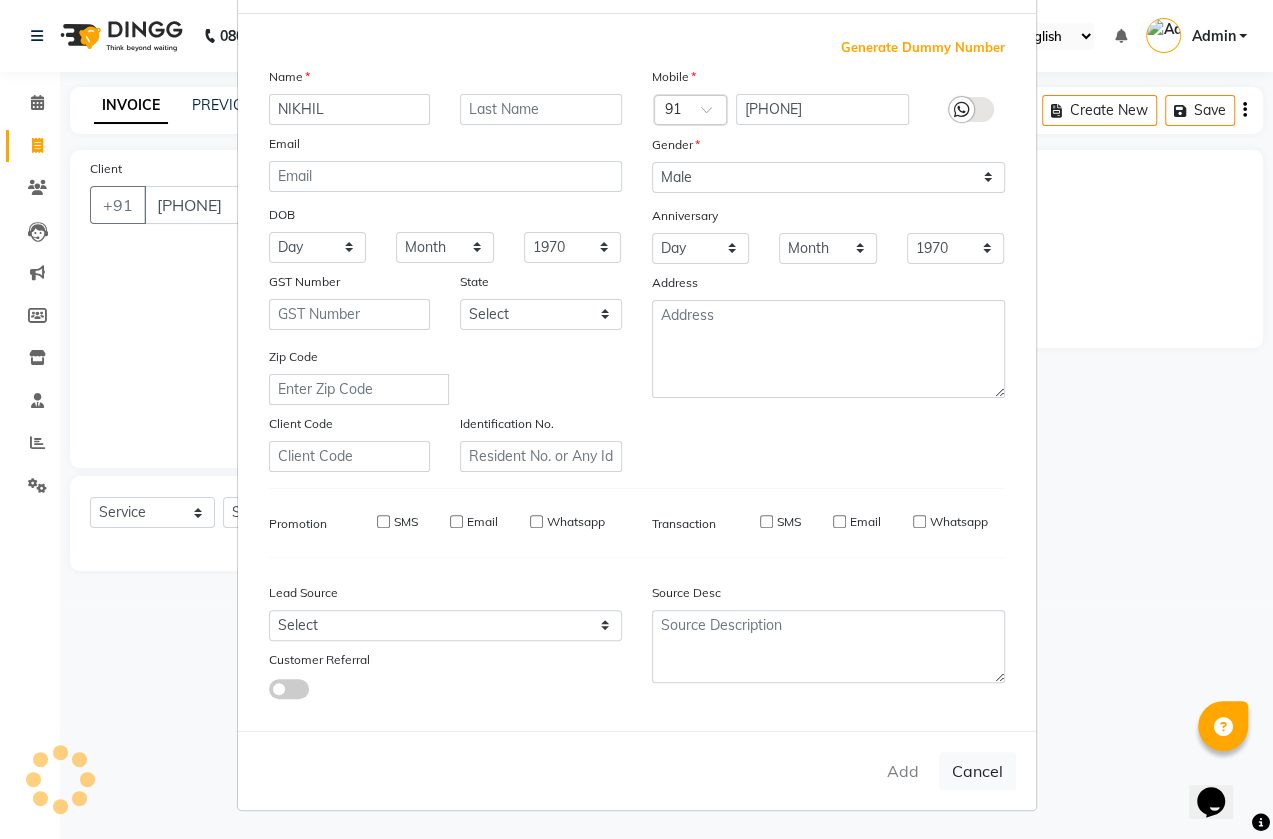 type 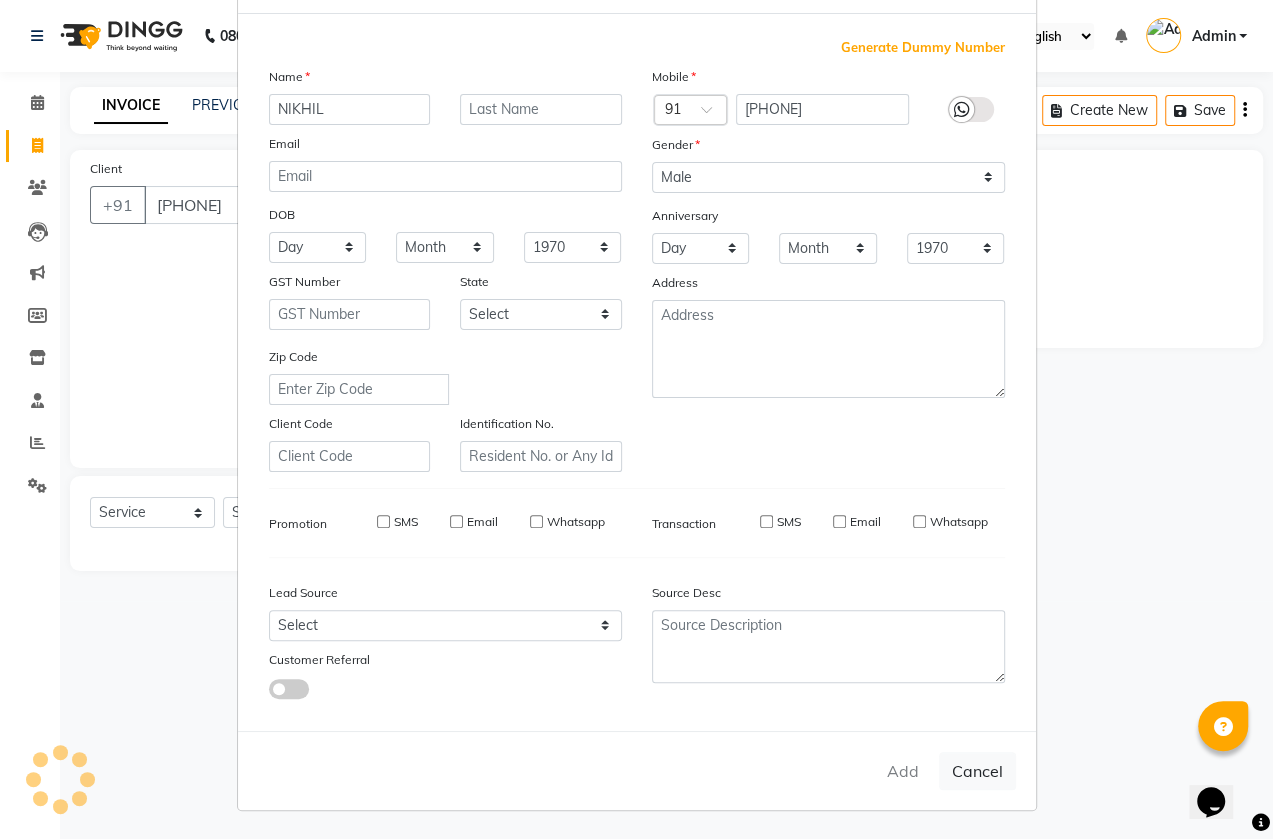 select 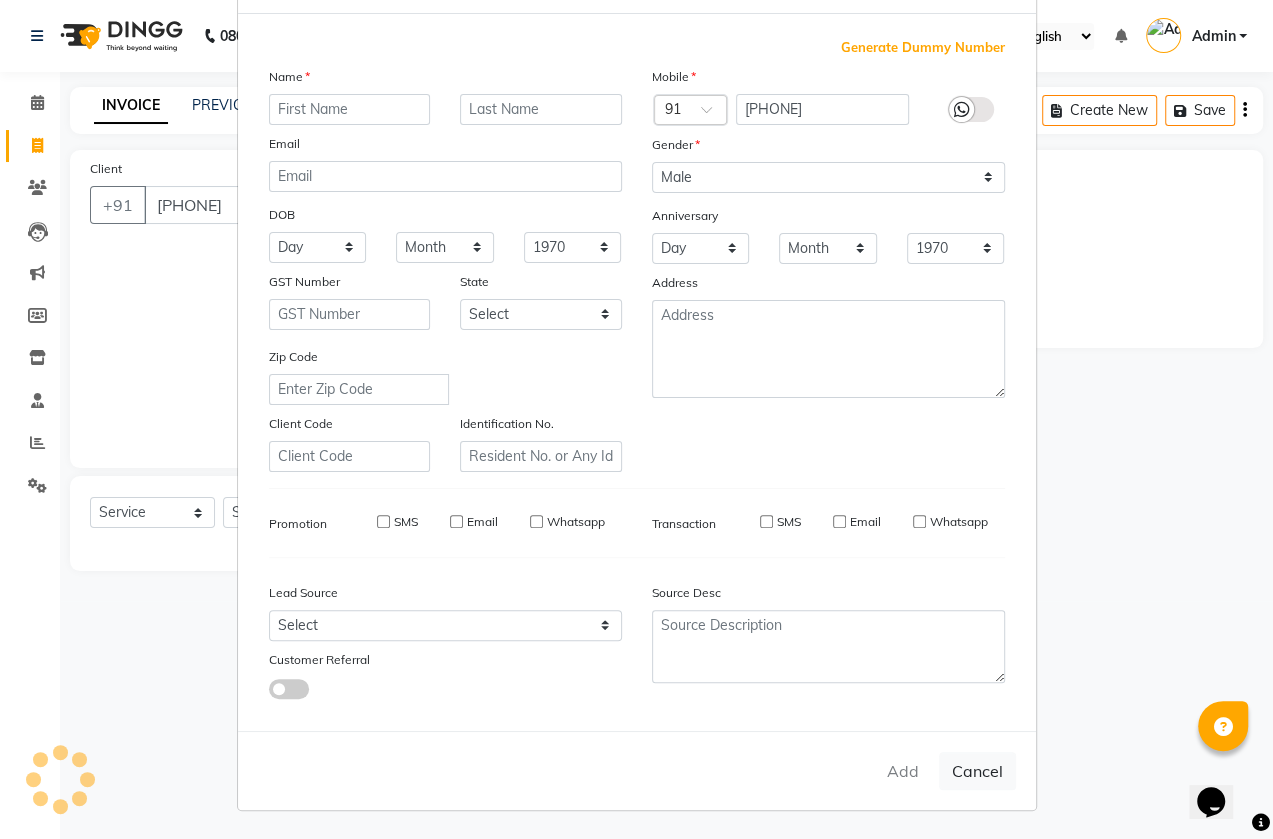 select 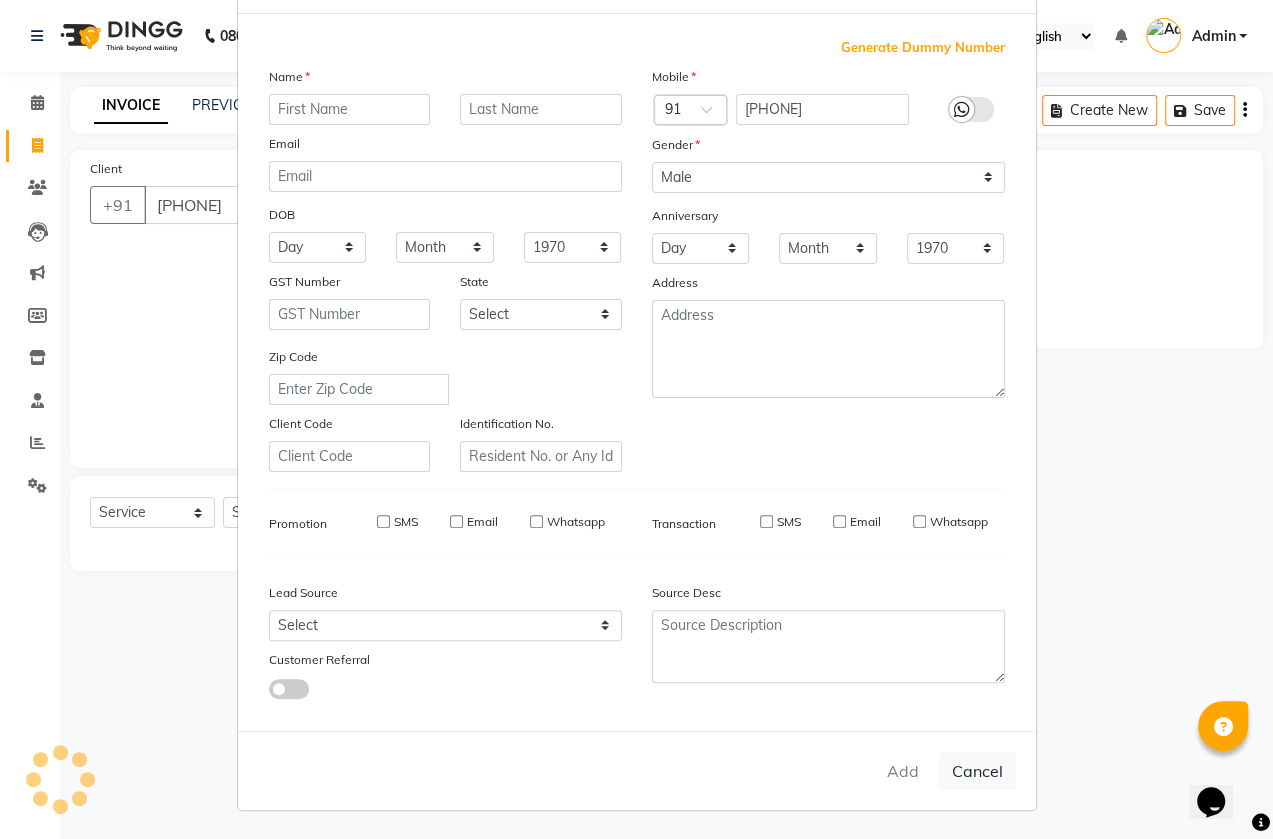 checkbox on "false" 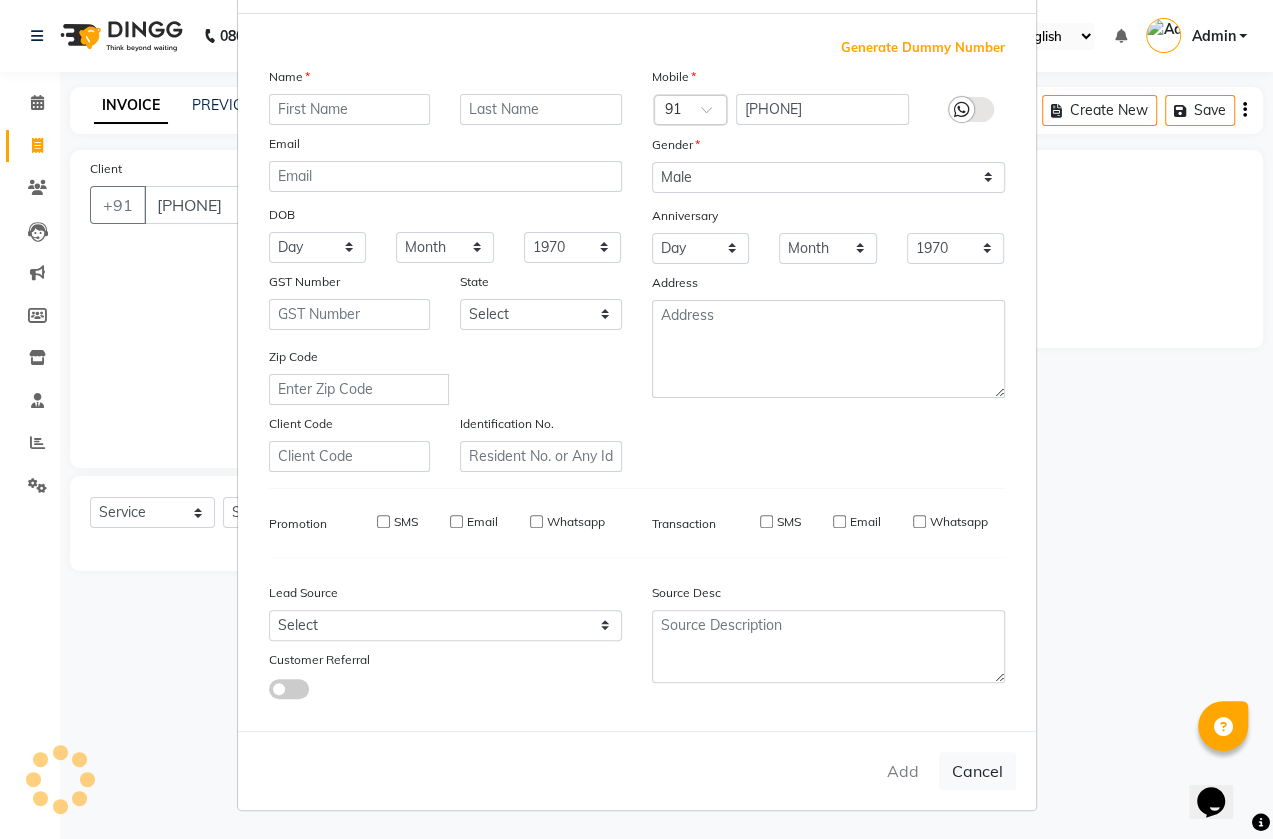 checkbox on "false" 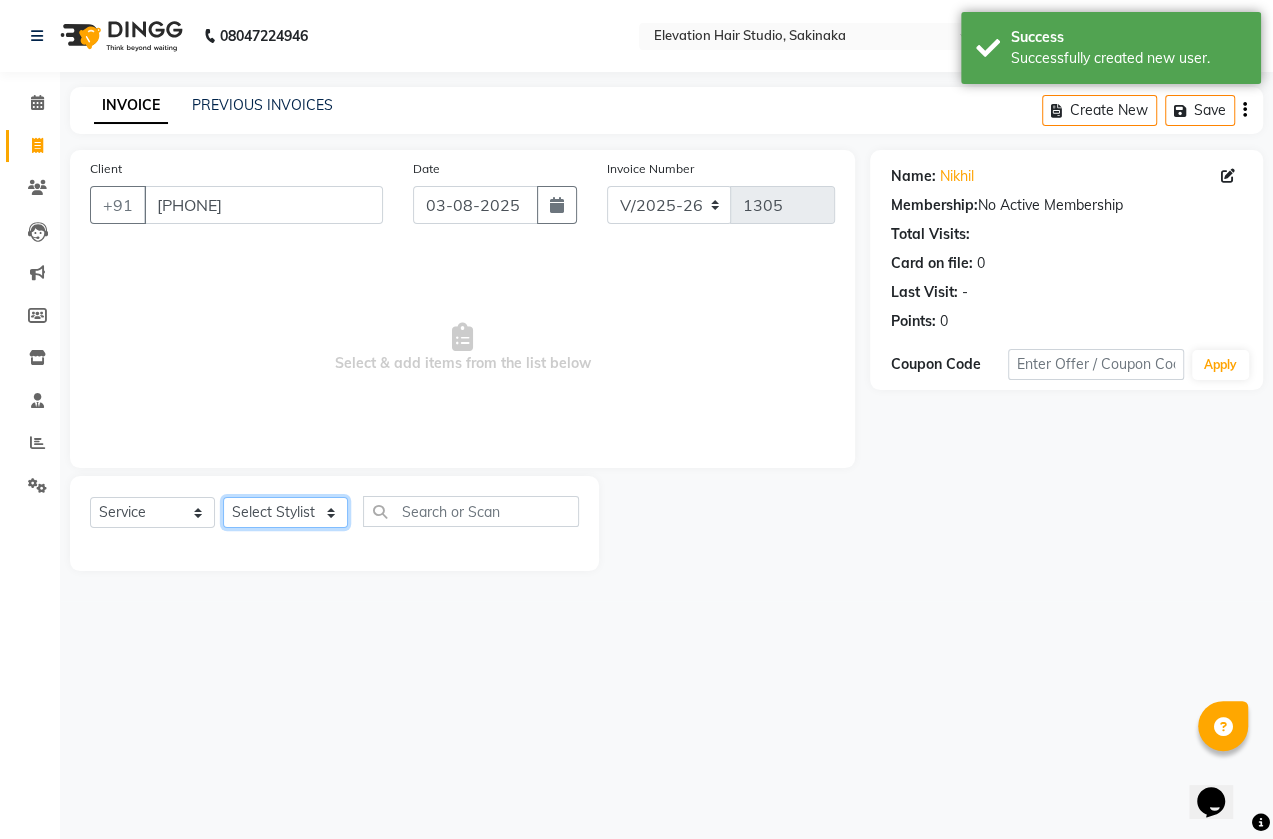 click on "Select Stylist Admin (EHS Thane) ANEES  DILIP KAPIL  PRIYA RUPESH SAHIL  Sarfaraz SHAHEENA SHAIKH  ZEESHAN" 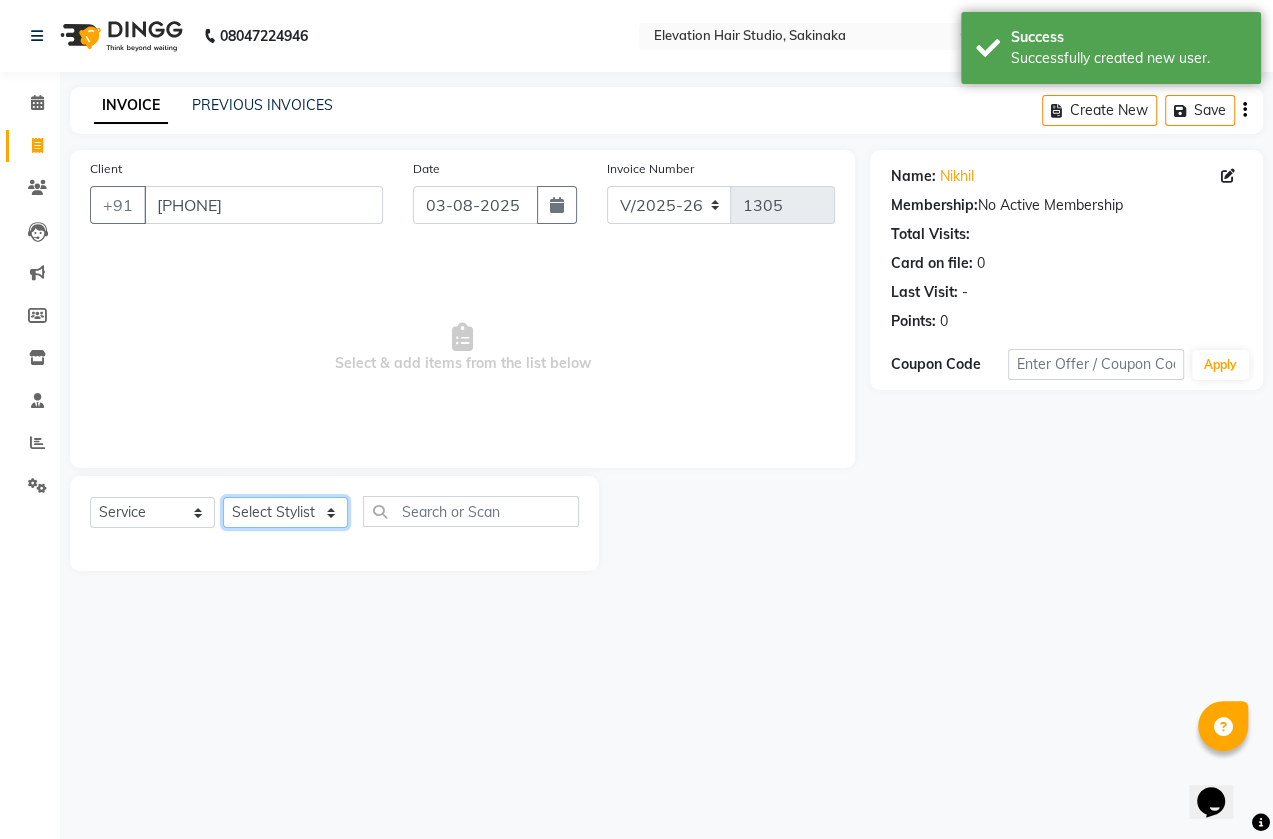 select on "30865" 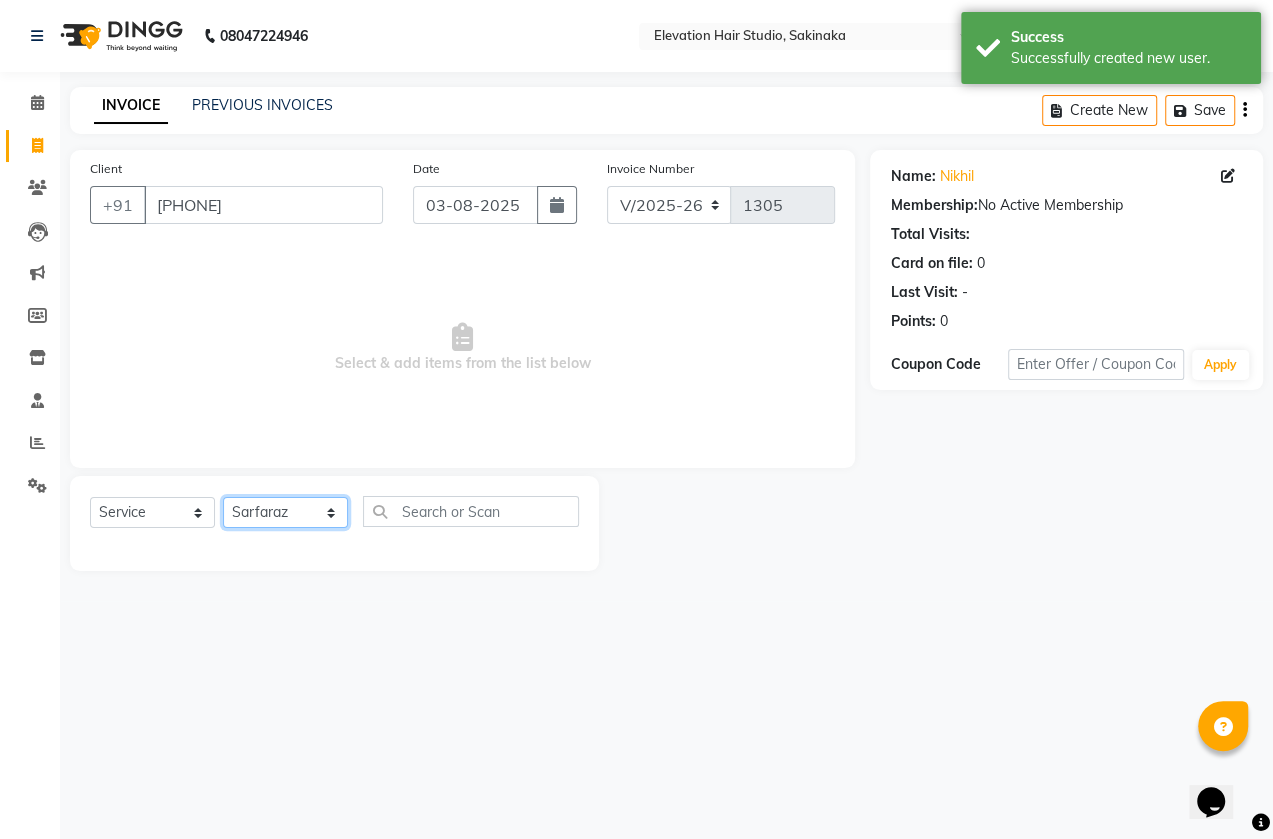 click on "Select Stylist Admin (EHS Thane) ANEES  DILIP KAPIL  PRIYA RUPESH SAHIL  Sarfaraz SHAHEENA SHAIKH  ZEESHAN" 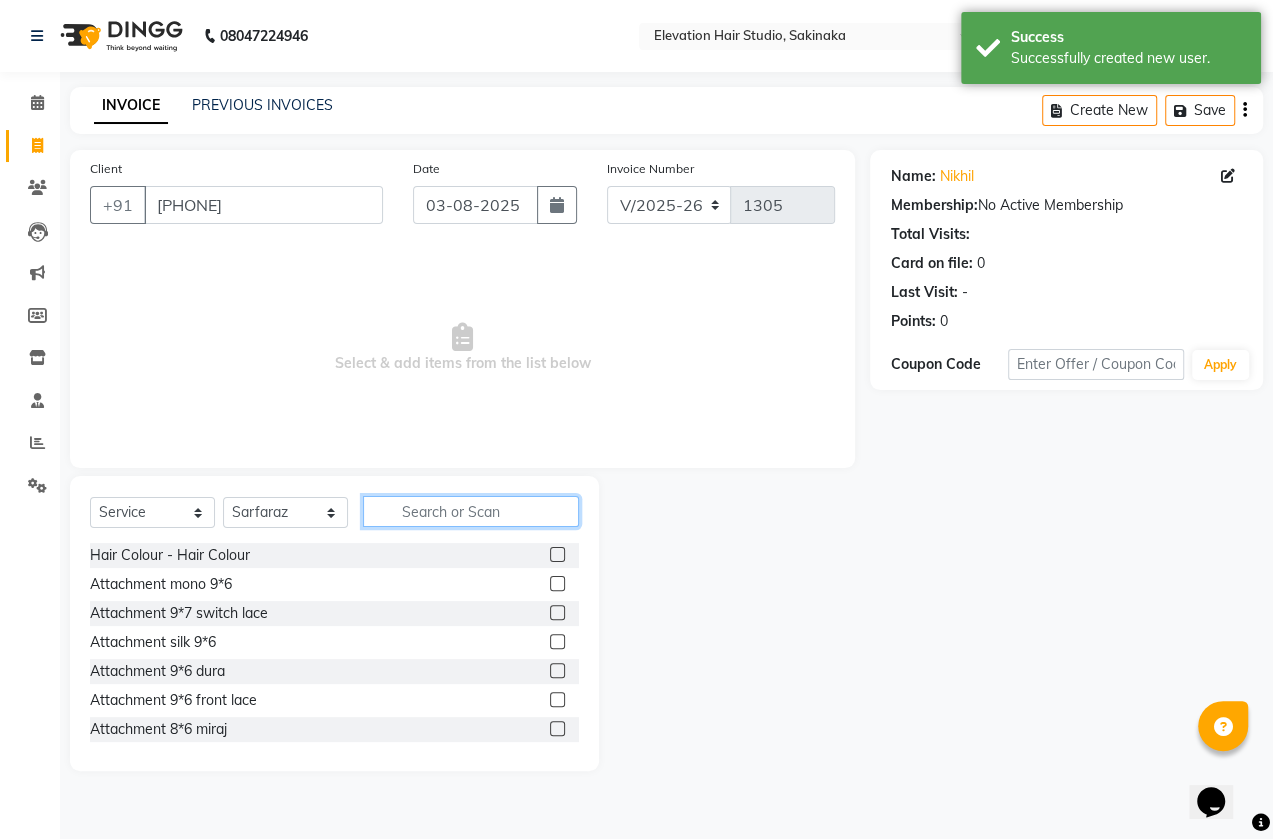 click 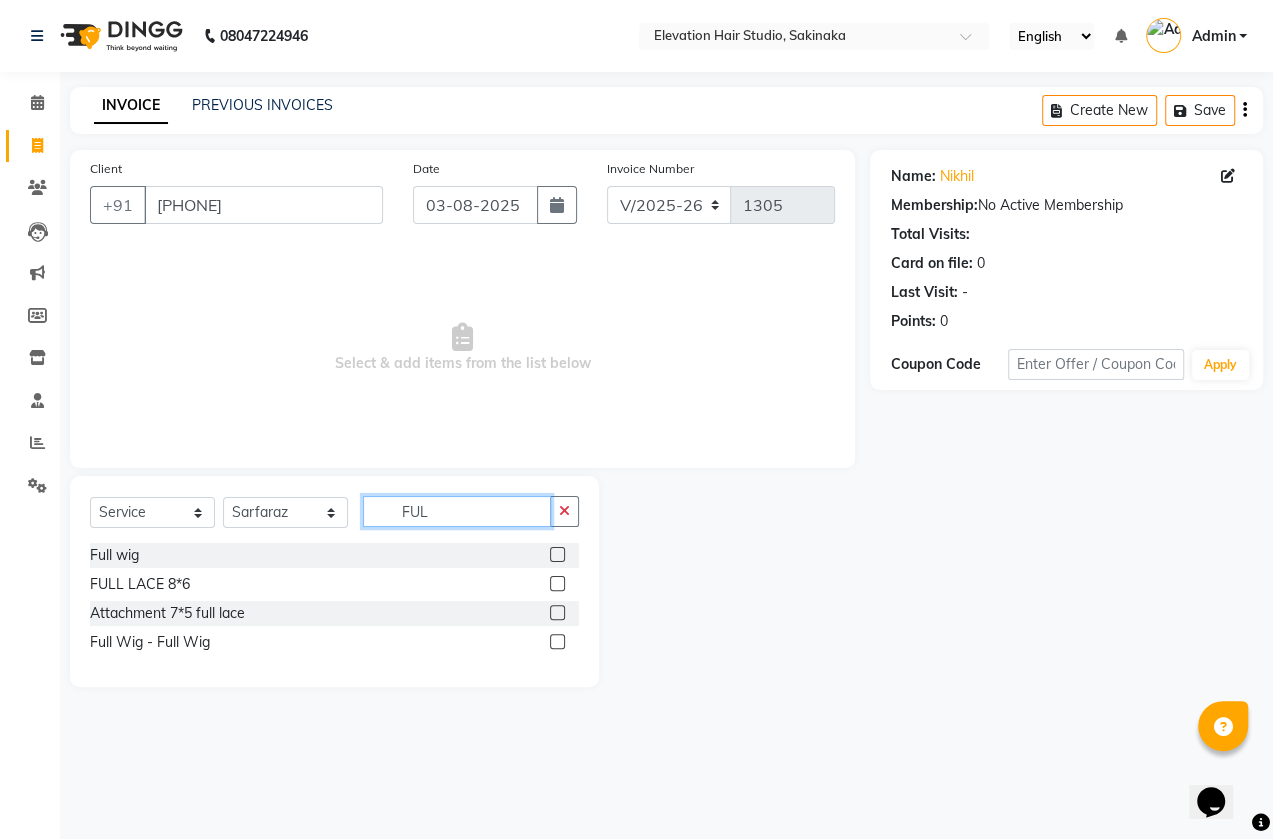 type on "FUL" 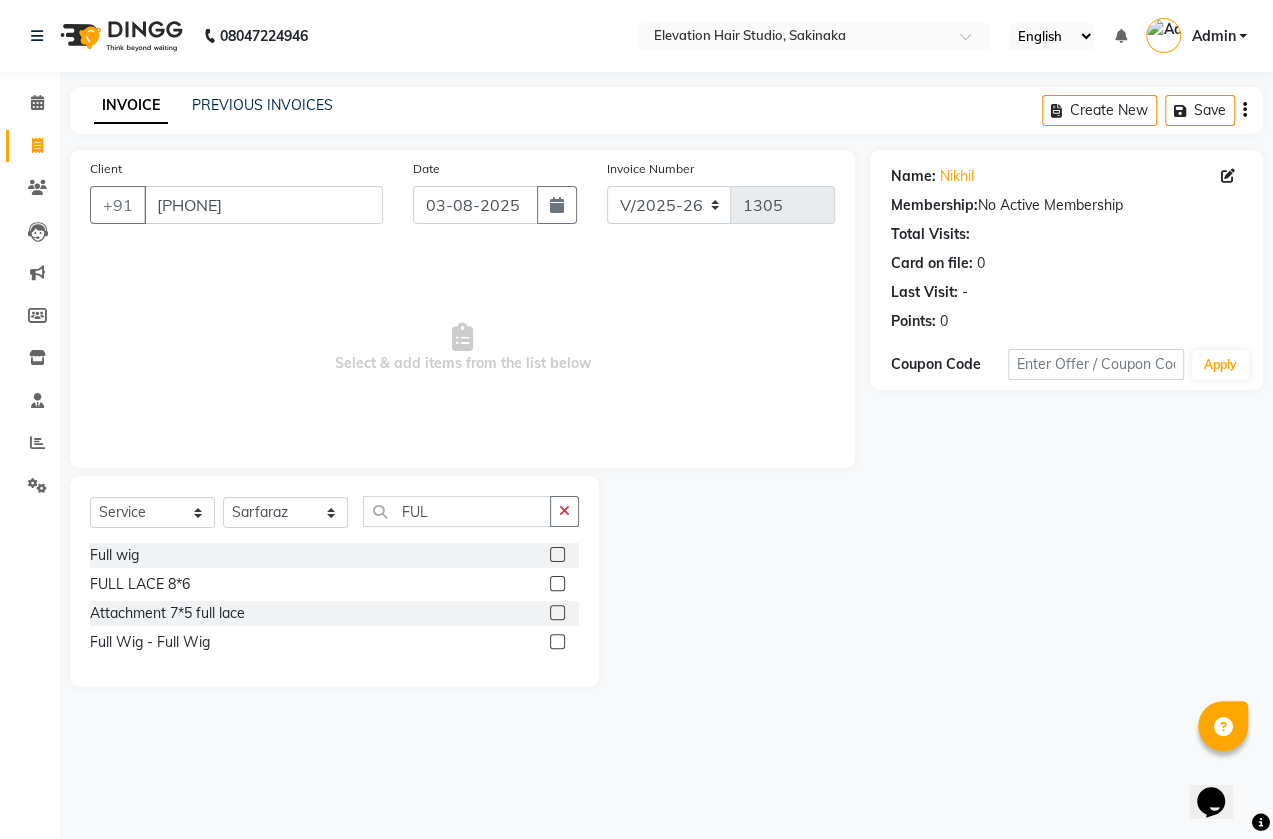 click 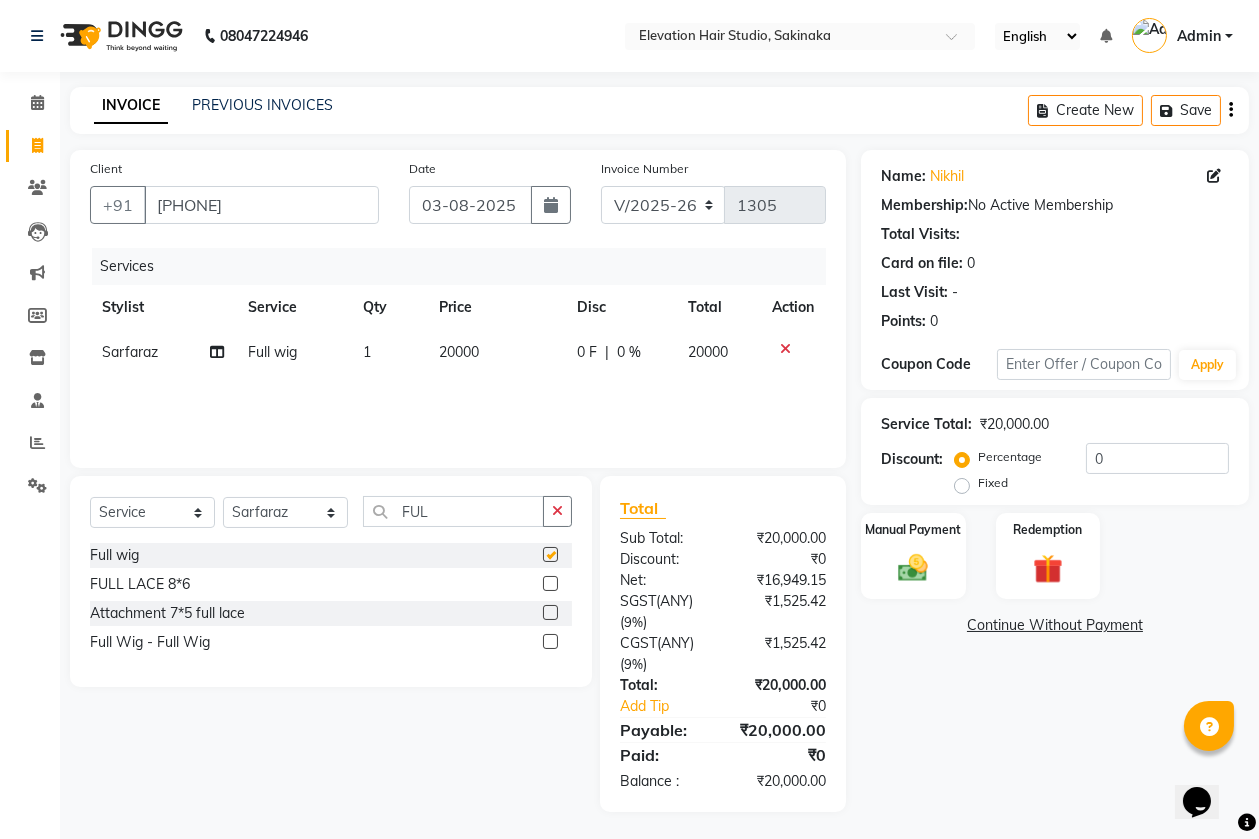 checkbox on "false" 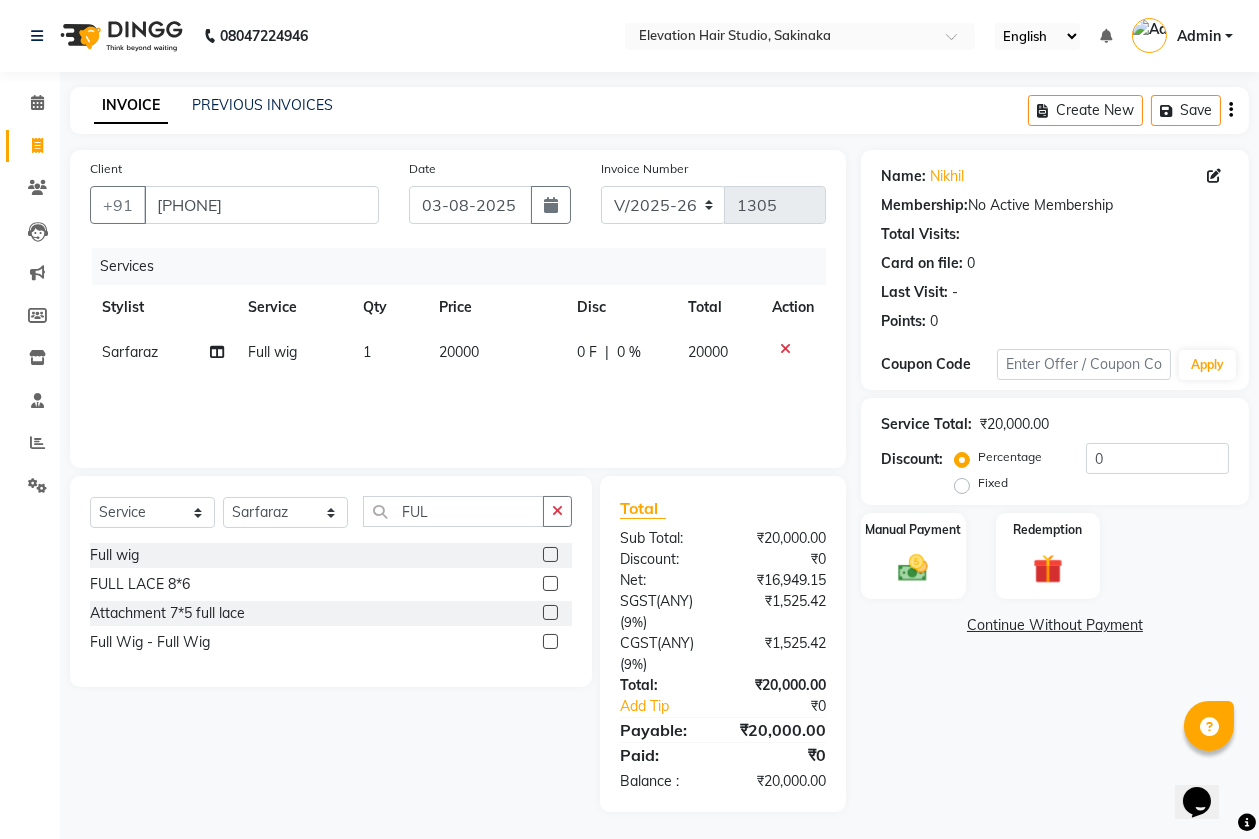 click on "Services Stylist Service Qty Price Disc Total Action Sarfaraz Full wig  1 20000 0 F | 0 % 20000" 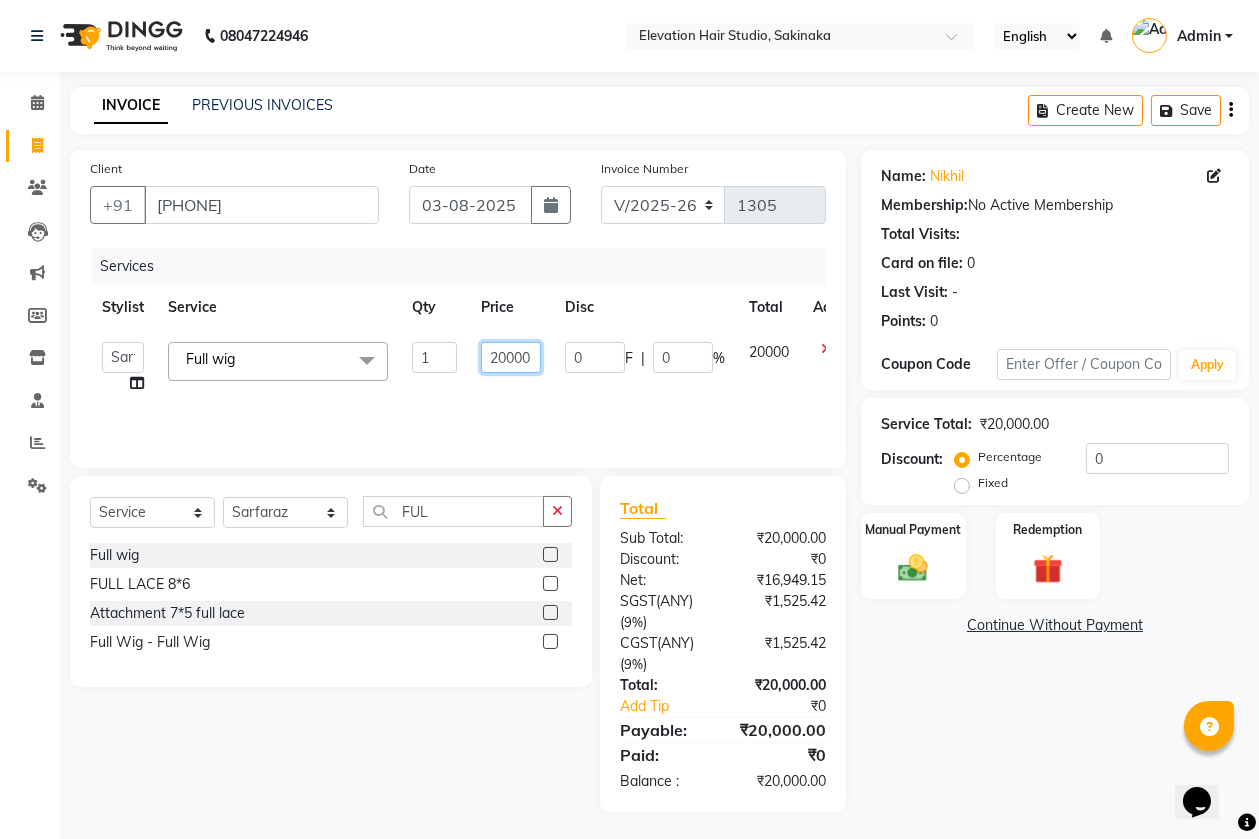 click on "20000" 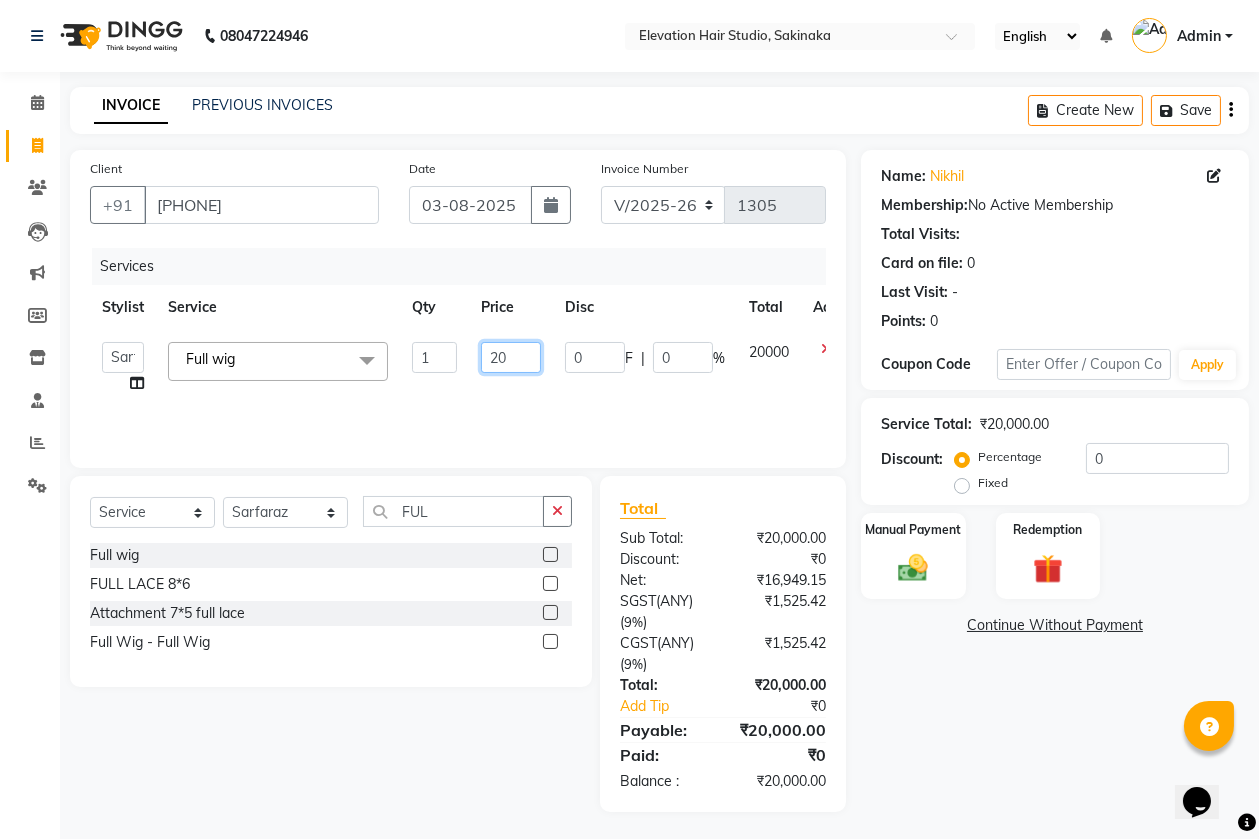 type on "2" 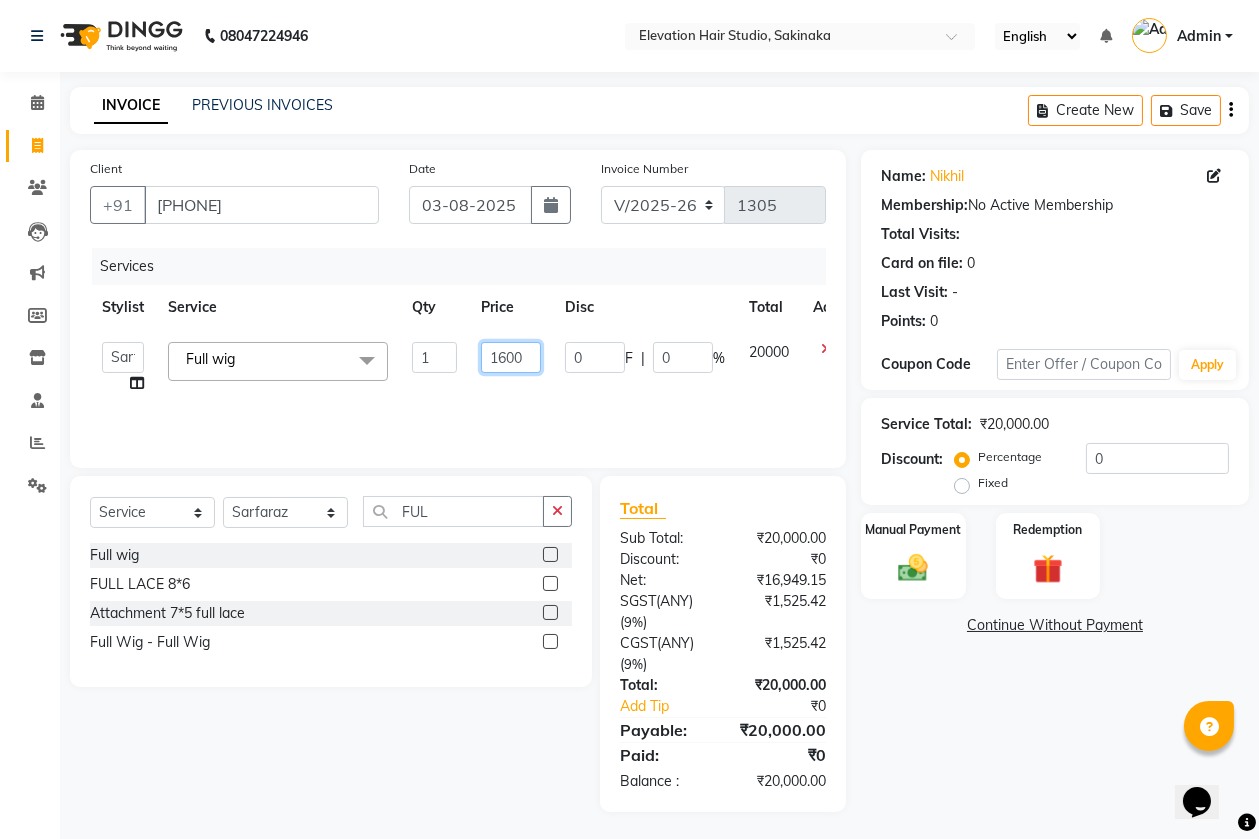 type on "16000" 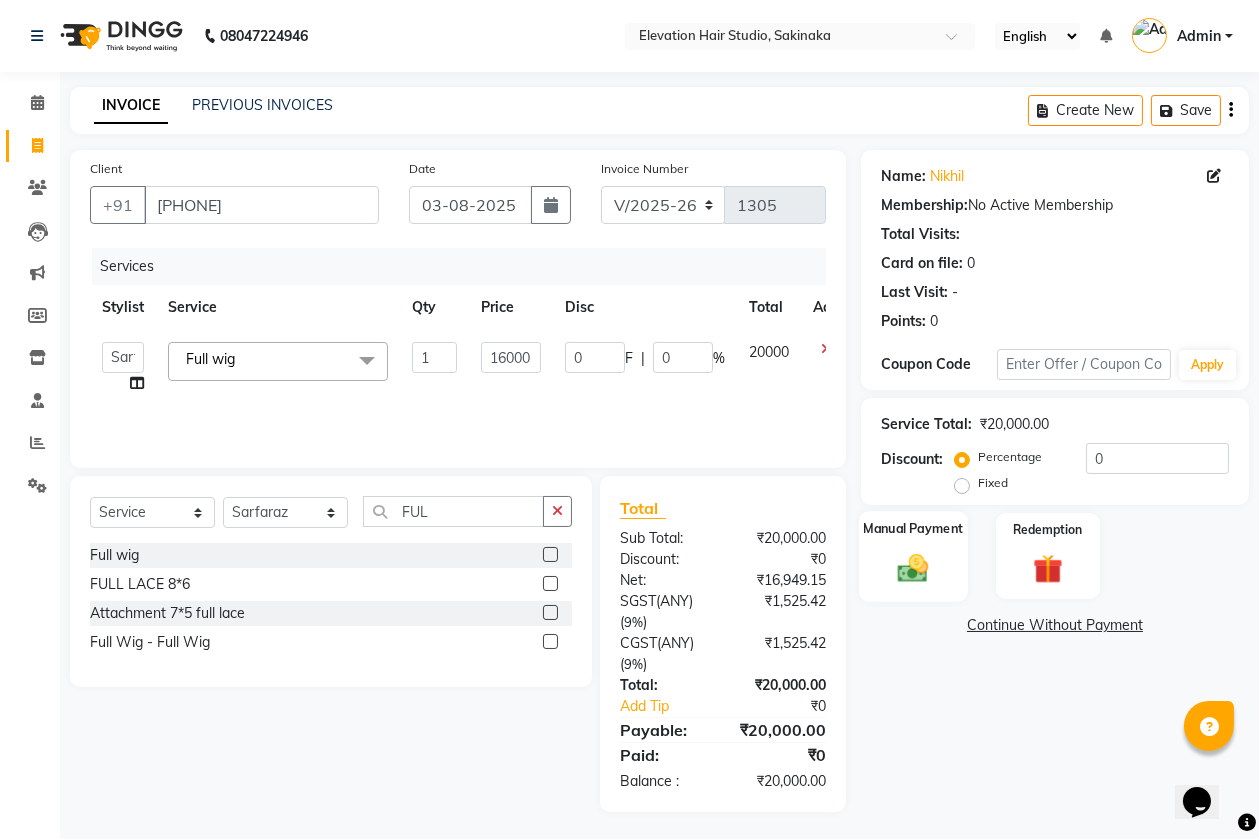 click on "Manual Payment" 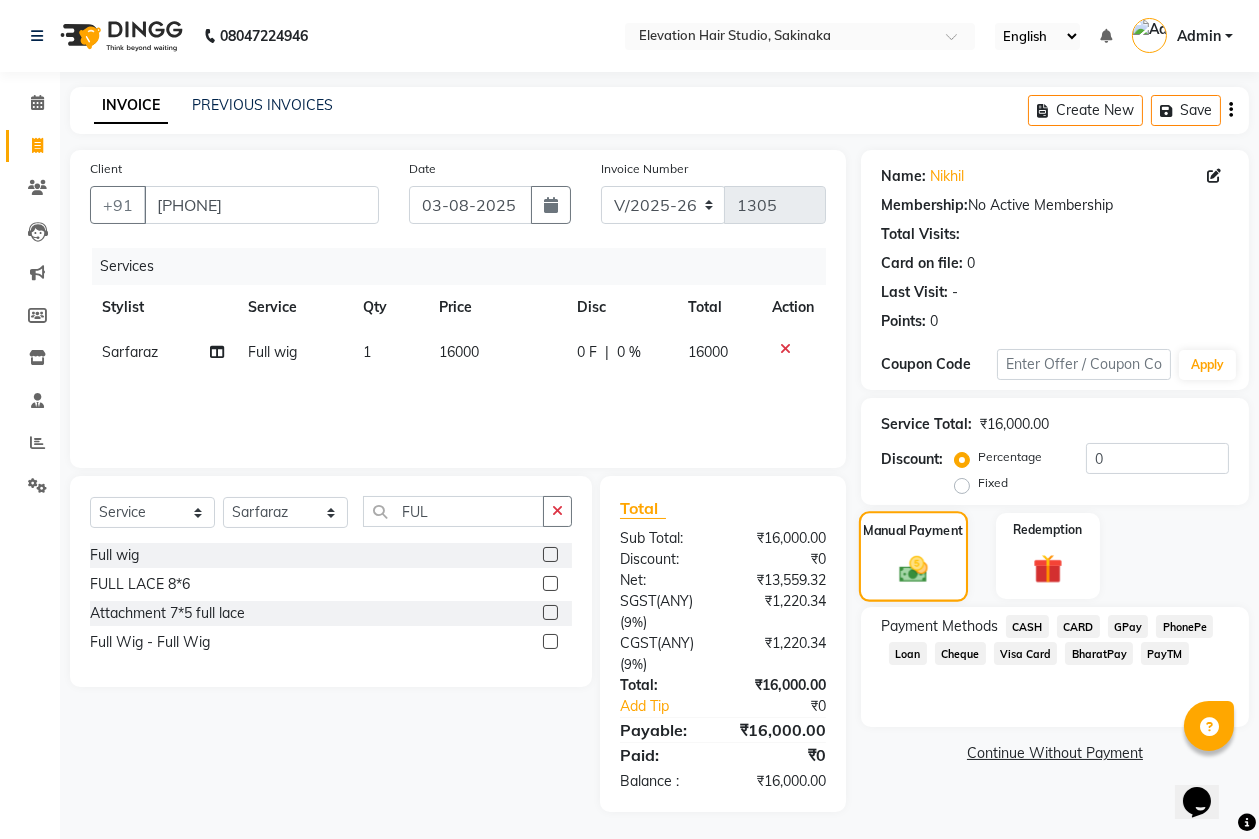 scroll, scrollTop: 3, scrollLeft: 0, axis: vertical 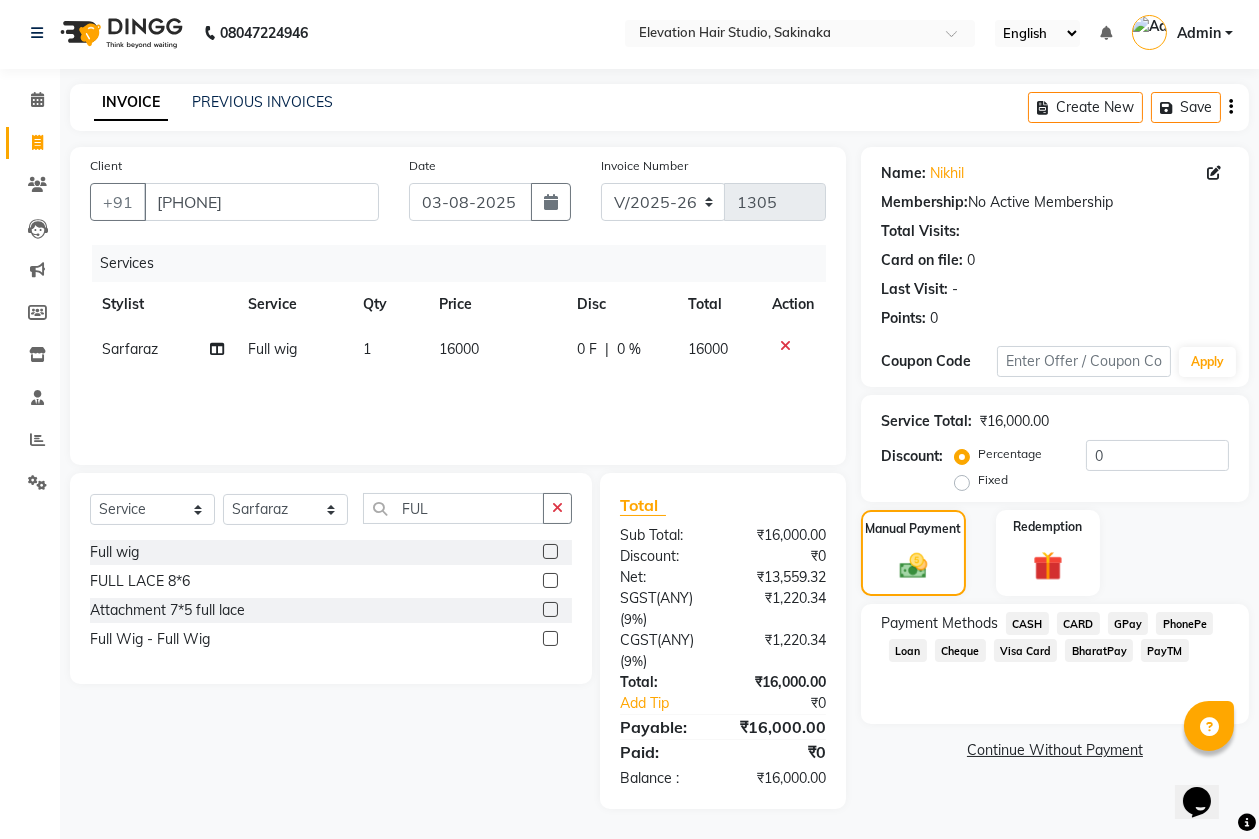 click on "GPay" 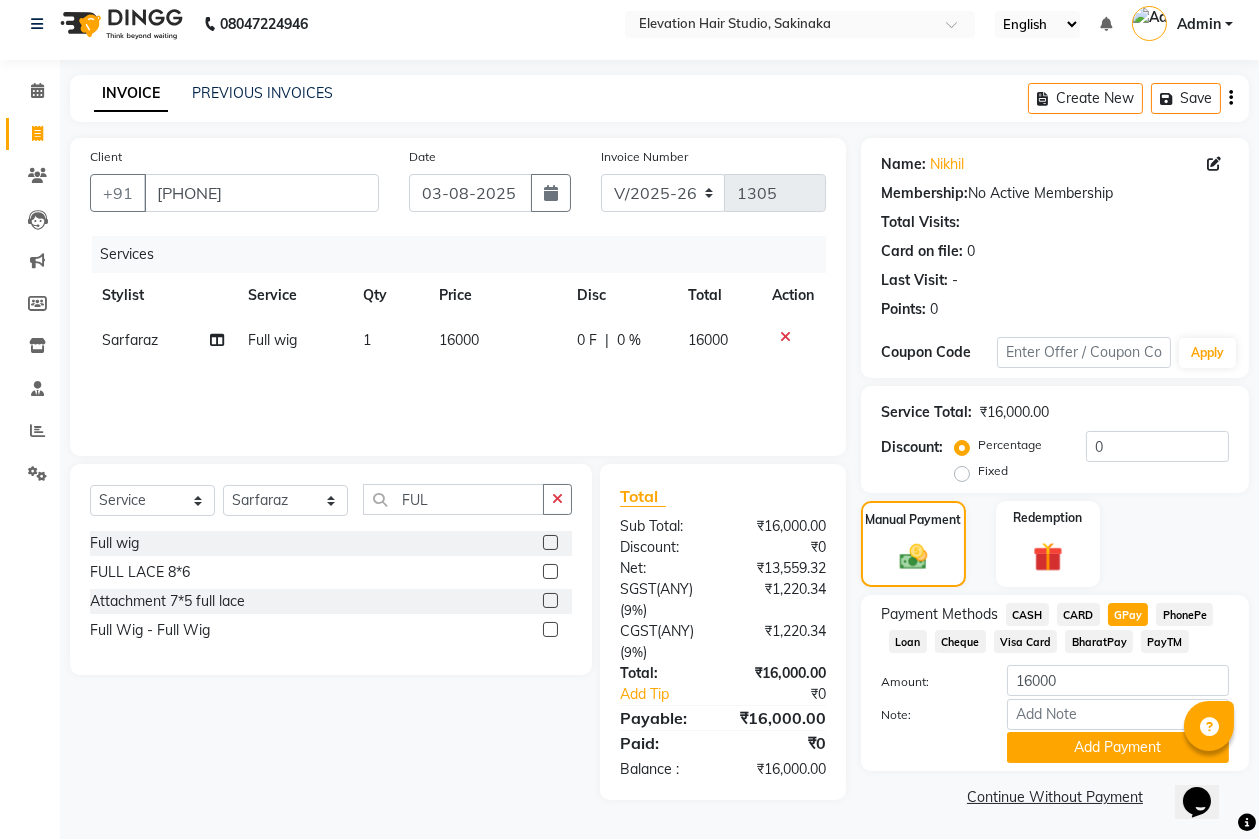 scroll, scrollTop: 15, scrollLeft: 0, axis: vertical 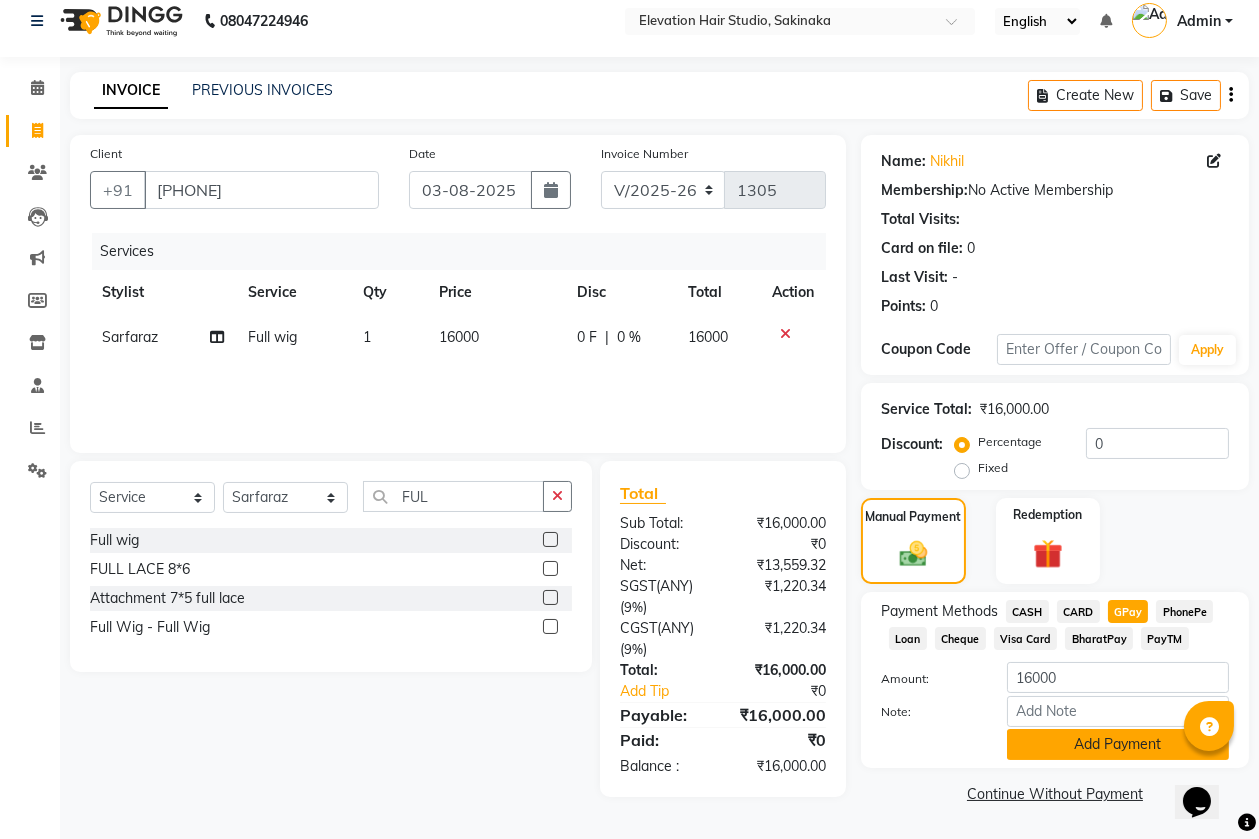click on "Add Payment" 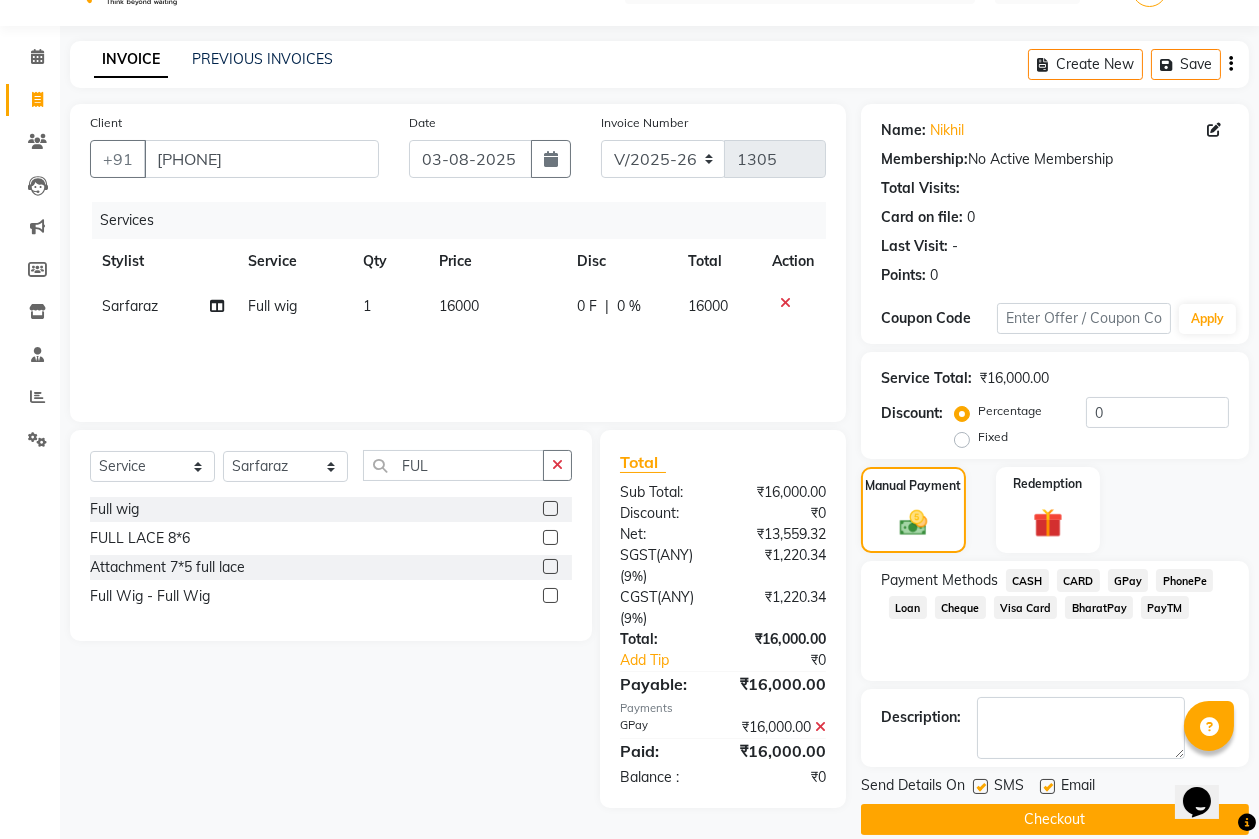 scroll, scrollTop: 71, scrollLeft: 0, axis: vertical 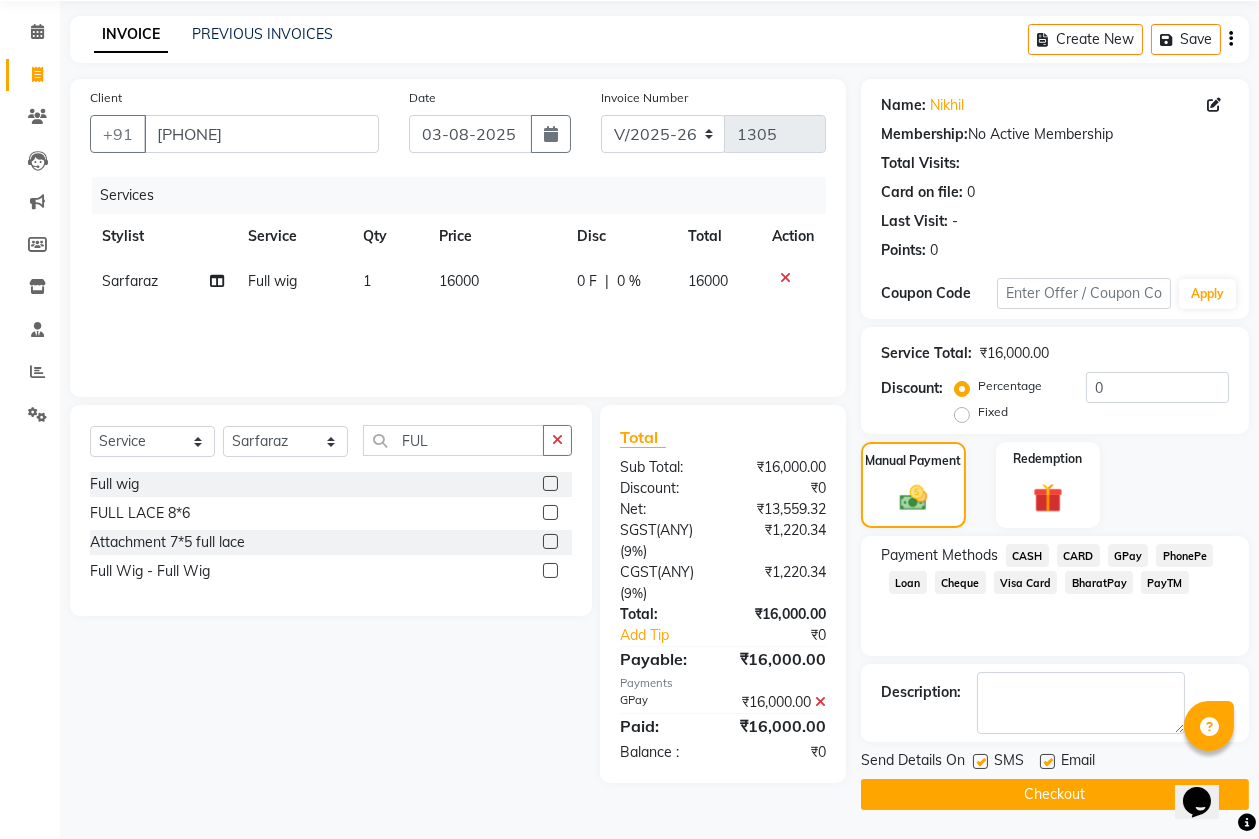 click 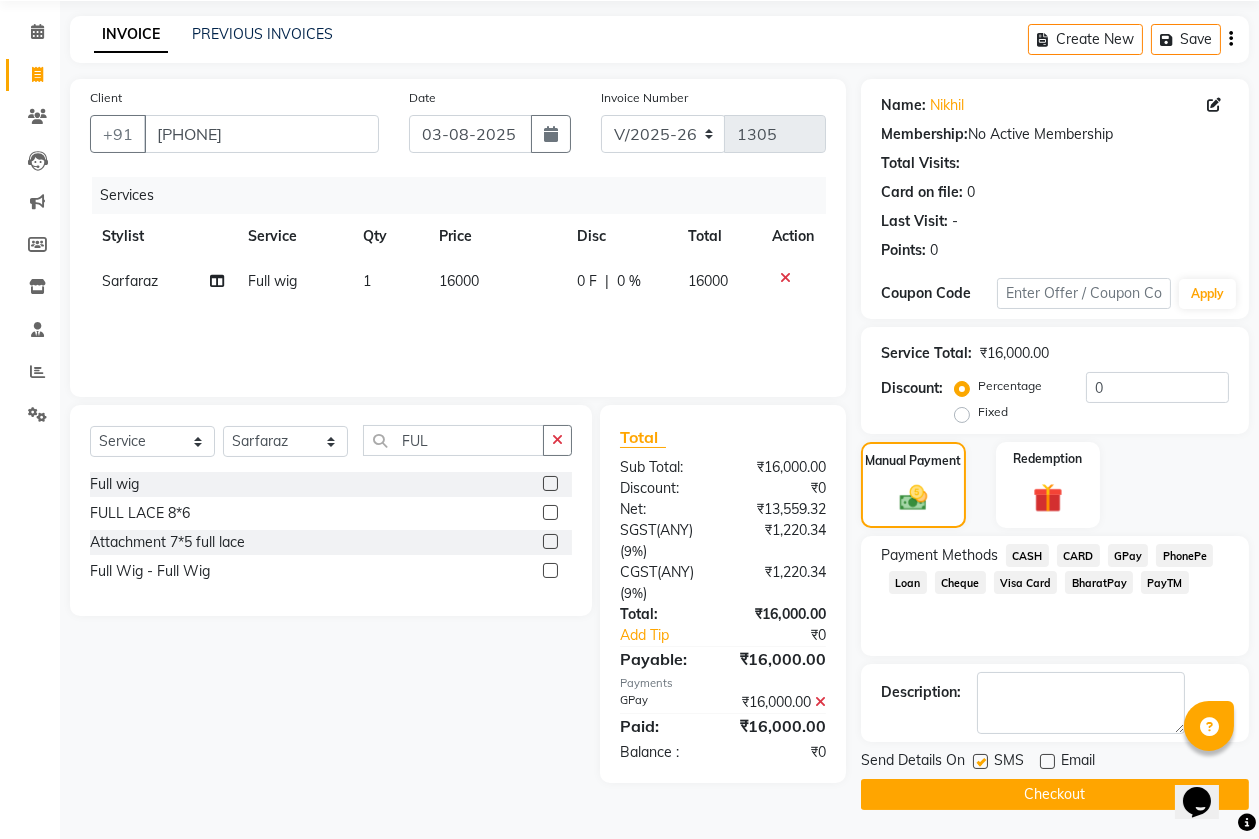 click 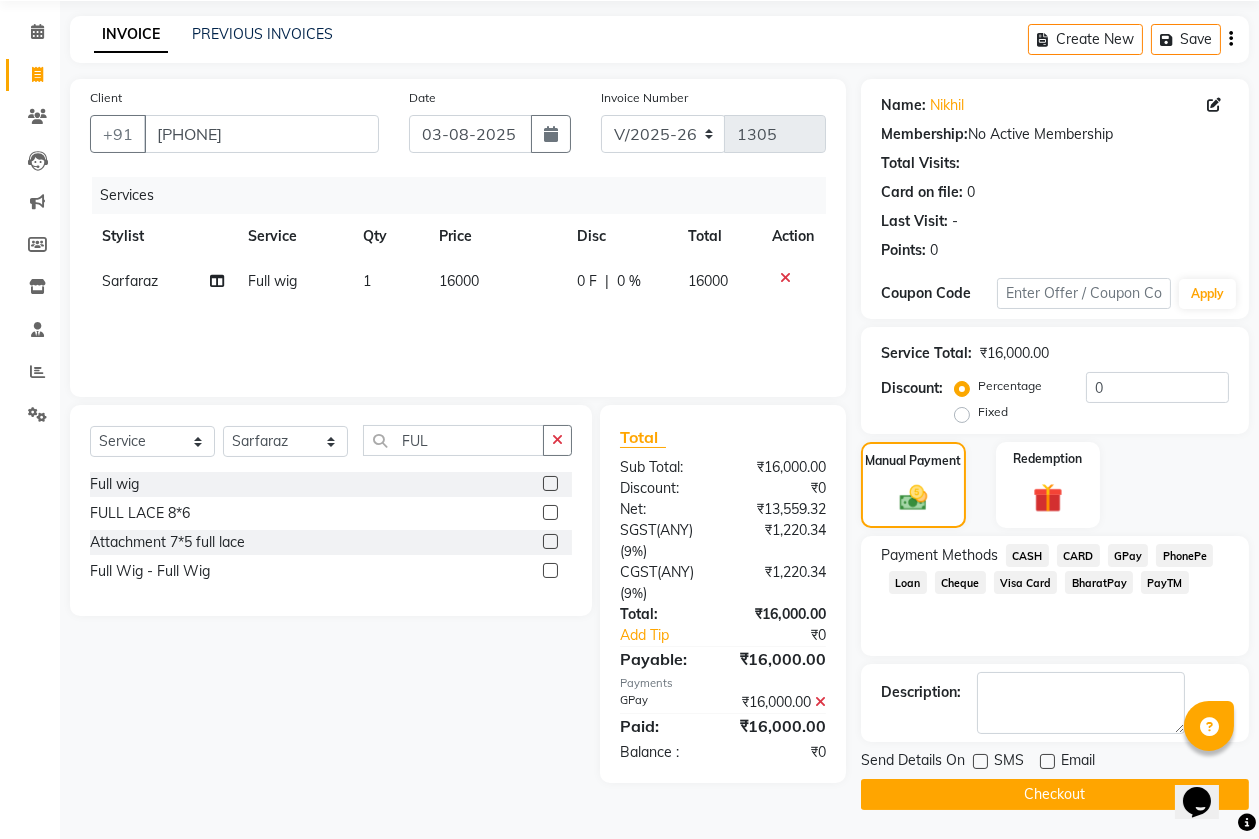 click on "Checkout" 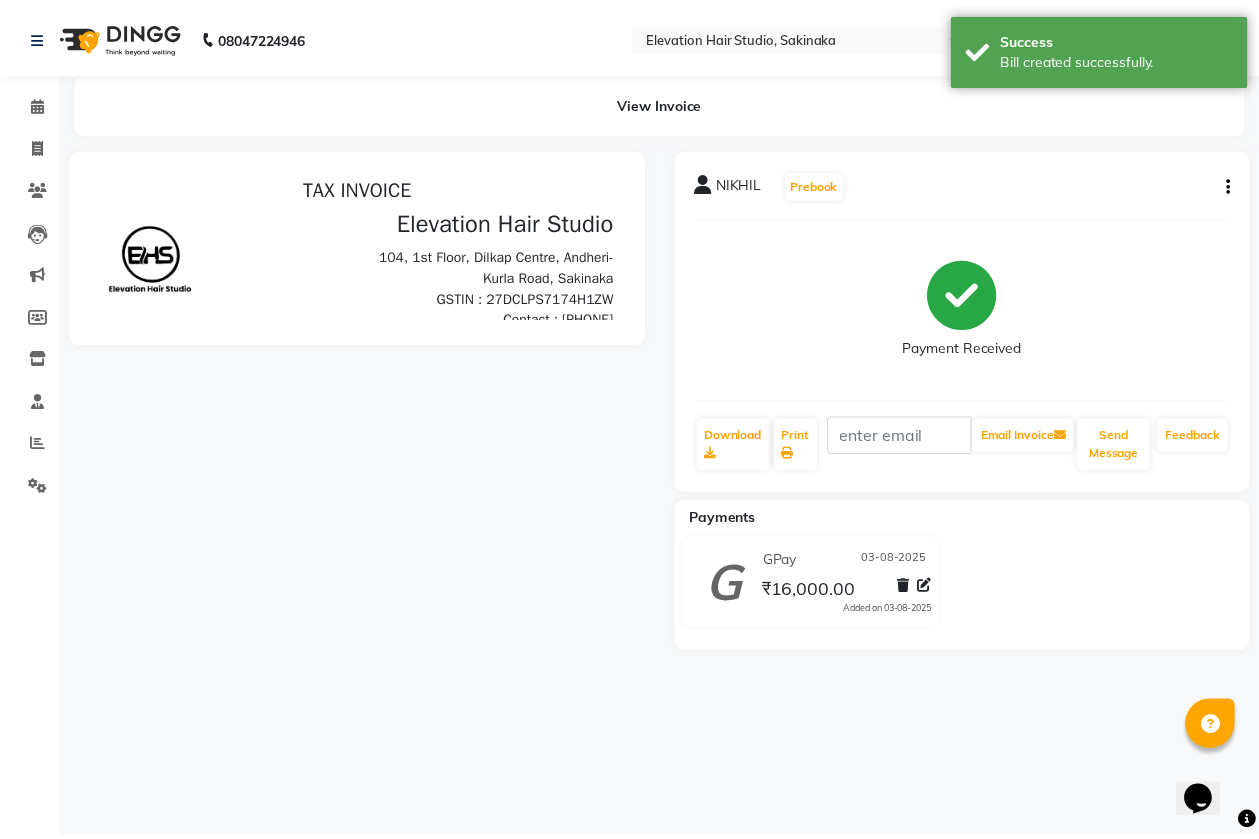 scroll, scrollTop: 0, scrollLeft: 0, axis: both 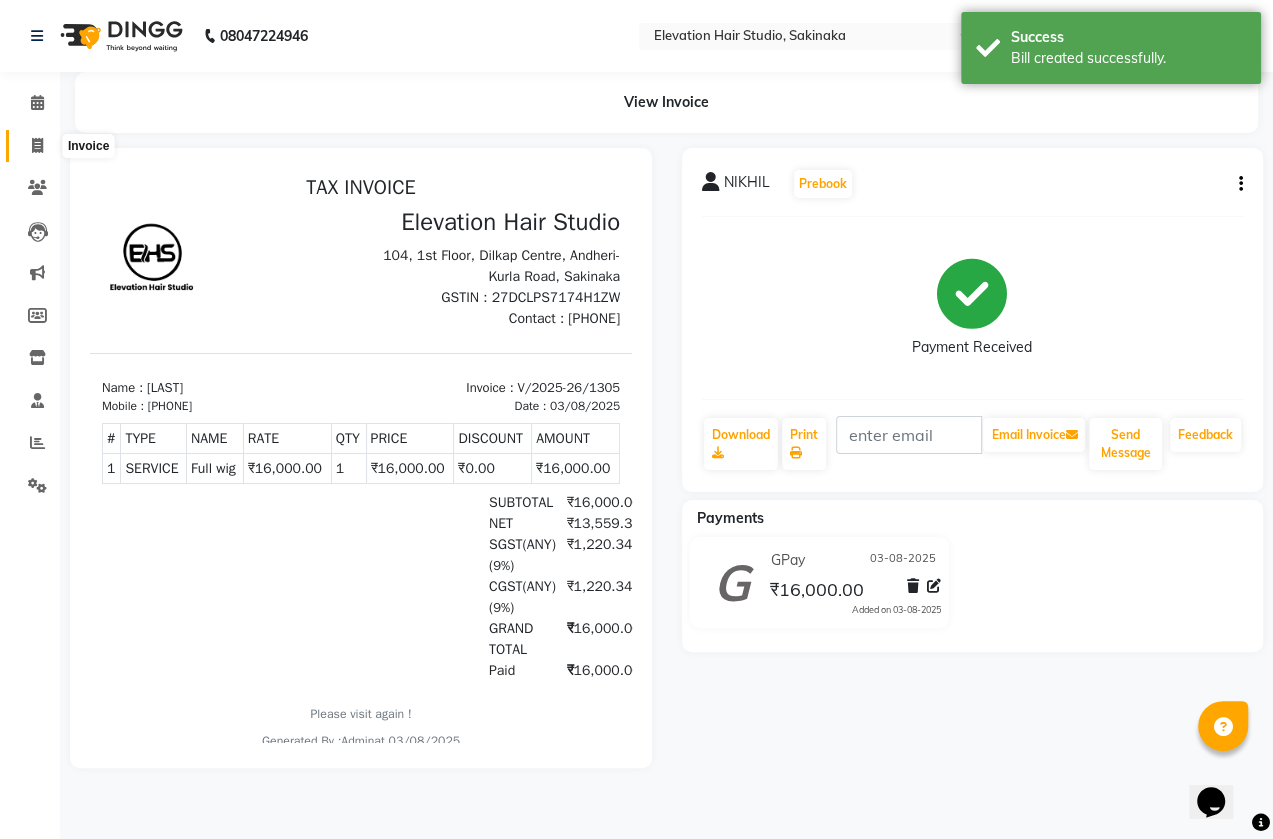 click 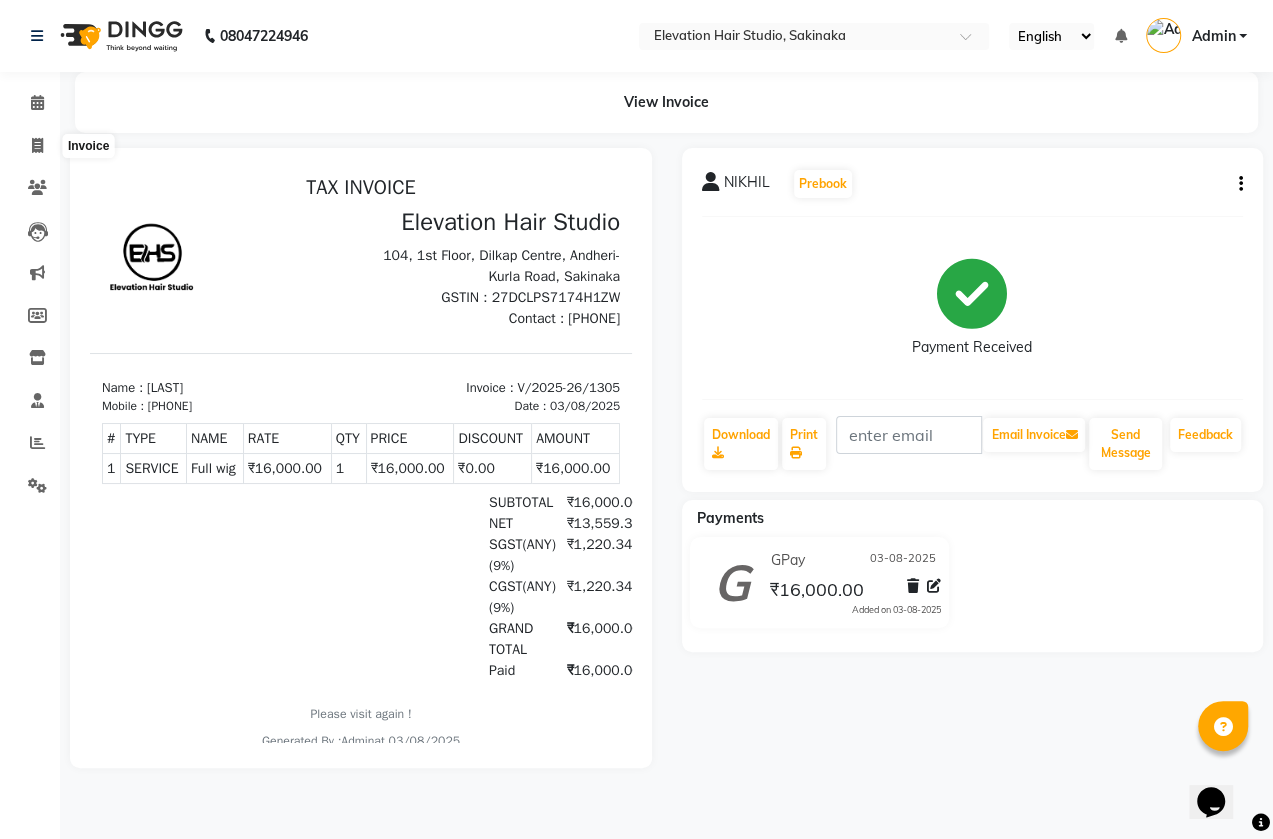 select on "service" 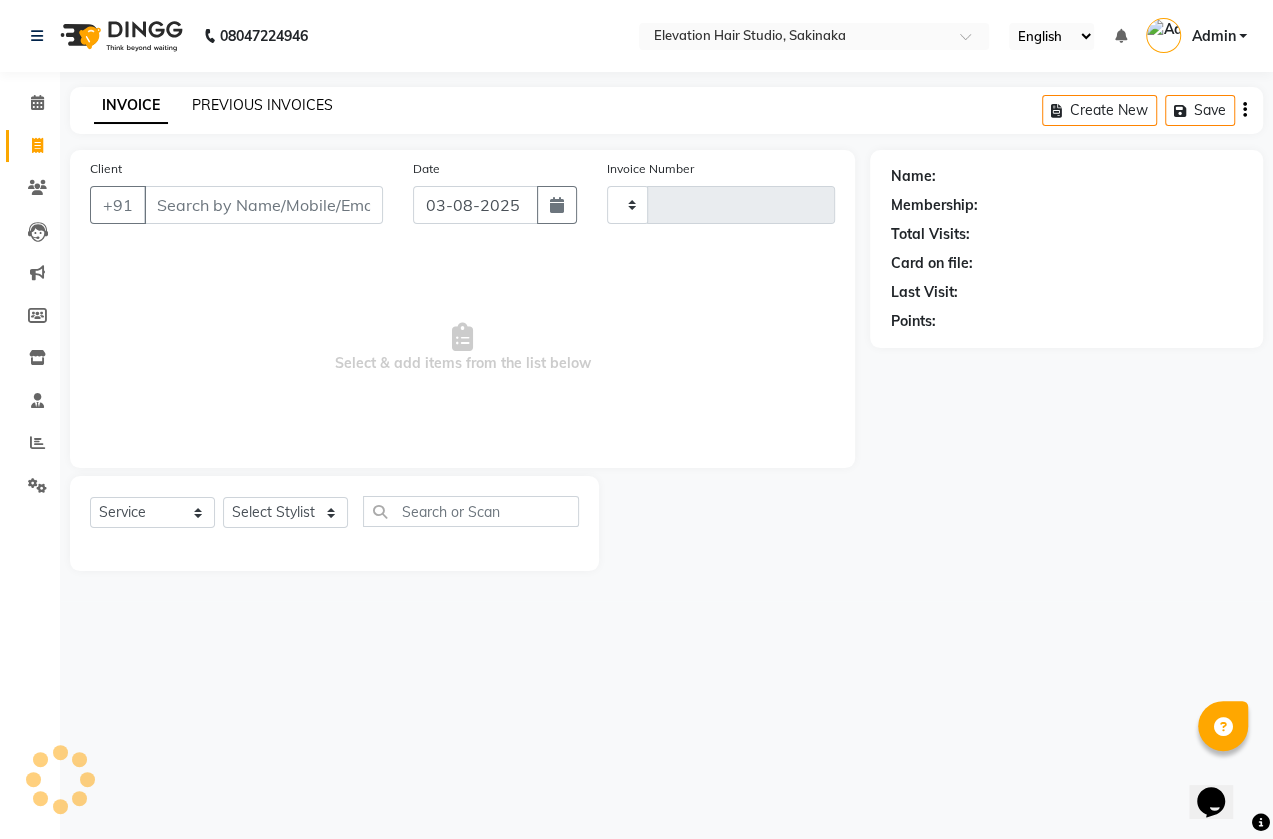 type on "1306" 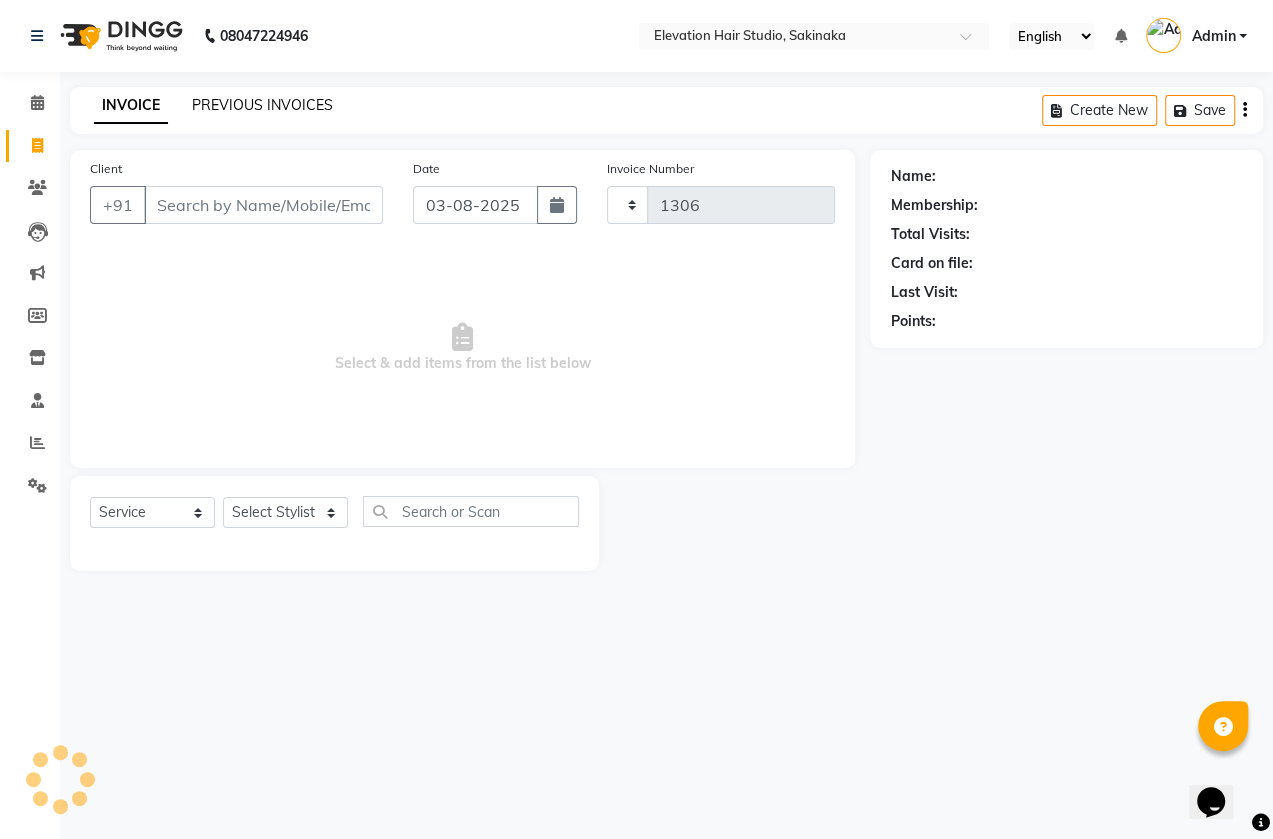 select on "4949" 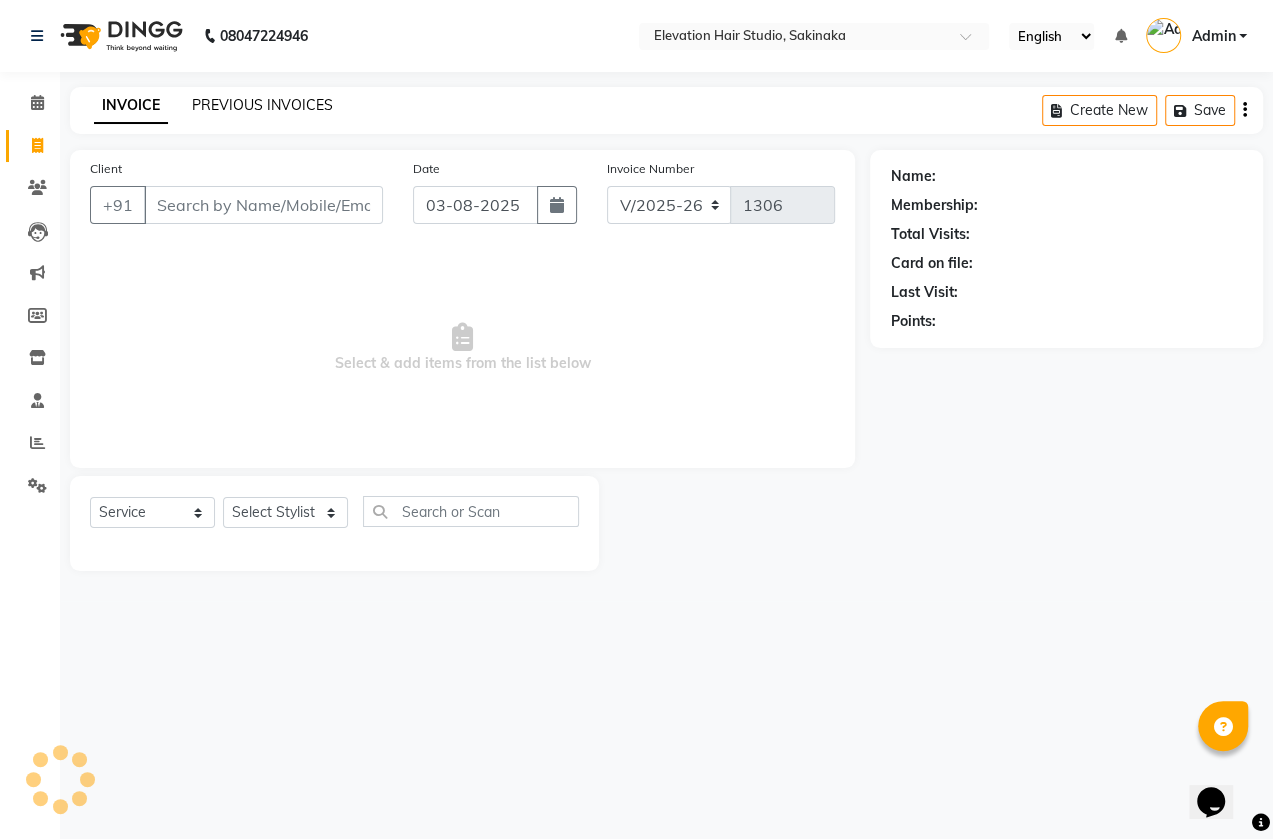 click on "PREVIOUS INVOICES" 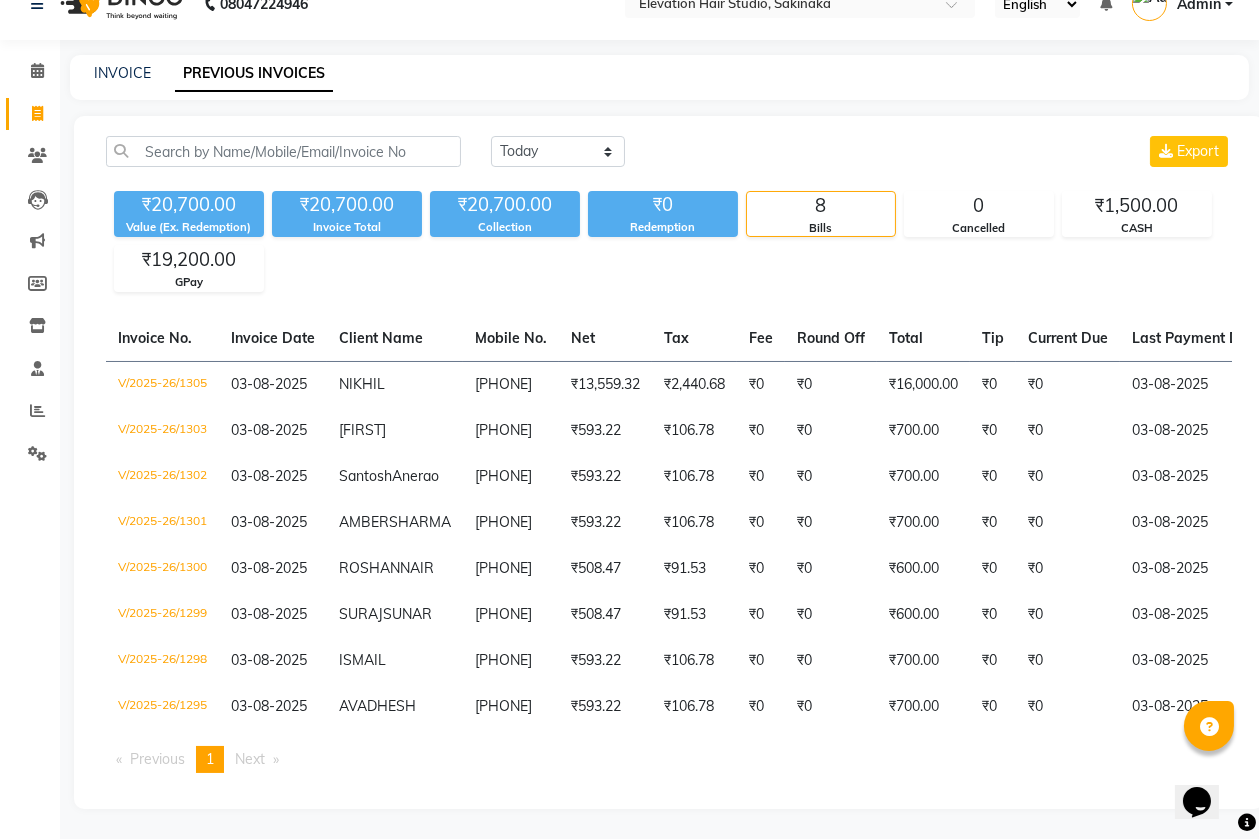 scroll, scrollTop: 0, scrollLeft: 0, axis: both 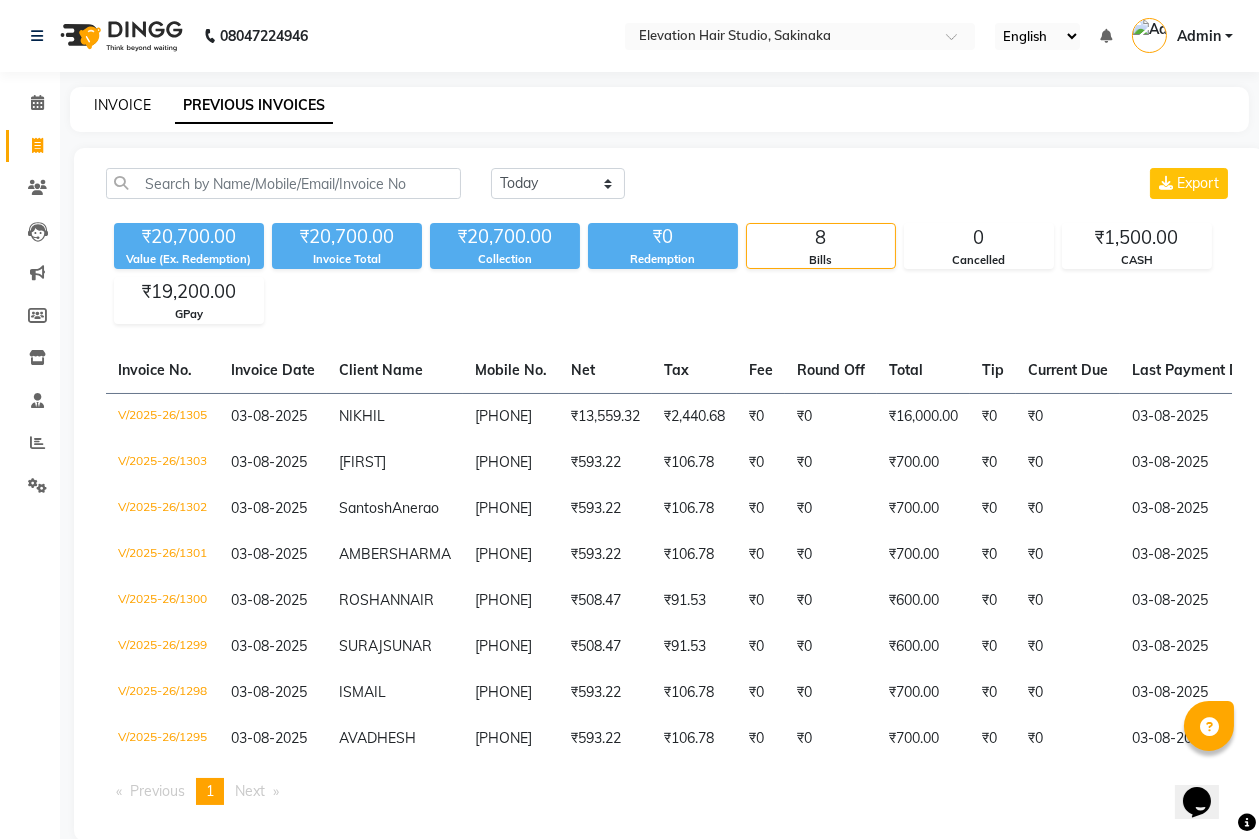 click on "INVOICE PREVIOUS INVOICES" 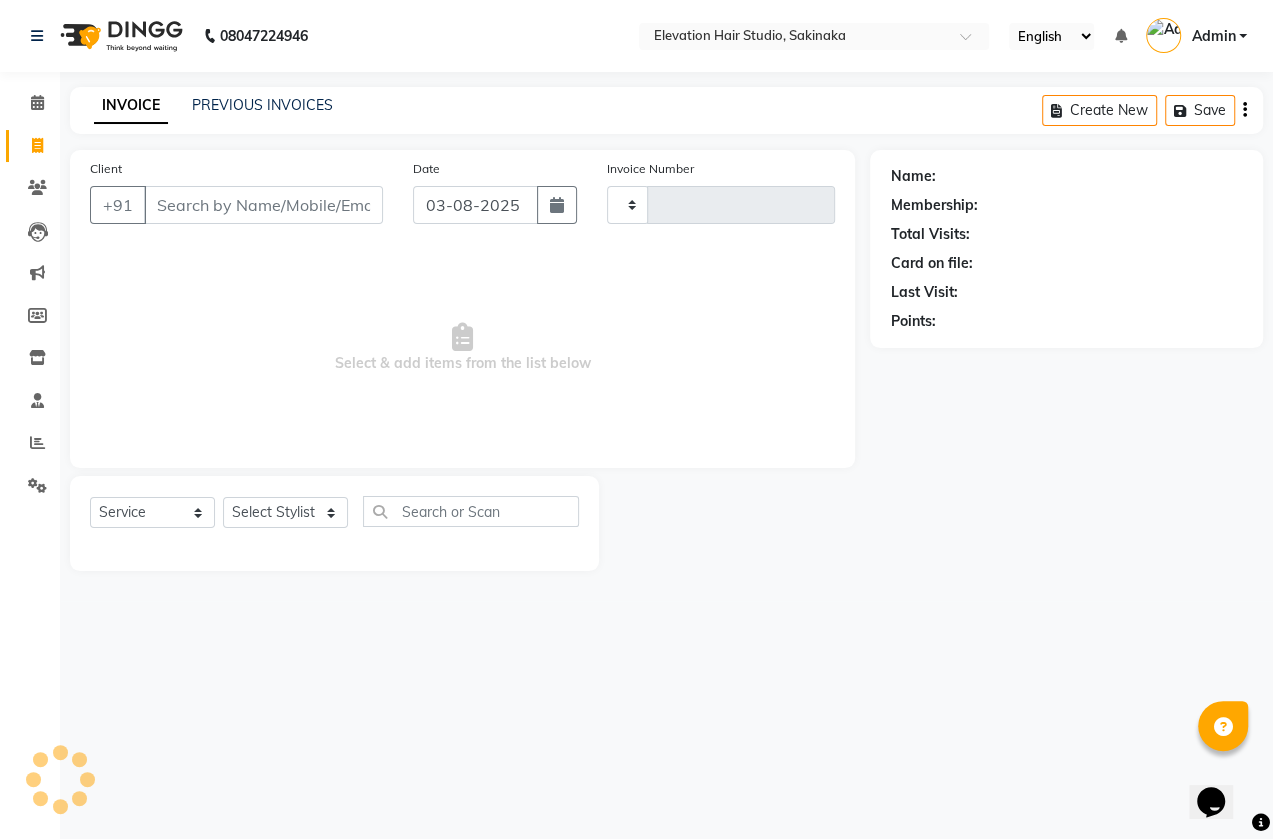 type on "1306" 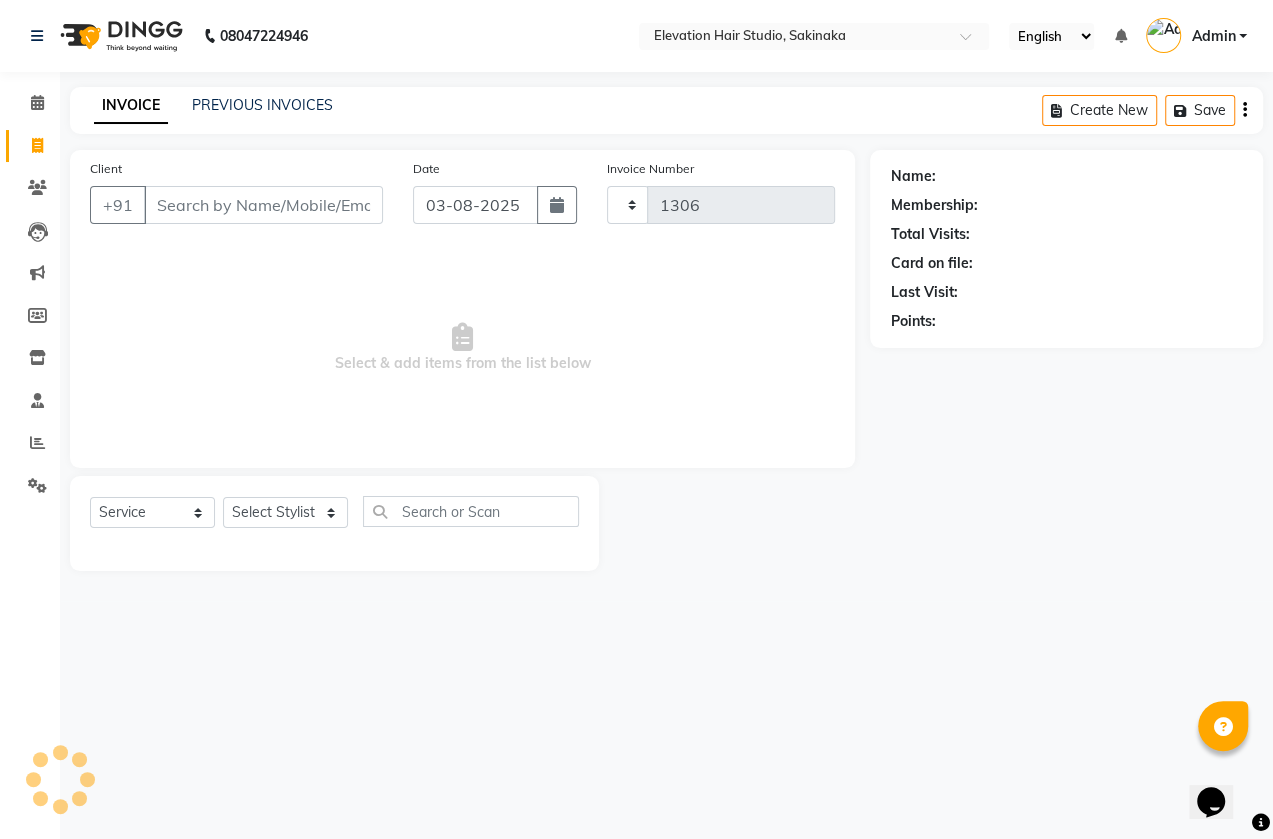 select on "4949" 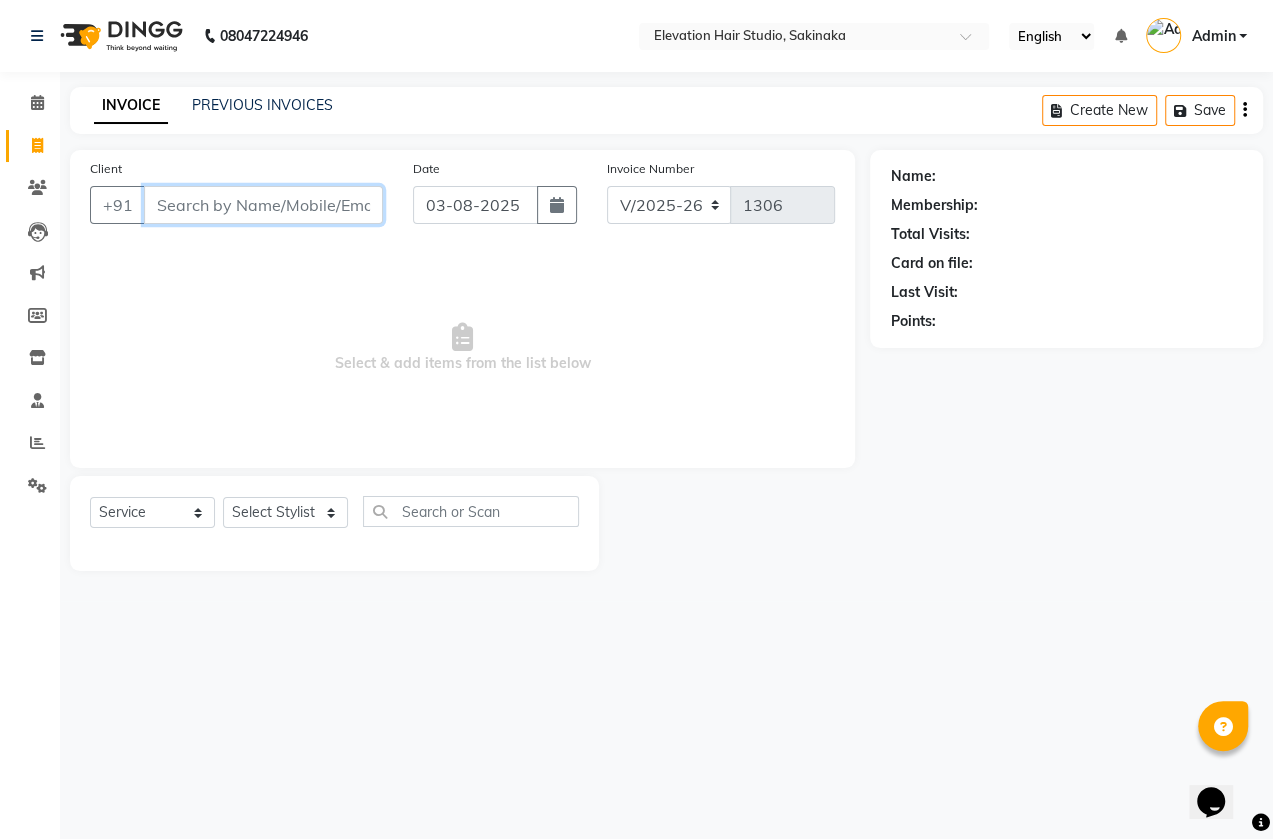 click on "Client" at bounding box center [263, 205] 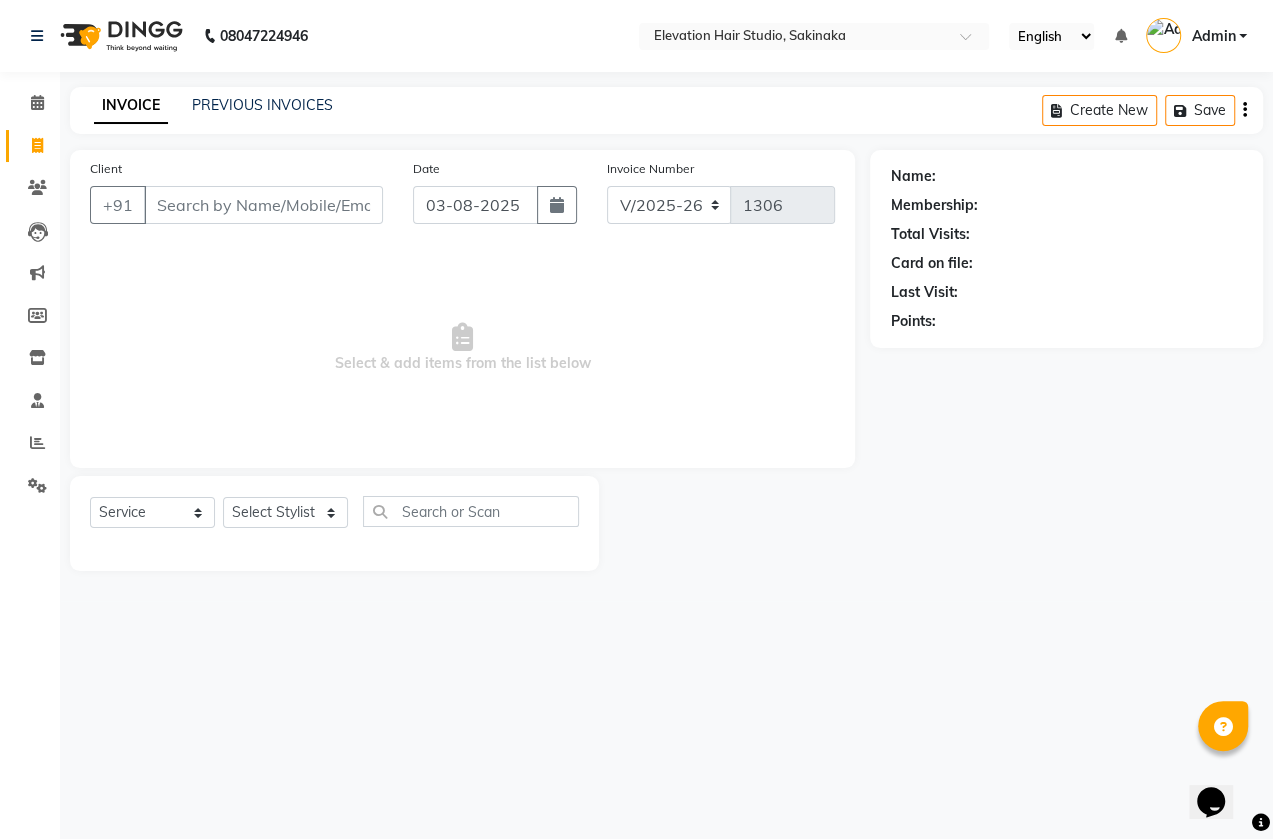 click on "Select & add items from the list below" at bounding box center [462, 348] 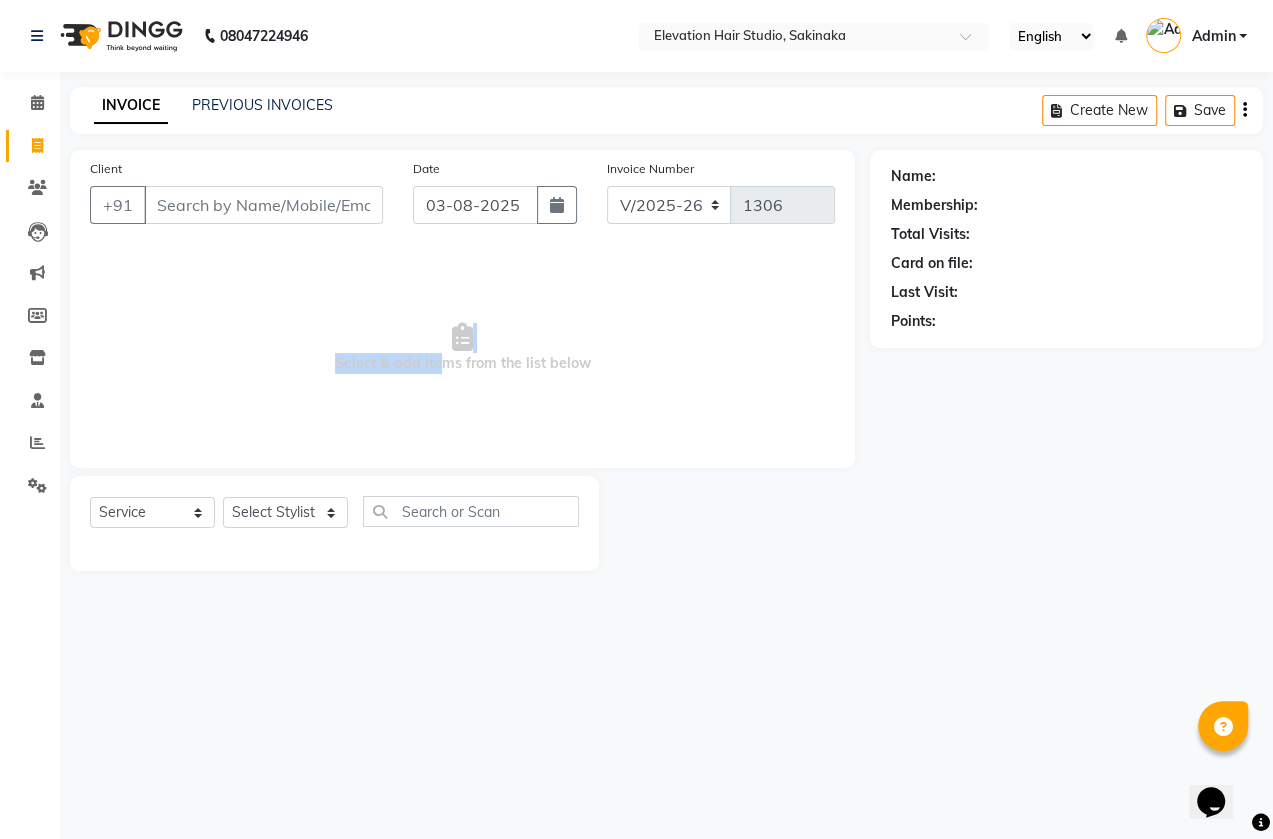 drag, startPoint x: 645, startPoint y: 370, endPoint x: 438, endPoint y: 388, distance: 207.78113 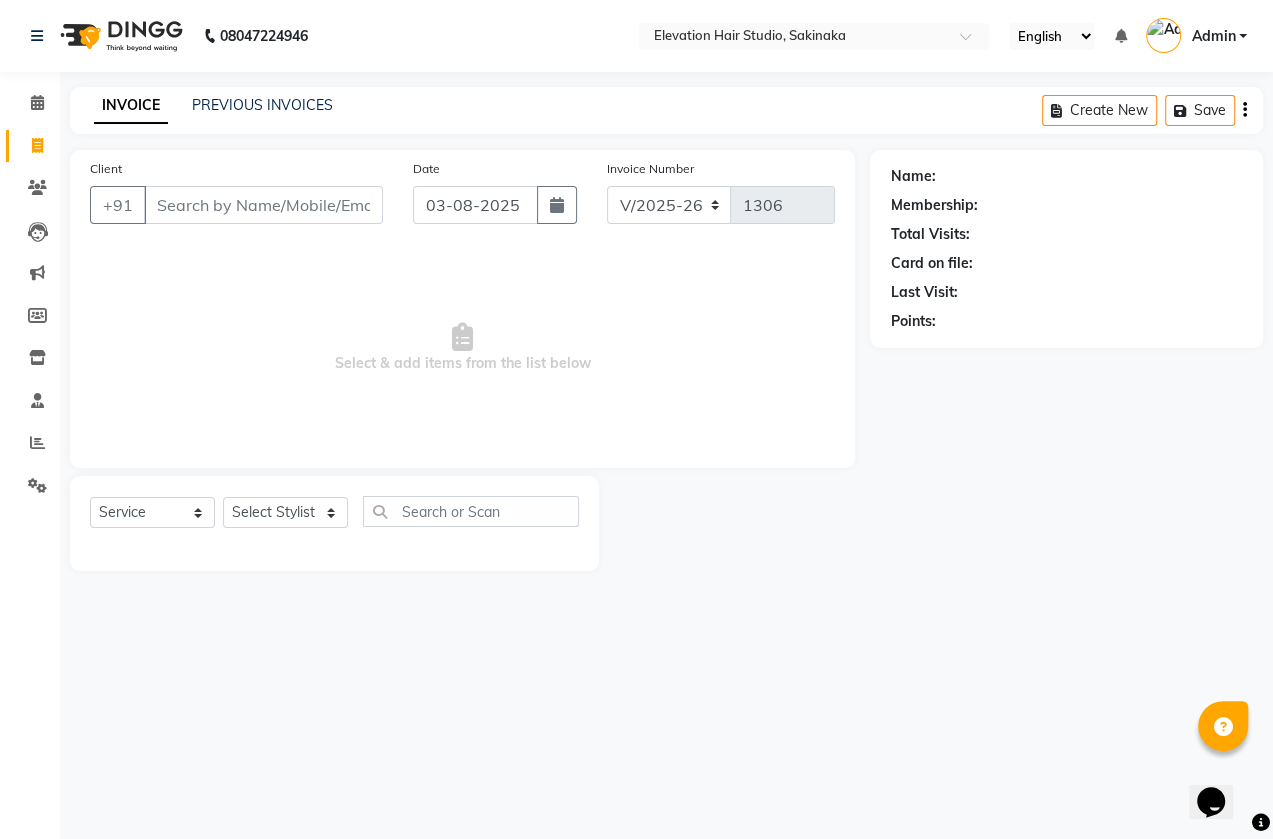 click on "Select & add items from the list below" at bounding box center (462, 348) 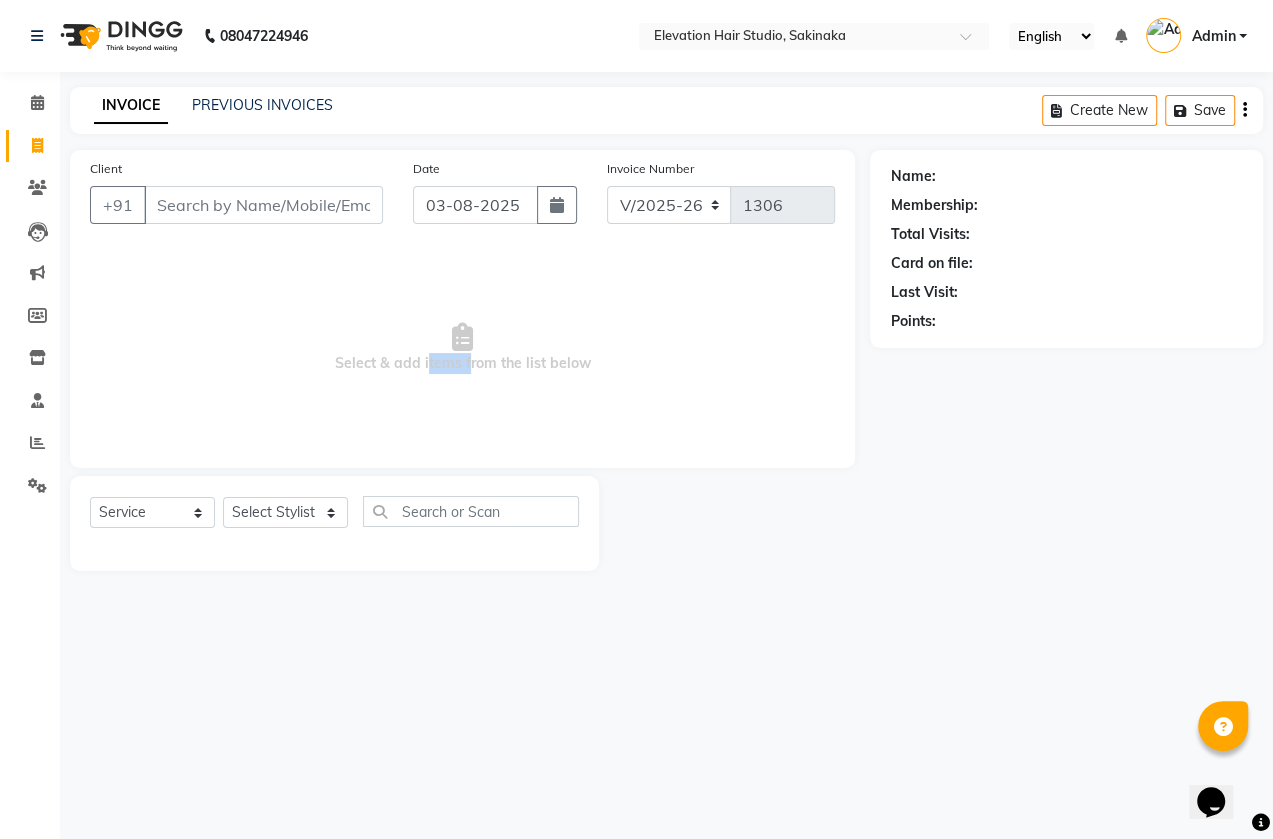 click on "Select & add items from the list below" at bounding box center [462, 348] 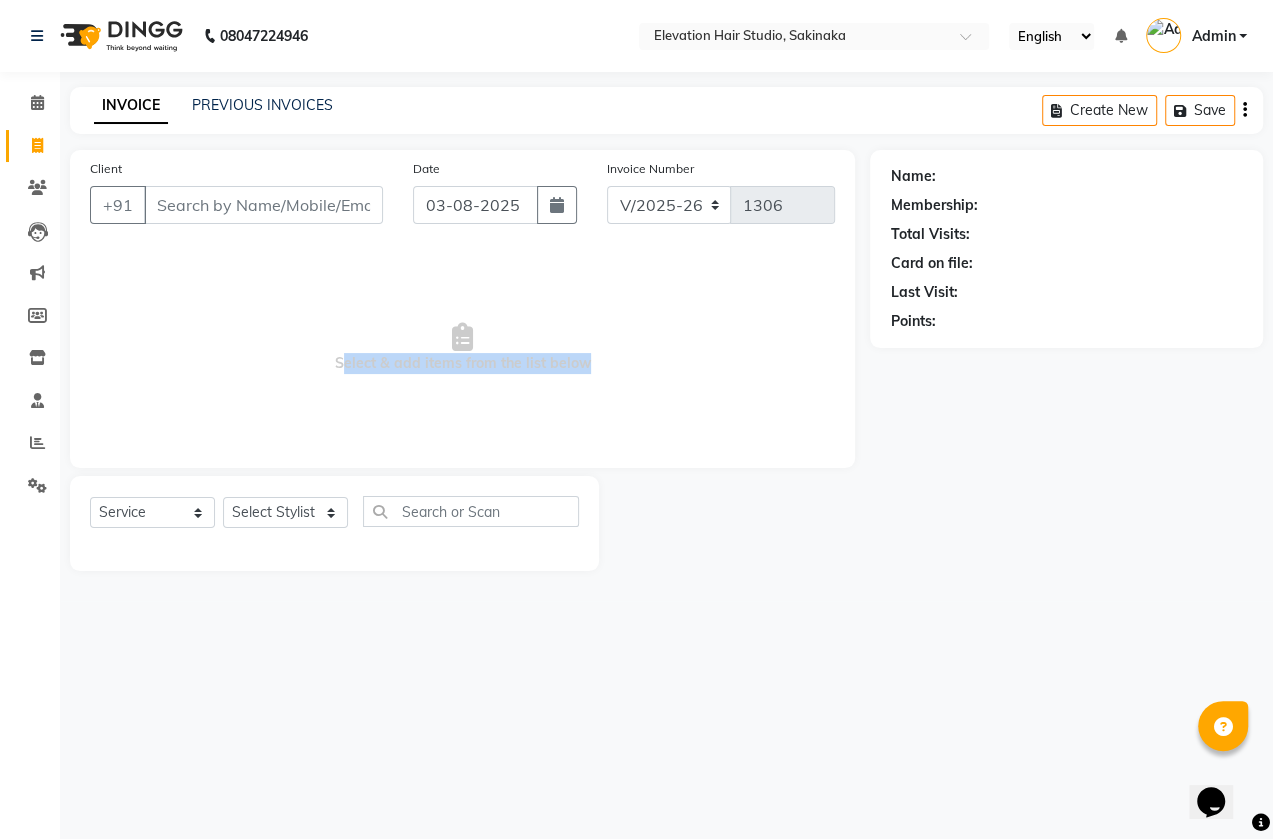 click on "Select & add items from the list below" at bounding box center (462, 348) 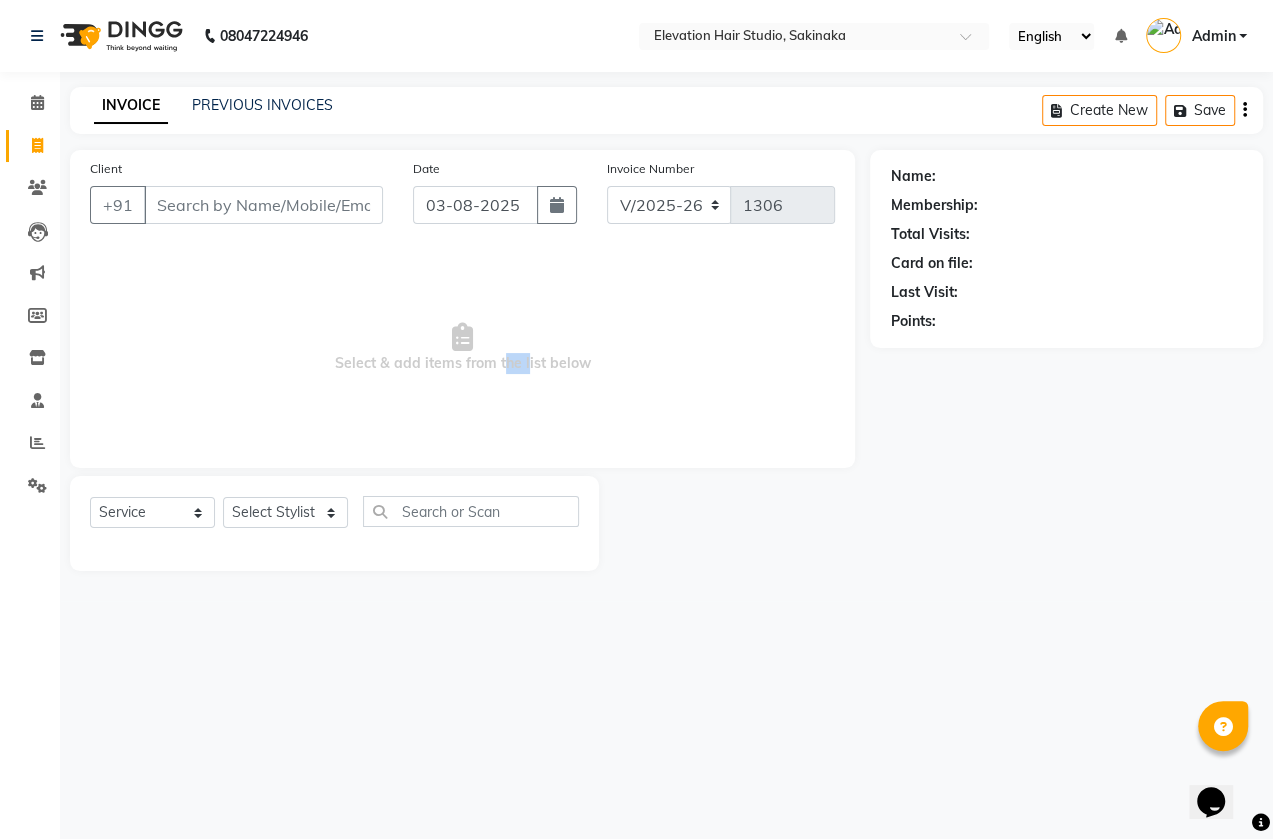 click on "Select & add items from the list below" at bounding box center [462, 348] 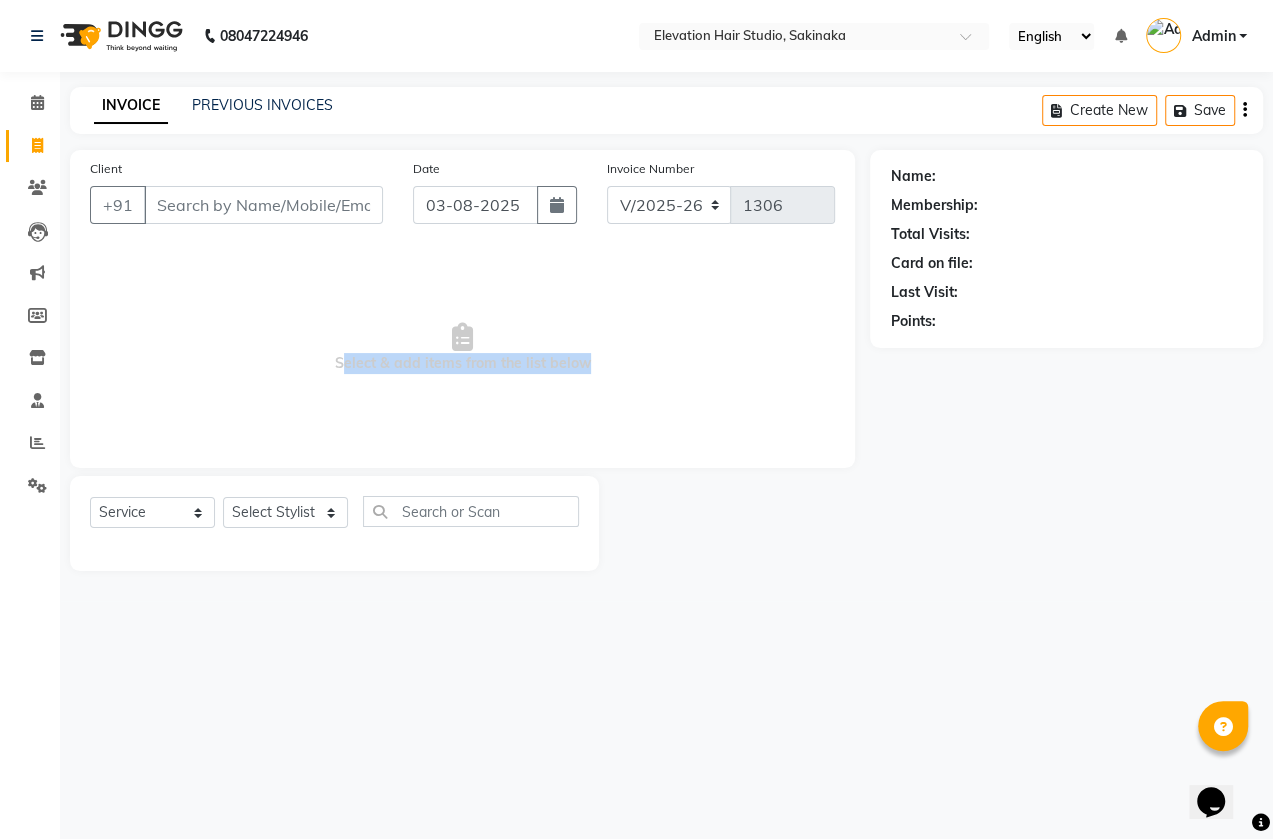click on "Select & add items from the list below" at bounding box center (462, 348) 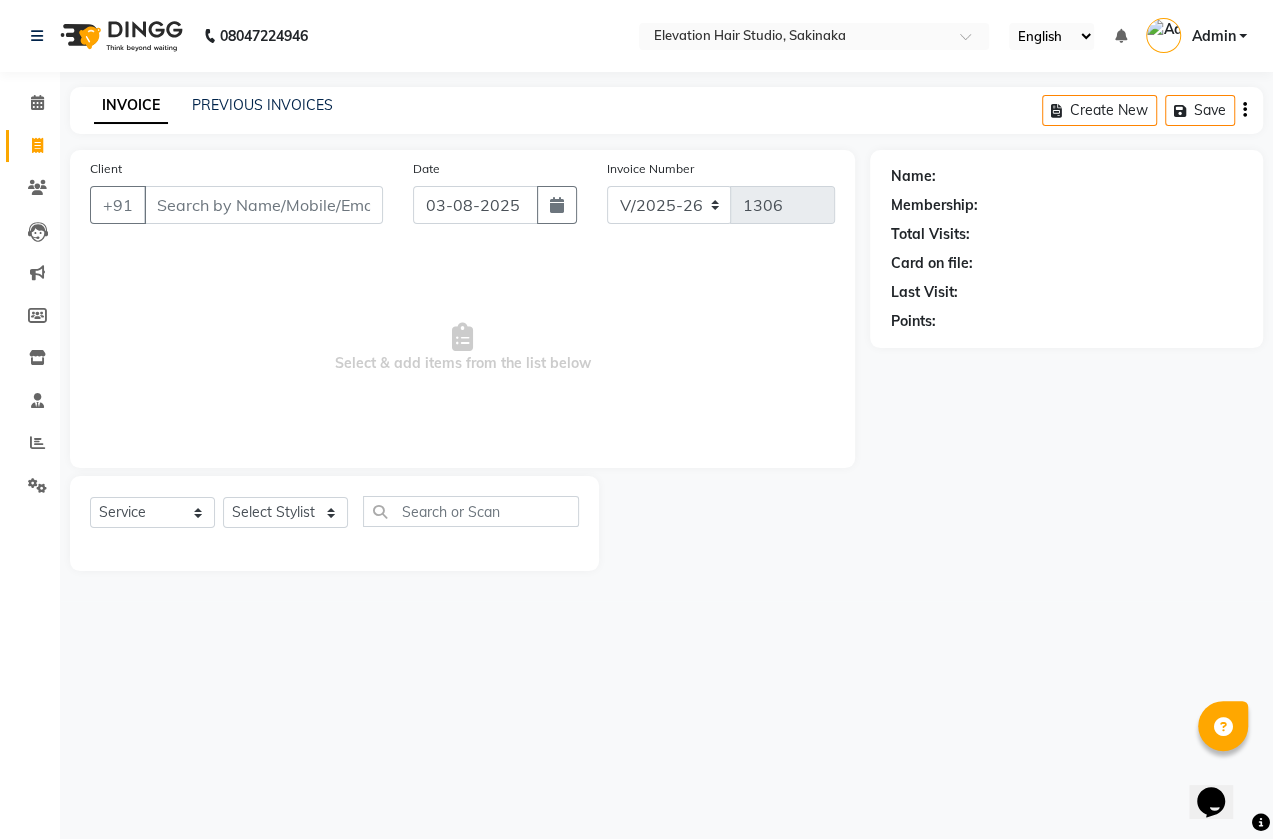 click on "Select & add items from the list below" at bounding box center [462, 348] 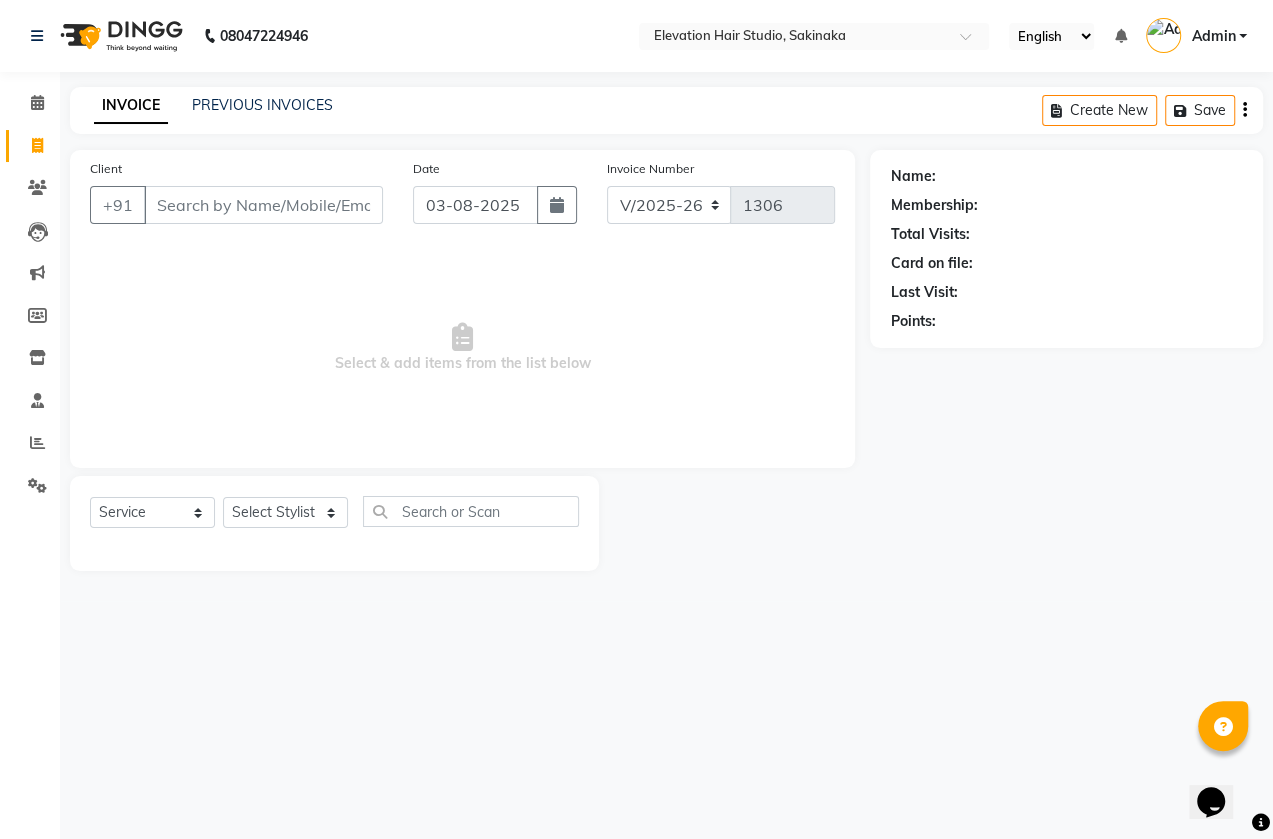 click on "Select & add items from the list below" at bounding box center [462, 348] 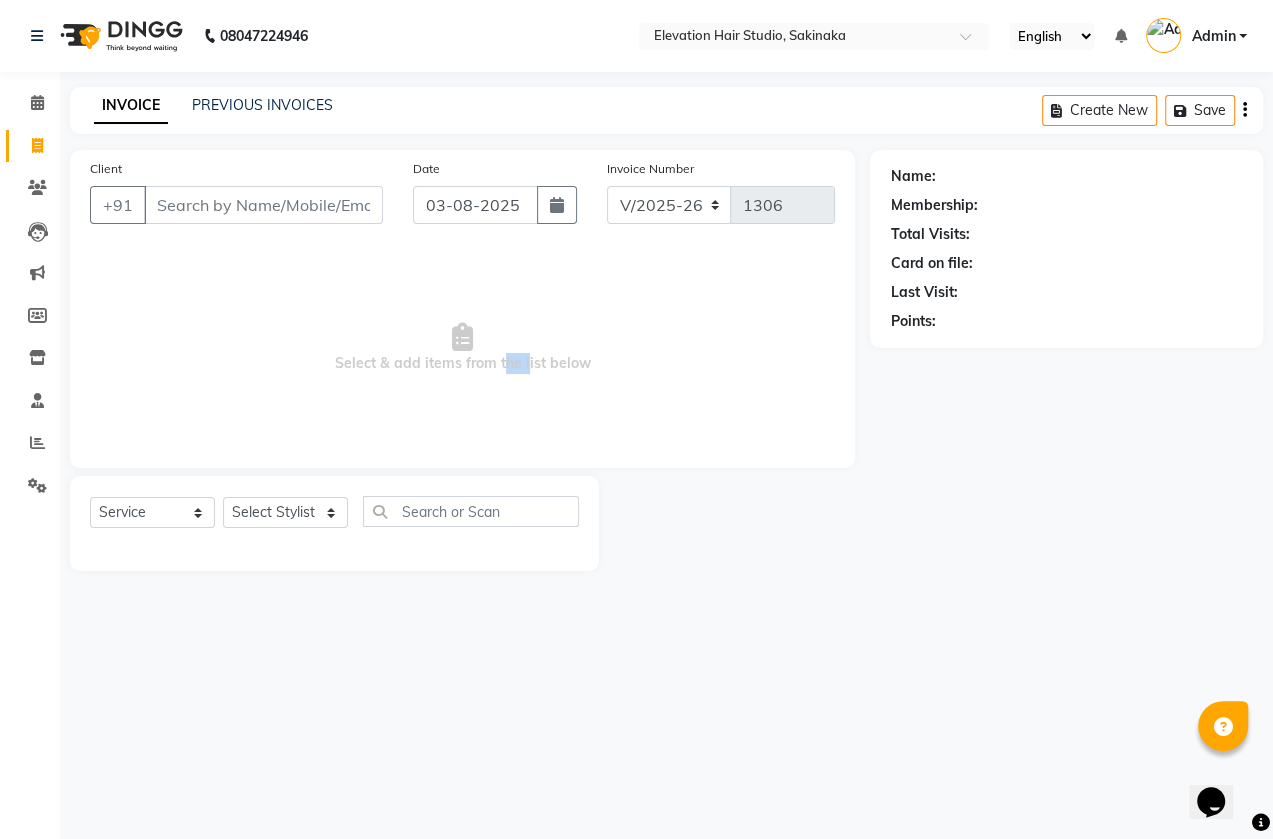 click on "Select & add items from the list below" at bounding box center [462, 348] 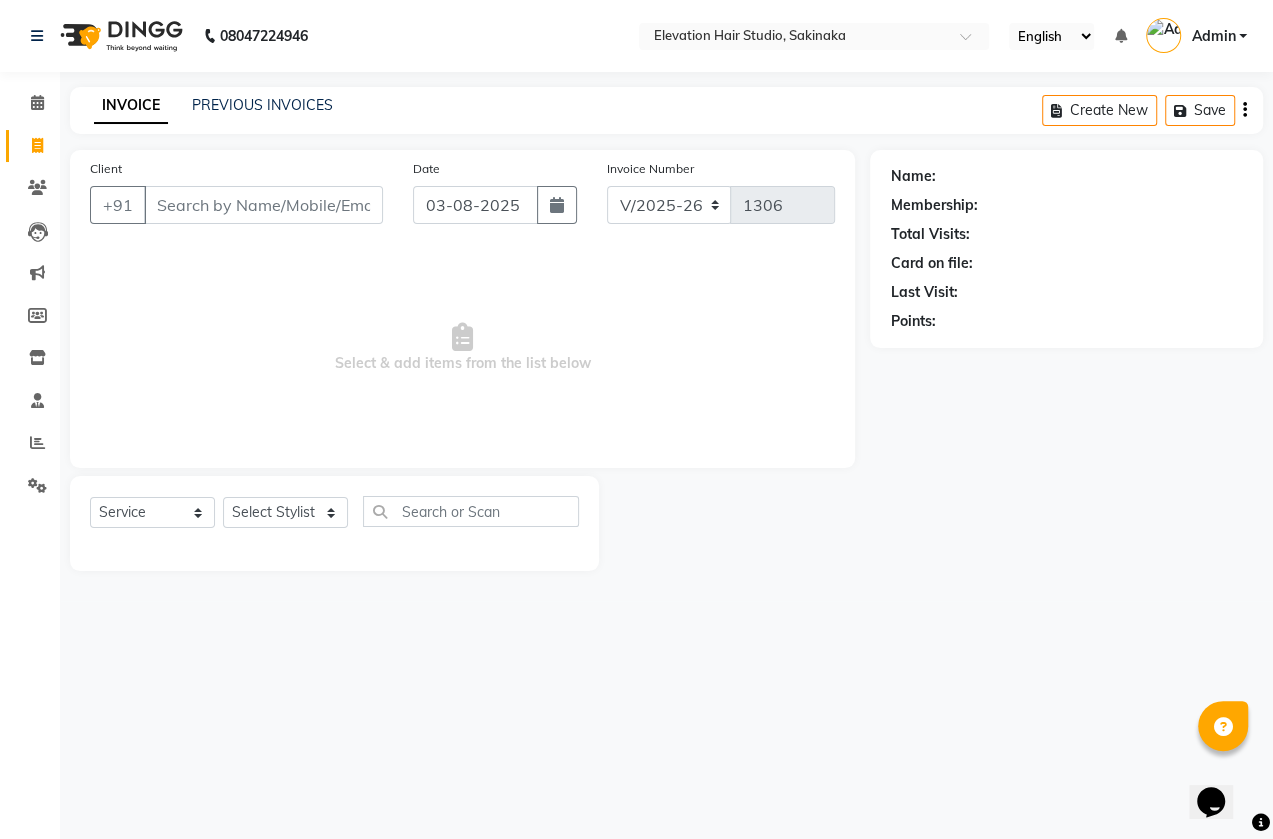 click on "Select & add items from the list below" at bounding box center [462, 348] 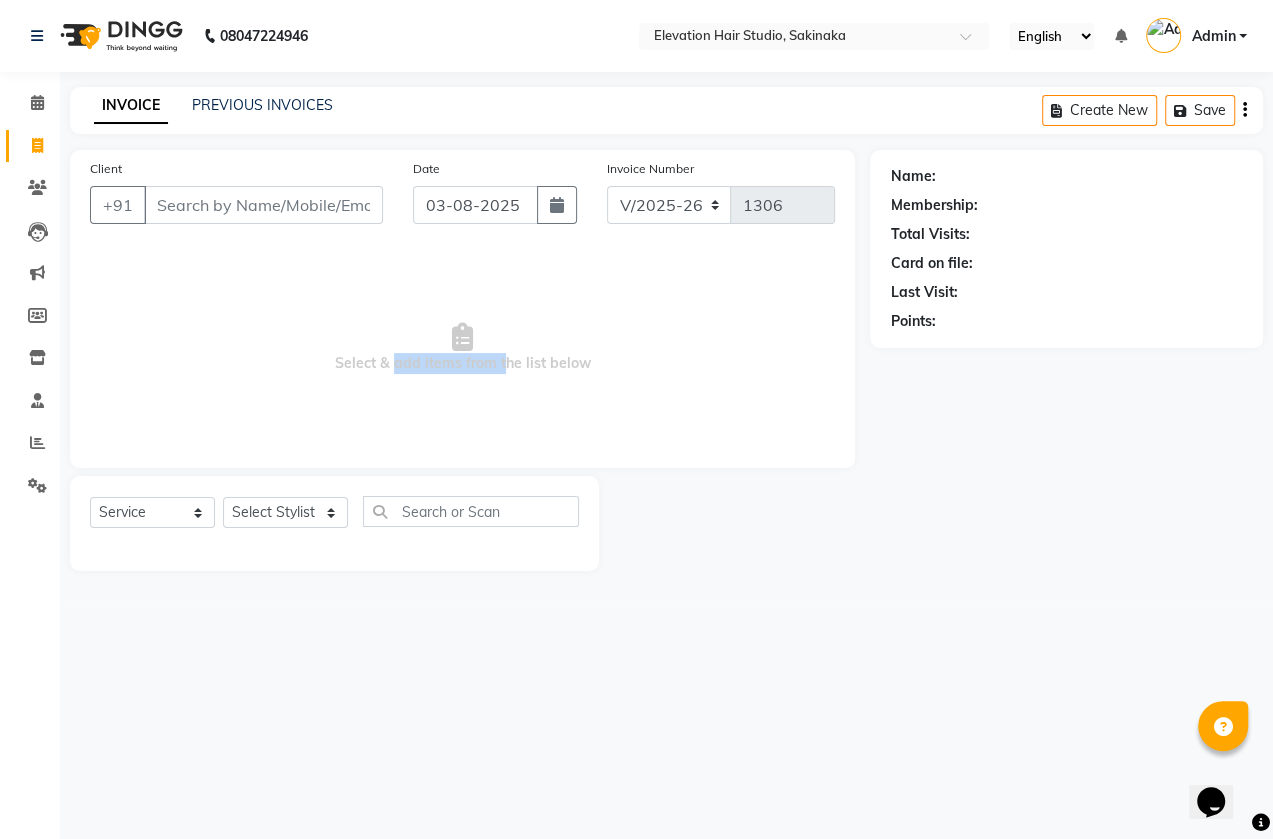 drag, startPoint x: 494, startPoint y: 384, endPoint x: 387, endPoint y: 416, distance: 111.68259 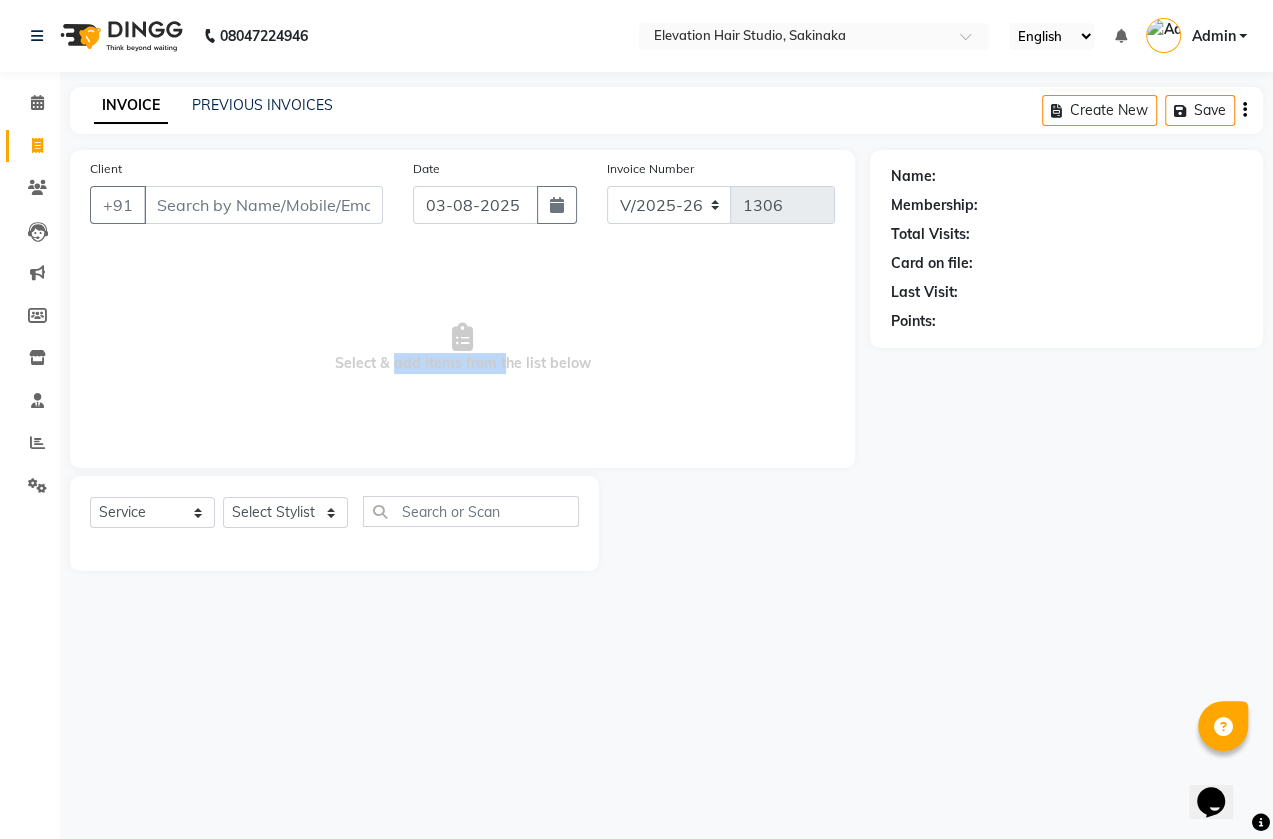 click on "Select & add items from the list below" at bounding box center [462, 348] 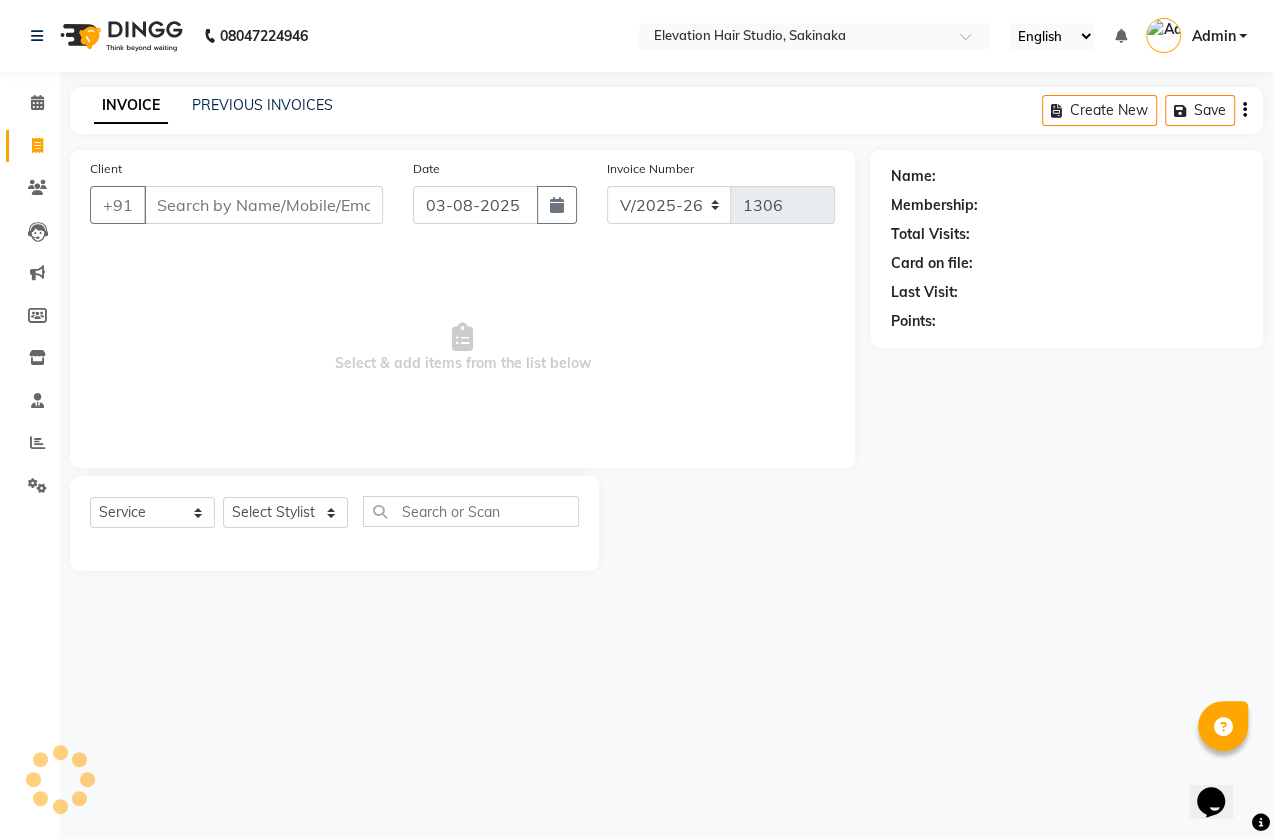 click on "Select & add items from the list below" at bounding box center [462, 348] 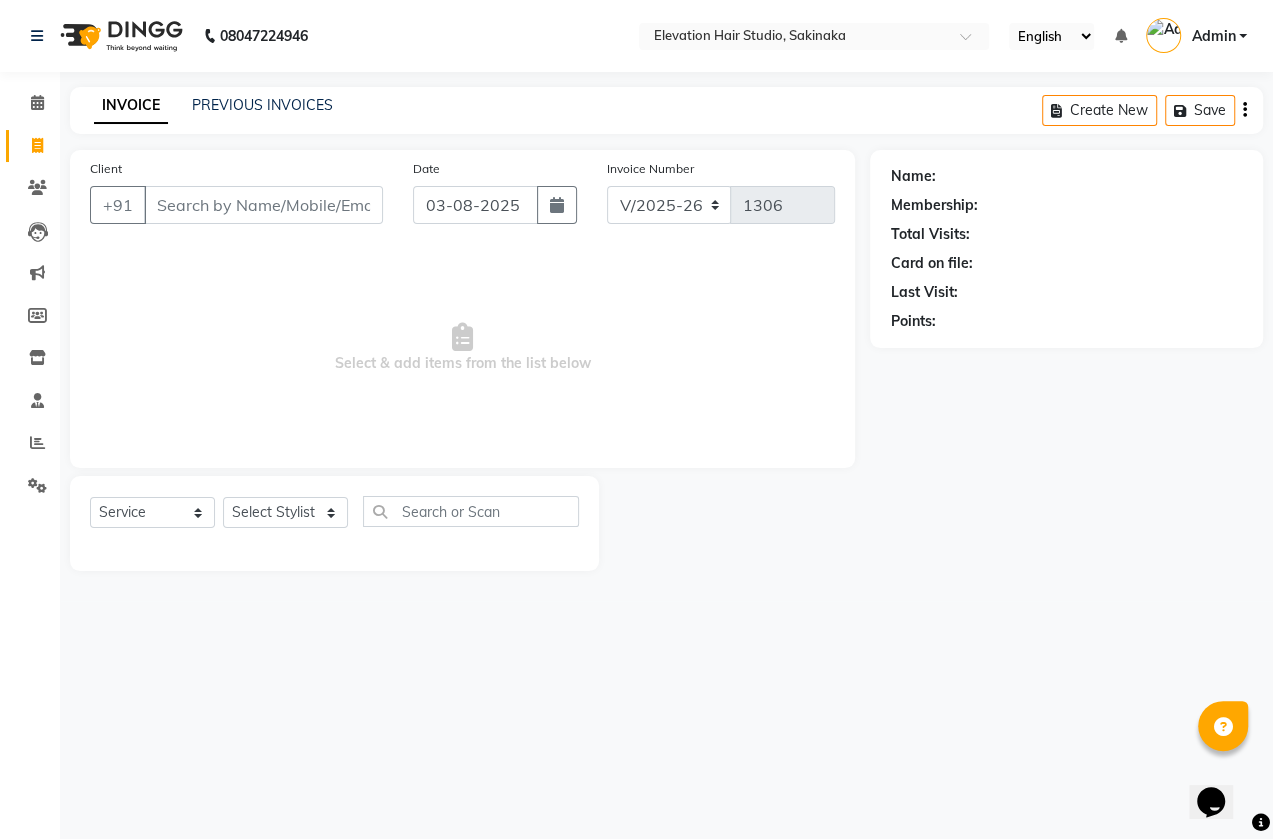 click on "Select & add items from the list below" at bounding box center (462, 348) 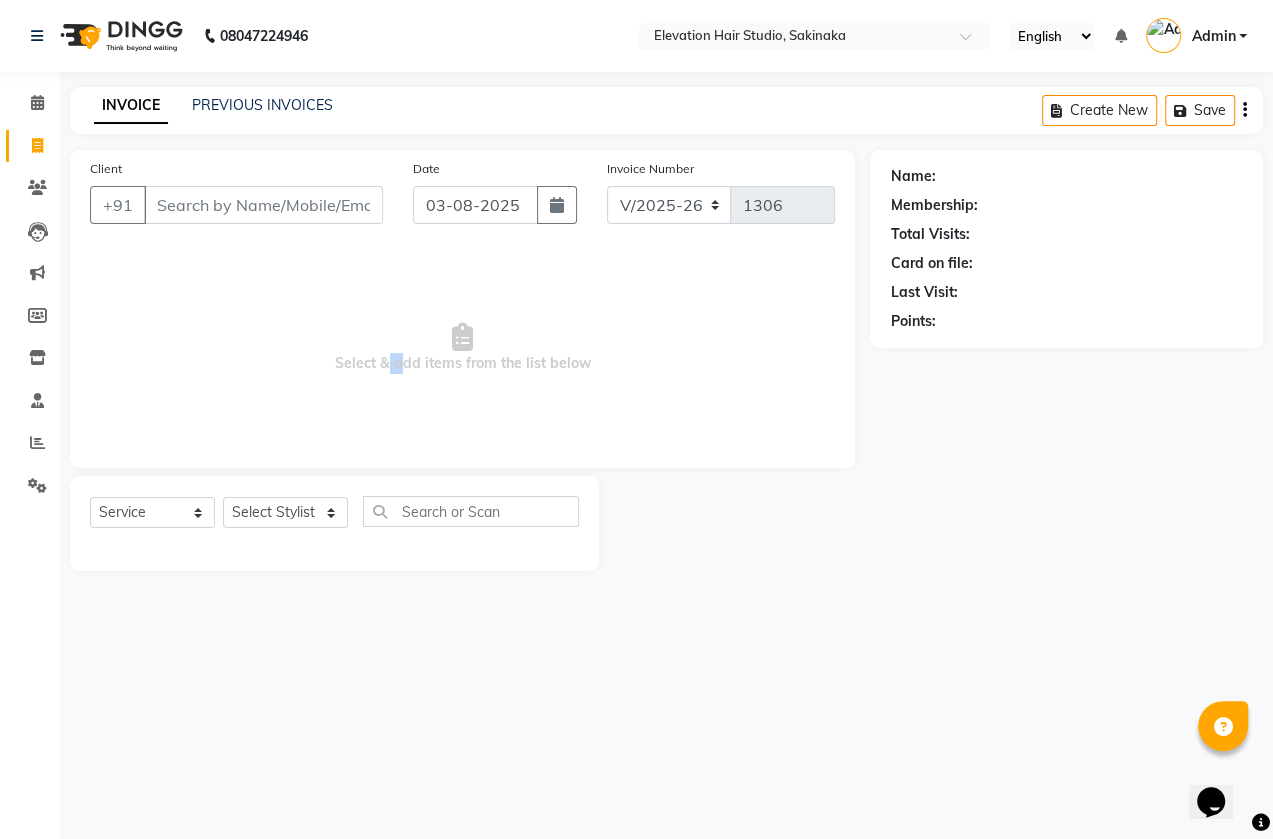 click on "Select & add items from the list below" at bounding box center (462, 348) 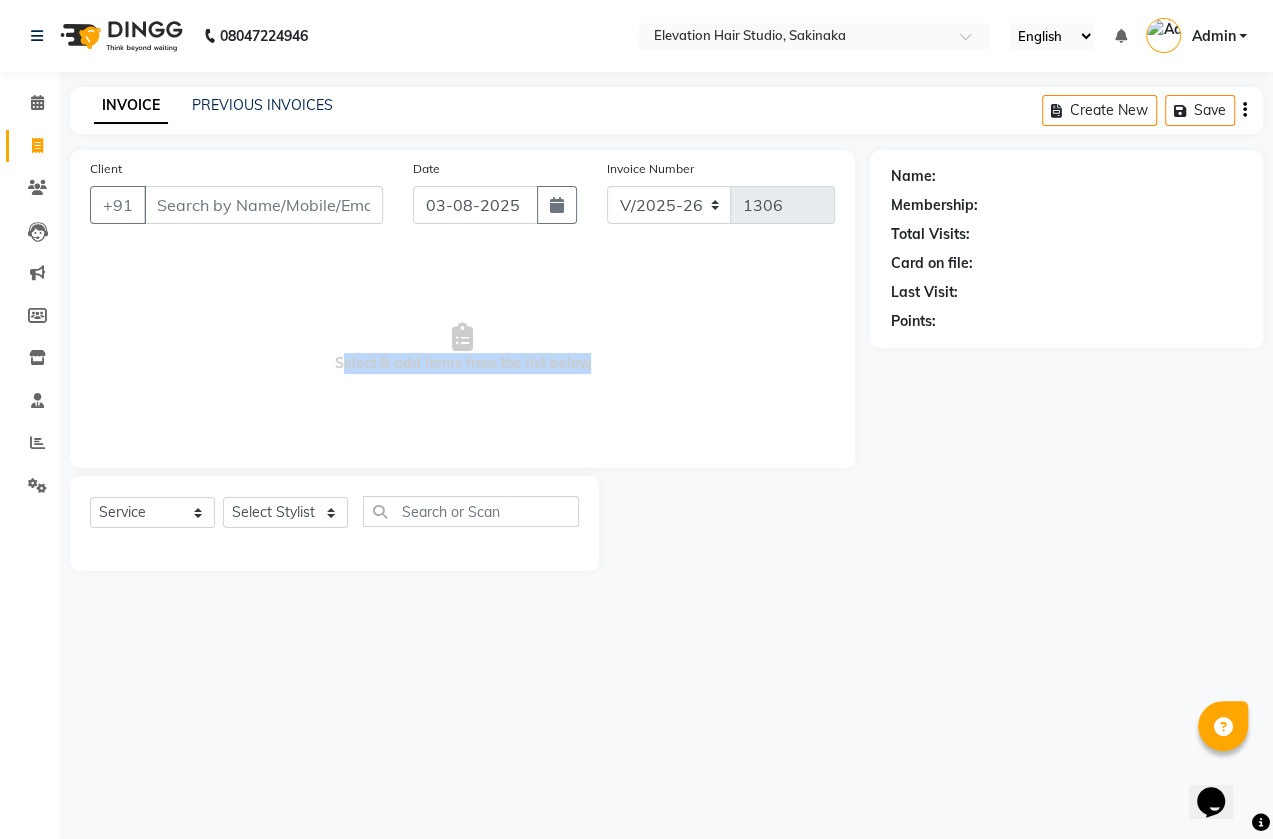 click on "Select & add items from the list below" at bounding box center (462, 348) 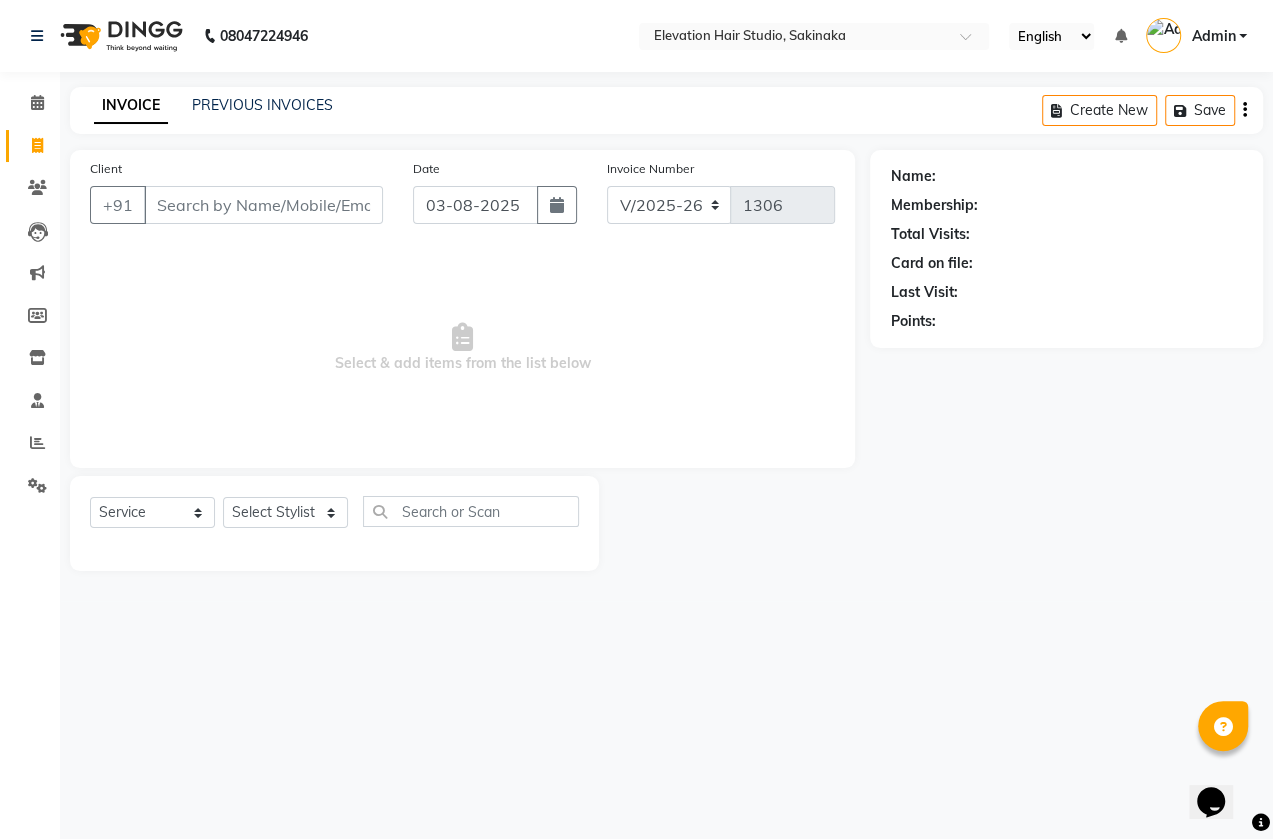 click on "Select  Service  Product  Membership  Package Voucher Prepaid Gift Card  Select Stylist Admin (EHS Thane) ANEES  DILIP KAPIL  PRIYA RUPESH SAHIL  Sarfaraz SHAHEENA SHAIKH  ZEESHAN" 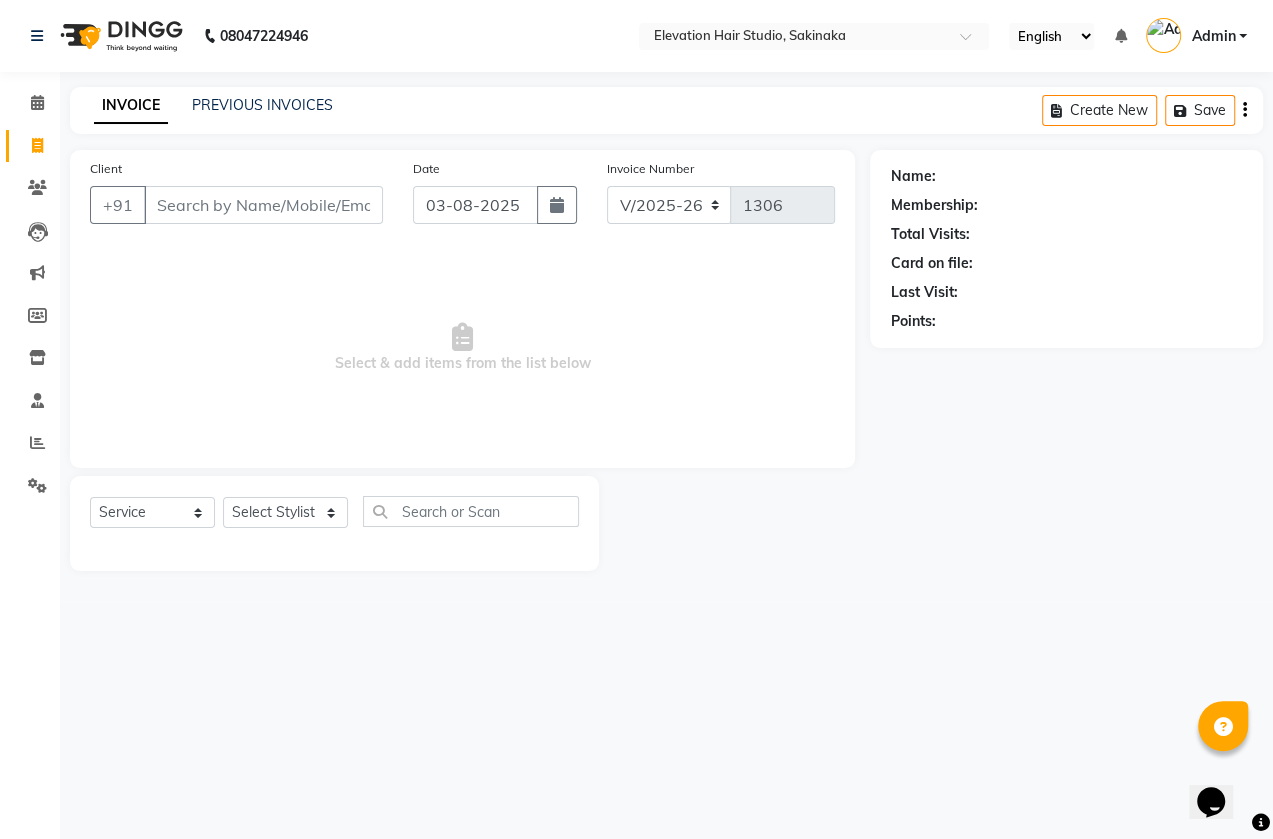click on "Select  Service  Product  Membership  Package Voucher Prepaid Gift Card  Select Stylist Admin (EHS Thane) ANEES  DILIP KAPIL  PRIYA RUPESH SAHIL  Sarfaraz SHAHEENA SHAIKH  ZEESHAN" 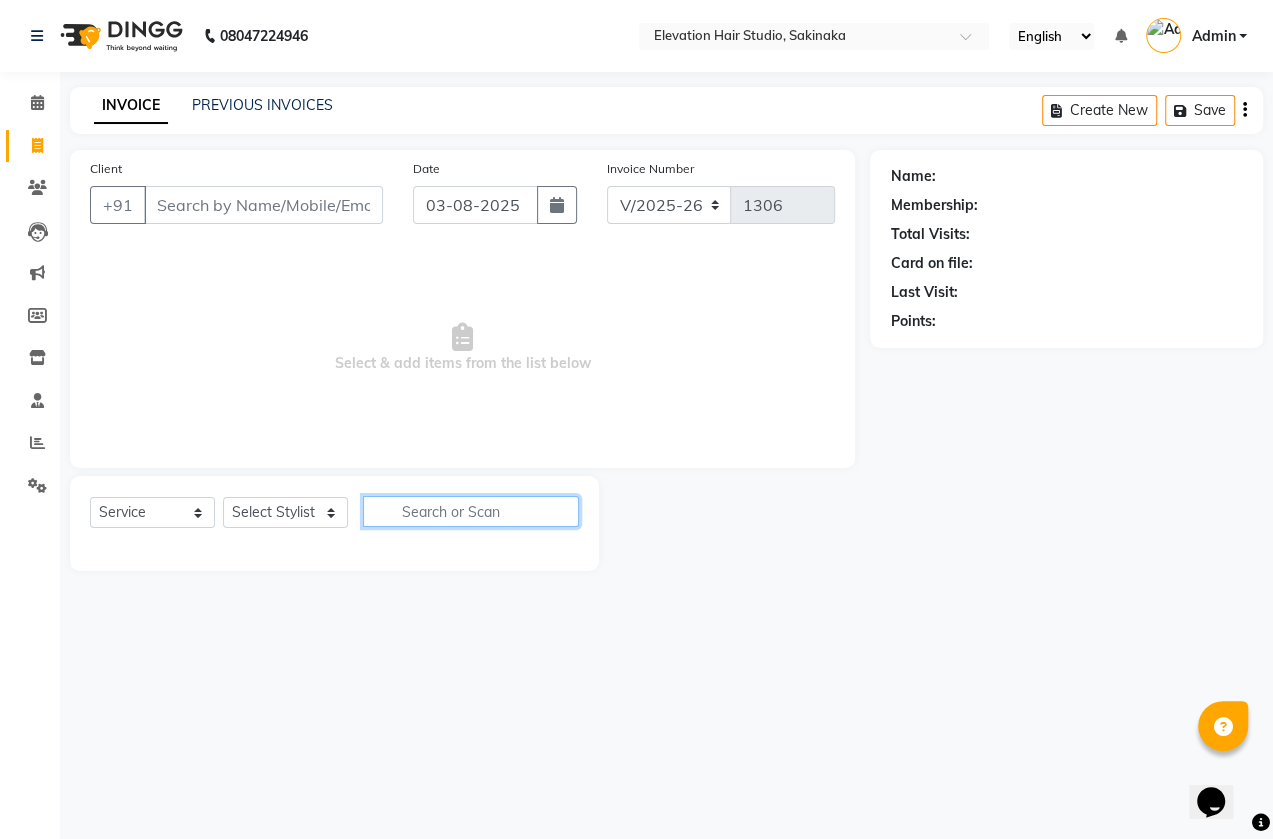click 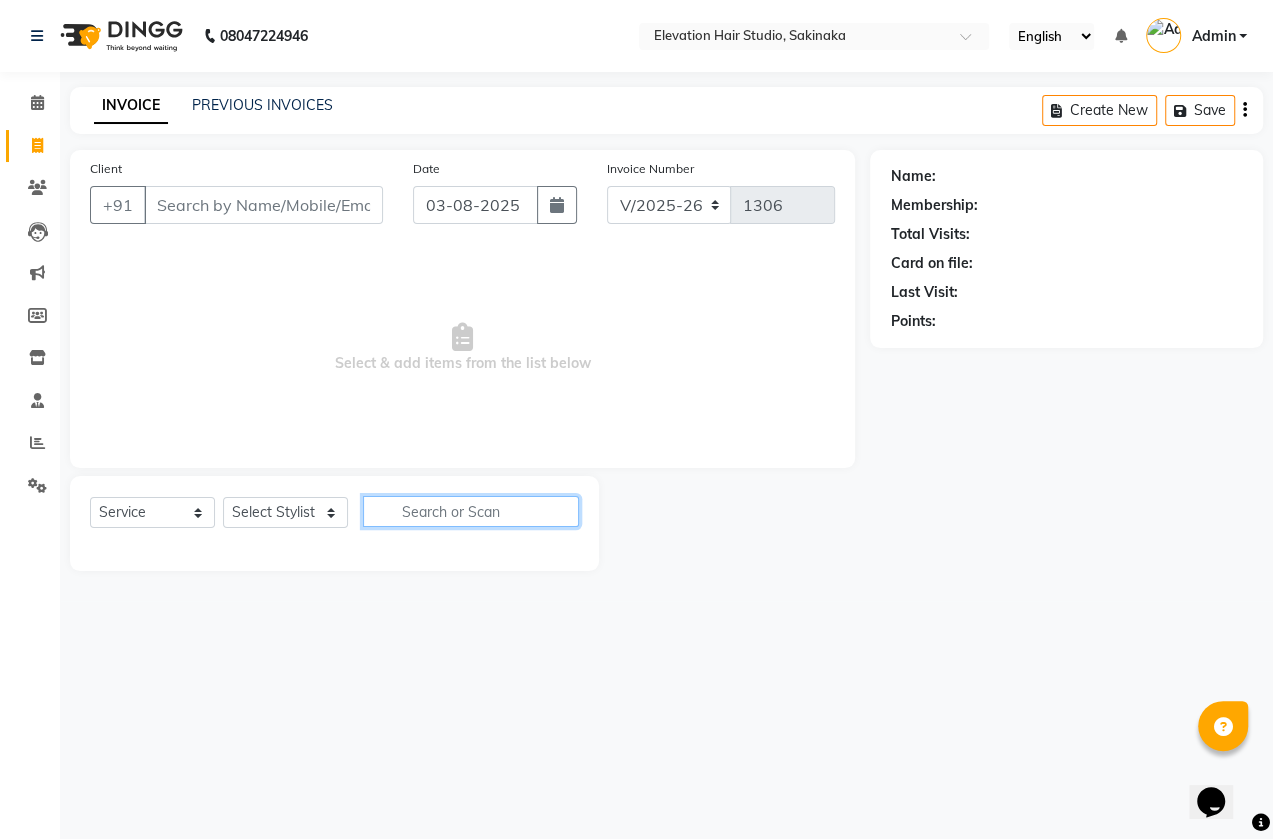 click 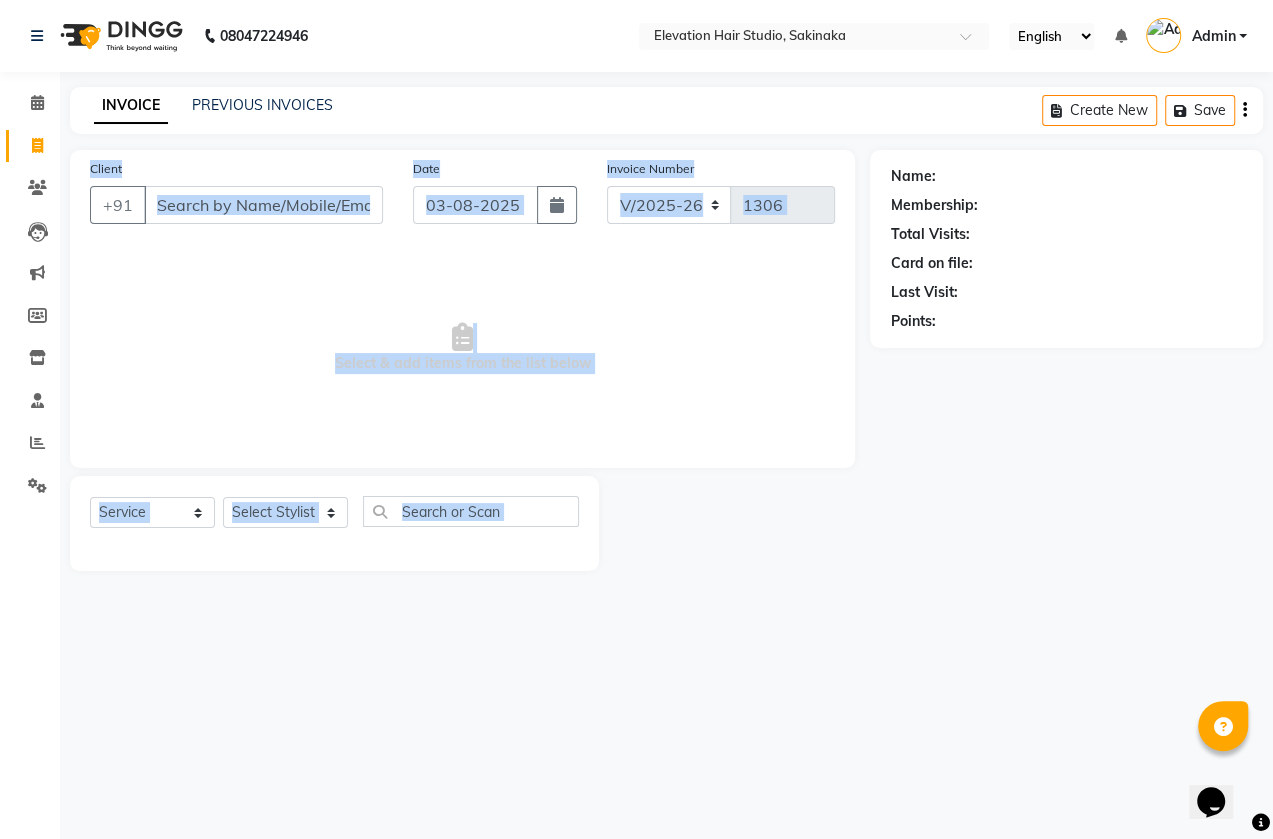 drag, startPoint x: 885, startPoint y: 186, endPoint x: 958, endPoint y: 124, distance: 95.77578 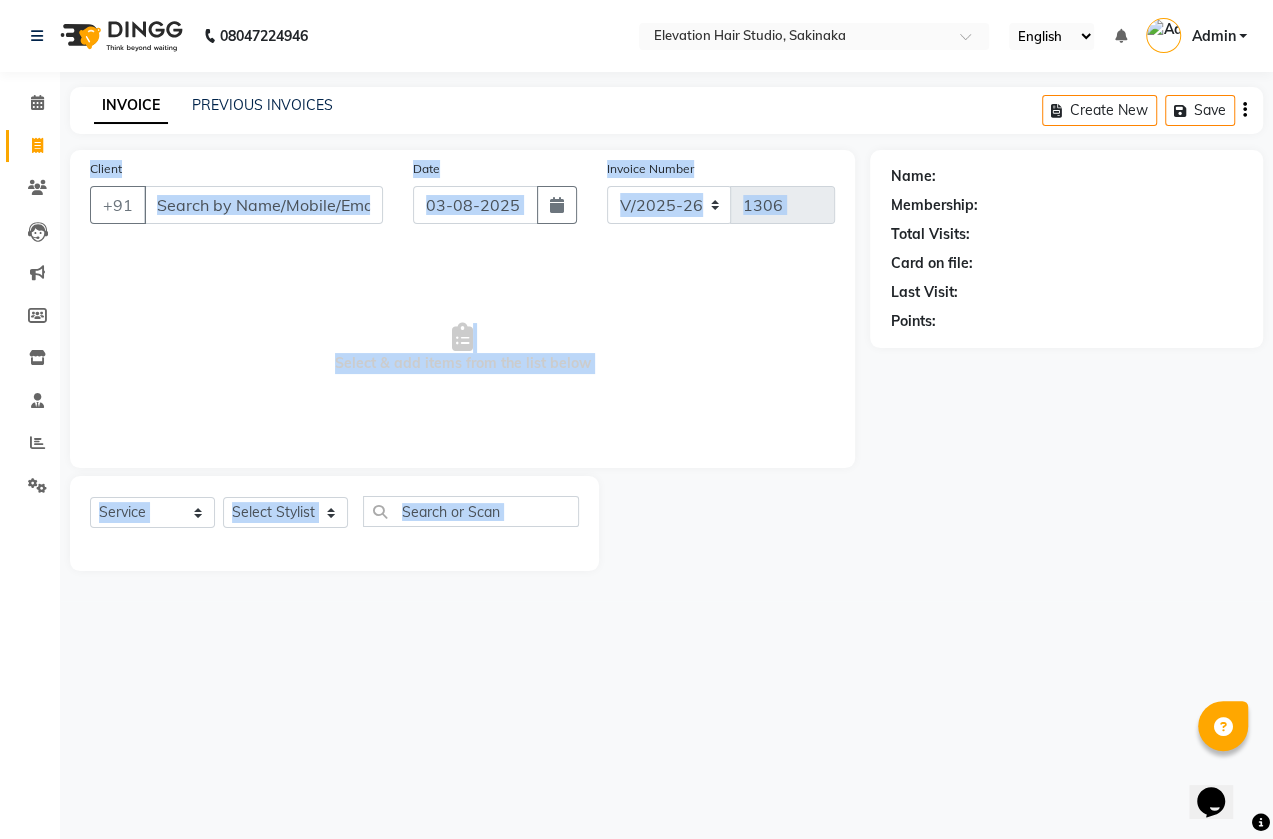 click on "INVOICE PREVIOUS INVOICES Create New   Save  Client +91 Date 03-08-2025 Invoice Number V/2025 V/2025-26 1306  Select & add items from the list below  Select  Service  Product  Membership  Package Voucher Prepaid Gift Card  Select Stylist Admin (EHS Thane) ANEES  DILIP KAPIL  PRIYA RUPESH SAHIL  Sarfaraz SHAHEENA SHAIKH  ZEESHAN  Name: Membership: Total Visits: Card on file: Last Visit:  Points:" 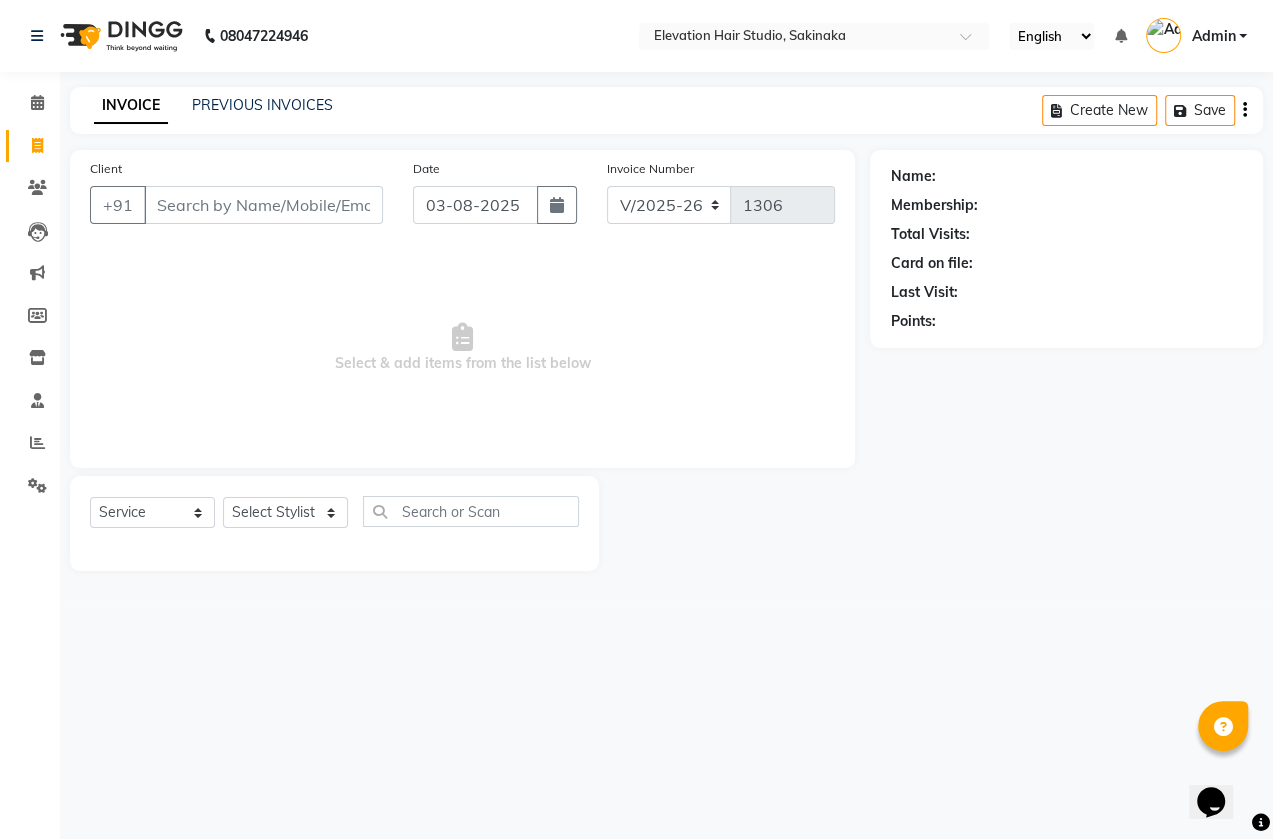 click on "INVOICE PREVIOUS INVOICES Create New   Save" 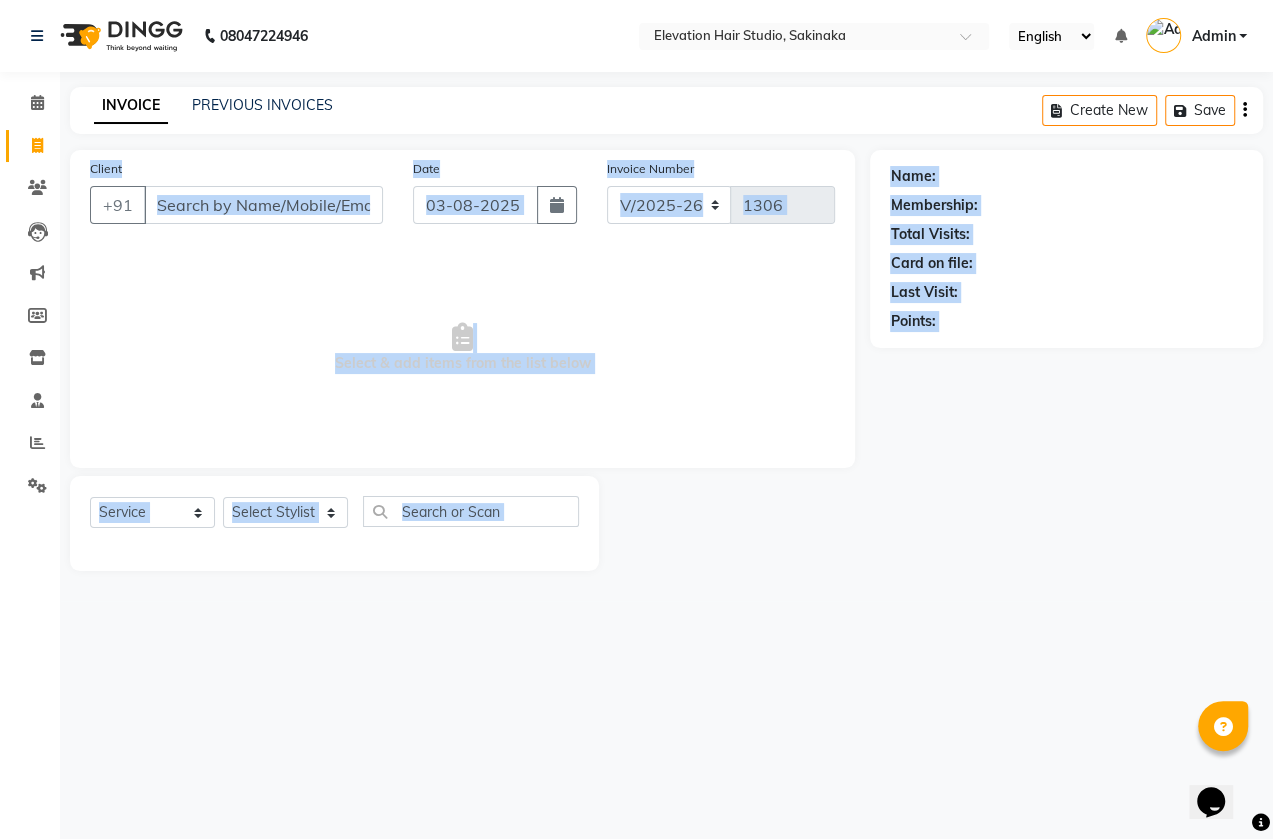 drag, startPoint x: 958, startPoint y: 124, endPoint x: 1030, endPoint y: 469, distance: 352.43298 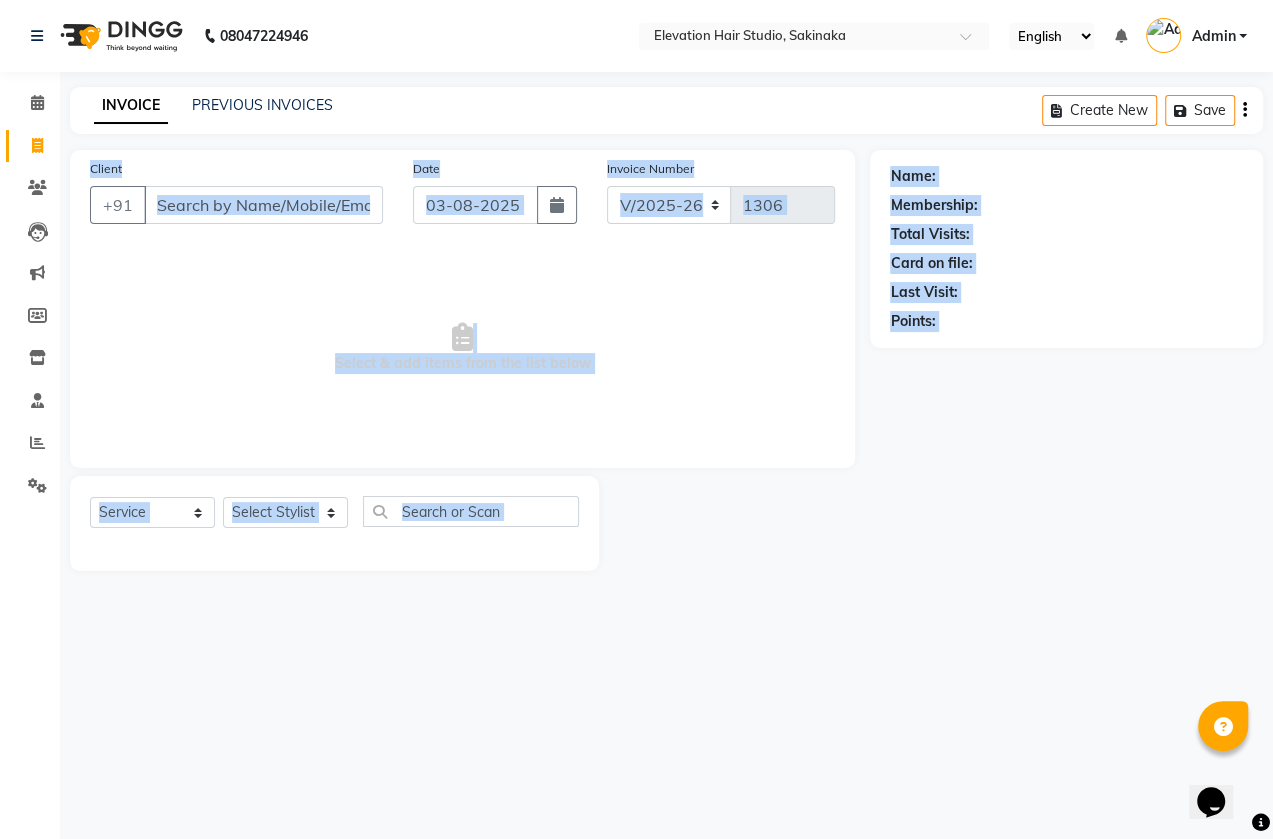 click on "INVOICE PREVIOUS INVOICES Create New   Save  Client +91 Date 03-08-2025 Invoice Number V/2025 V/2025-26 1306  Select & add items from the list below  Select  Service  Product  Membership  Package Voucher Prepaid Gift Card  Select Stylist Admin (EHS Thane) ANEES  DILIP KAPIL  PRIYA RUPESH SAHIL  Sarfaraz SHAHEENA SHAIKH  ZEESHAN  Name: Membership: Total Visits: Card on file: Last Visit:  Points:" 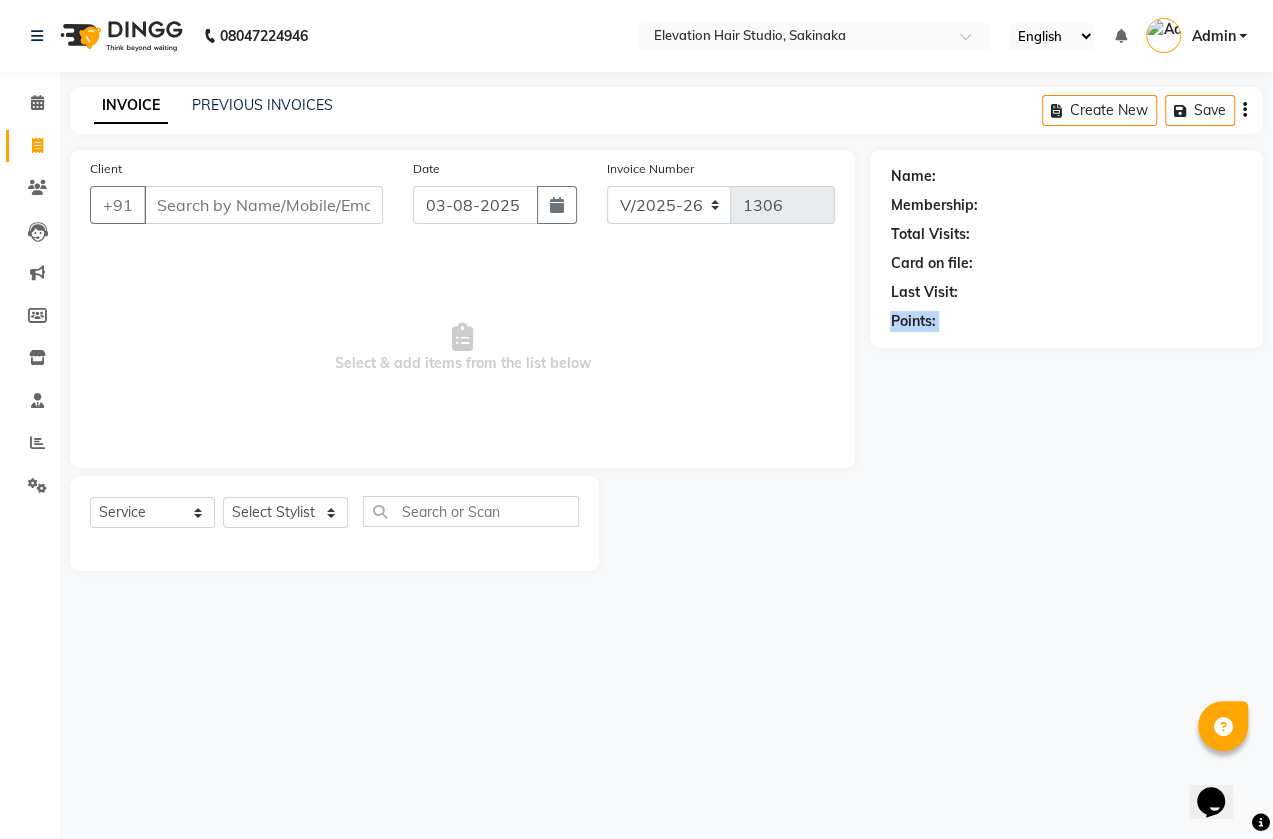 drag, startPoint x: 1021, startPoint y: 446, endPoint x: 919, endPoint y: 418, distance: 105.773346 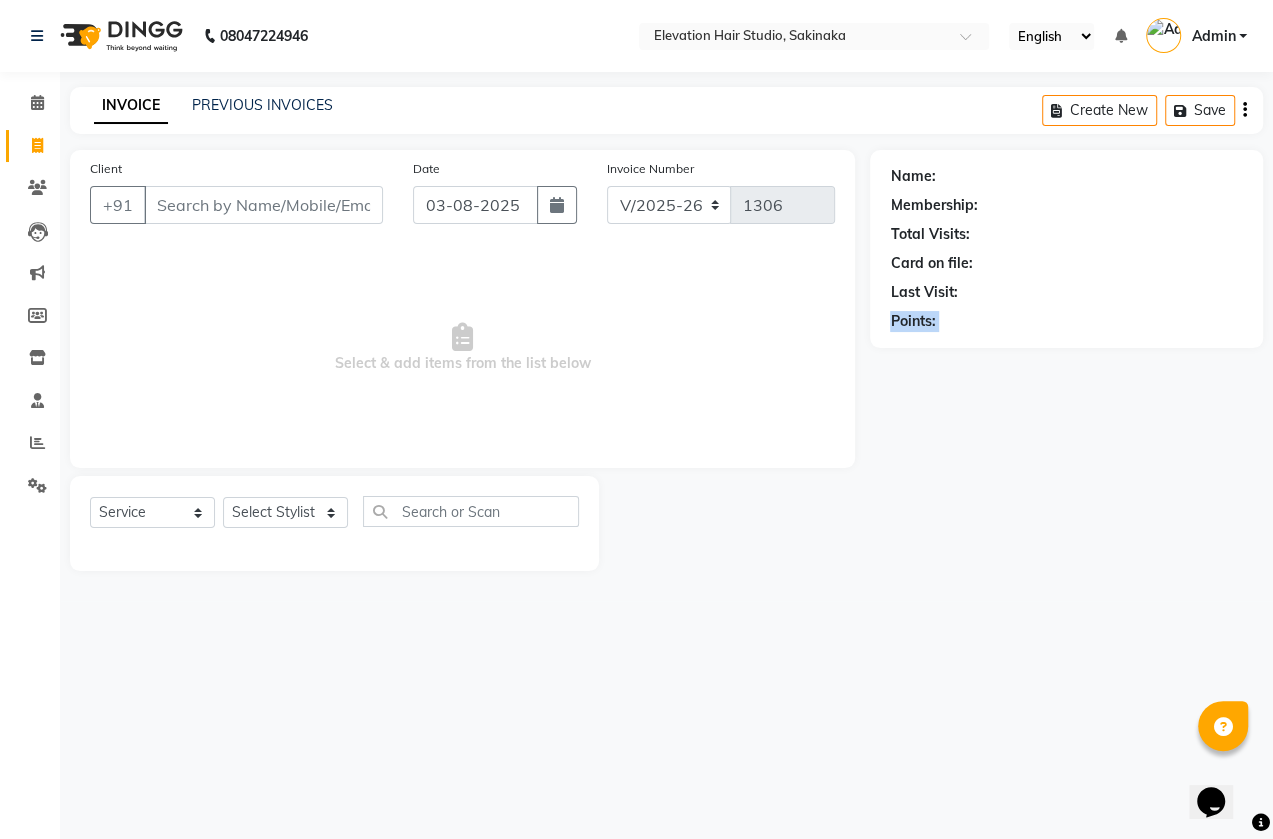 click on "Name: Membership: Total Visits: Card on file: Last Visit:  Points:" 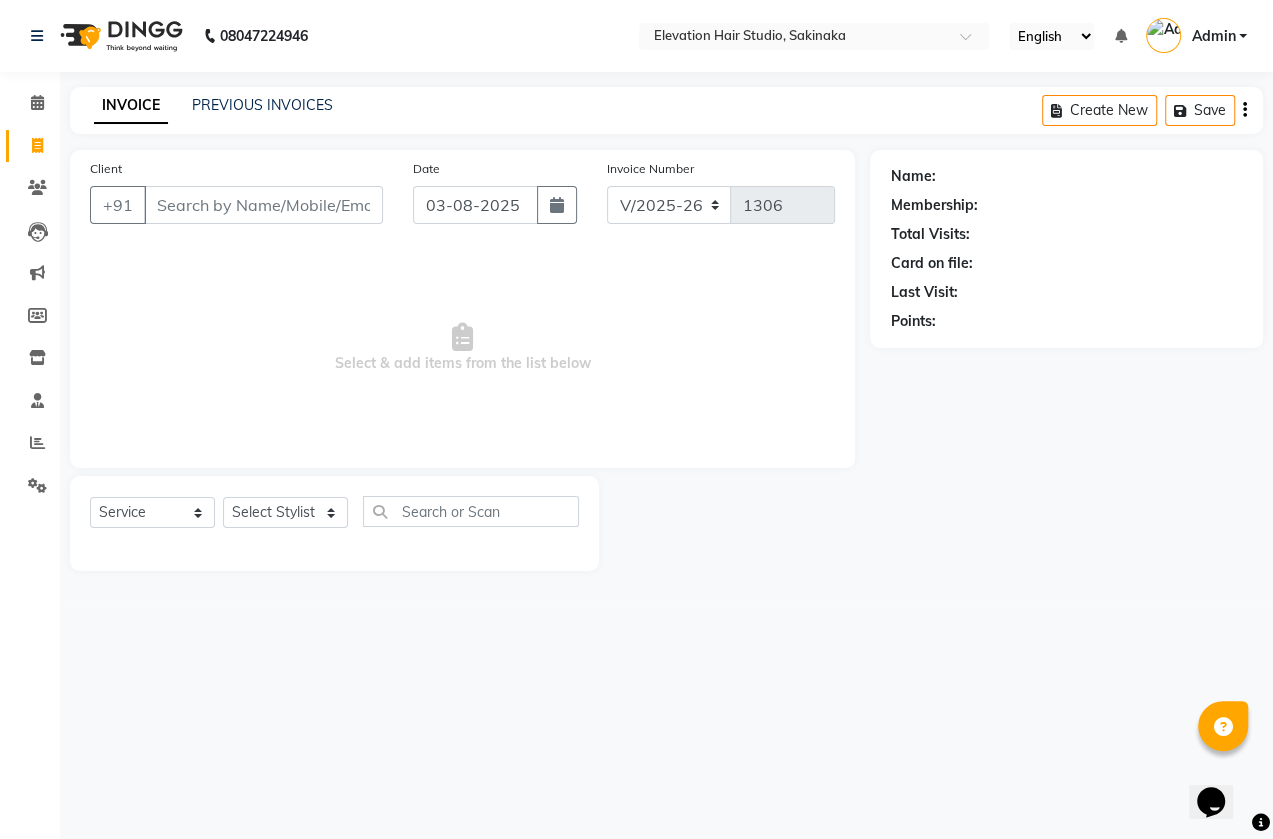 click on "Select & add items from the list below" at bounding box center [462, 348] 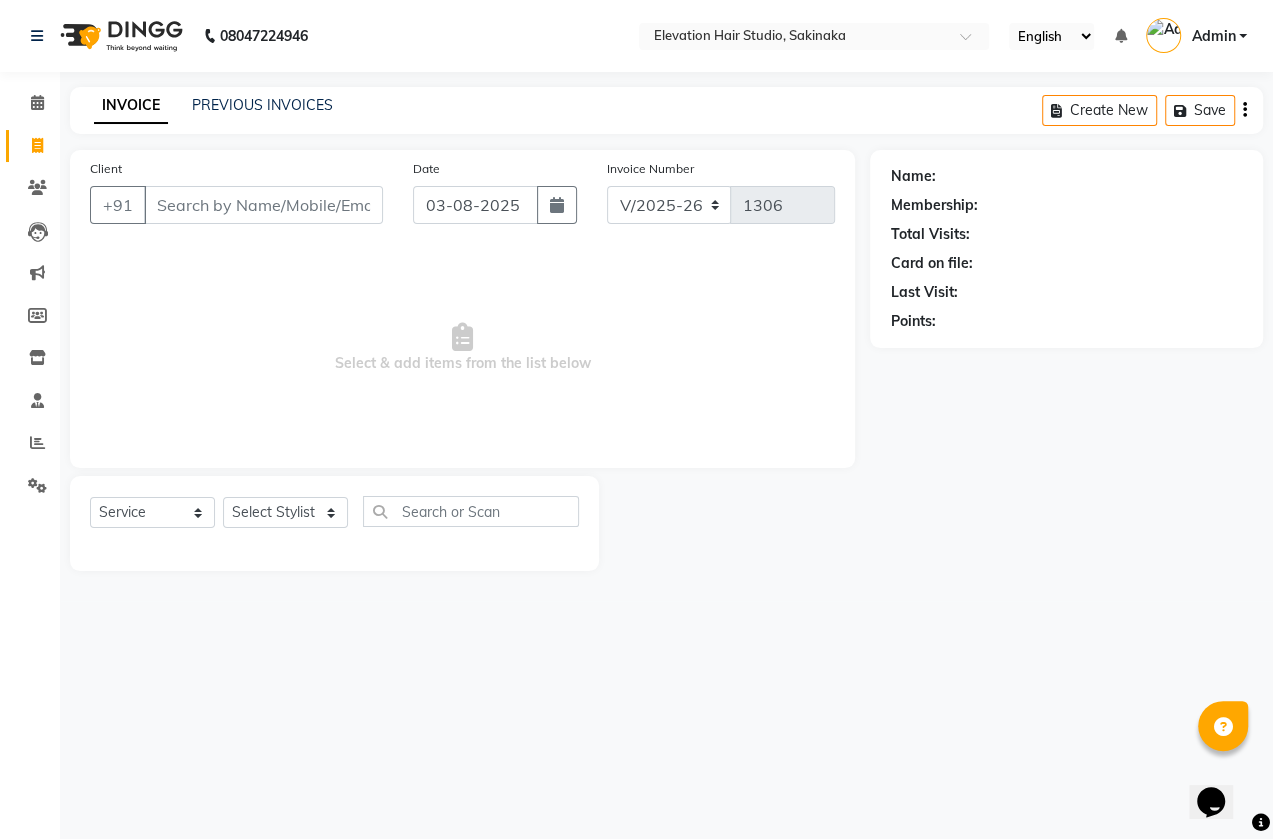 click on "Select & add items from the list below" at bounding box center (462, 348) 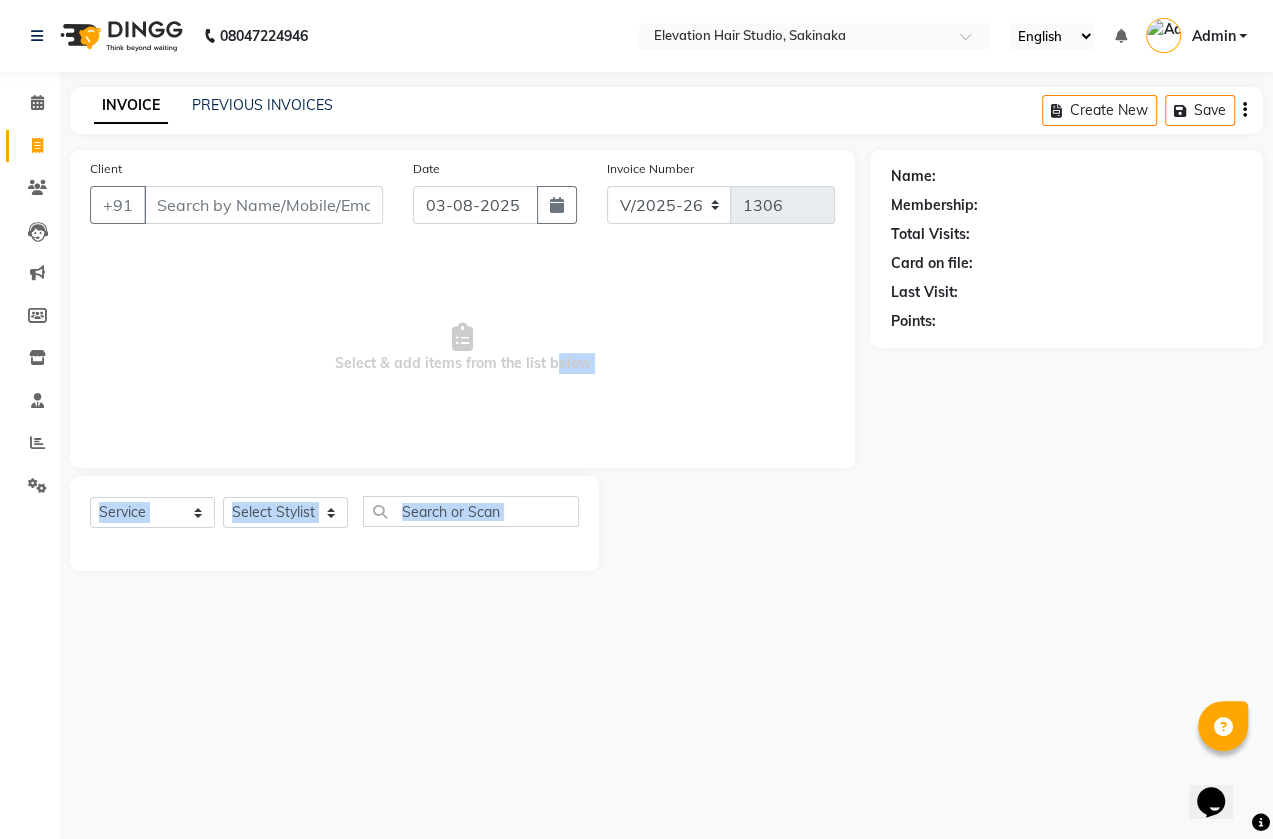 drag, startPoint x: 600, startPoint y: 409, endPoint x: 689, endPoint y: 874, distance: 473.4406 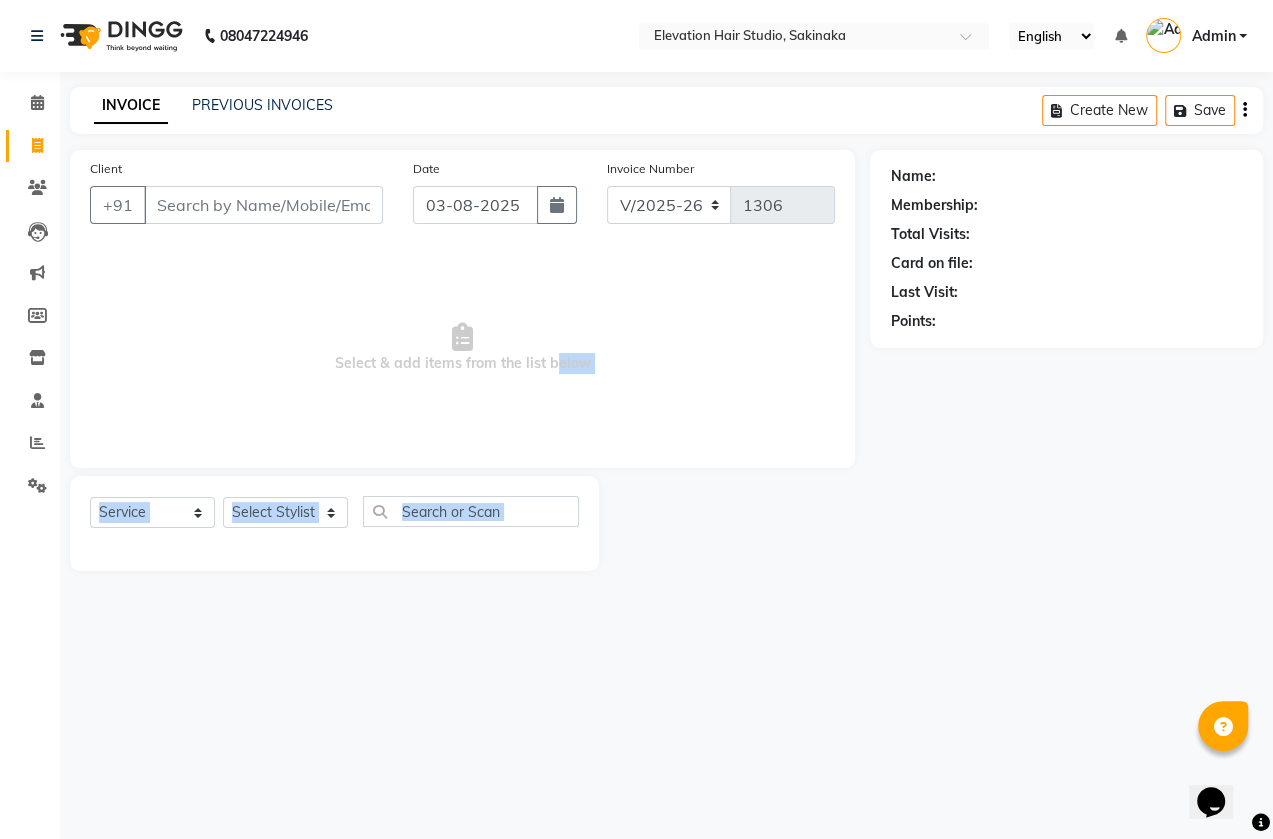 click on "08047224946 Select Location × Elevation Hair Studio, Sakinaka English ENGLISH Español العربية मराठी हिंदी ગુજરાતી தமிழ் 中文 Notifications nothing to show Admin Manage Profile Change Password Sign out  Version:3.15.11  ☀ Elevation Hair Studio, Sakinaka ☀ ELEVATION HAIR STUDIO , Thane West  Calendar  Invoice  Clients  Leads   Marketing  Members  Inventory  Staff  Reports  Settings Completed InProgress Upcoming Dropped Tentative Check-In Confirm Bookings Generate Report Segments Page Builder INVOICE PREVIOUS INVOICES Create New   Save  Client +91 Date 03-08-2025 Invoice Number V/2025 V/2025-26 1306  Select & add items from the list below  Select  Service  Product  Membership  Package Voucher Prepaid Gift Card  Select Stylist Admin (EHS Thane) ANEES  DILIP KAPIL  PRIYA RUPESH SAHIL  Sarfaraz SHAHEENA SHAIKH  ZEESHAN  Name: Membership: Total Visits: Card on file: Last Visit:  Points:
Help" at bounding box center [636, 419] 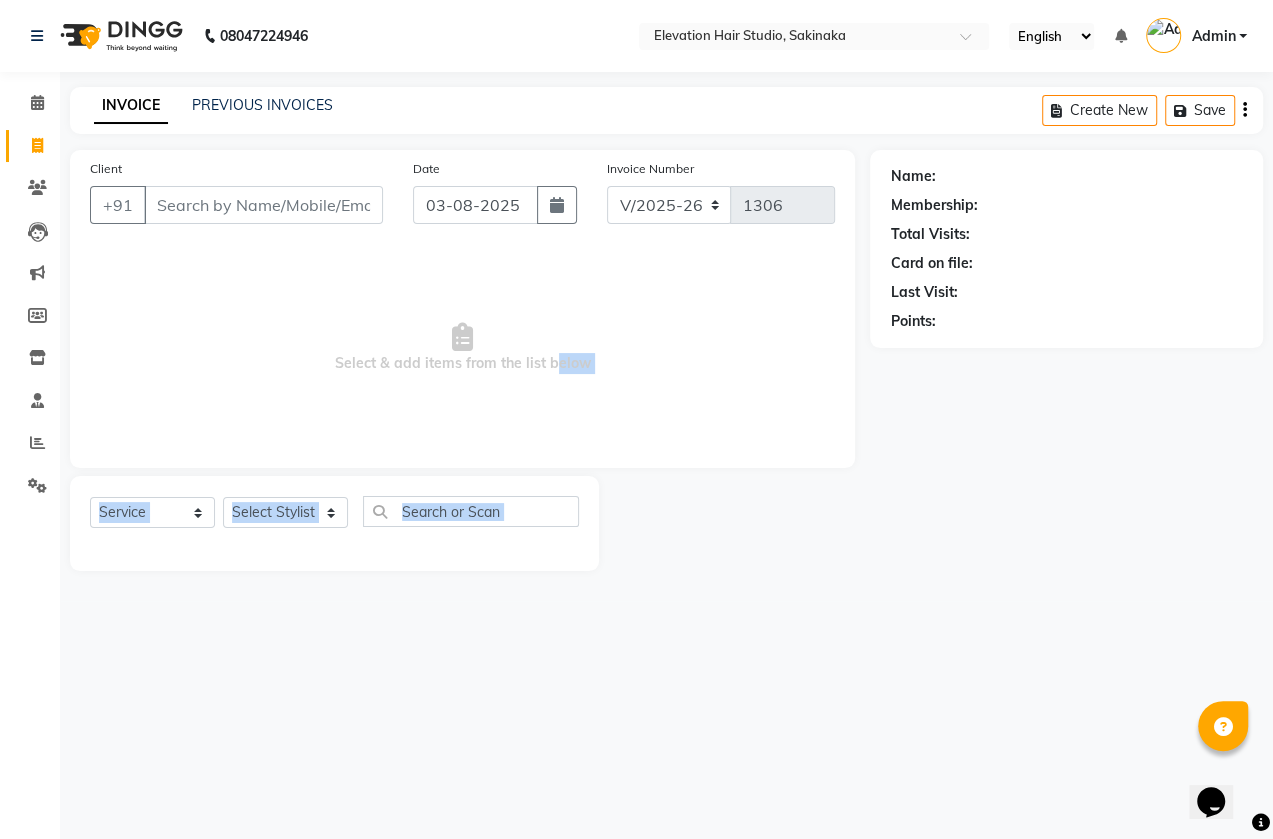 click 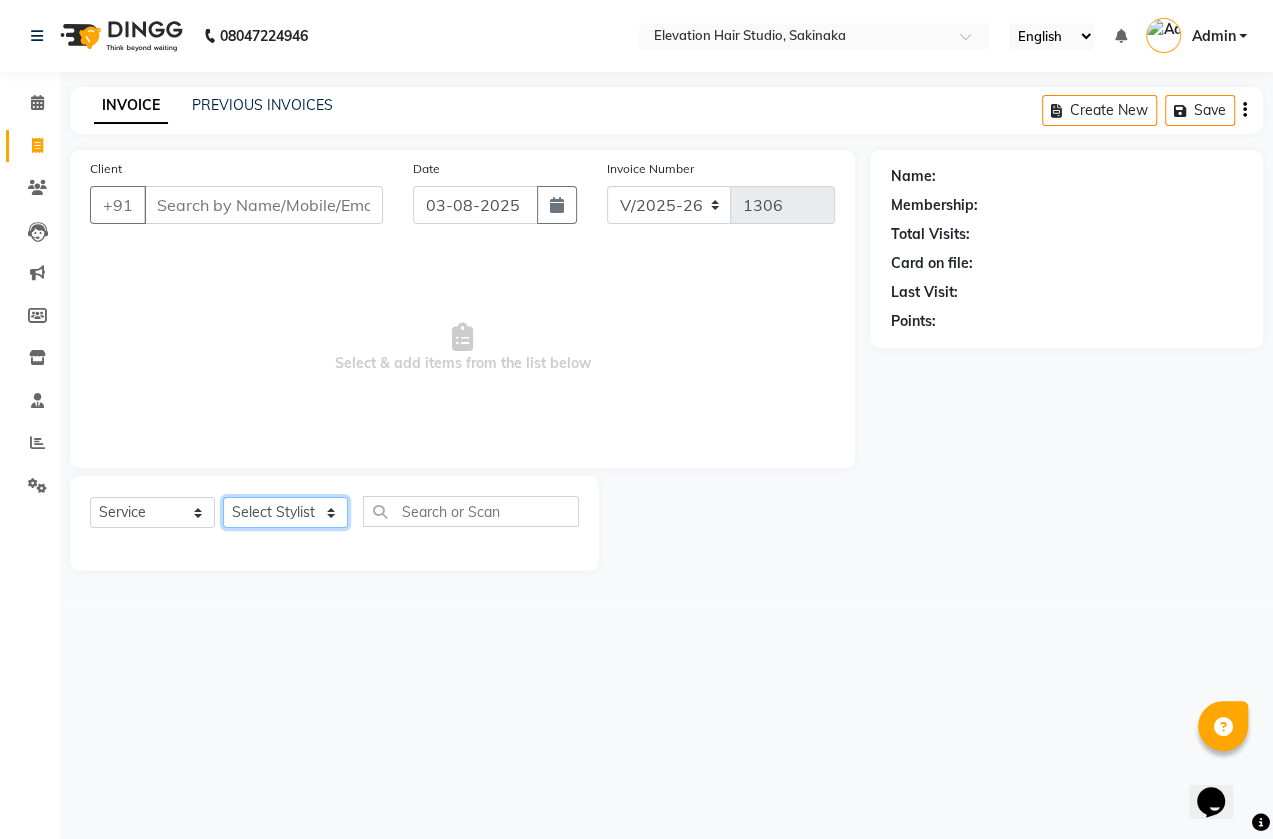 drag, startPoint x: 308, startPoint y: 527, endPoint x: 730, endPoint y: 485, distance: 424.0849 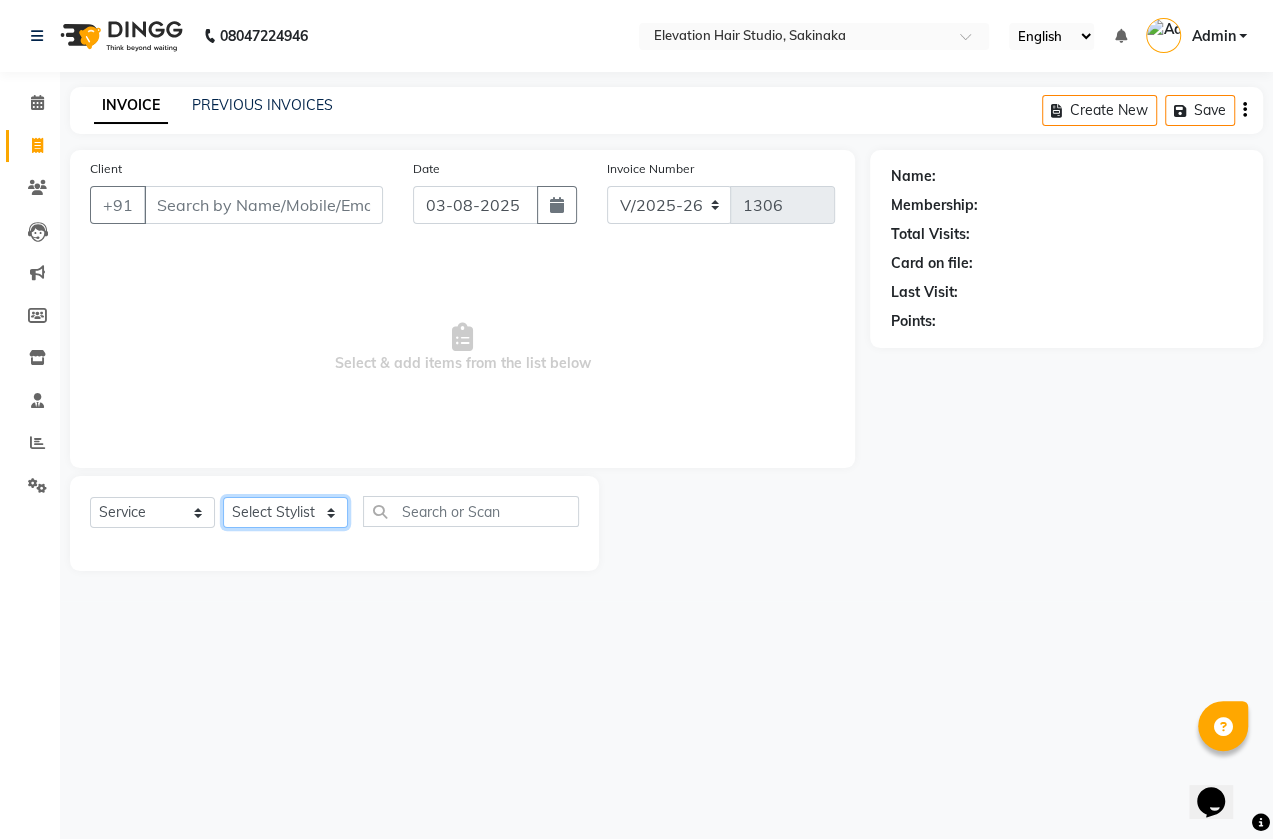 click on "Select  Service  Product  Membership  Package Voucher Prepaid Gift Card  Select Stylist Admin (EHS Thane) ANEES  DILIP KAPIL  PRIYA RUPESH SAHIL  Sarfaraz SHAHEENA SHAIKH  ZEESHAN" 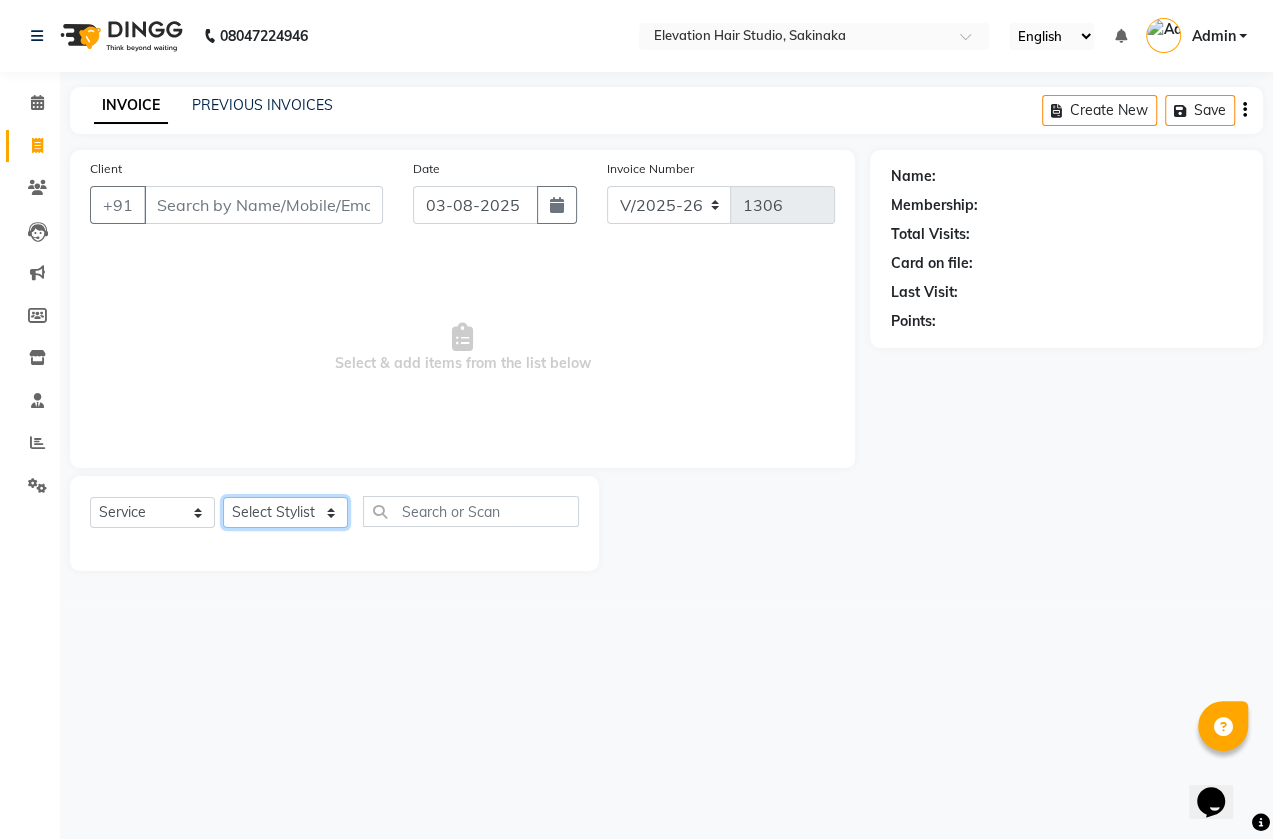 select on "31195" 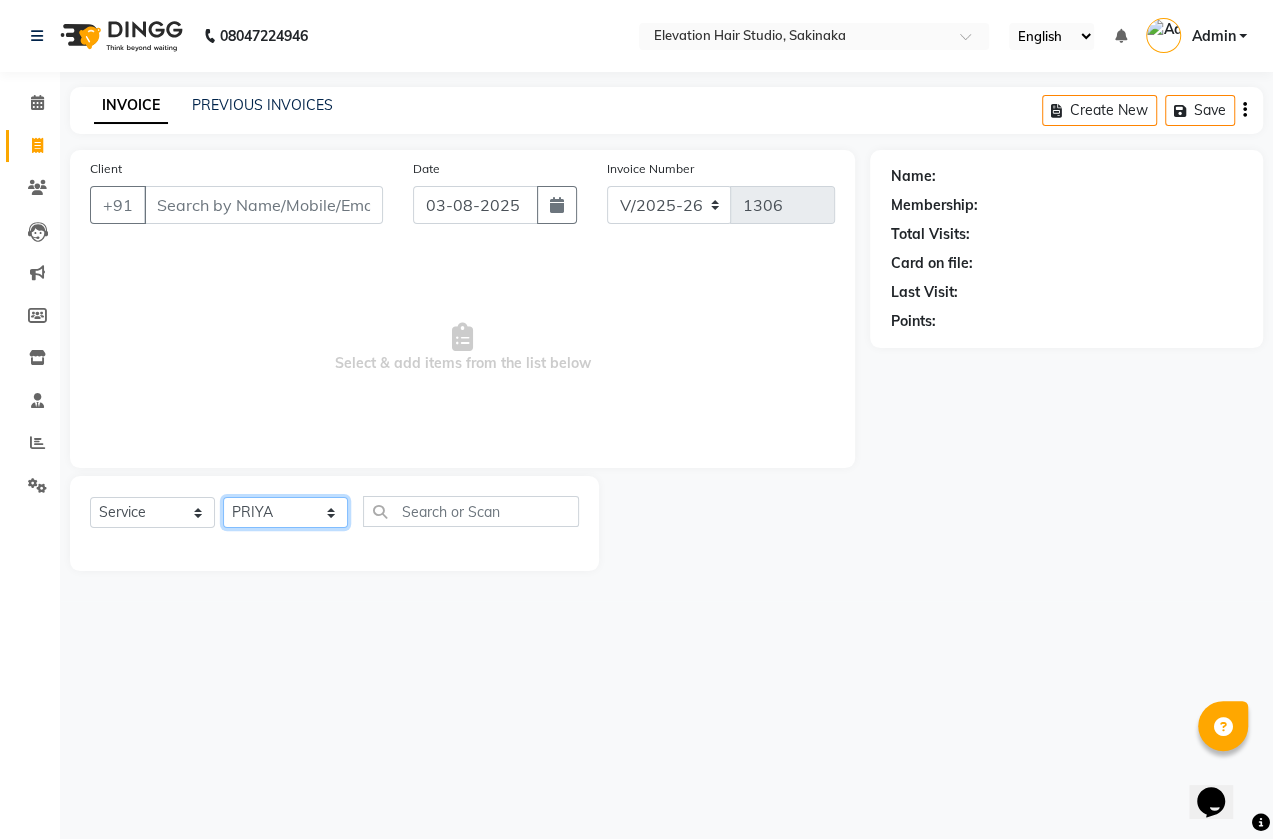 click on "Select Stylist Admin (EHS Thane) ANEES  DILIP KAPIL  PRIYA RUPESH SAHIL  Sarfaraz SHAHEENA SHAIKH  ZEESHAN" 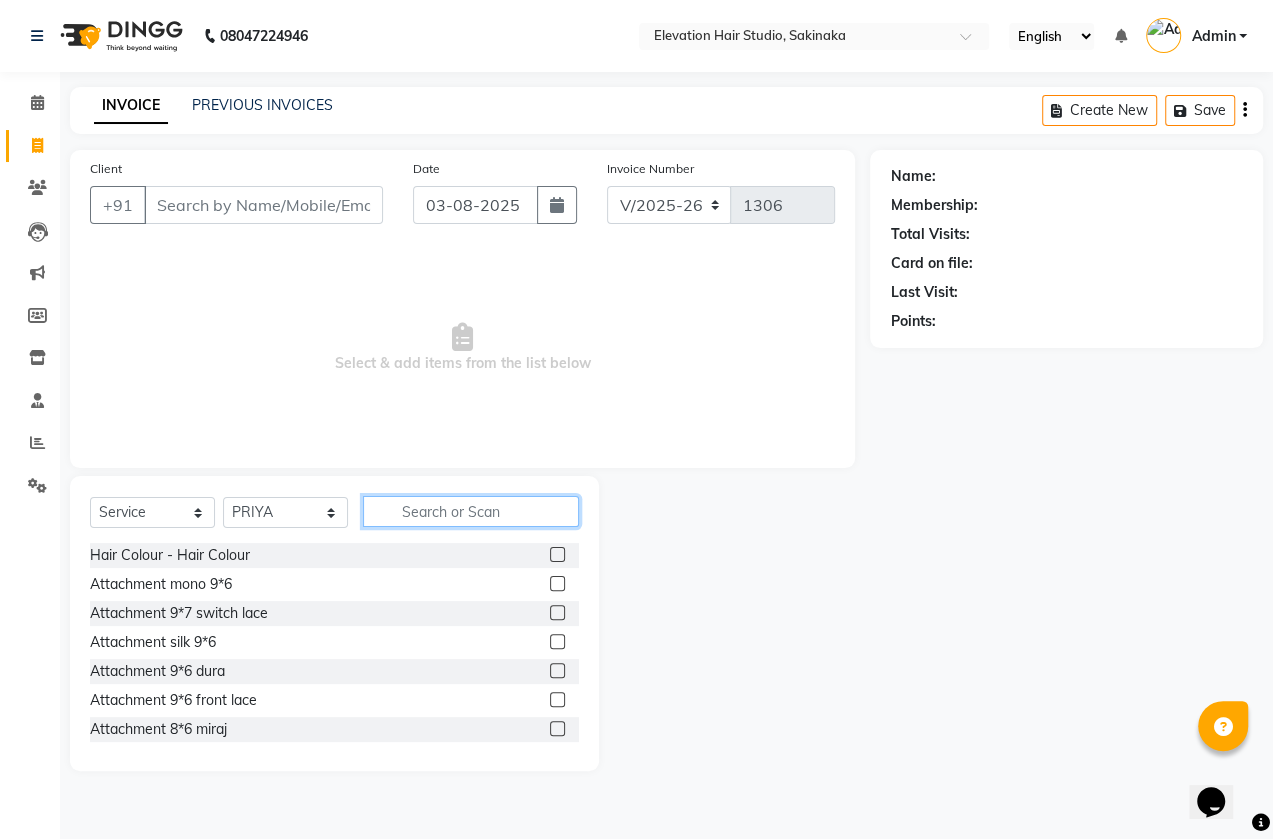 drag, startPoint x: 459, startPoint y: 502, endPoint x: 464, endPoint y: 549, distance: 47.26521 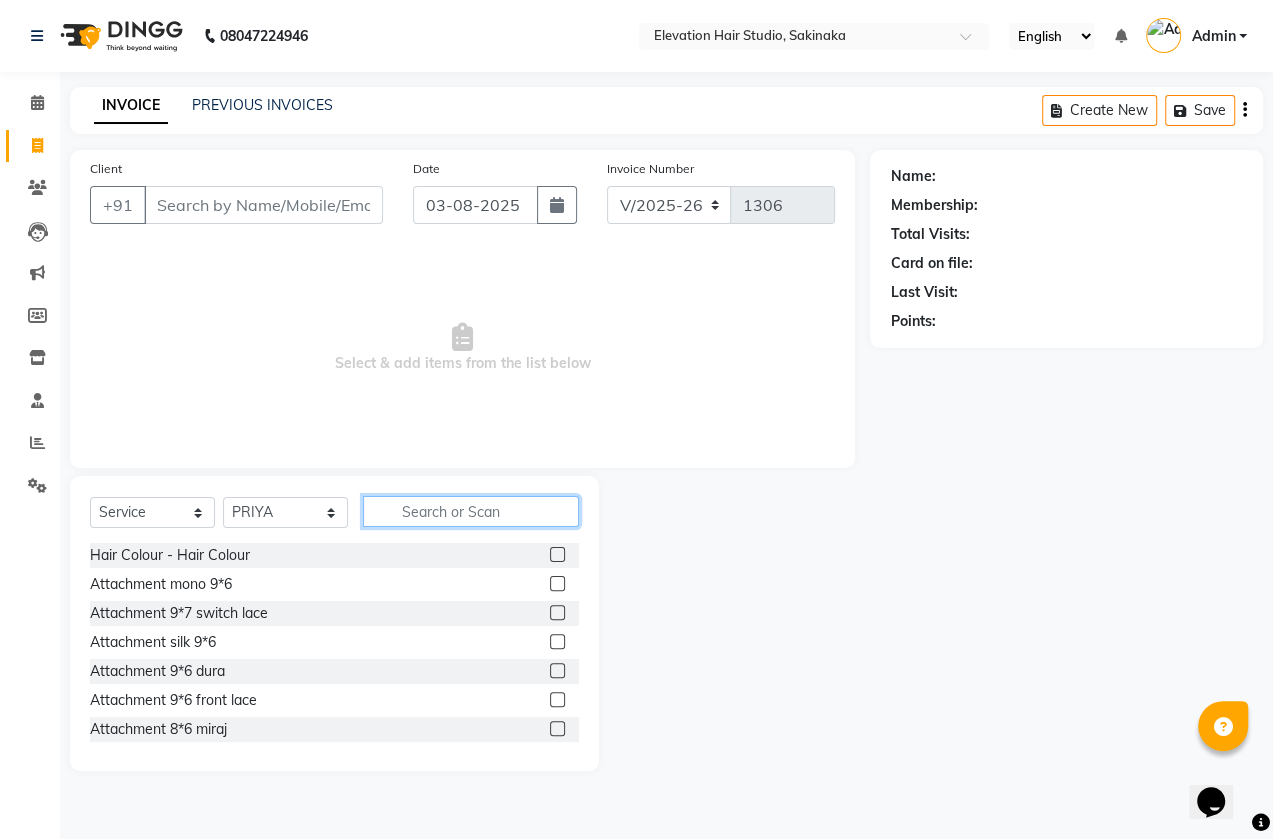 click on "Select  Service  Product  Membership  Package Voucher Prepaid Gift Card  Select Stylist Admin (EHS Thane) ANEES  DILIP KAPIL  PRIYA RUPESH SAHIL  Sarfaraz SHAHEENA SHAIKH  ZEESHAN  Hair Colour - Hair Colour  Attachment mono 9*6  Attachment 9*7 switch lace   Attachment  silk 9*6  Attachment 9*6 dura   Attachment 9*6 front lace   Attachment 8*6 miraj   Highlights   Refilling  Attachment 8*6 dura mono  Attachment 8*6 front lace miraj  Attachment 5*5 topper   Attachment 7*5 topper  Attachment 8*6 poly  Patch hair cutting   CONSULTATION  Attachment 10*8 mono  Free service   Attachment of 9*7 miraj  12 Service package   Attachment 5*5 mono hairline   Hair cutting  Miraj 8*6   Front line   Attachment  miraj 9*6  Attachment 10*7  front lace   Attachment 9*7  dura hair   Attachment of 9*7 black mono   Attachment of 7*5 australian miraj   Attachment 10*7 miraj frontlace  Attachment 9*6 silk base front lace  Full wig   Attachment Silk base  8*6   Patch Replacement   Attachment 4*4 miraj  Hair style tongs   Smoothening" 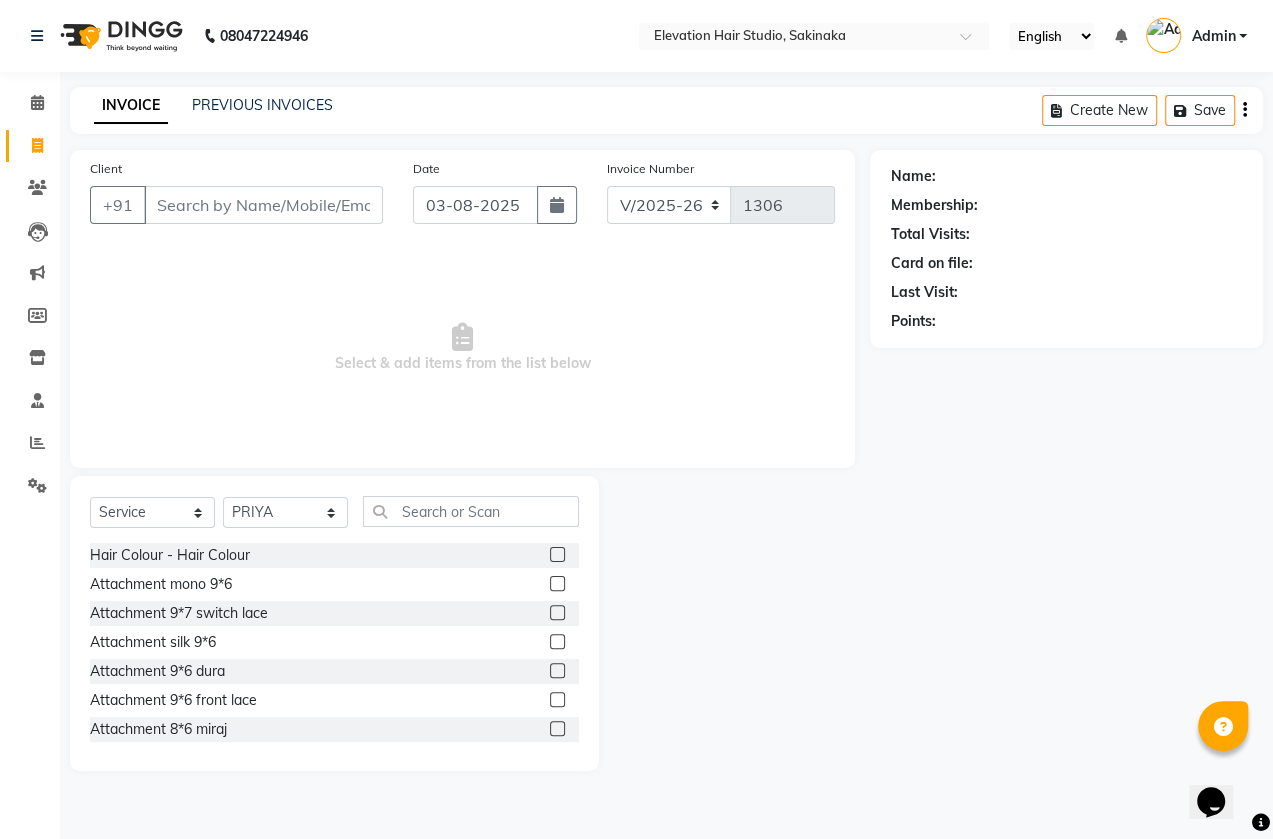 click 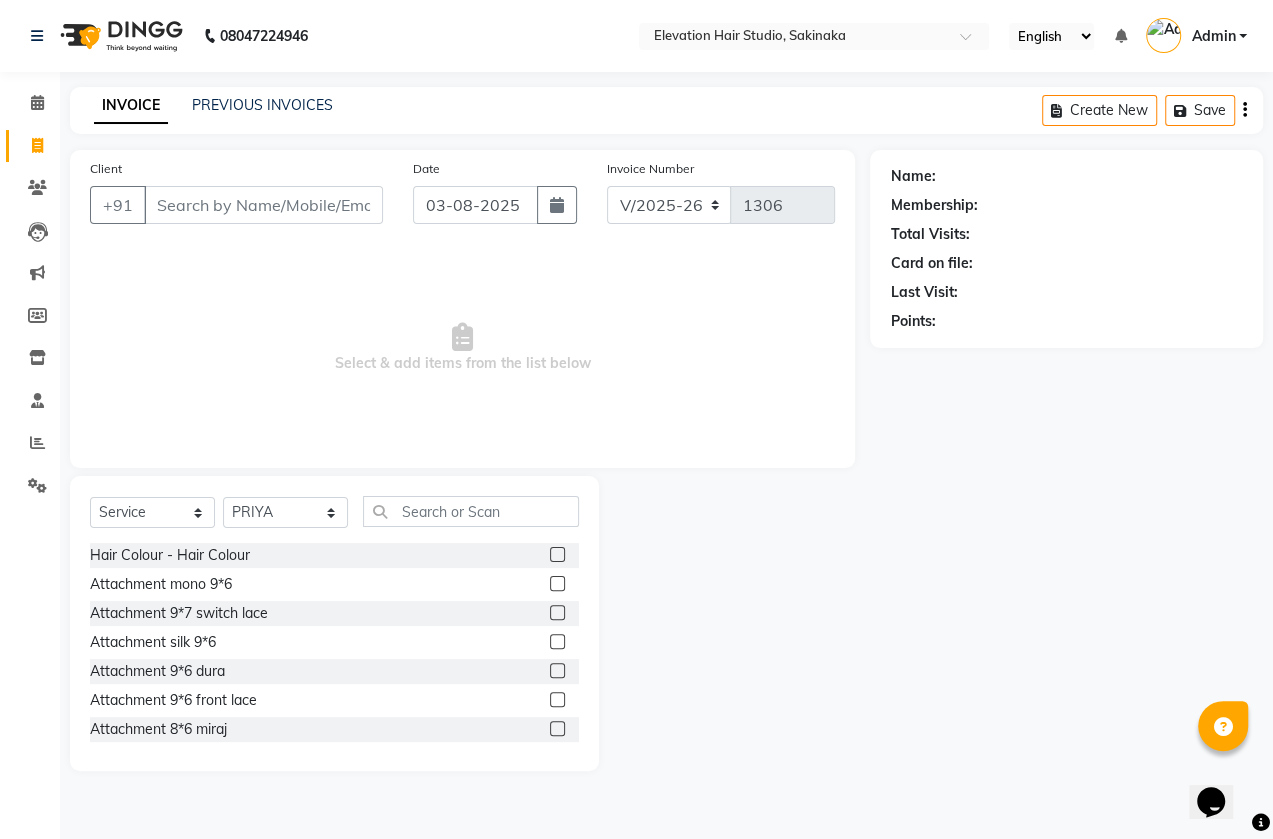 click at bounding box center [556, 613] 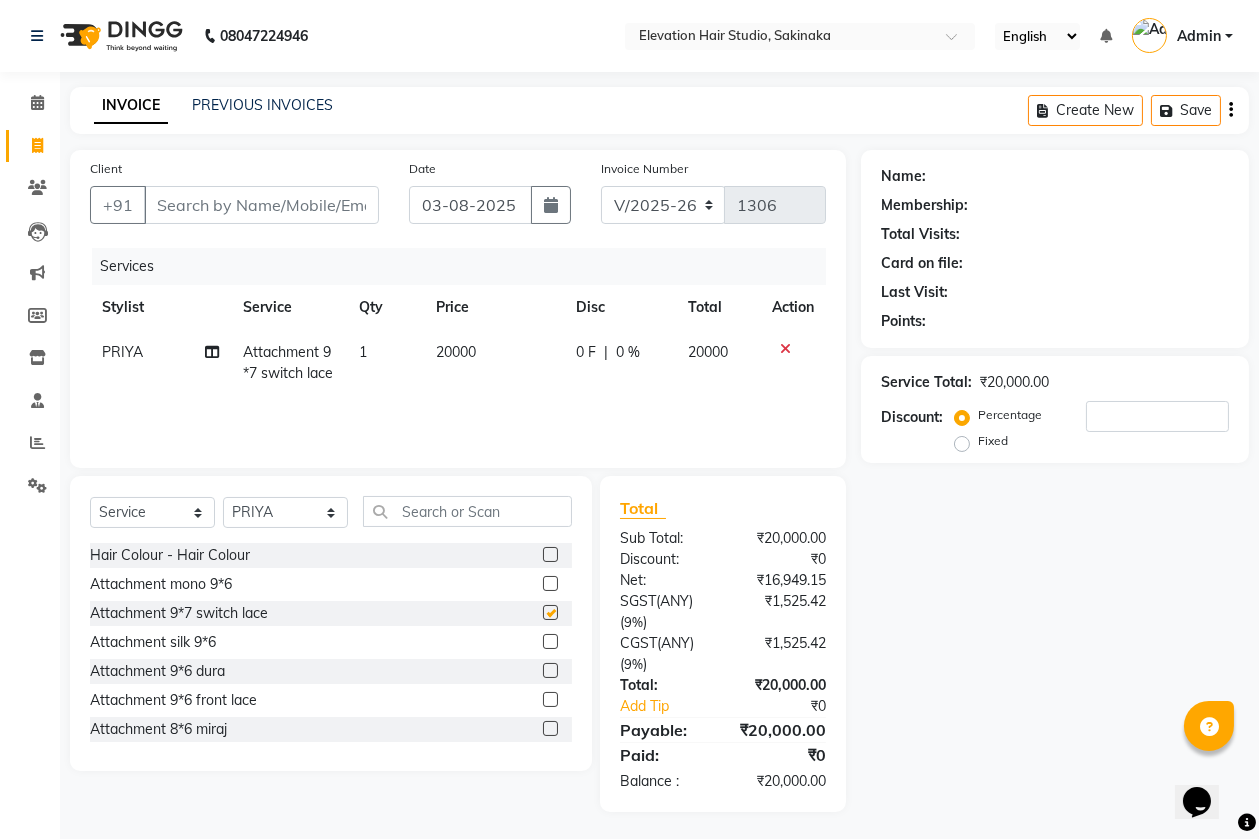 checkbox on "false" 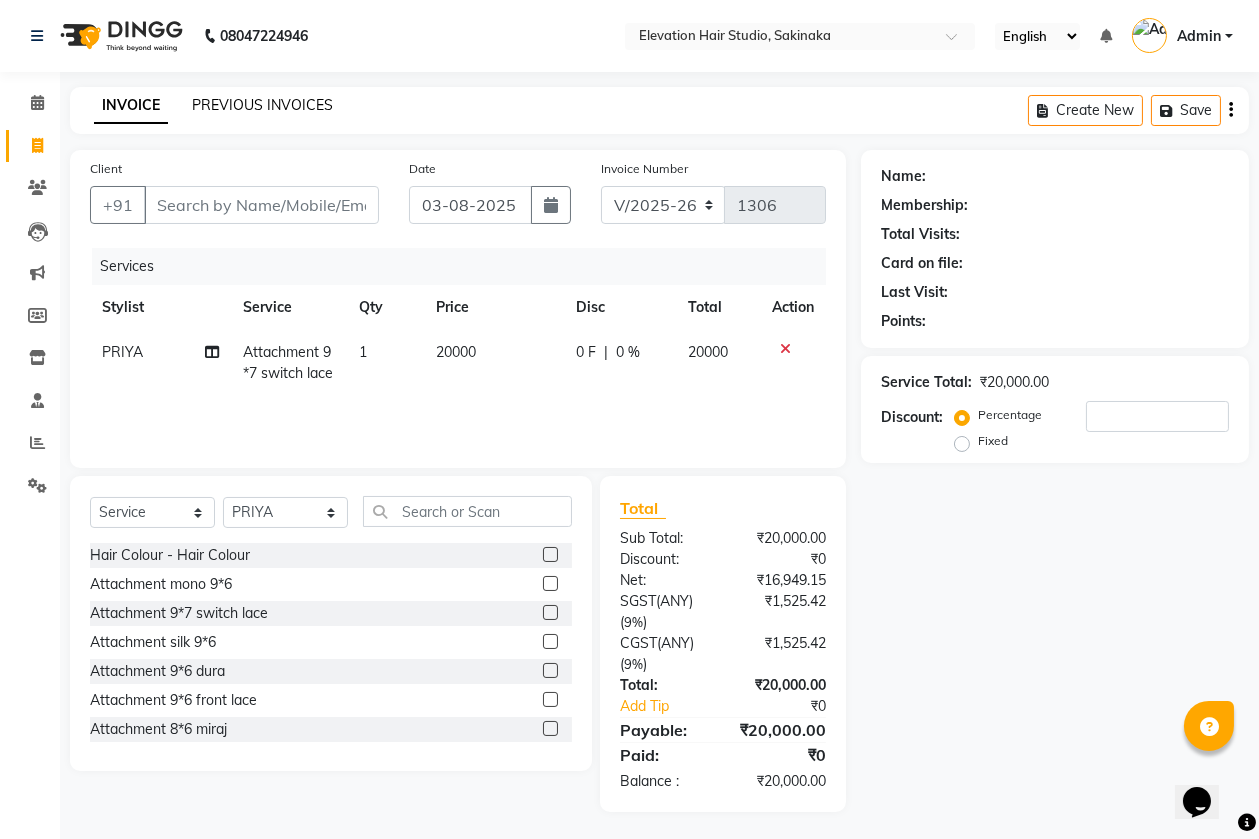 click on "PREVIOUS INVOICES" 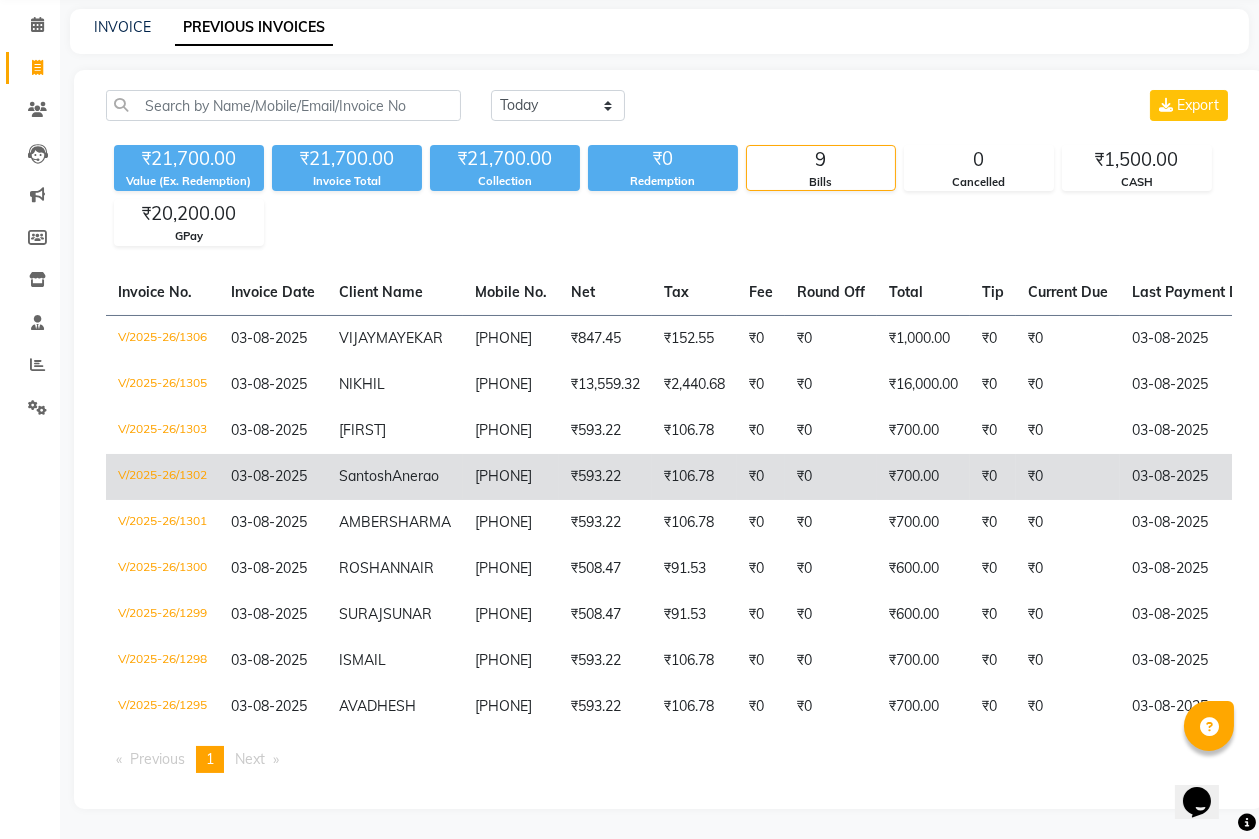 scroll, scrollTop: 0, scrollLeft: 0, axis: both 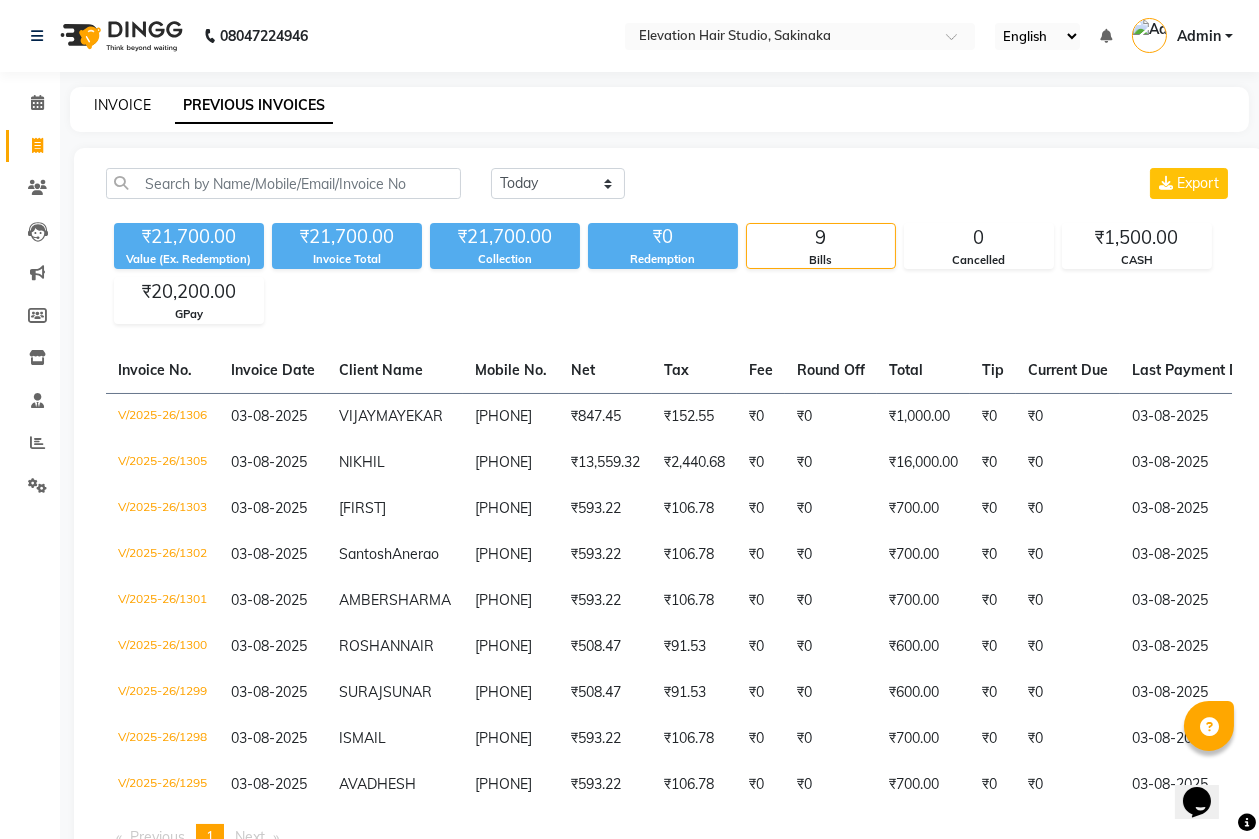 click on "INVOICE" 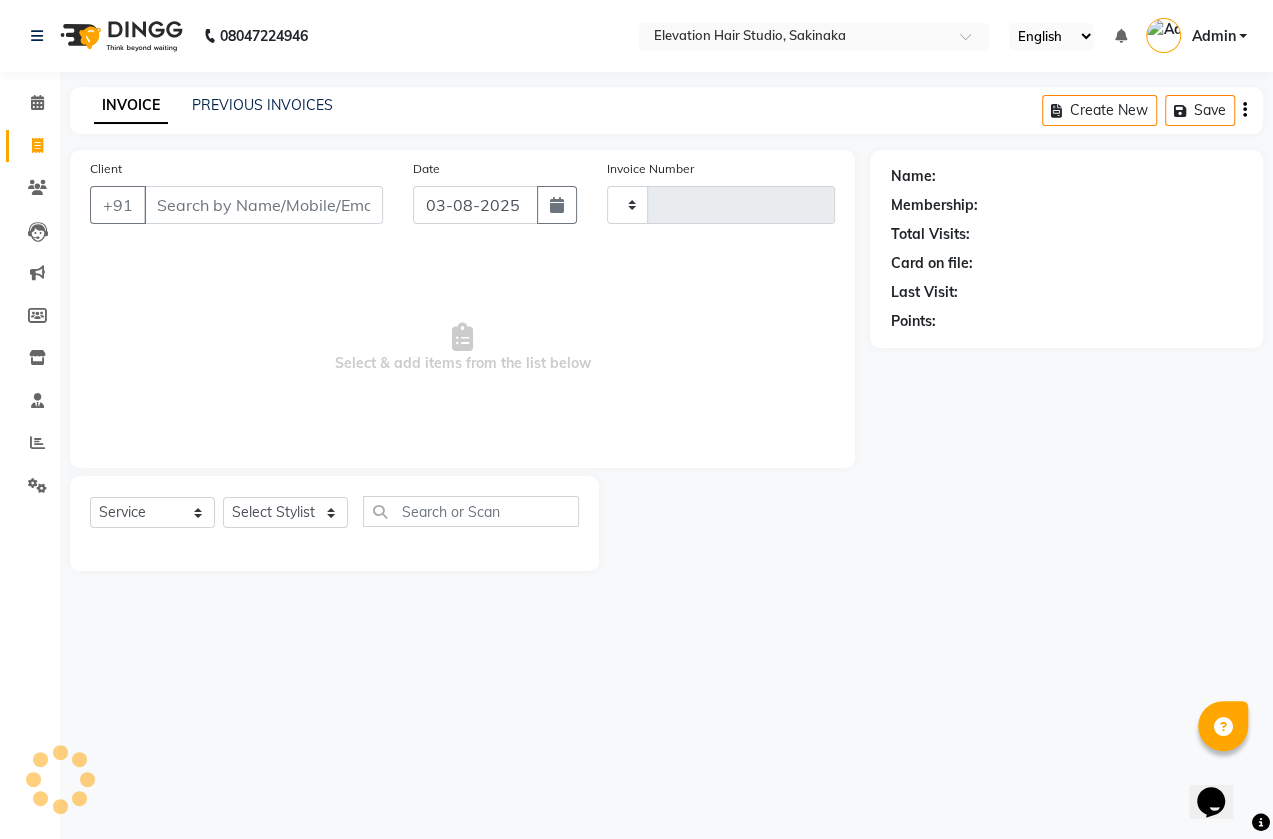 type on "1307" 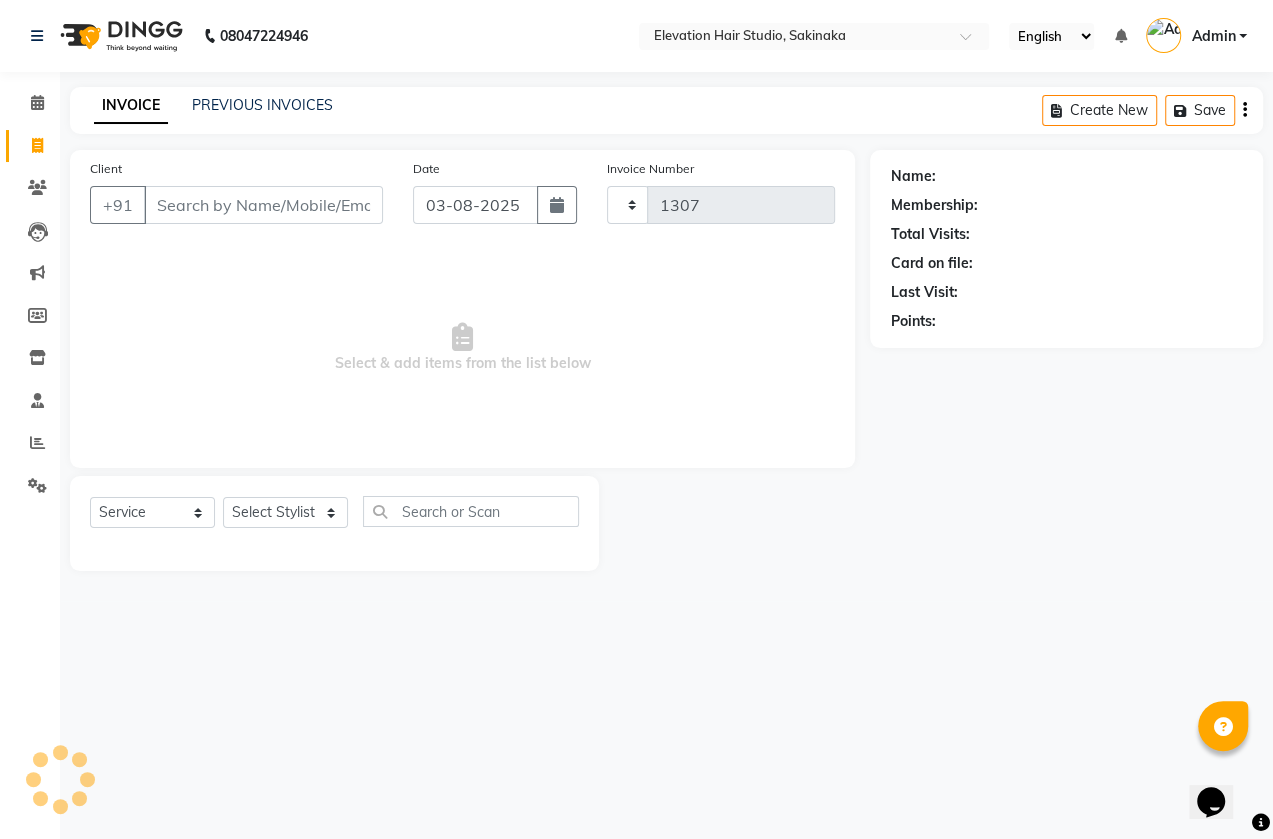 select on "4949" 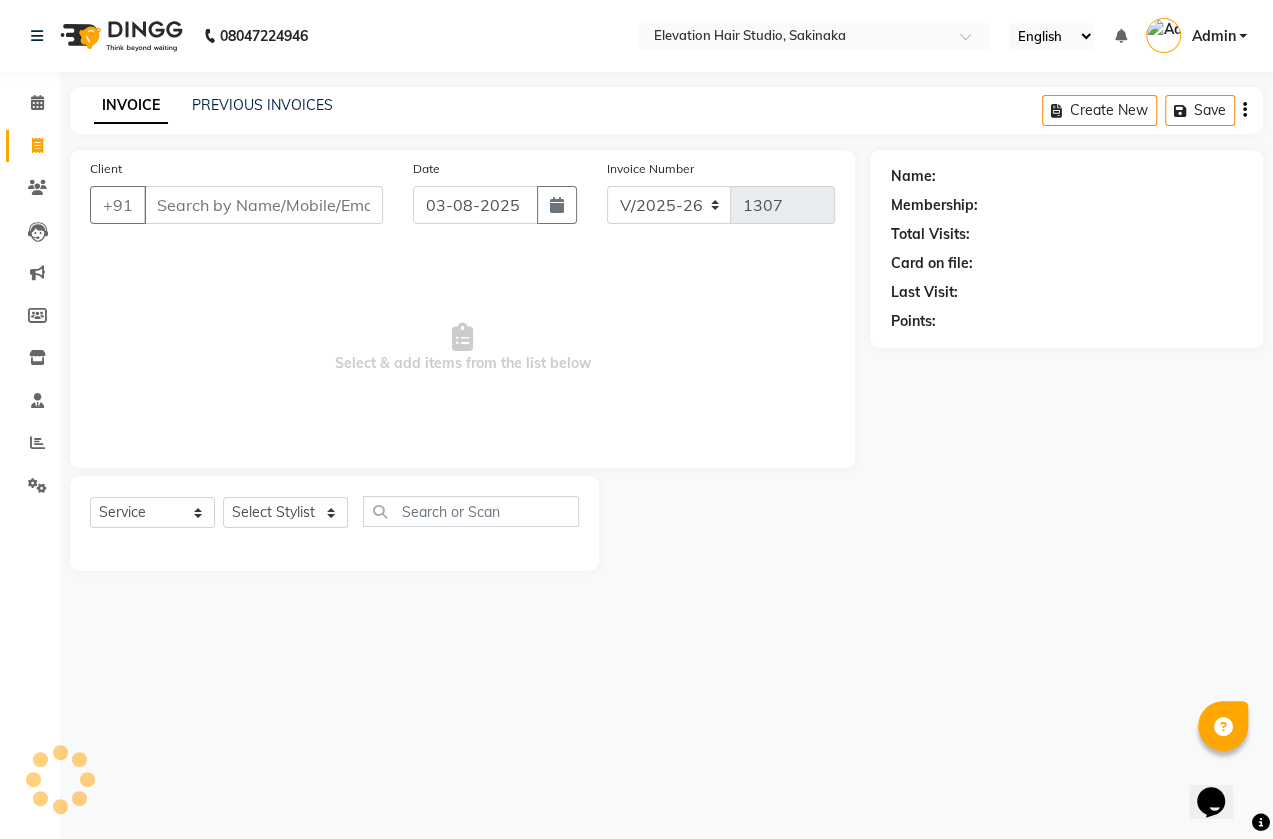 click on "Select & add items from the list below" at bounding box center (462, 348) 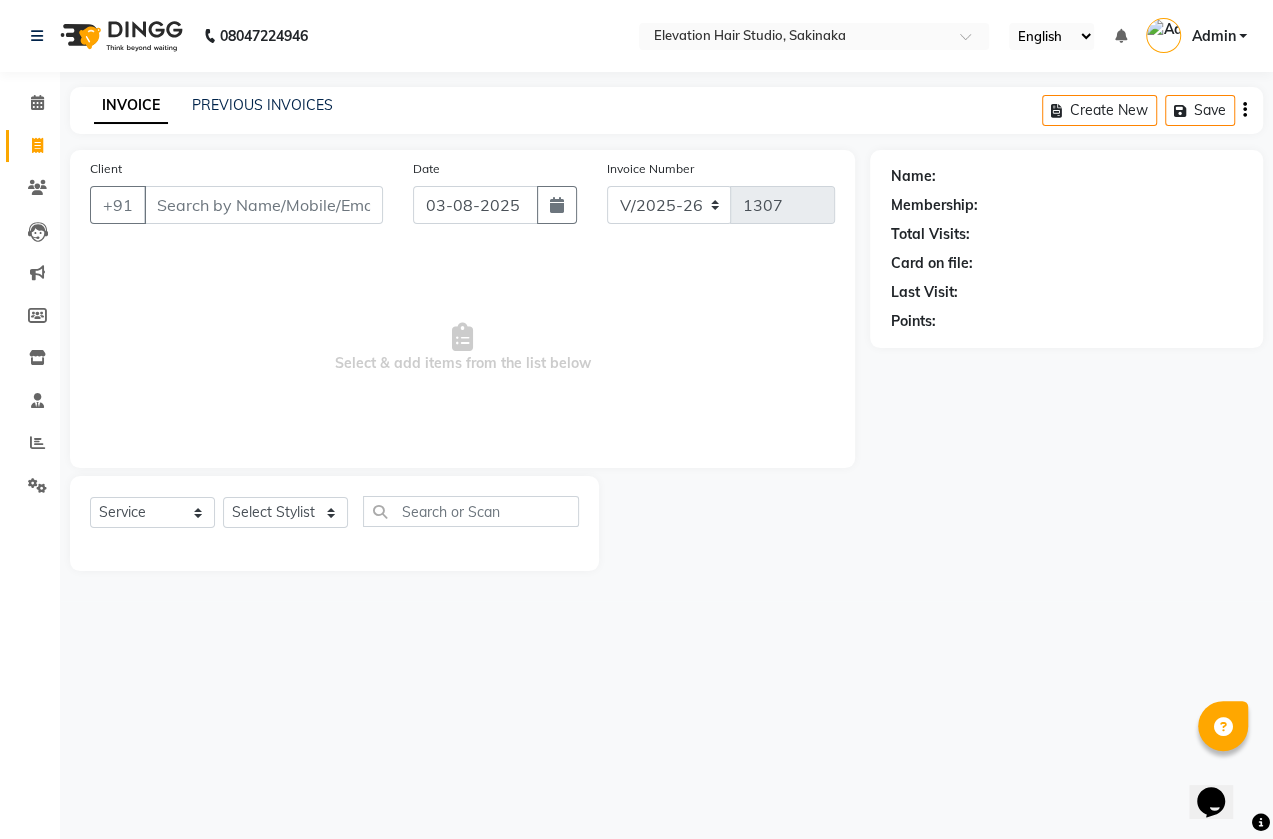 click on "Select & add items from the list below" at bounding box center (462, 348) 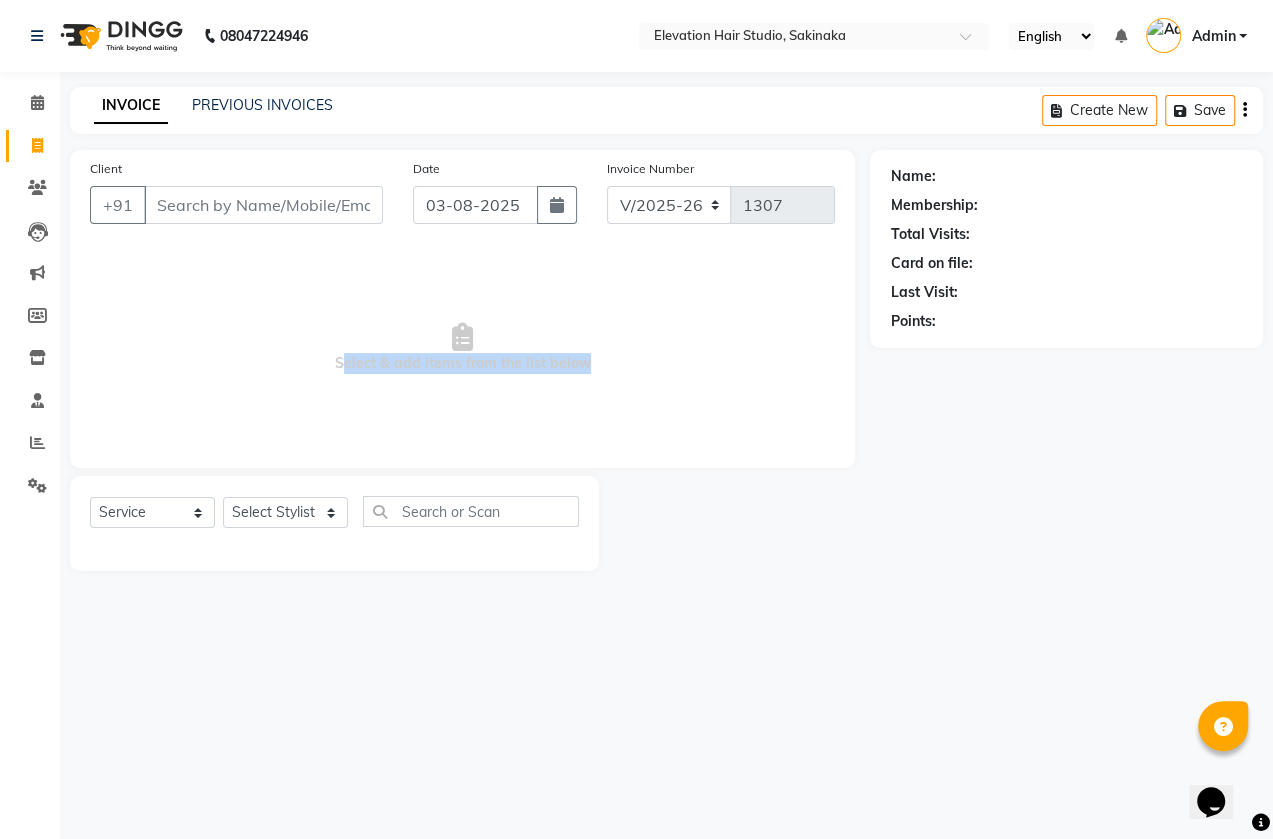 click on "Select & add items from the list below" at bounding box center [462, 348] 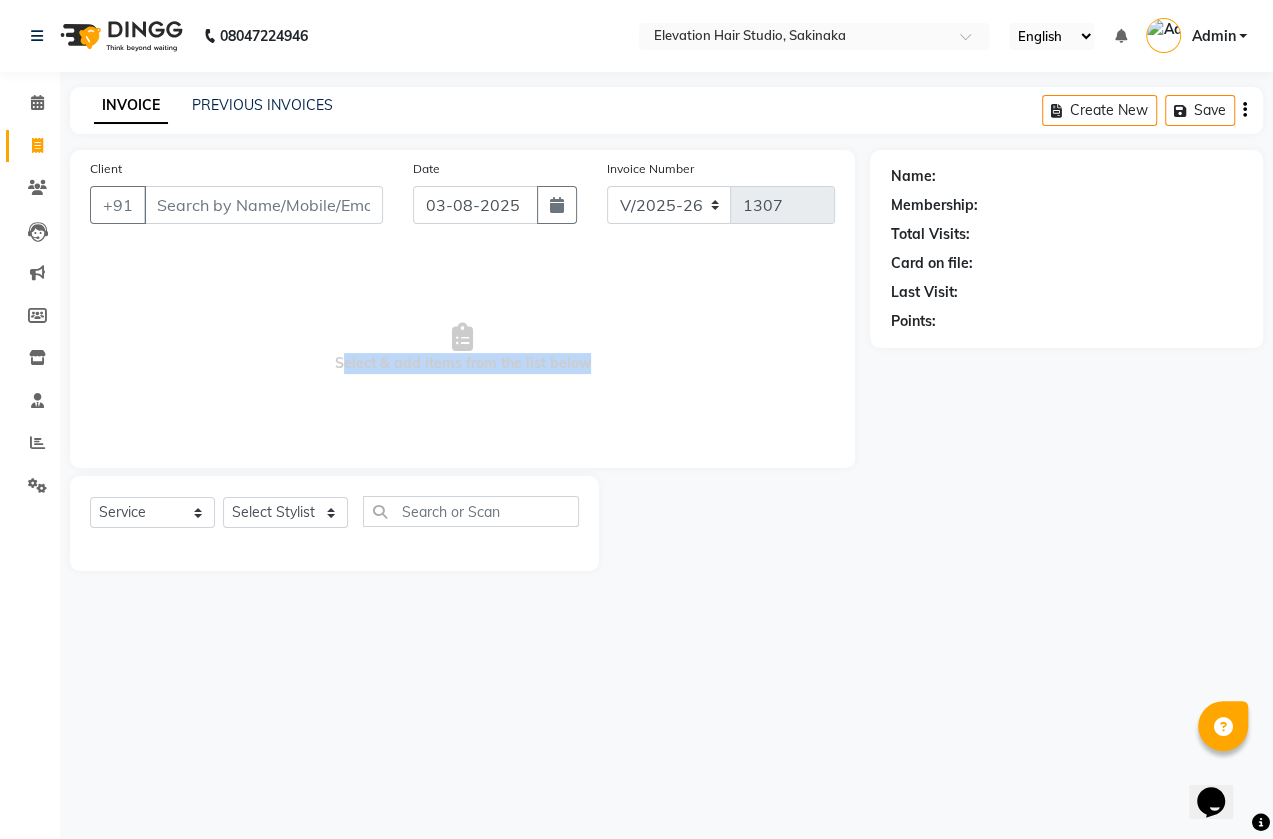 drag, startPoint x: 492, startPoint y: 248, endPoint x: 615, endPoint y: 341, distance: 154.20117 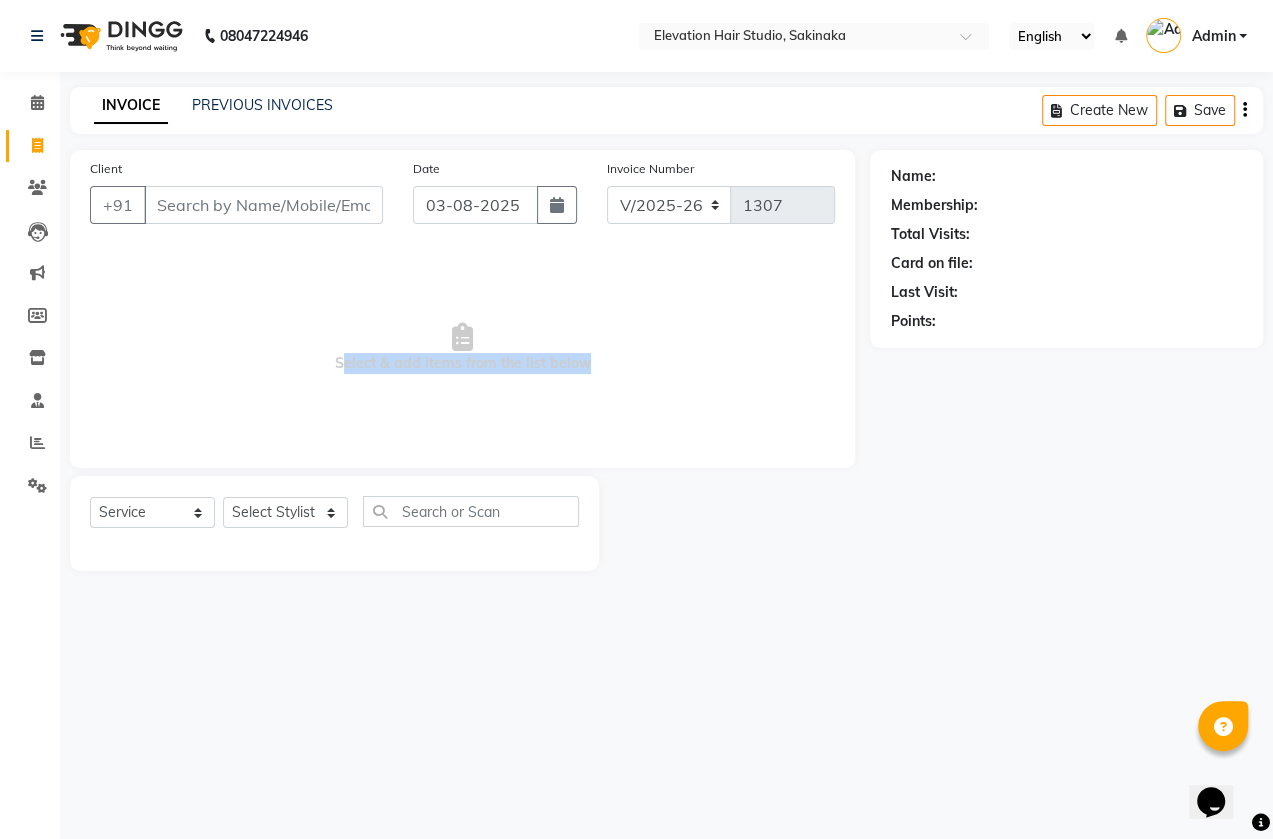 click on "Select & add items from the list below" at bounding box center [462, 348] 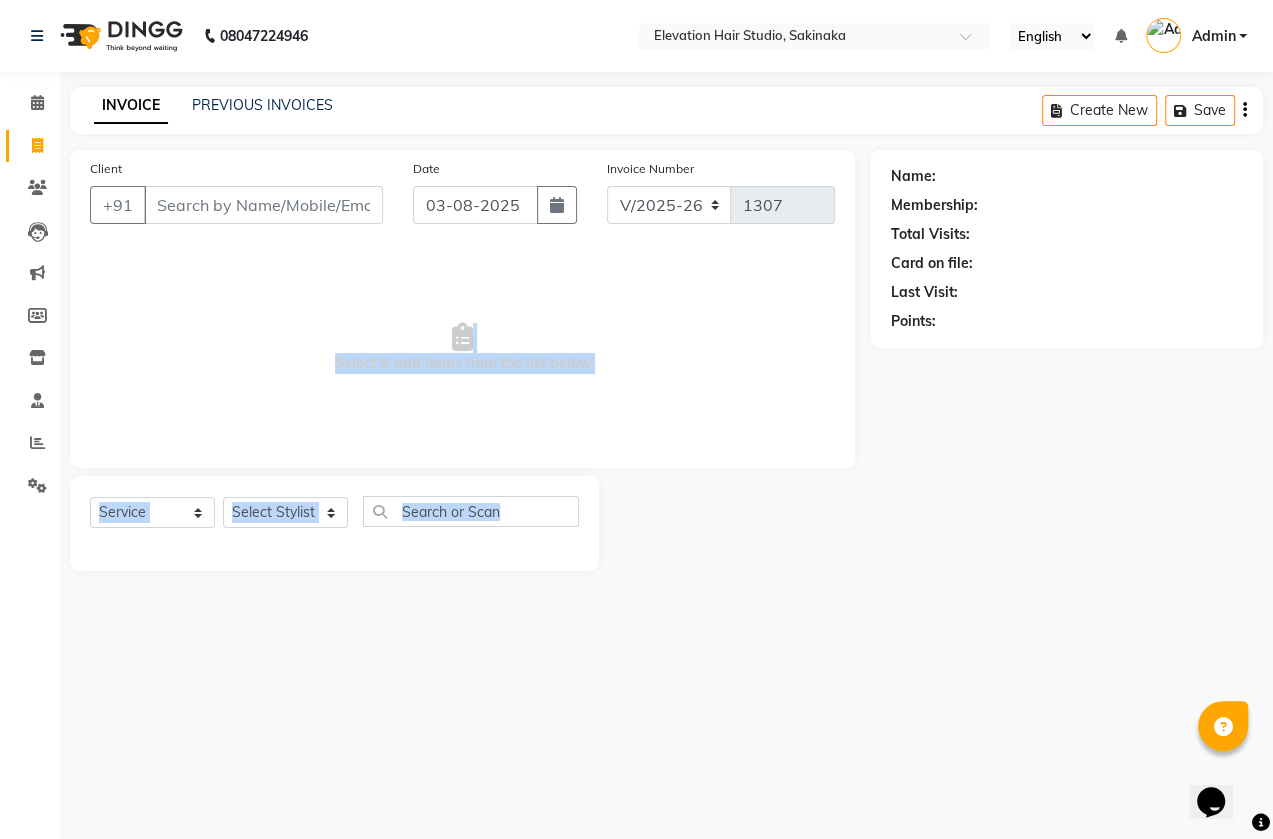 drag, startPoint x: 615, startPoint y: 341, endPoint x: 785, endPoint y: 632, distance: 337.0178 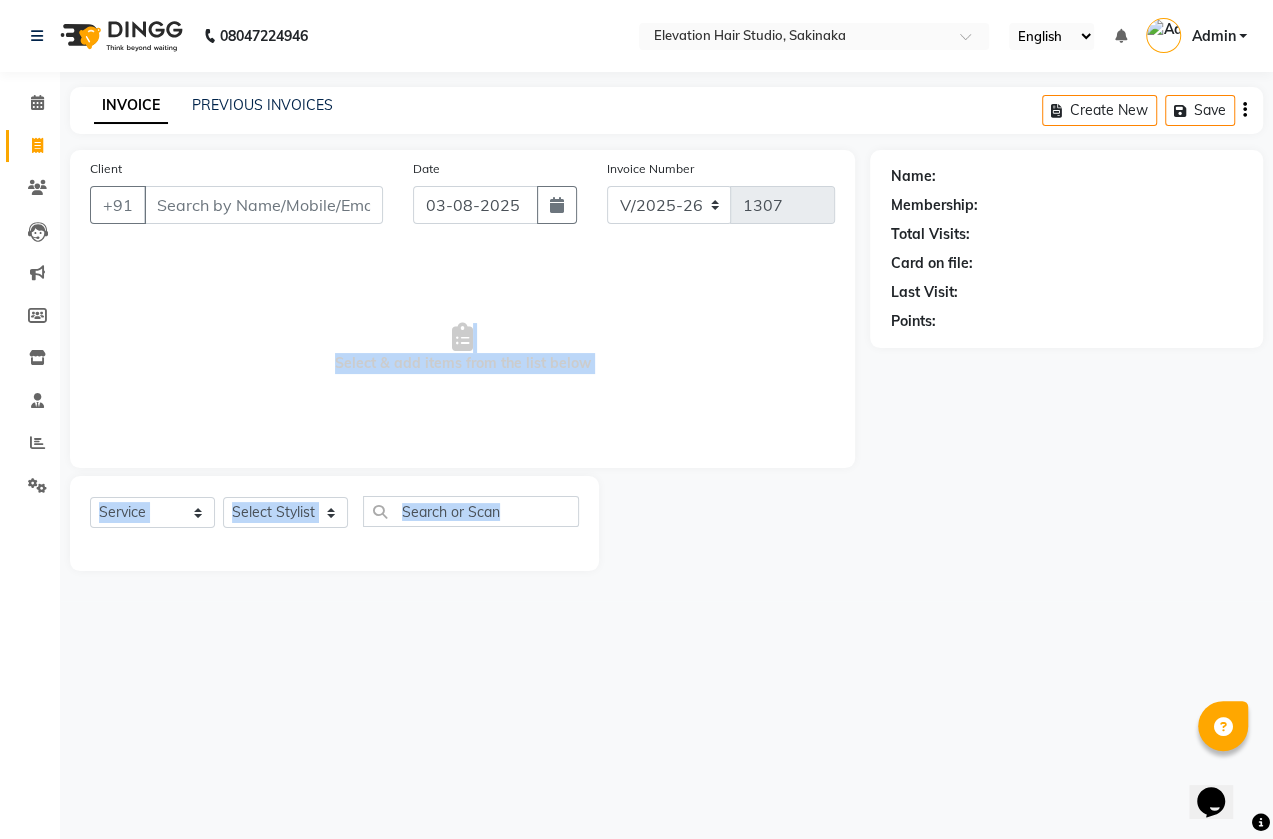 click on "08047224946 Select Location × Elevation Hair Studio, Sakinaka English ENGLISH Español العربية मराठी हिंदी ગુજરાતી தமிழ் 中文 Notifications nothing to show Admin Manage Profile Change Password Sign out  Version:3.15.11  ☀ Elevation Hair Studio, Sakinaka ☀ ELEVATION HAIR STUDIO , Thane West  Calendar  Invoice  Clients  Leads   Marketing  Members  Inventory  Staff  Reports  Settings Completed InProgress Upcoming Dropped Tentative Check-In Confirm Bookings Generate Report Segments Page Builder INVOICE PREVIOUS INVOICES Create New   Save  Client +91 Date 03-08-2025 Invoice Number V/2025 V/2025-26 1307  Select & add items from the list below  Select  Service  Product  Membership  Package Voucher Prepaid Gift Card  Select Stylist Admin (EHS Thane) ANEES  DILIP KAPIL  PRIYA RUPESH SAHIL  Sarfaraz SHAHEENA SHAIKH  ZEESHAN  Name: Membership: Total Visits: Card on file: Last Visit:  Points:" at bounding box center (636, 419) 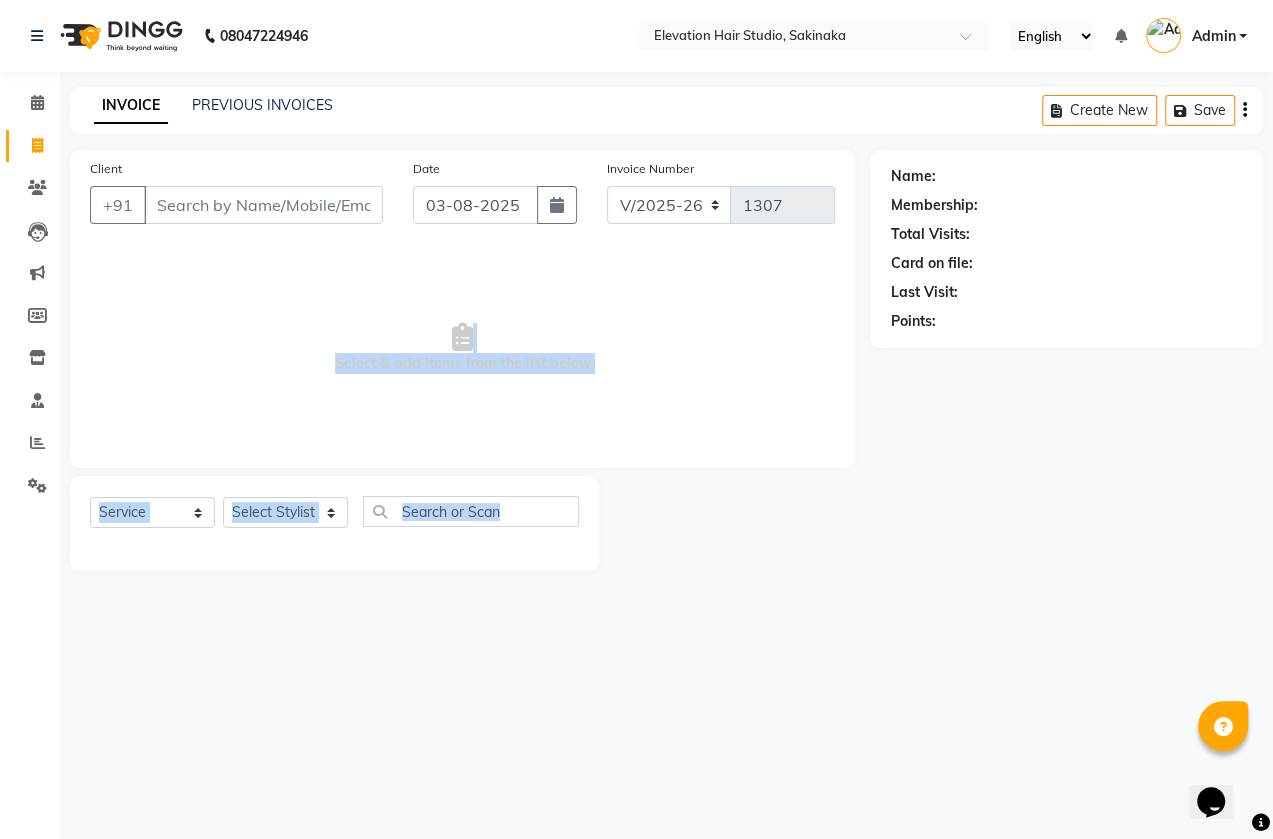 click on "Select & add items from the list below" at bounding box center [462, 348] 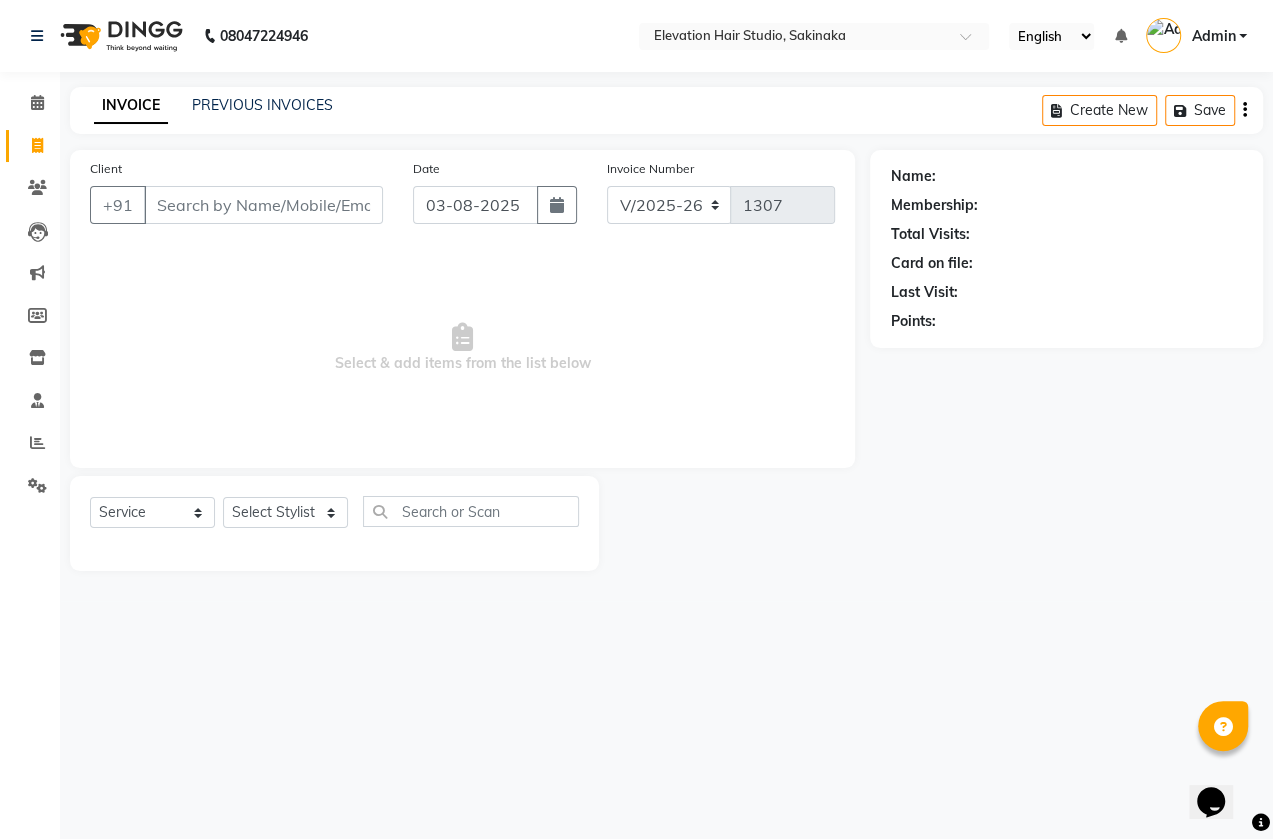 click on "Select & add items from the list below" at bounding box center [462, 348] 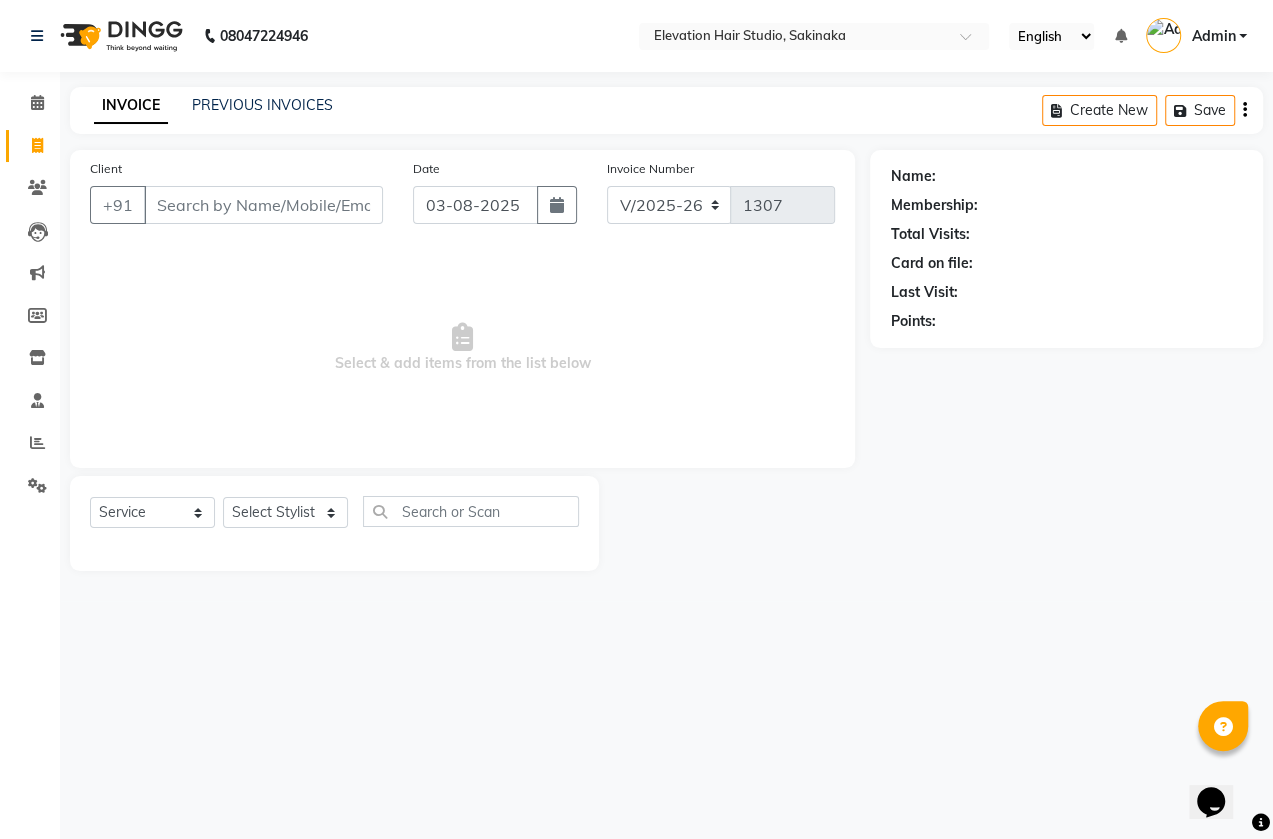 click on "Select & add items from the list below" at bounding box center [462, 348] 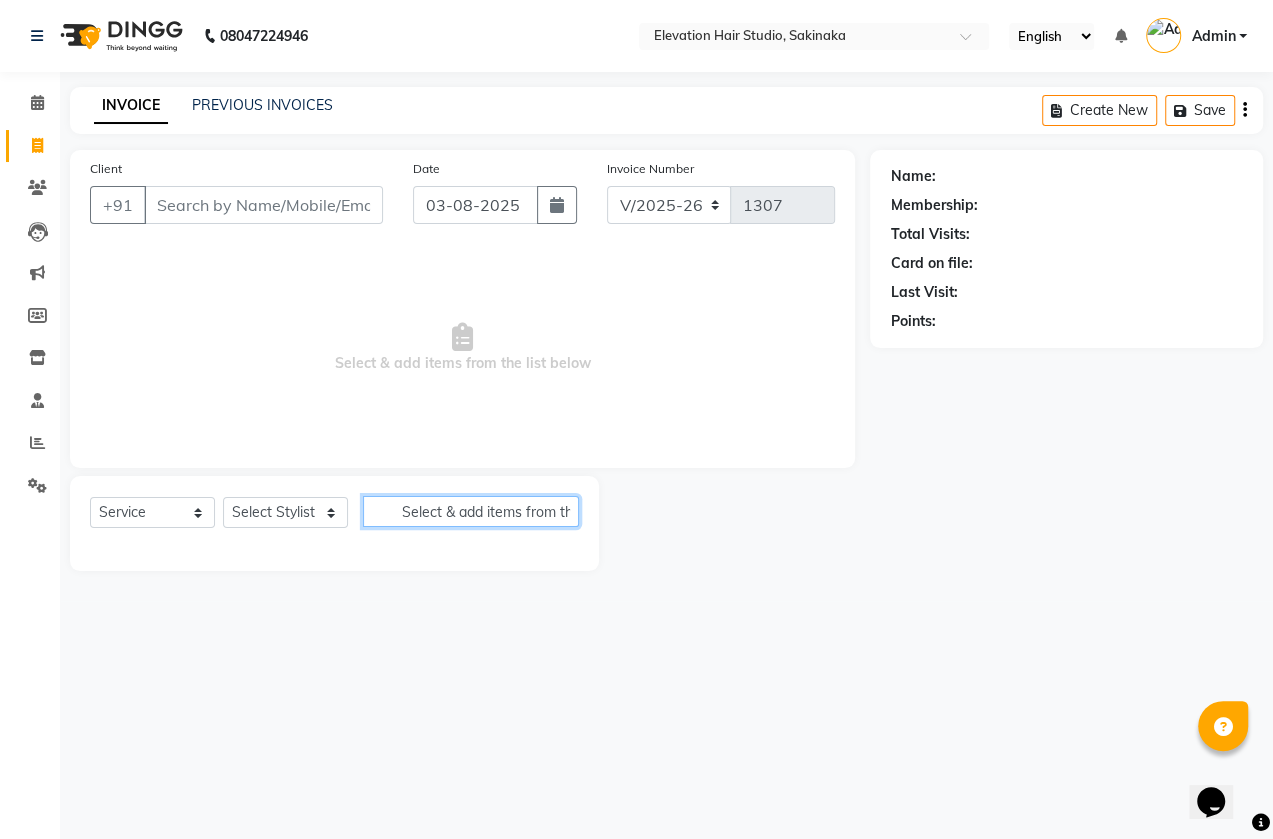 type on "Select & add items from the list below" 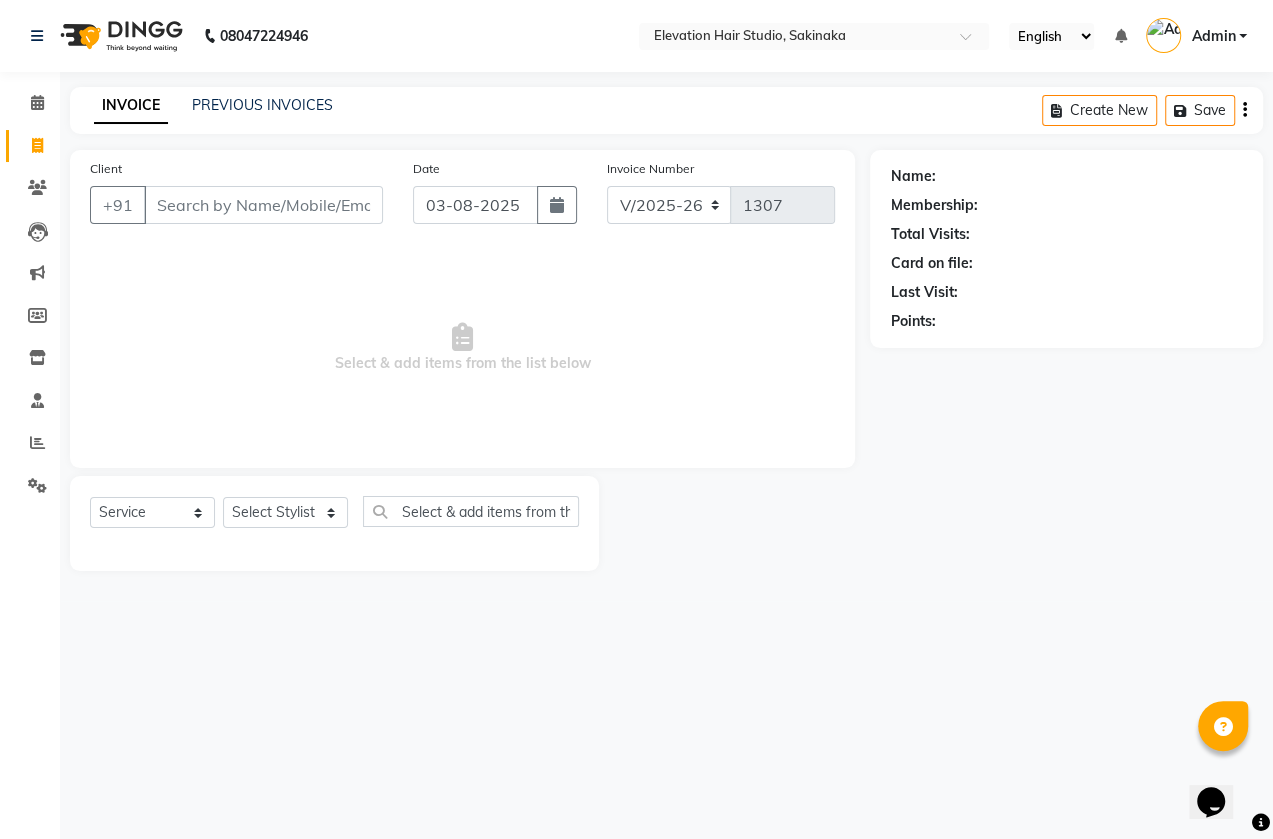 click on "Select  Service  Product  Membership  Package Voucher Prepaid Gift Card  Select Stylist Admin (EHS Thane) ANEES  DILIP KAPIL  PRIYA RUPESH SAHIL  Sarfaraz SHAHEENA SHAIKH  ZEESHAN  Select & add items from the list below" 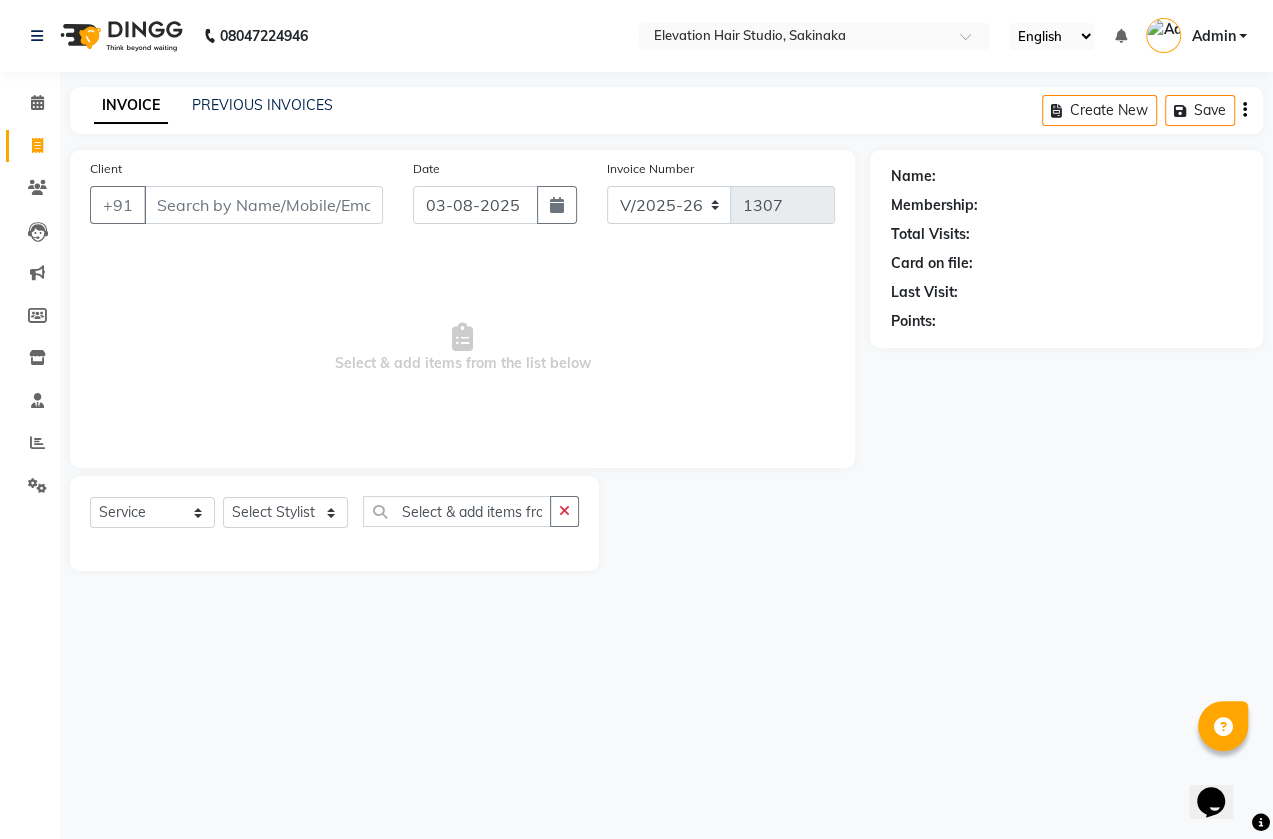 click on "Select  Service  Product  Membership  Package Voucher Prepaid Gift Card  Select Stylist Admin (EHS Thane) ANEES  DILIP KAPIL  PRIYA RUPESH SAHIL  Sarfaraz SHAHEENA SHAIKH  ZEESHAN  Select & add items from the list below" 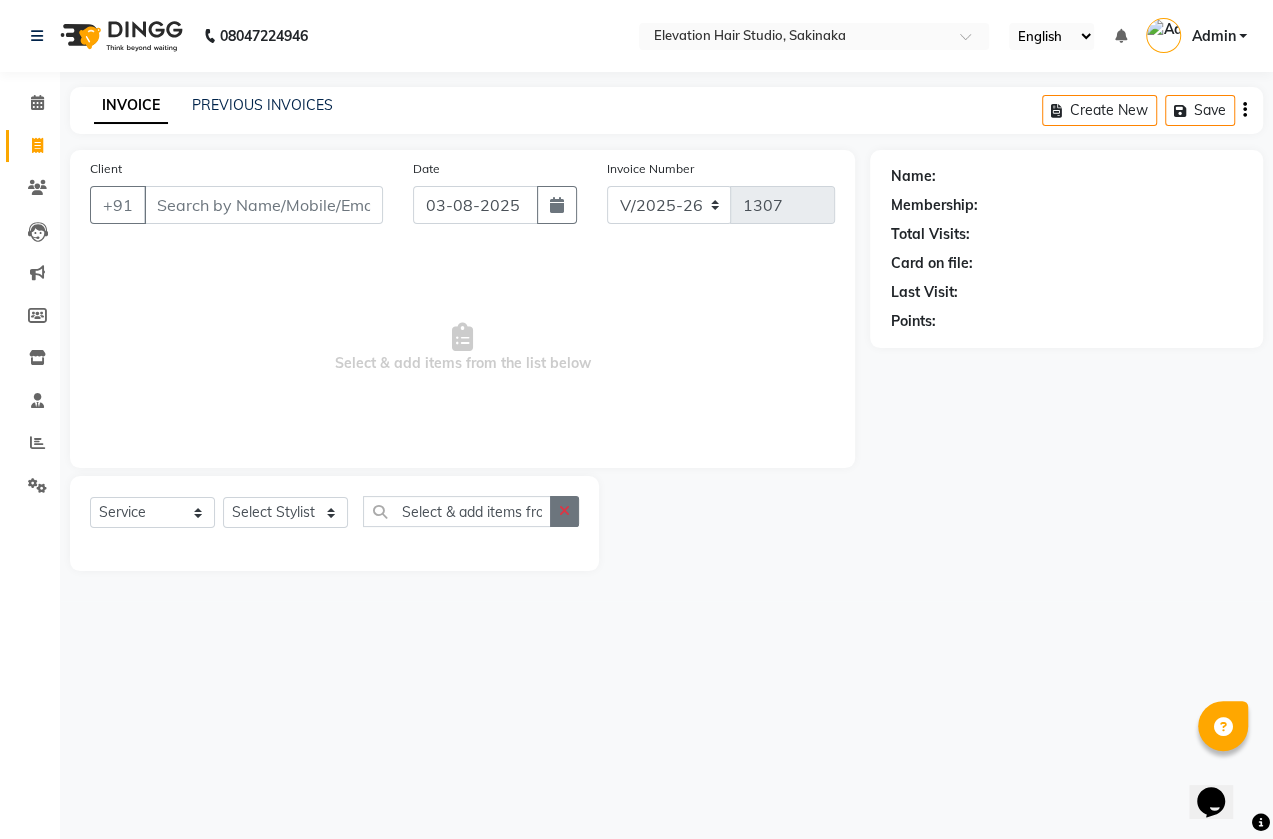 click 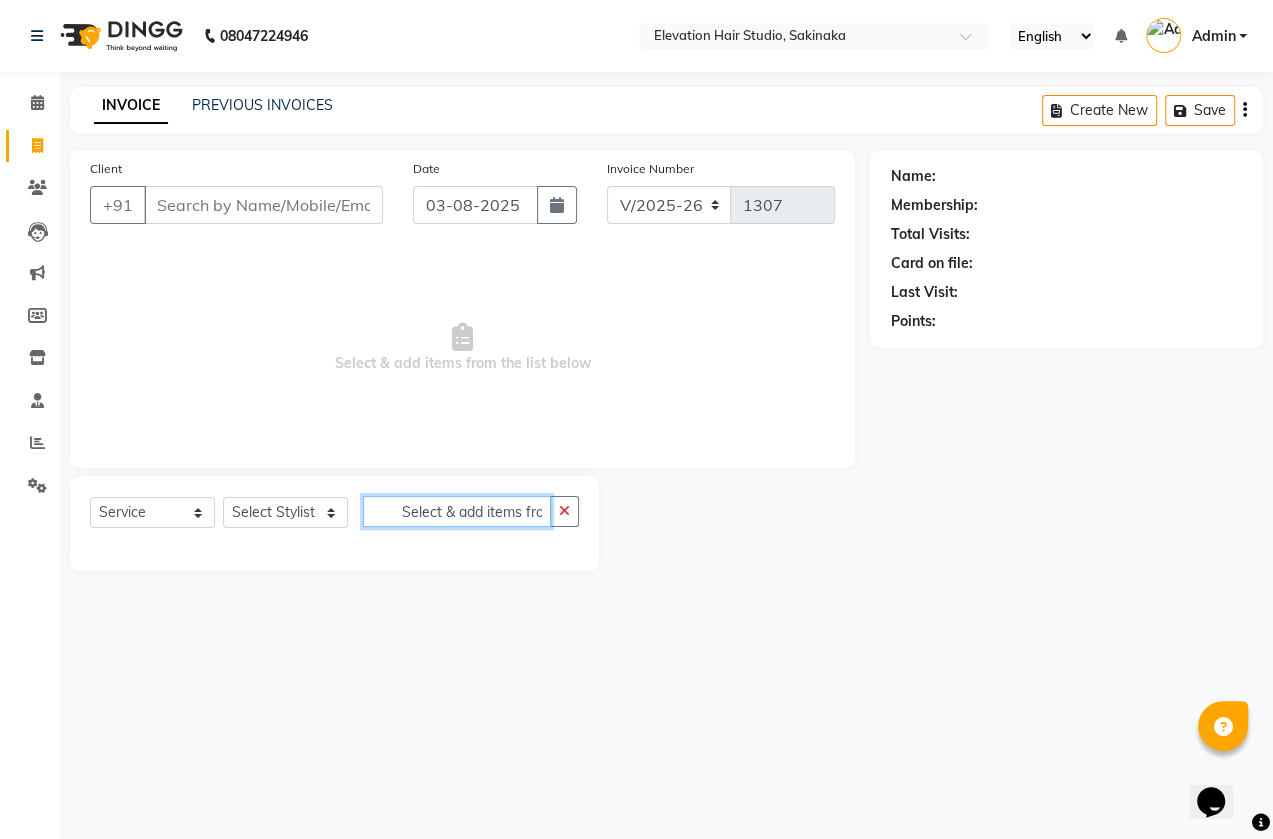 type 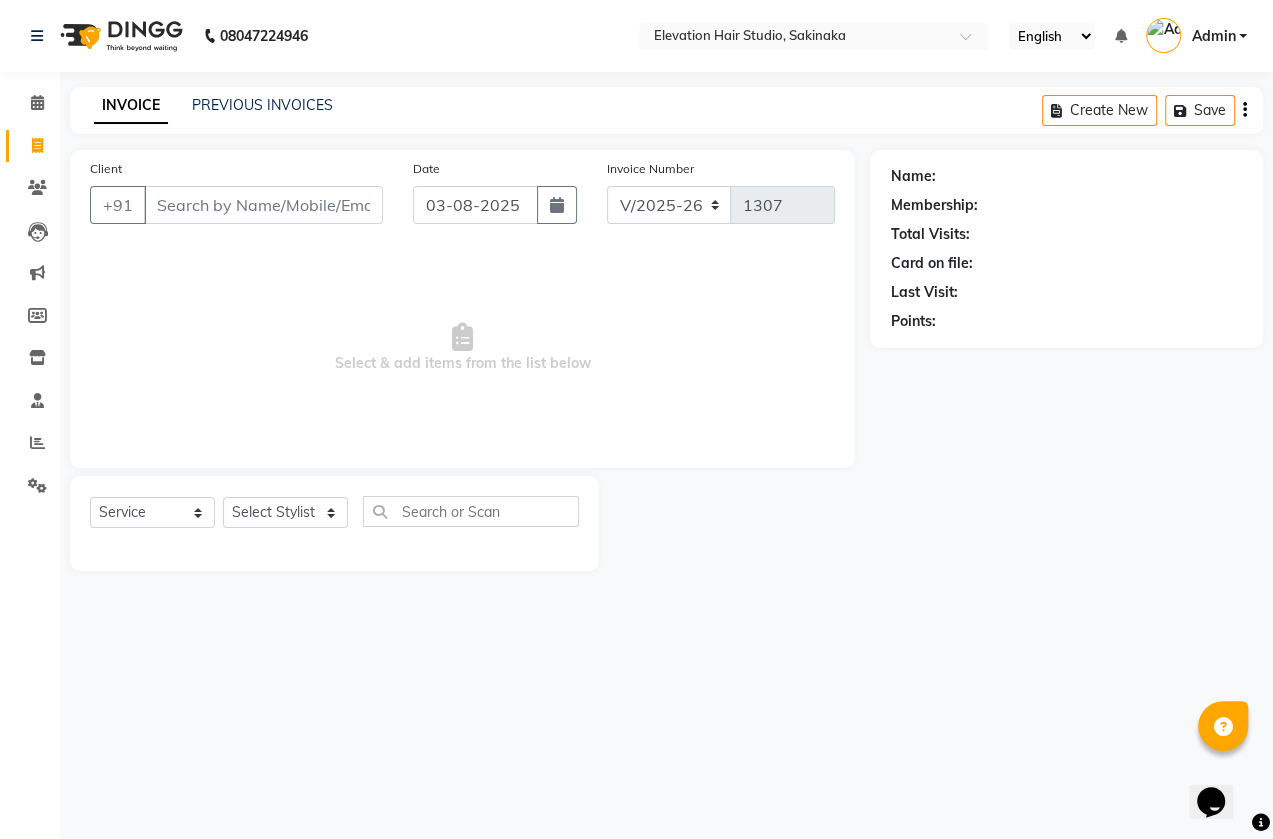 click on "08047224946 Select Location × Elevation Hair Studio, Sakinaka English ENGLISH Español العربية मराठी हिंदी ગુજરાતી தமிழ் 中文 Notifications nothing to show Admin Manage Profile Change Password Sign out  Version:3.15.11  ☀ Elevation Hair Studio, Sakinaka ☀ ELEVATION HAIR STUDIO , Thane West  Calendar  Invoice  Clients  Leads   Marketing  Members  Inventory  Staff  Reports  Settings Completed InProgress Upcoming Dropped Tentative Check-In Confirm Bookings Generate Report Segments Page Builder INVOICE PREVIOUS INVOICES Create New   Save  Client +91 Date 03-08-2025 Invoice Number V/2025 V/2025-26 1307  Select & add items from the list below  Select  Service  Product  Membership  Package Voucher Prepaid Gift Card  Select Stylist Admin (EHS Thane) ANEES  DILIP KAPIL  PRIYA RUPESH SAHIL  Sarfaraz SHAHEENA SHAIKH  ZEESHAN  Name: Membership: Total Visits: Card on file: Last Visit:  Points:" at bounding box center (636, 419) 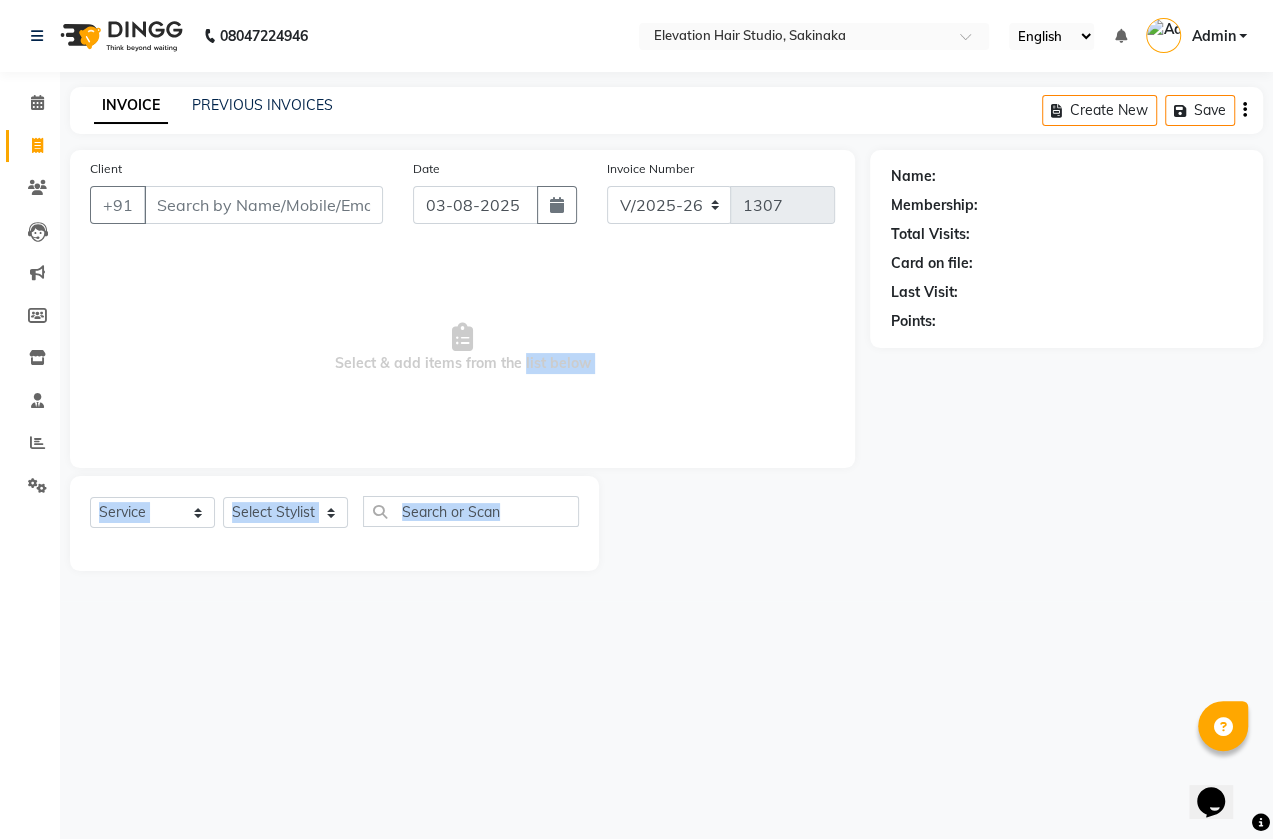 drag, startPoint x: 519, startPoint y: 359, endPoint x: 180, endPoint y: 552, distance: 390.08972 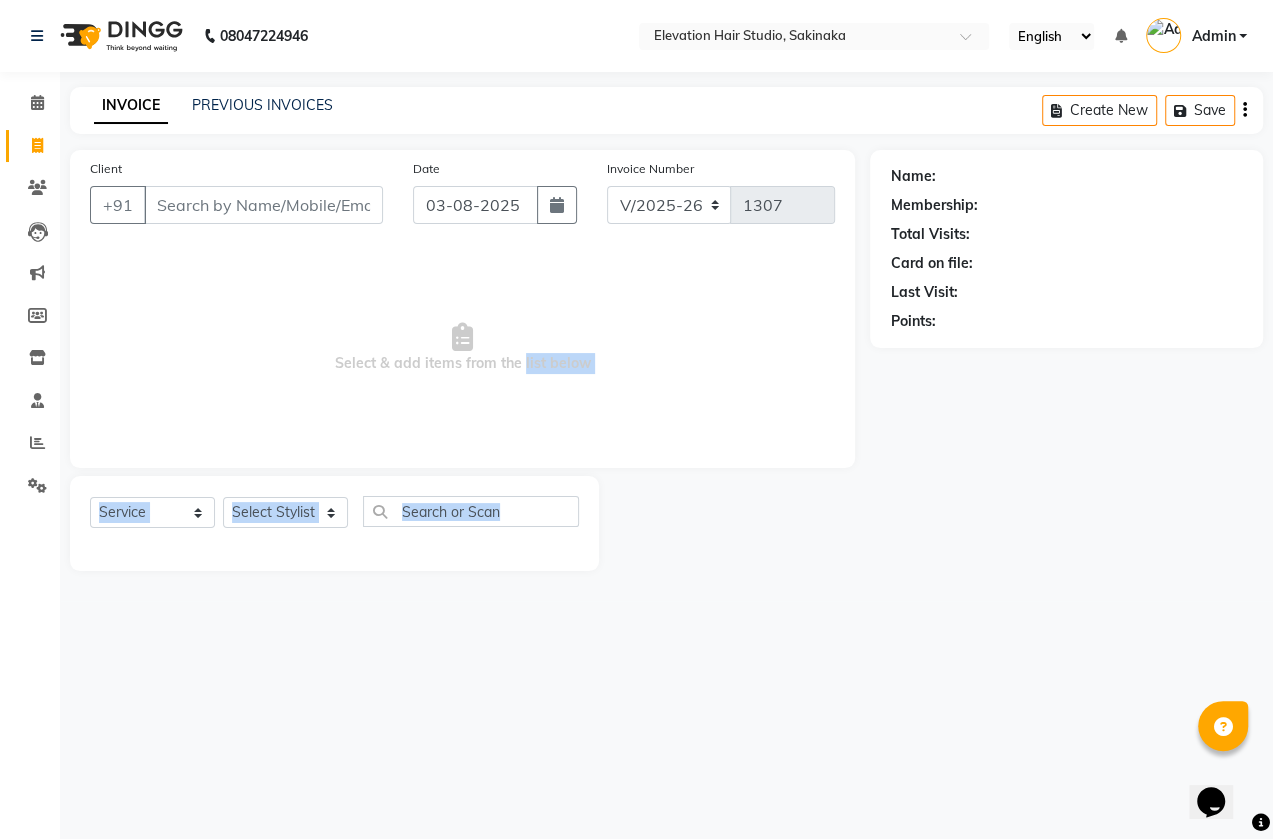 click on "Client +91 Date 03-08-2025 Invoice Number V/2025 V/2025-26 1307  Select & add items from the list below  Select  Service  Product  Membership  Package Voucher Prepaid Gift Card  Select Stylist Admin (EHS Thane) ANEES  DILIP KAPIL  PRIYA RUPESH SAHIL  Sarfaraz SHAHEENA SHAIKH  ZEESHAN" 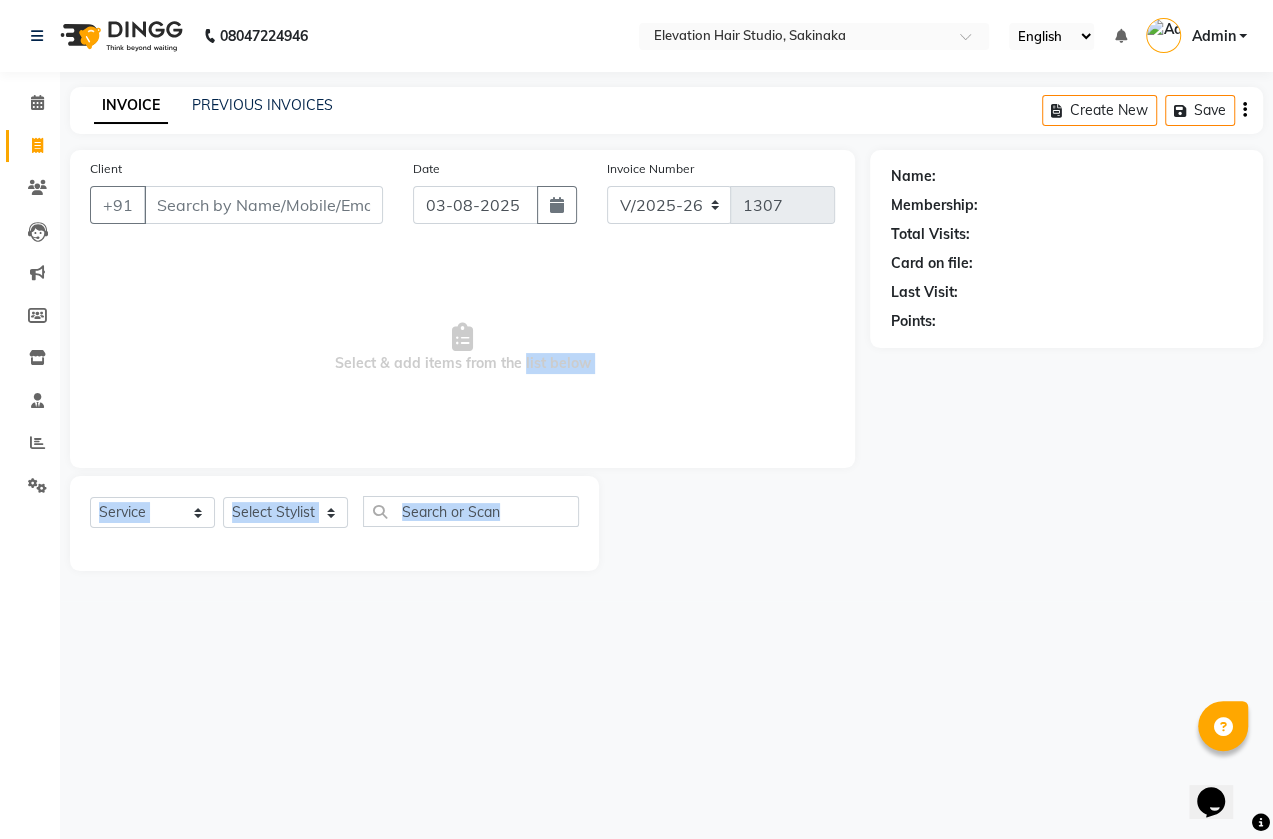 drag, startPoint x: 280, startPoint y: 405, endPoint x: 724, endPoint y: 352, distance: 447.1521 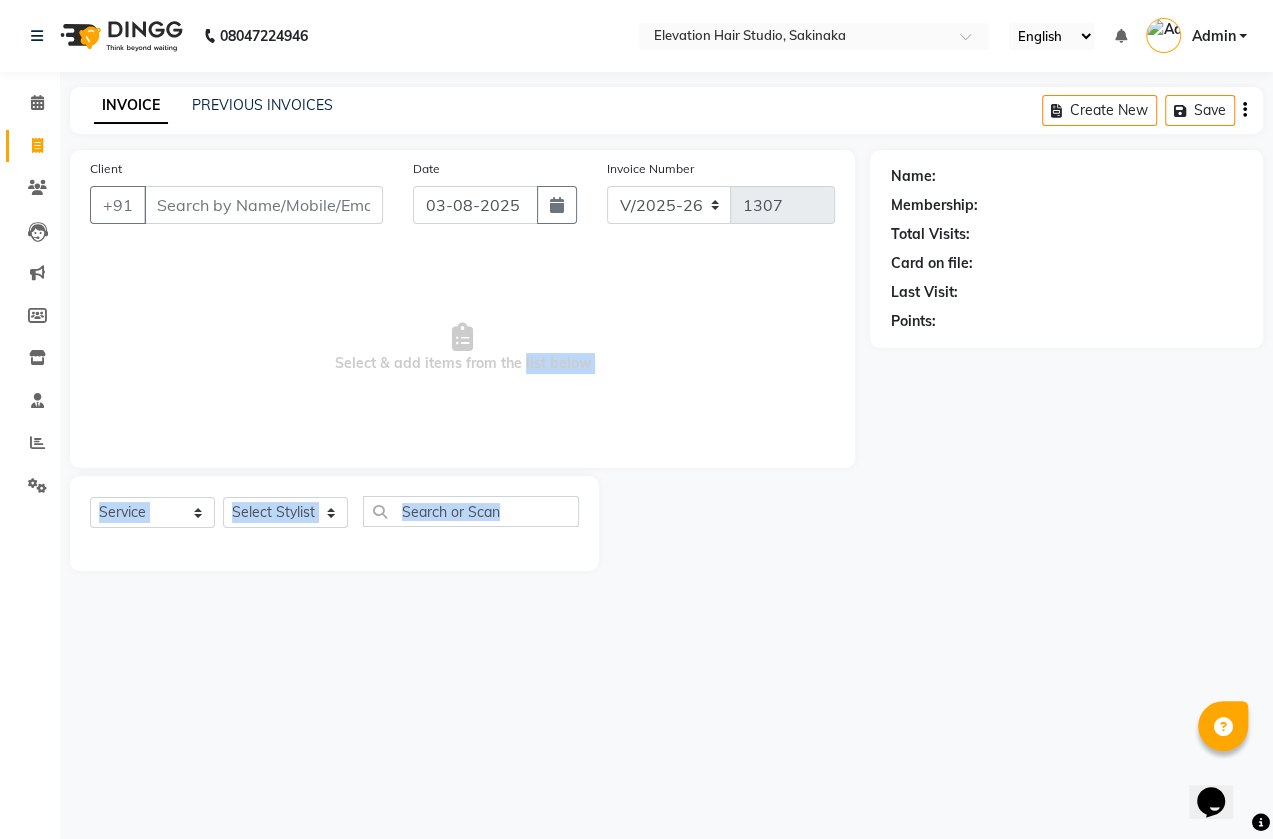 click on "Select & add items from the list below" at bounding box center (462, 348) 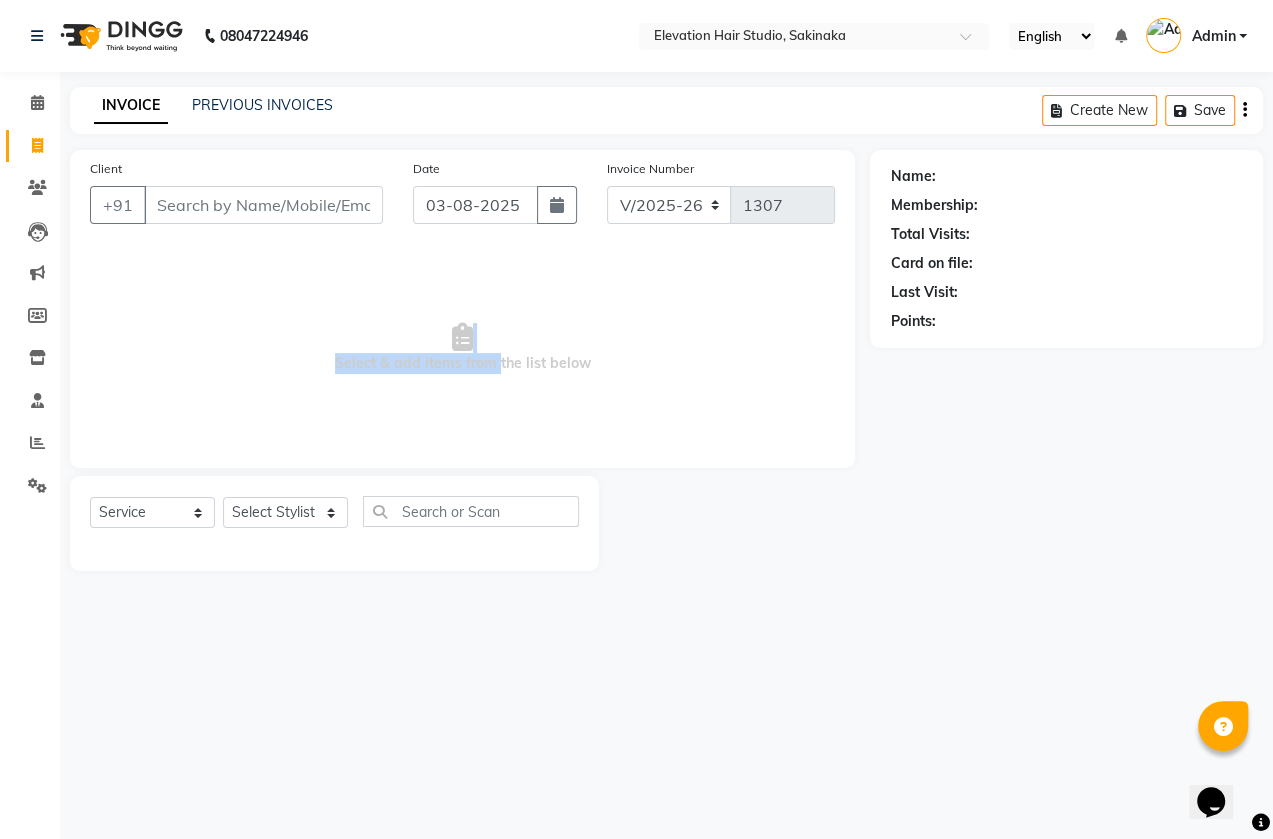 click on "Select & add items from the list below" at bounding box center (462, 348) 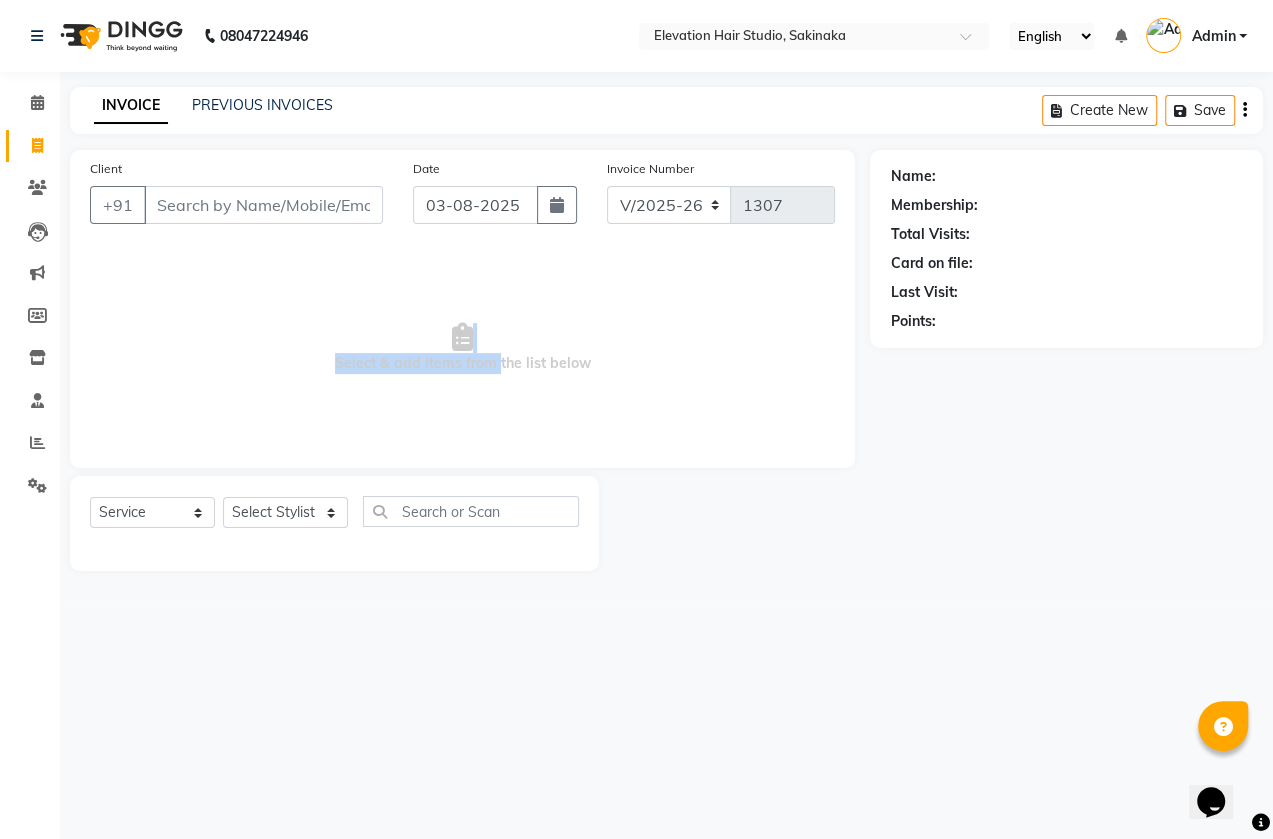 drag, startPoint x: 492, startPoint y: 363, endPoint x: 498, endPoint y: 348, distance: 16.155495 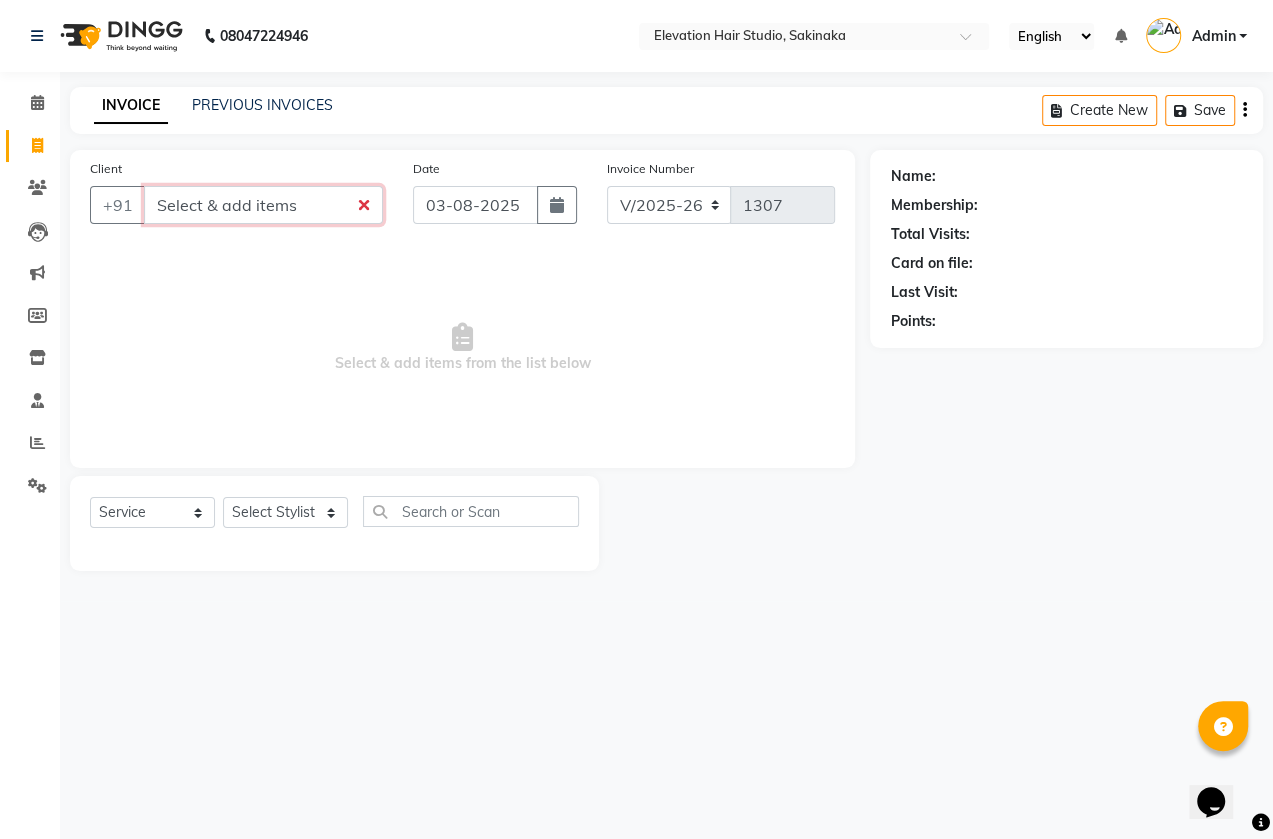 click on "Select & add items" at bounding box center [263, 205] 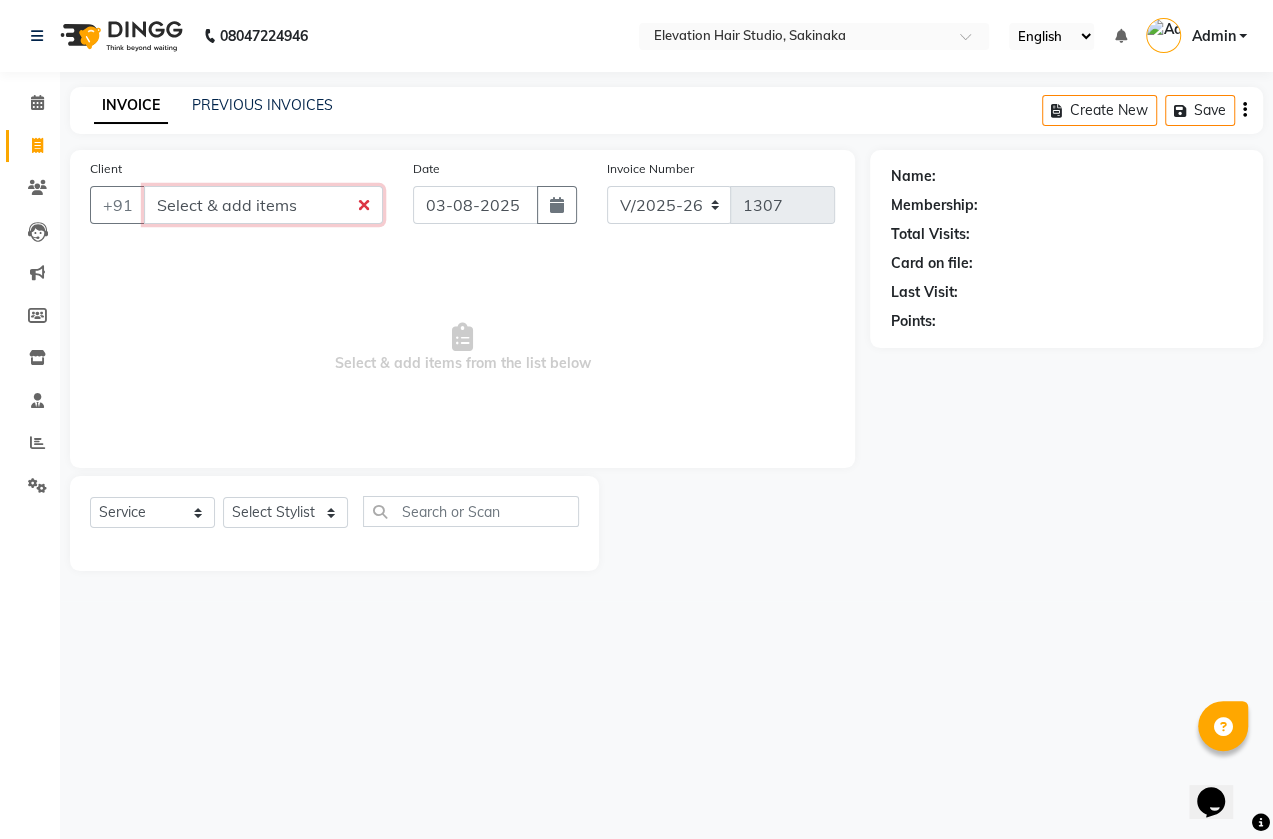 click on "Select & add items" at bounding box center [263, 205] 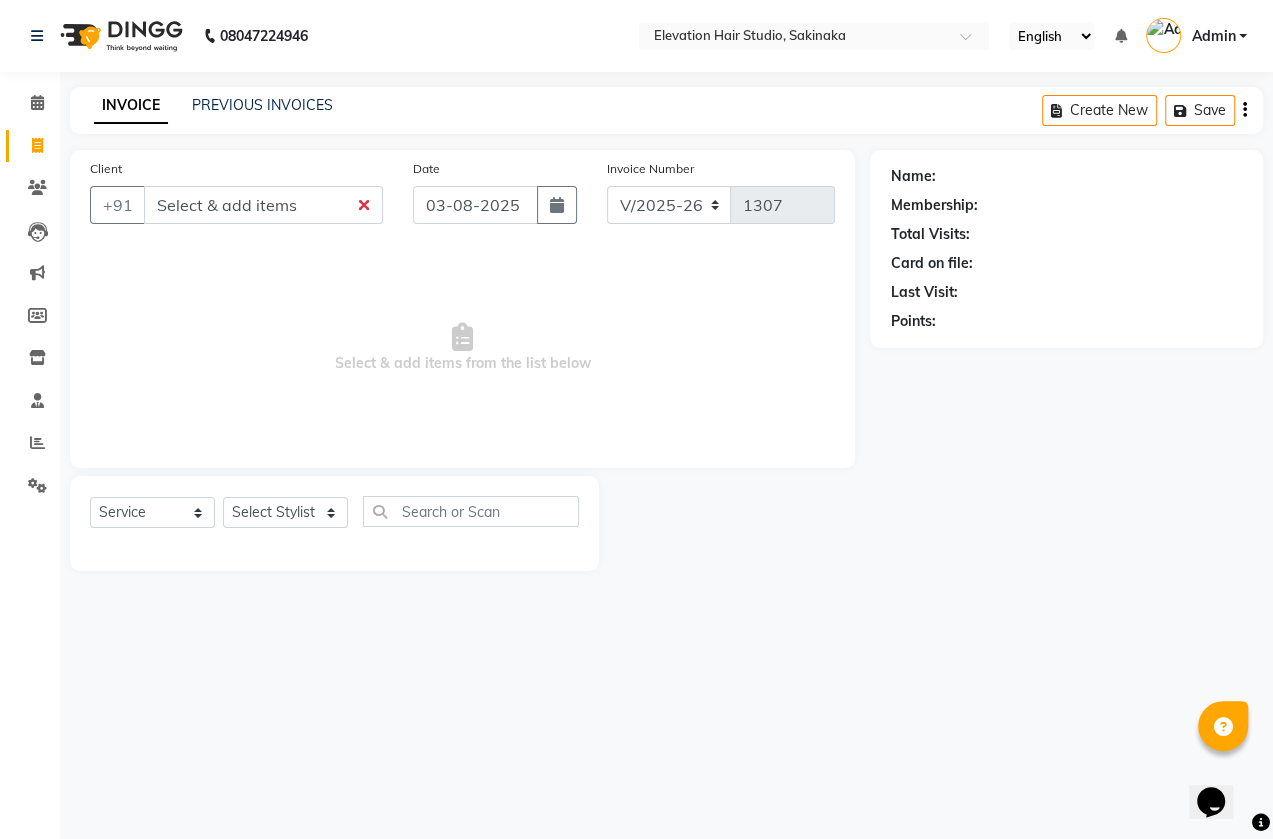 drag, startPoint x: 368, startPoint y: 209, endPoint x: 278, endPoint y: 306, distance: 132.32158 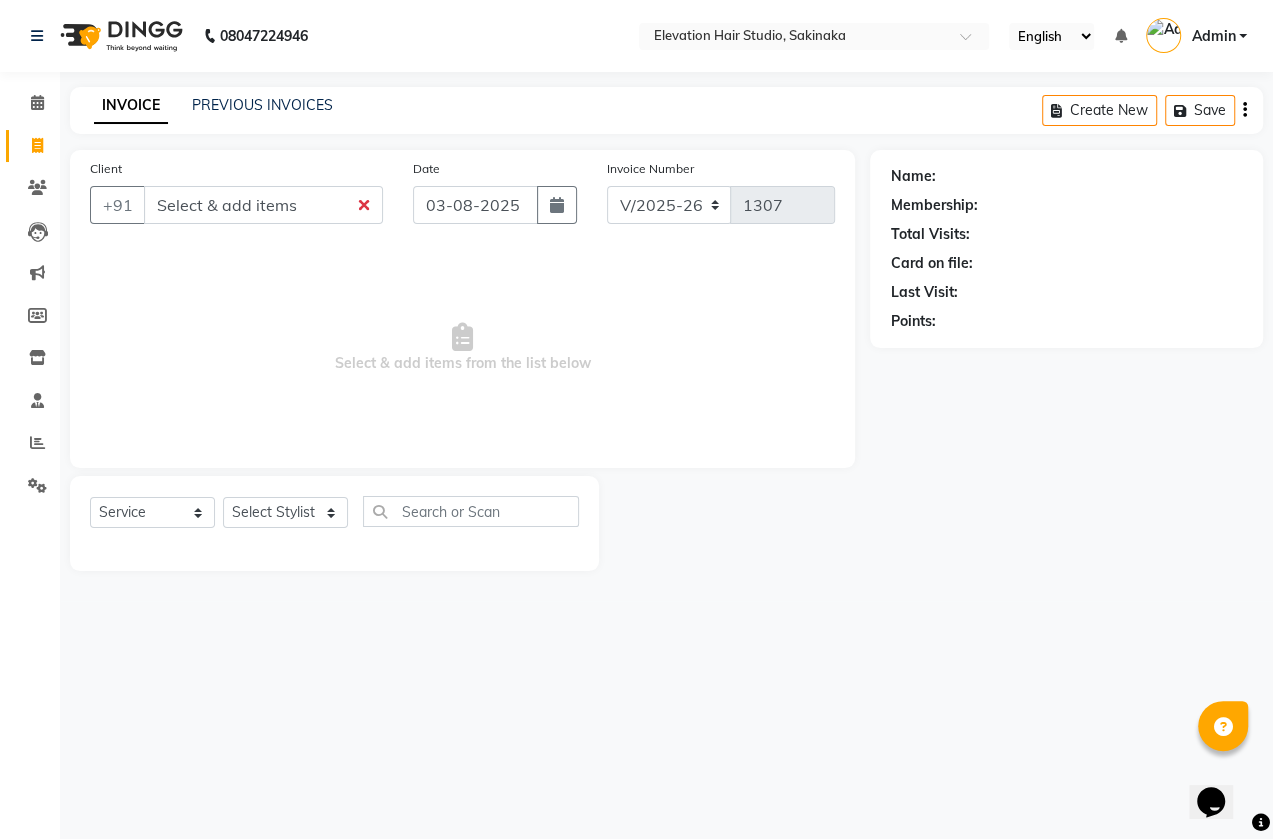 click on "Select & add items from the list below" at bounding box center (462, 348) 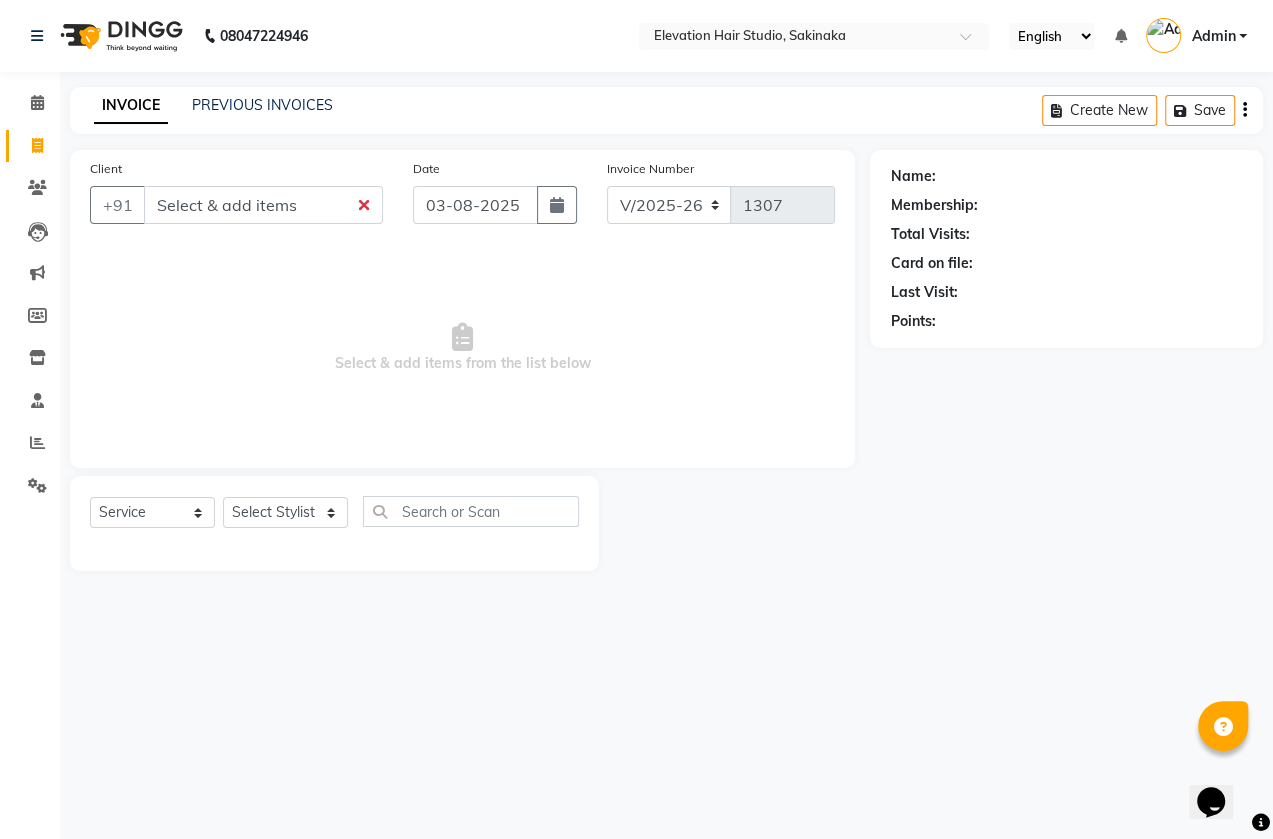 drag, startPoint x: 1271, startPoint y: 790, endPoint x: 909, endPoint y: 377, distance: 549.19305 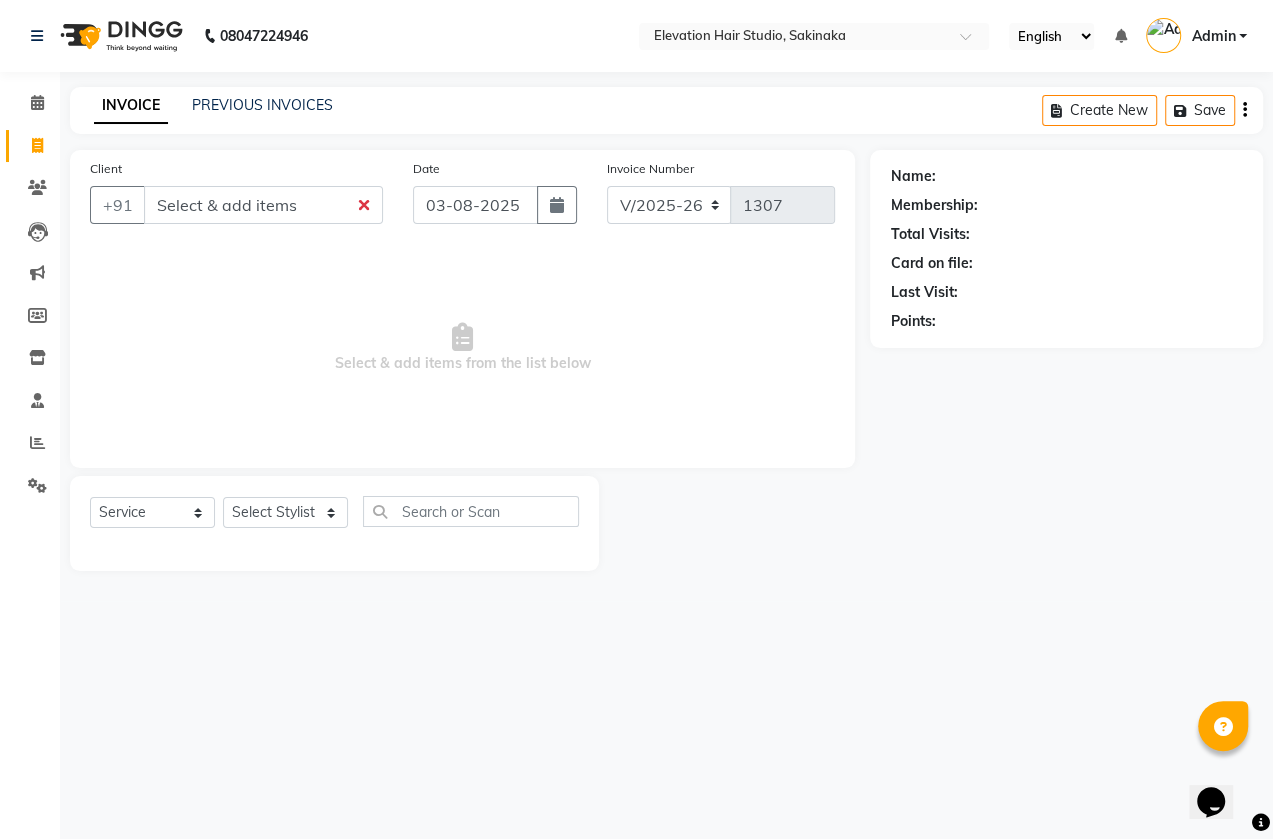 click on "Name: Membership: Total Visits: Card on file: Last Visit:  Points:" 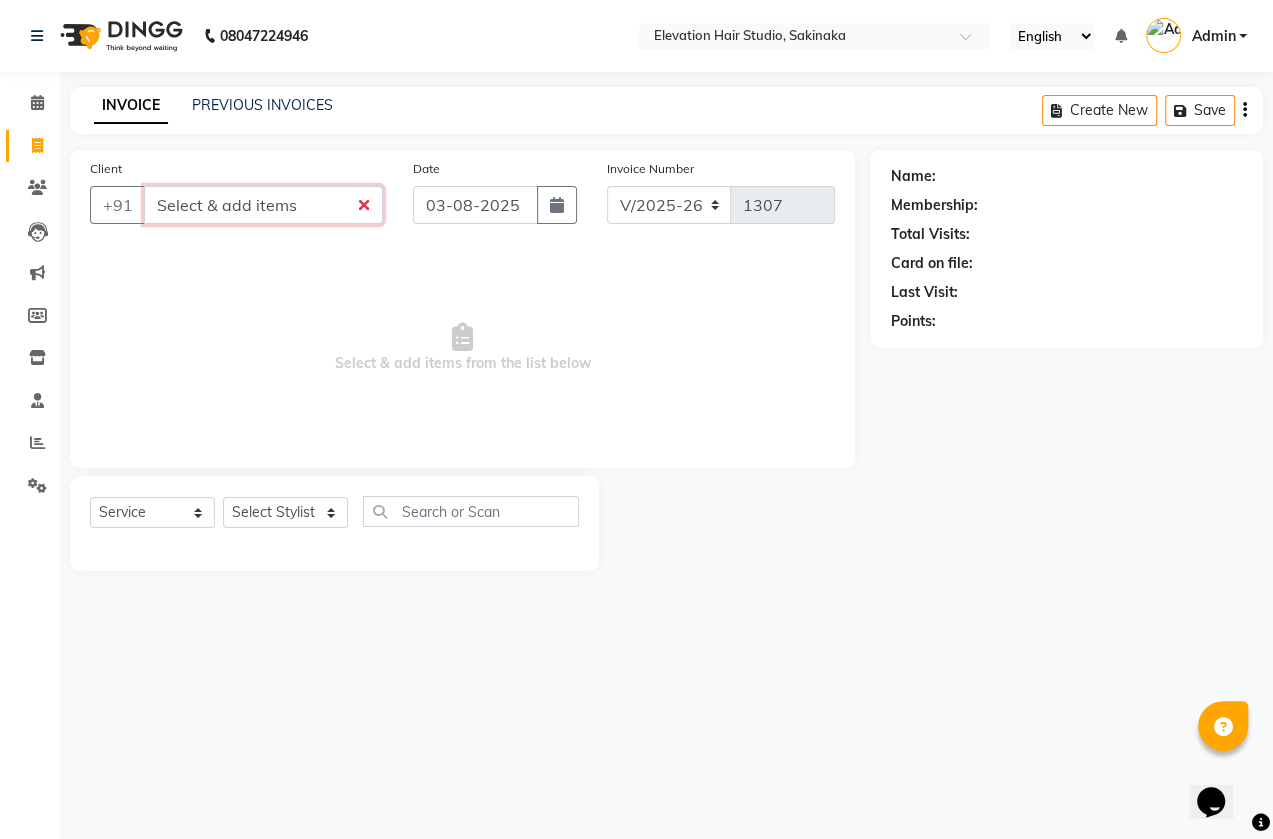 drag, startPoint x: 349, startPoint y: 188, endPoint x: 339, endPoint y: 190, distance: 10.198039 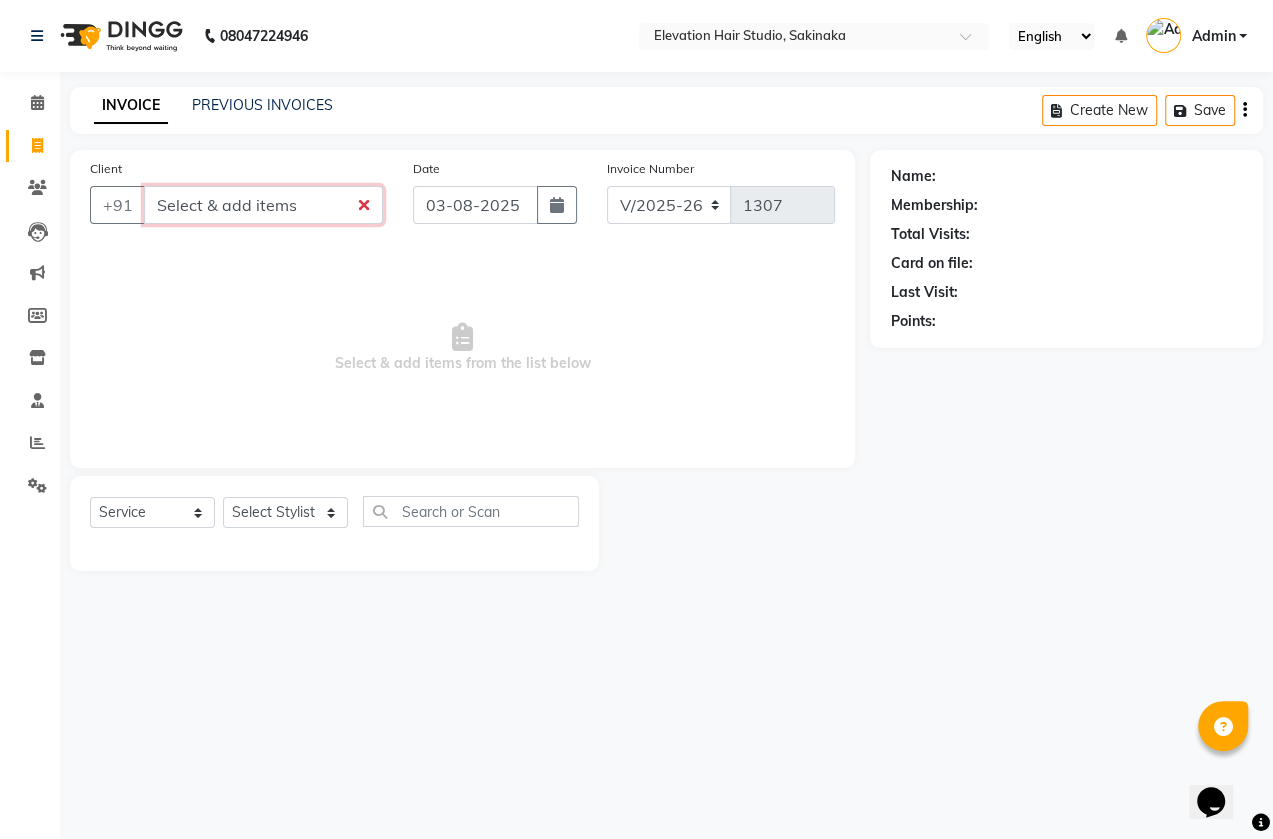 click on "Select & add items" at bounding box center (263, 205) 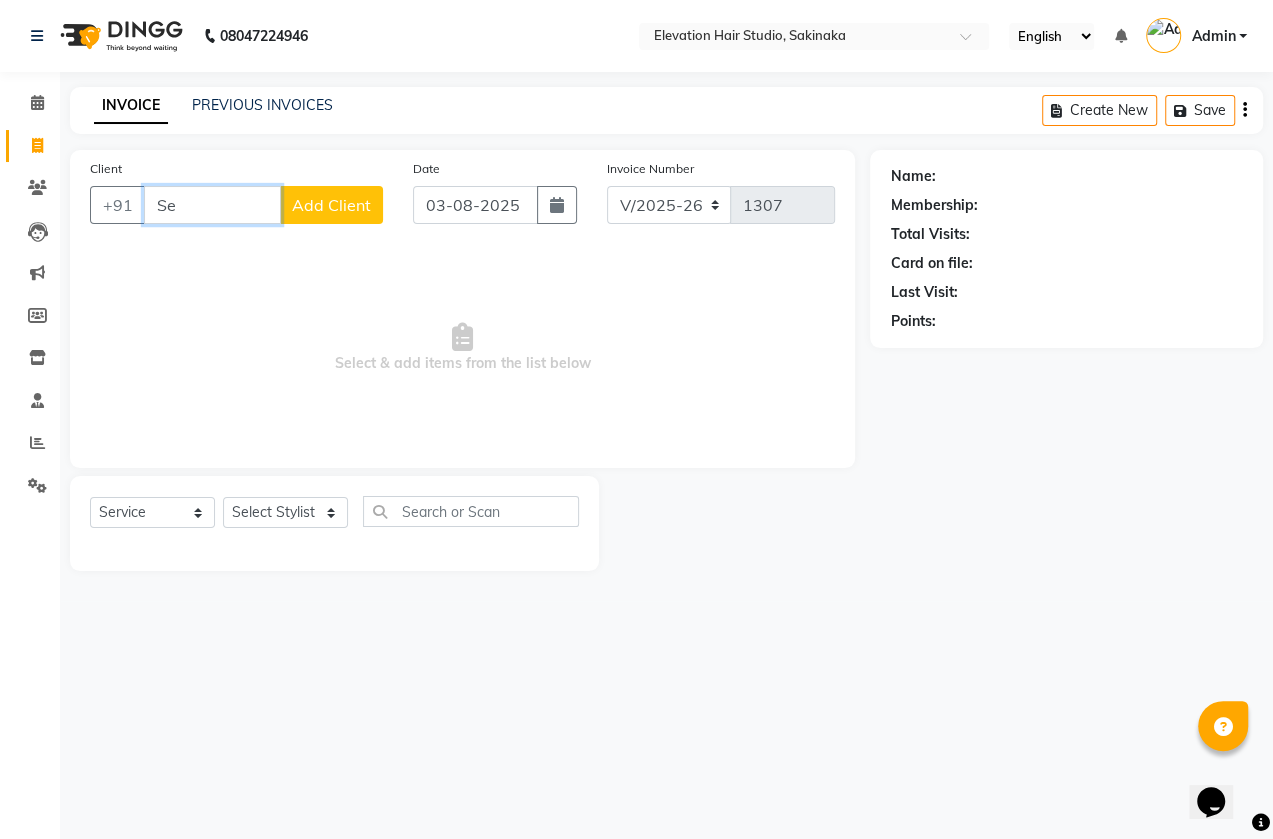 type on "S" 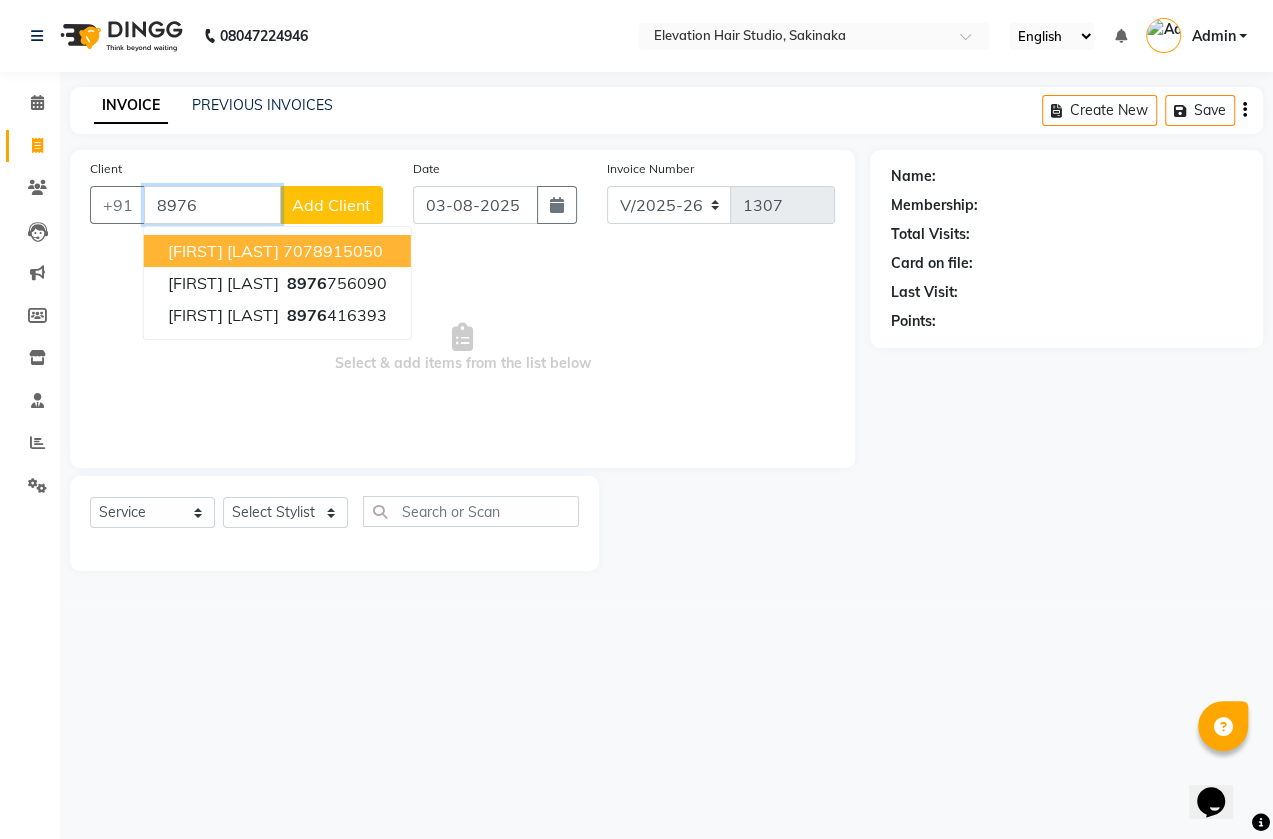 drag, startPoint x: 259, startPoint y: 250, endPoint x: 263, endPoint y: 266, distance: 16.492422 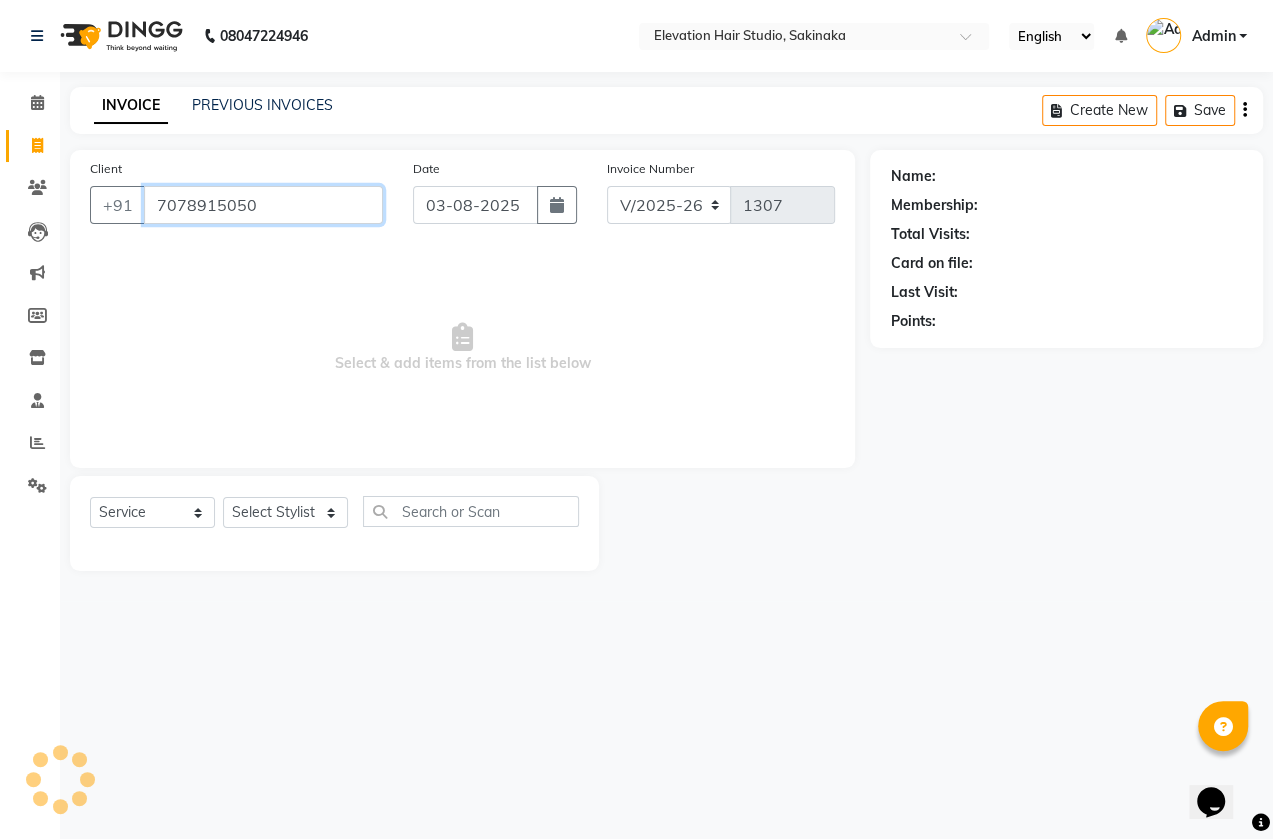 type on "7078915050" 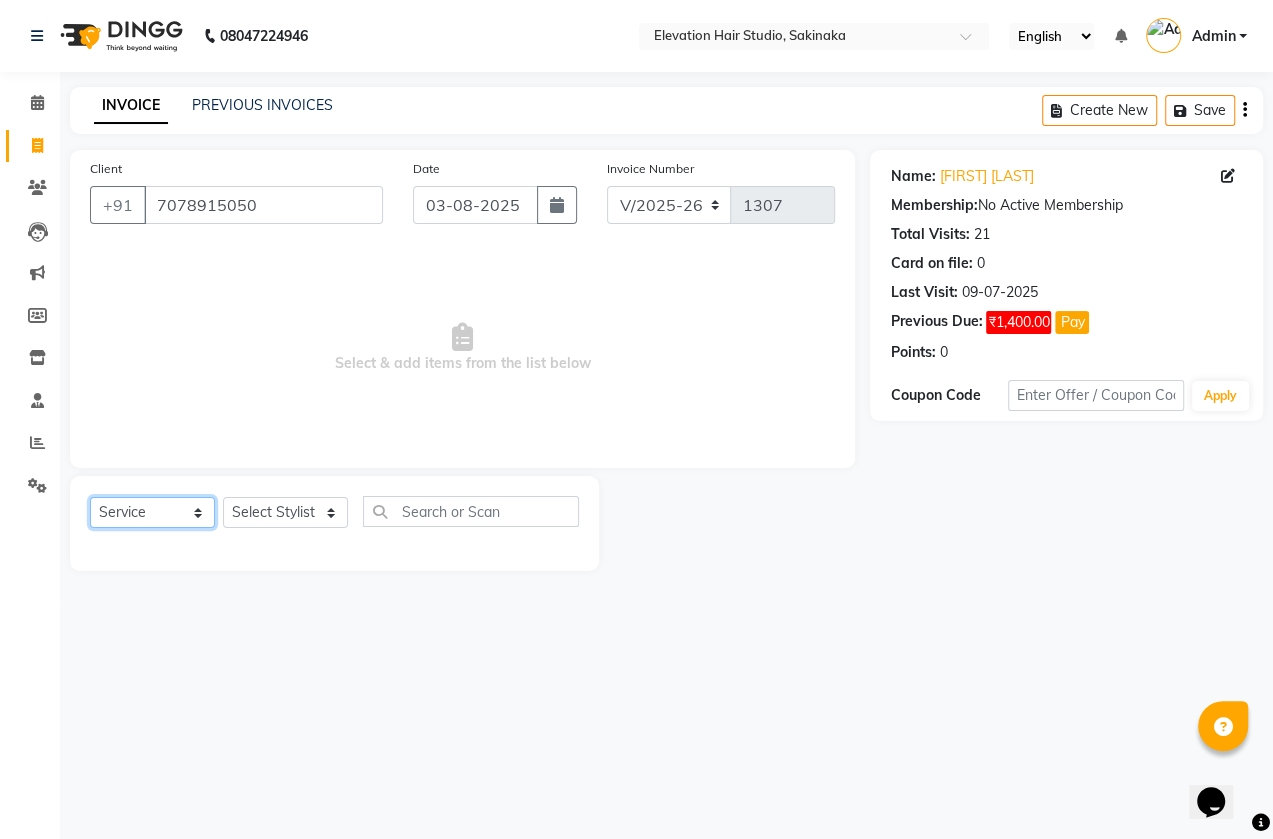click on "Select  Service  Product  Membership  Package Voucher Prepaid Gift Card" 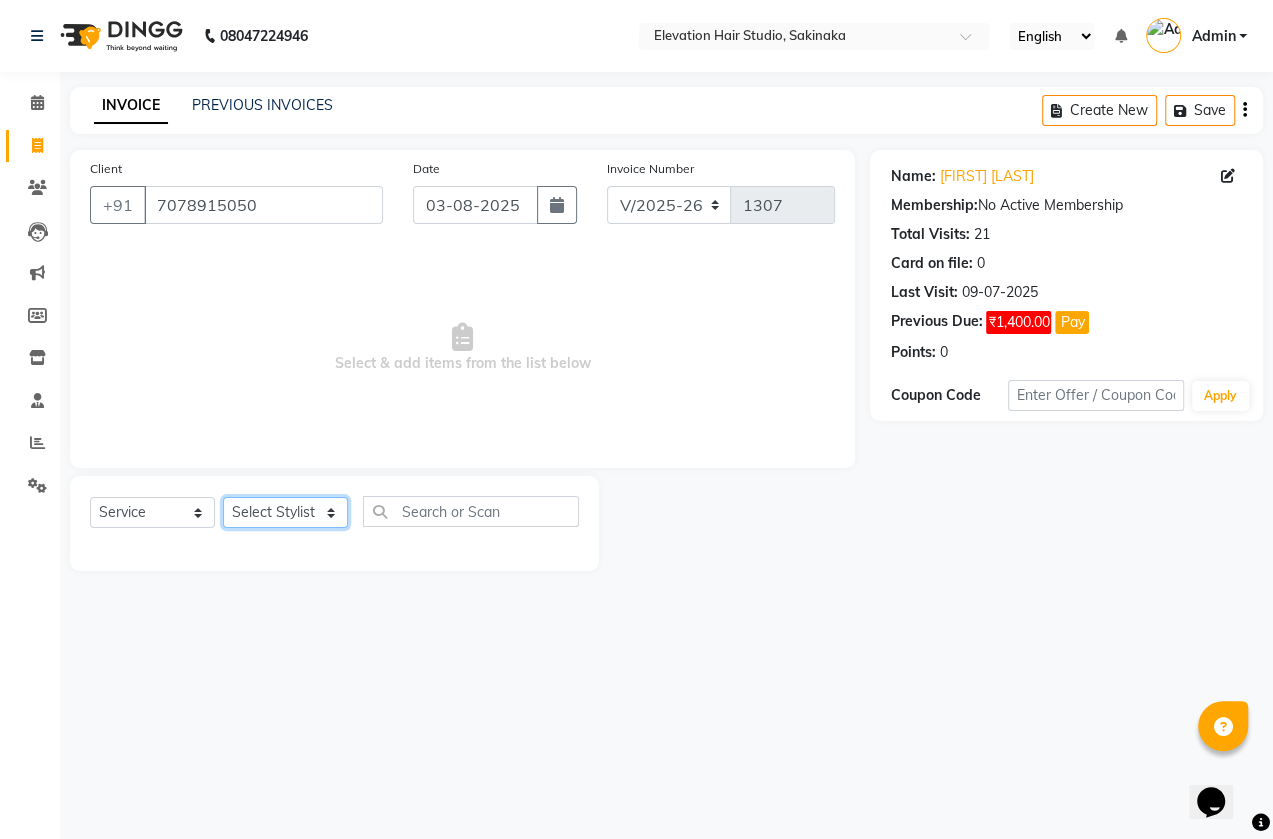 click on "Select Stylist Admin (EHS Thane) ANEES  DILIP KAPIL  PRIYA RUPESH SAHIL  Sarfaraz SHAHEENA SHAIKH  ZEESHAN" 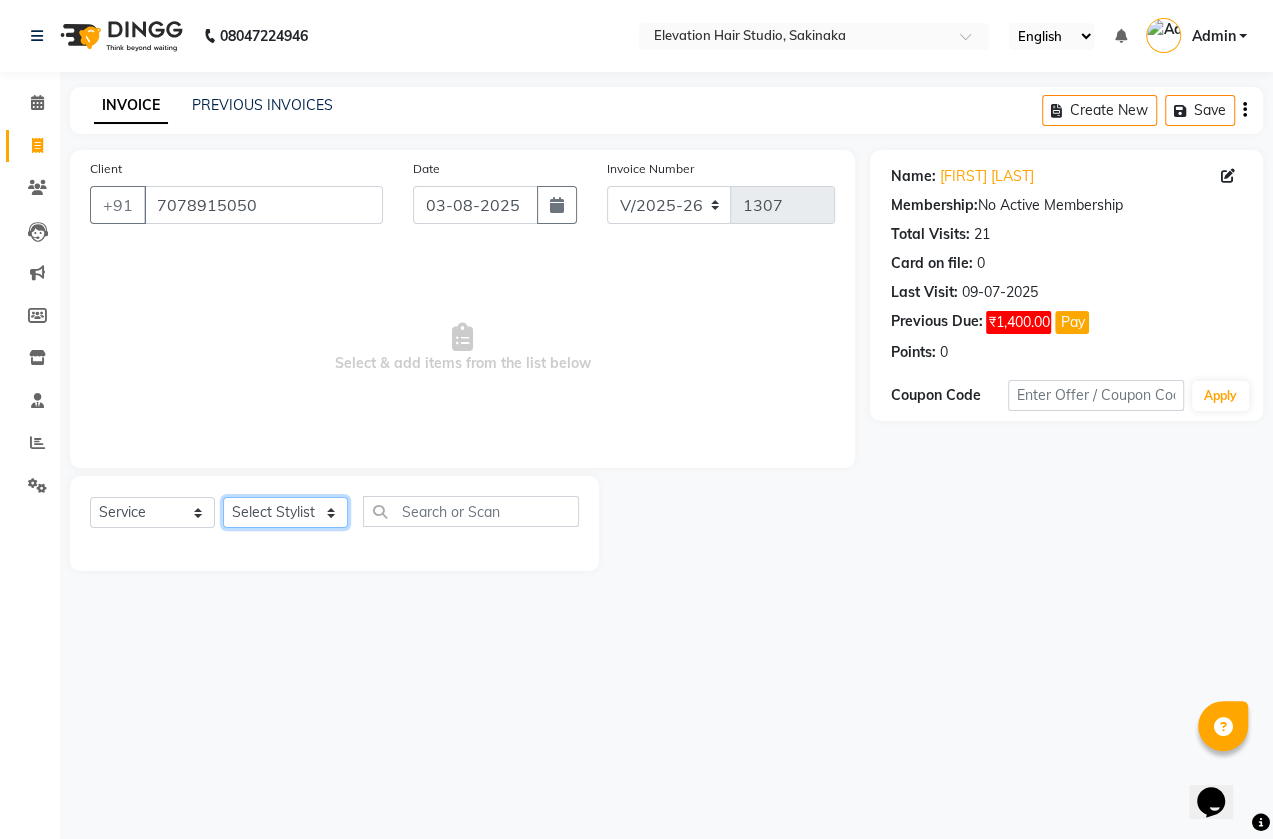 select on "50821" 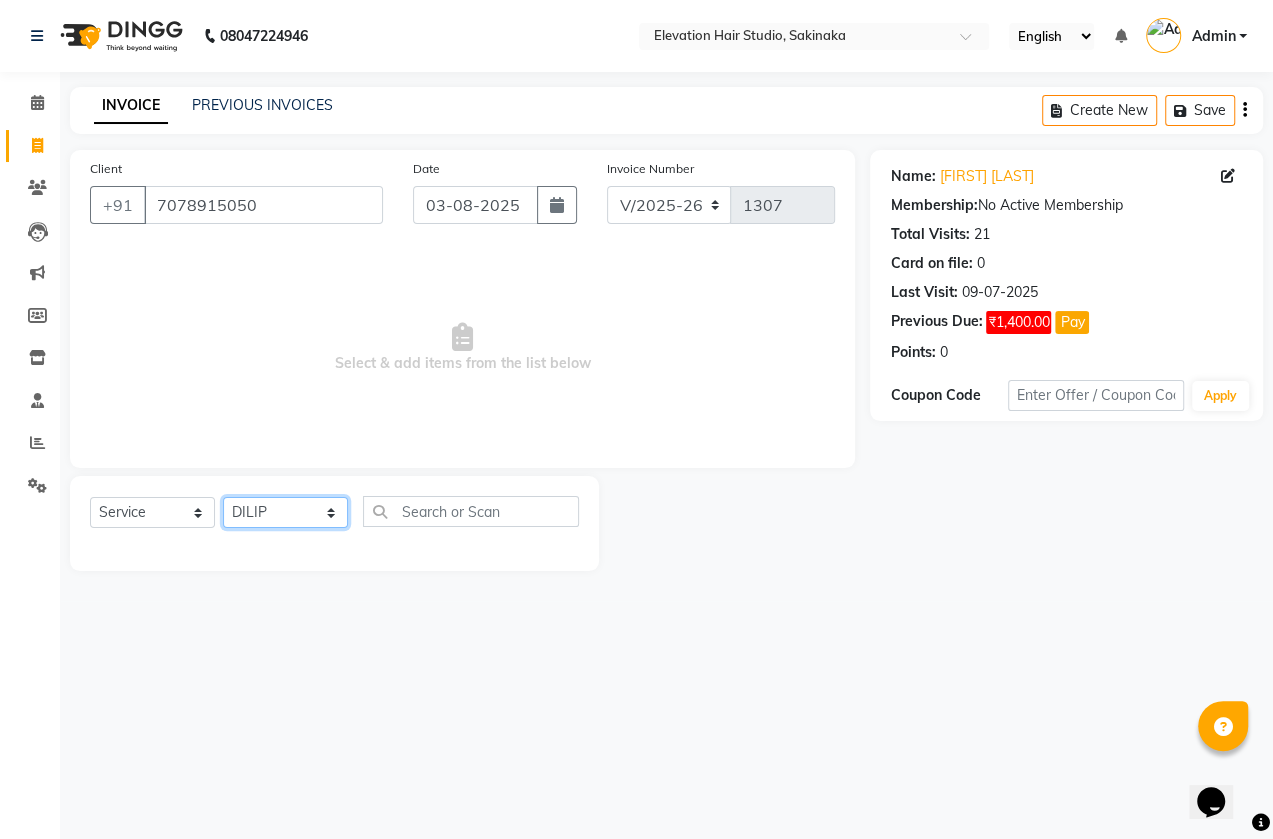 click on "Select Stylist Admin (EHS Thane) ANEES  DILIP KAPIL  PRIYA RUPESH SAHIL  Sarfaraz SHAHEENA SHAIKH  ZEESHAN" 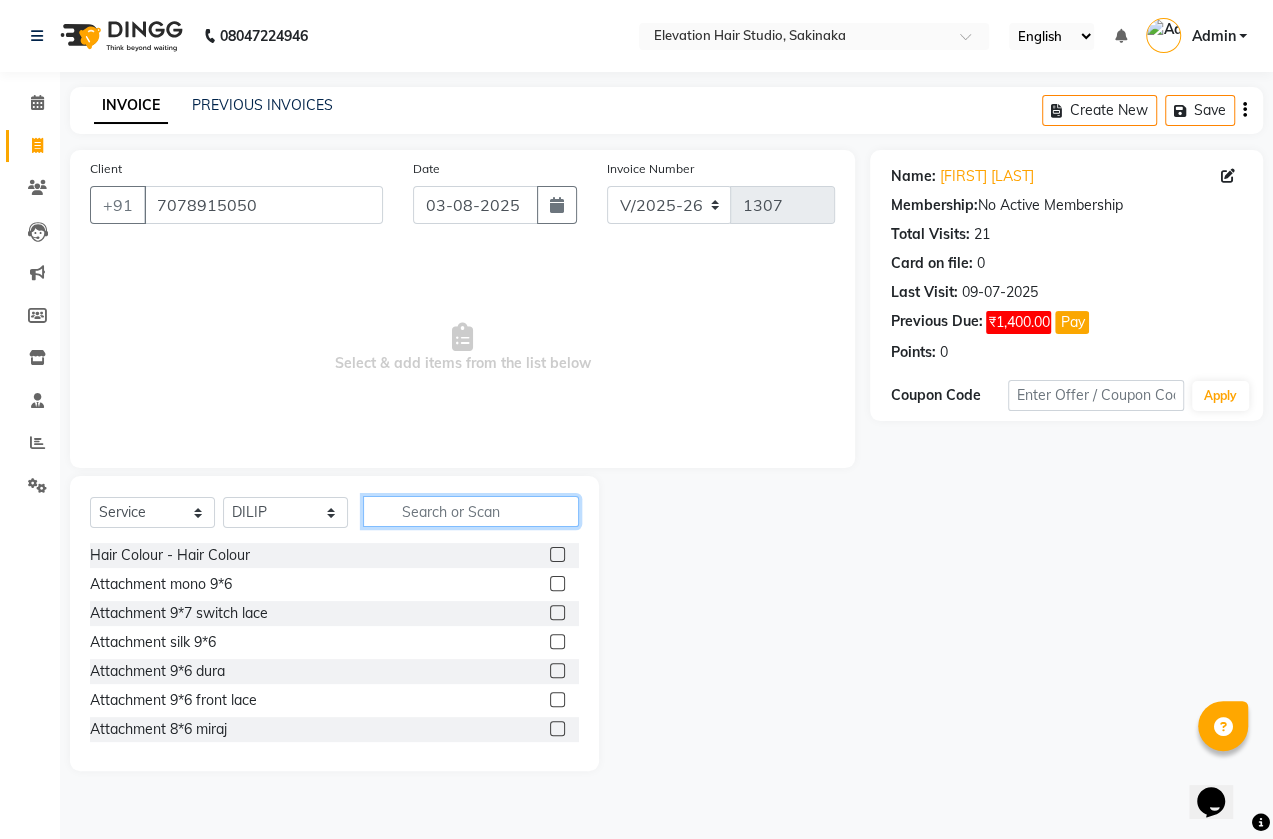 click 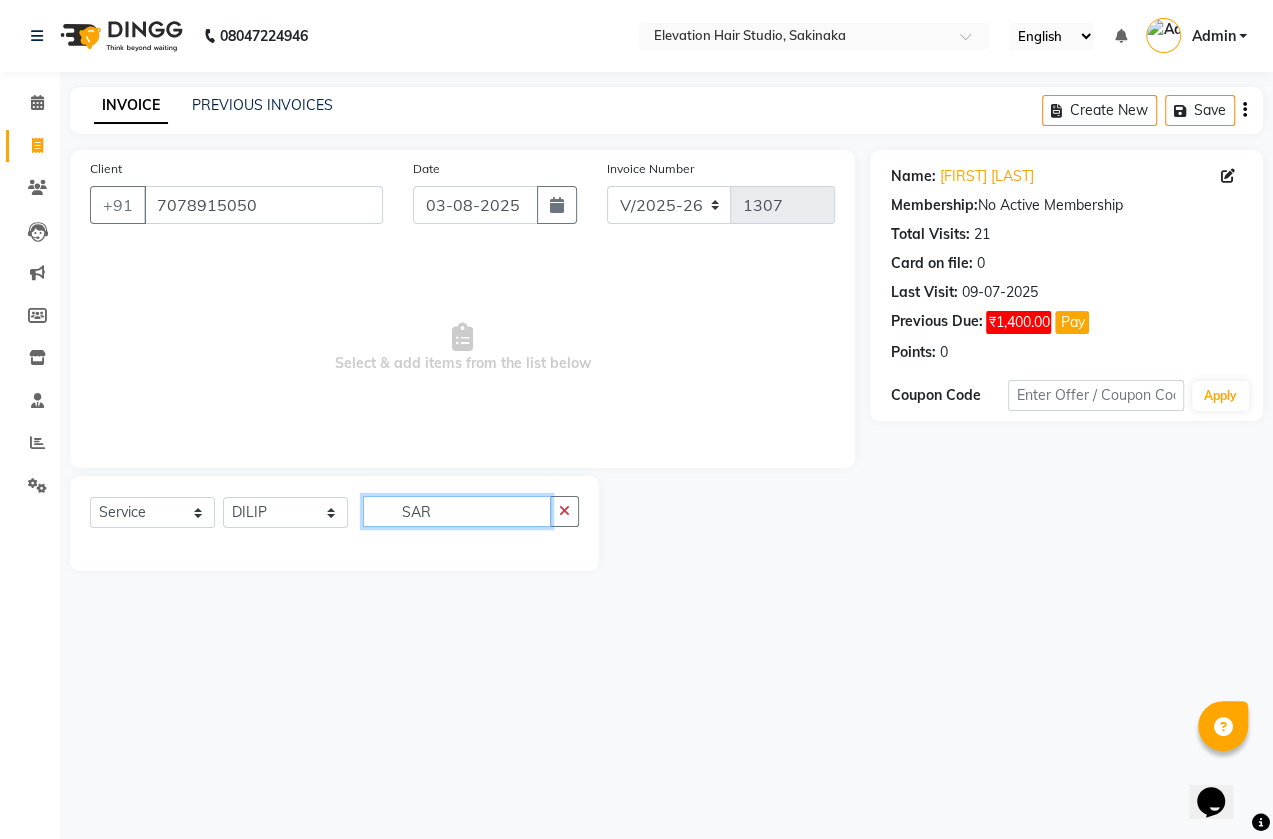 click on "SAR" 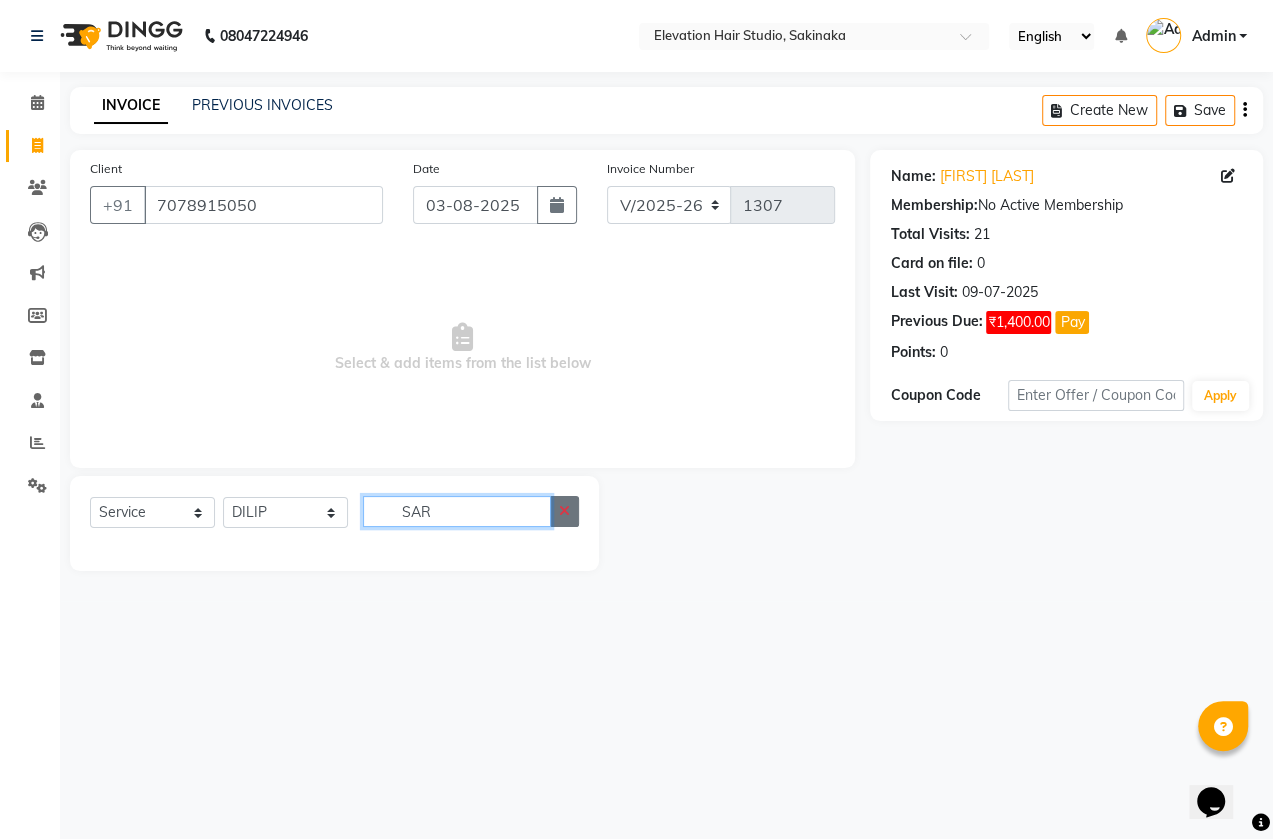 type on "SAR" 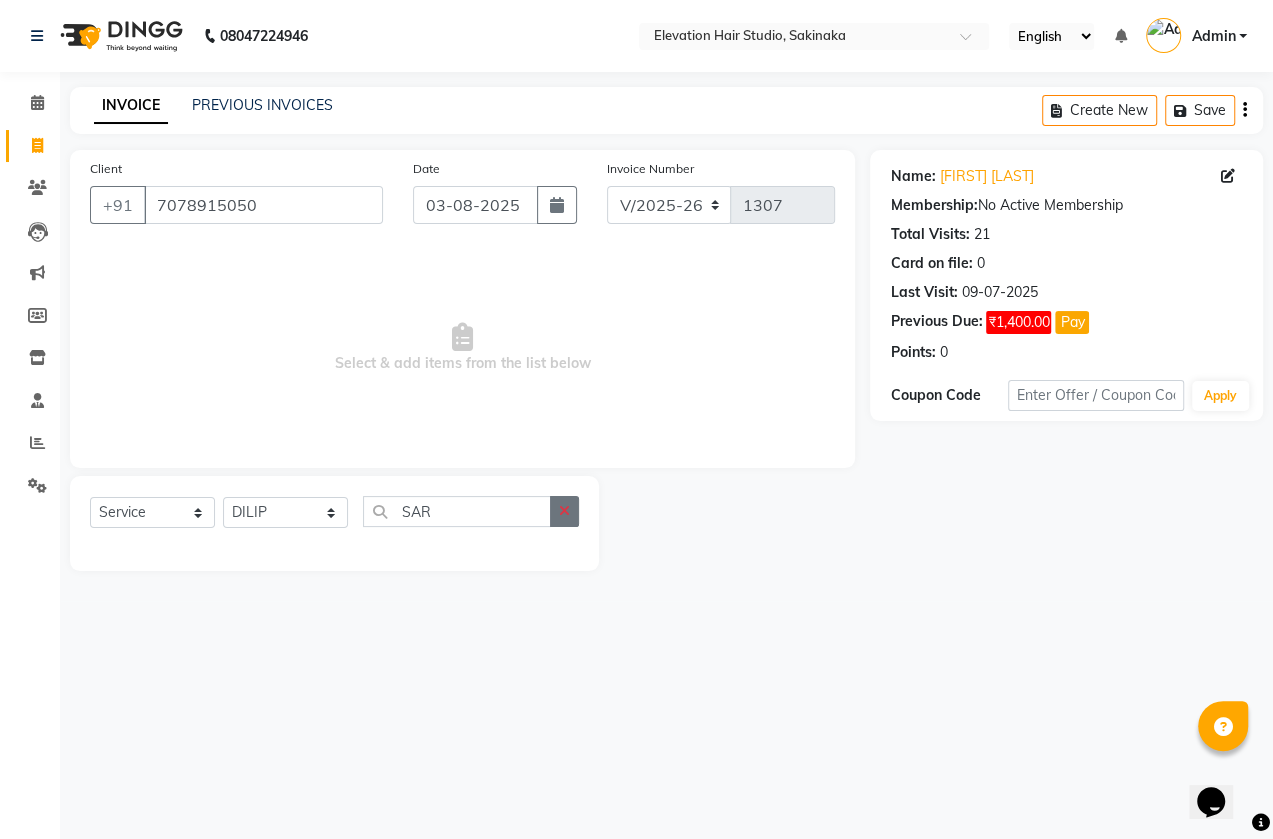 click 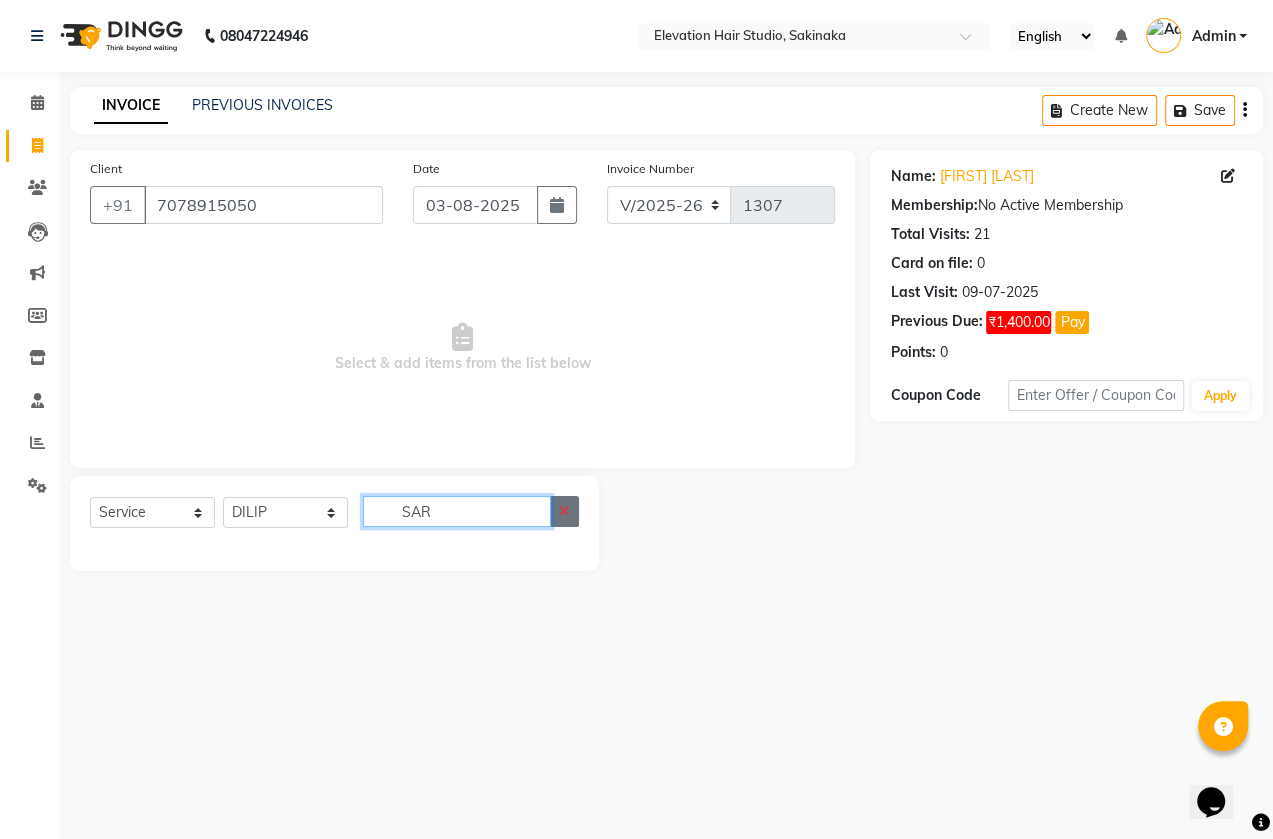 click on "SAR" 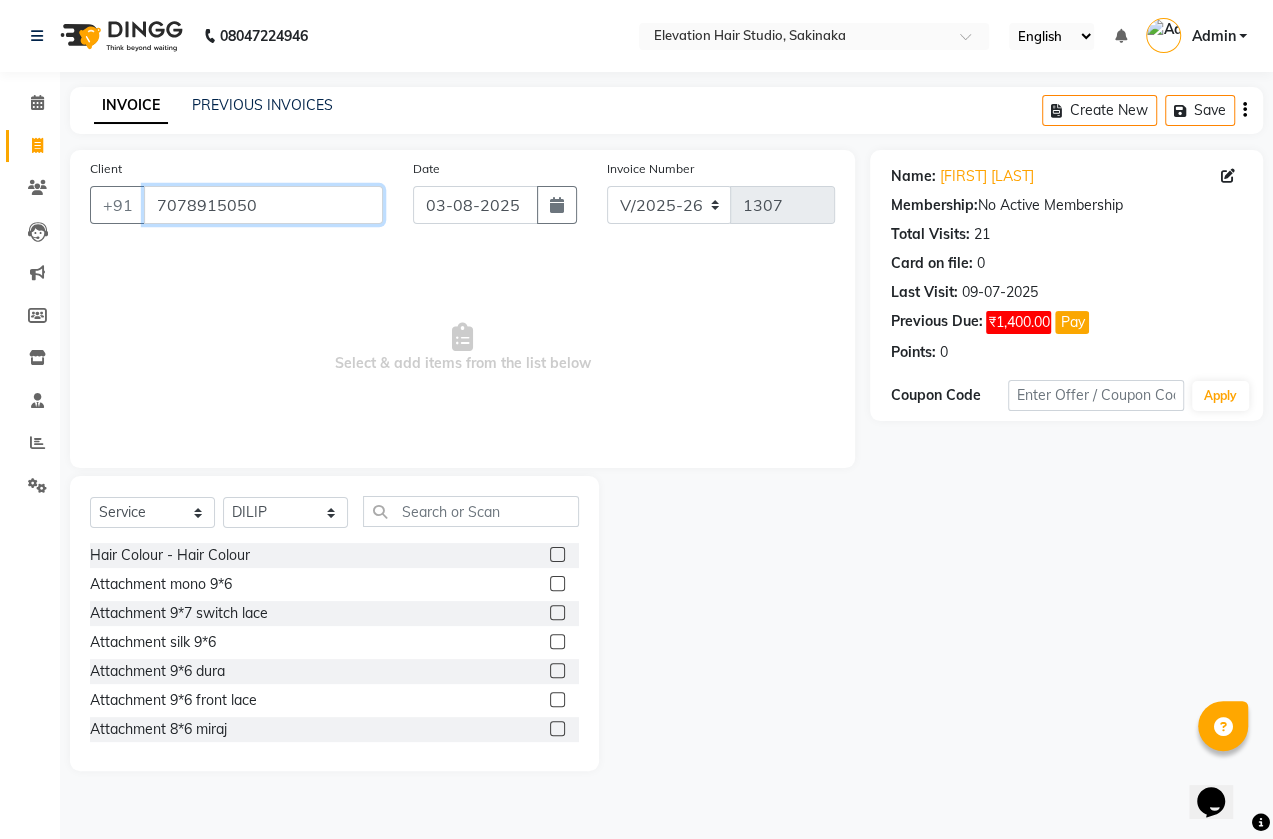 drag, startPoint x: 335, startPoint y: 186, endPoint x: 325, endPoint y: 219, distance: 34.48188 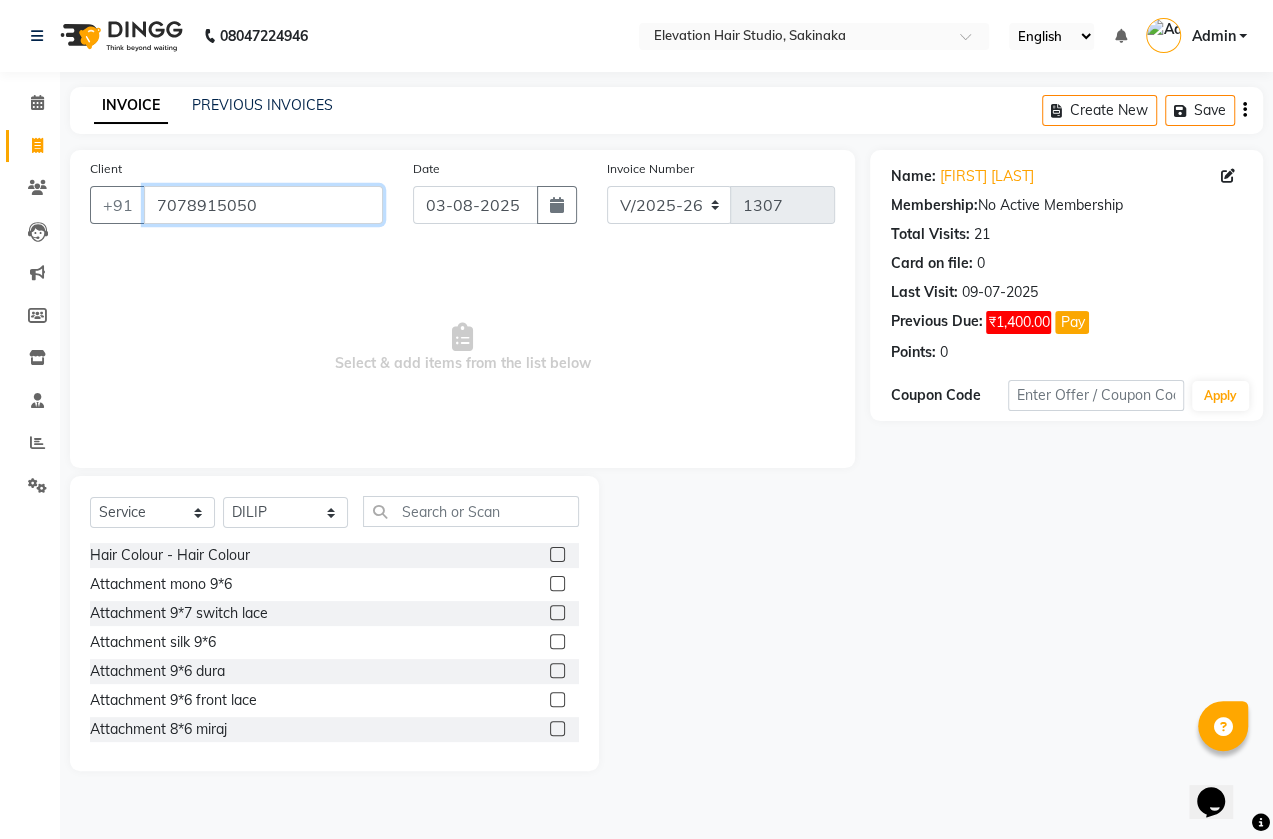 click on "7078915050" at bounding box center (263, 205) 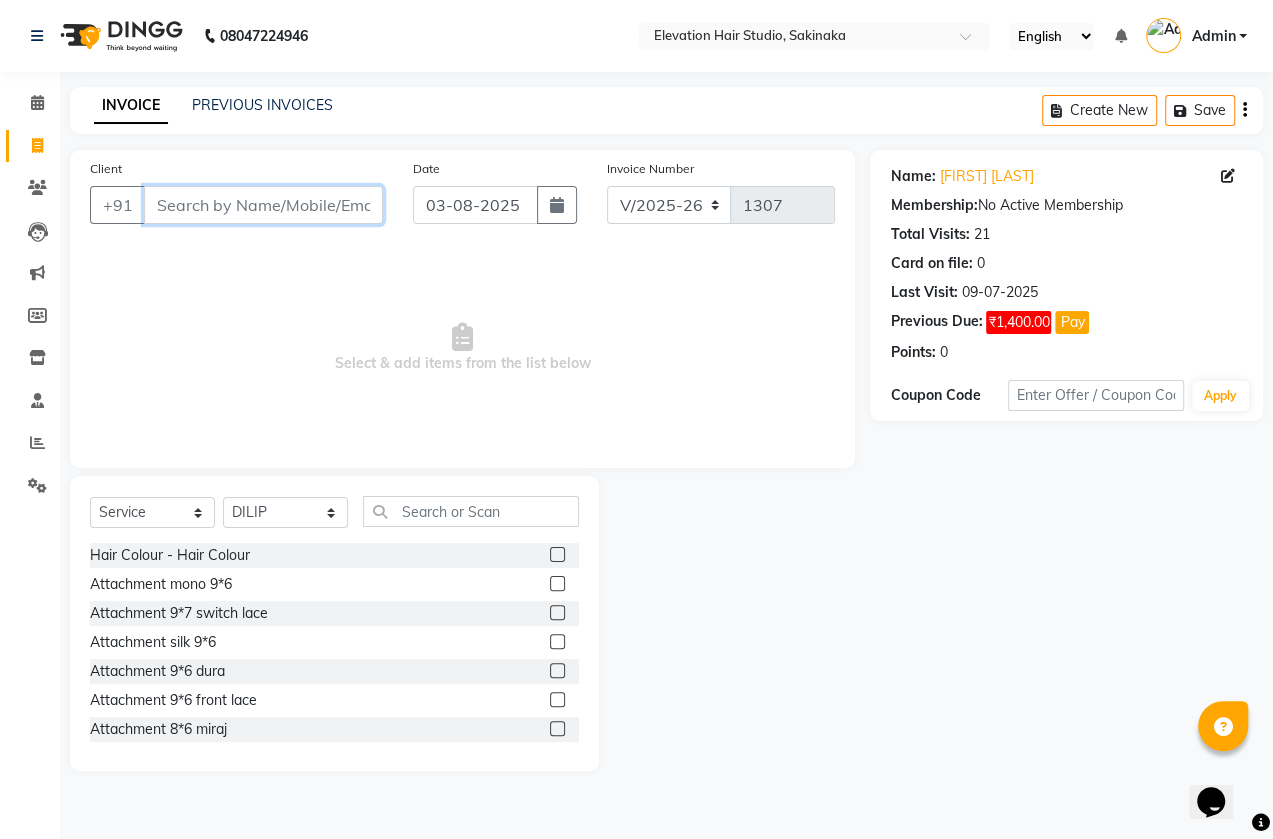 type on "M" 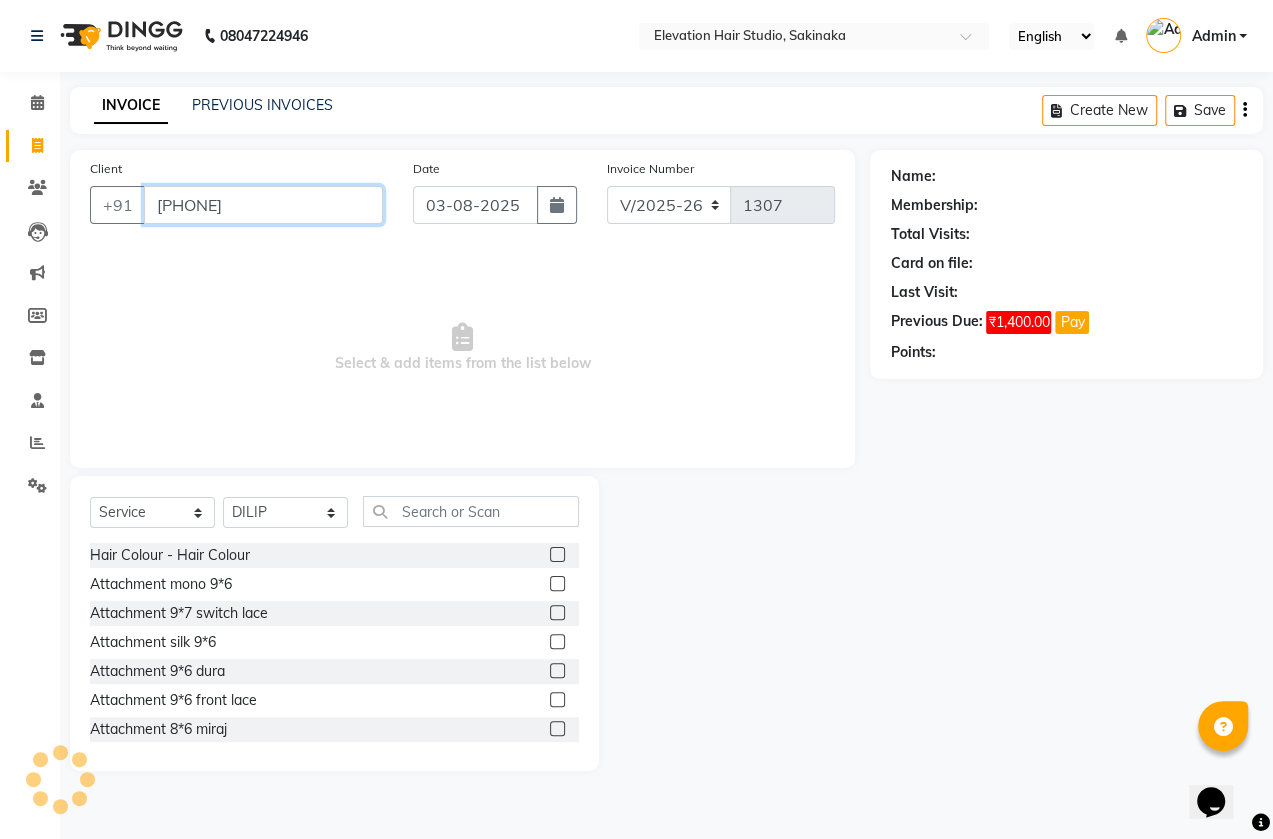 type on "9820750727" 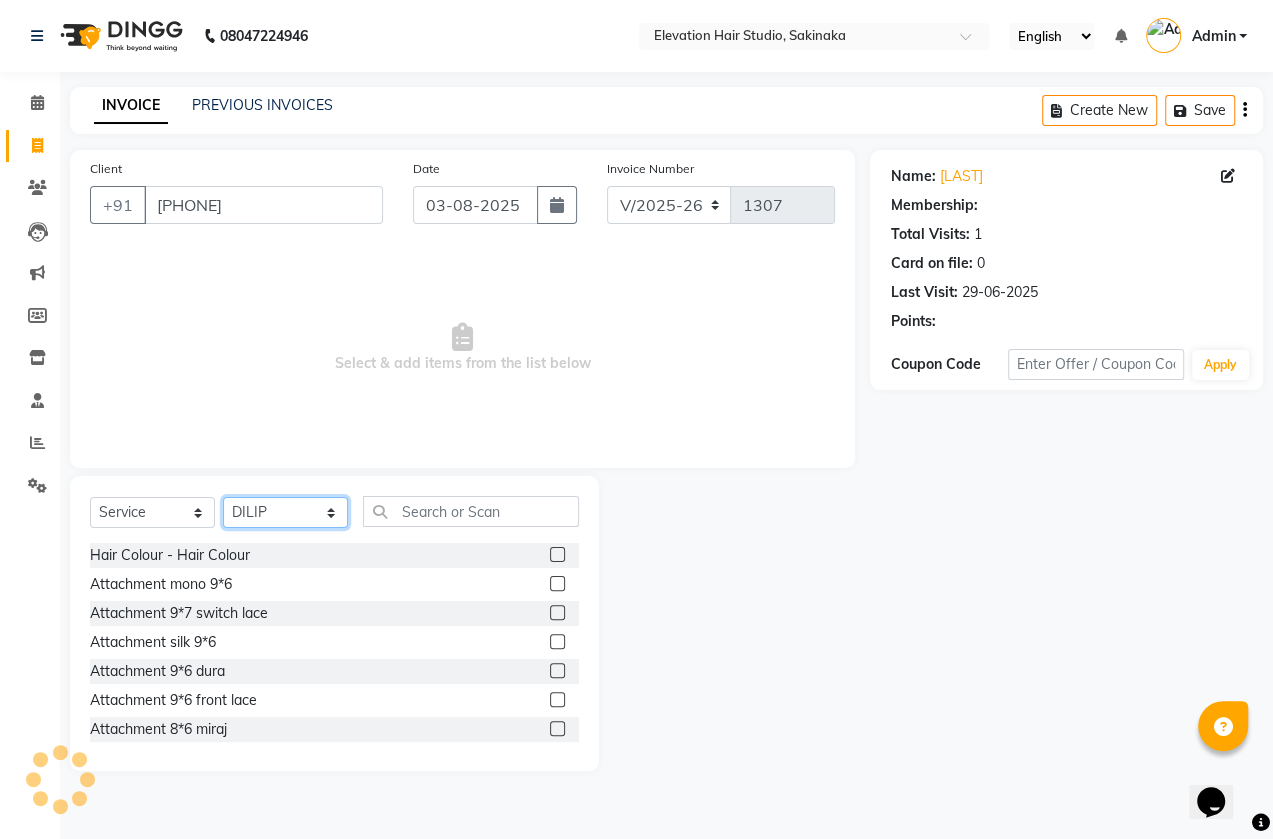 click on "Select Stylist Admin (EHS Thane) ANEES  DILIP KAPIL  PRIYA RUPESH SAHIL  Sarfaraz SHAHEENA SHAIKH  ZEESHAN" 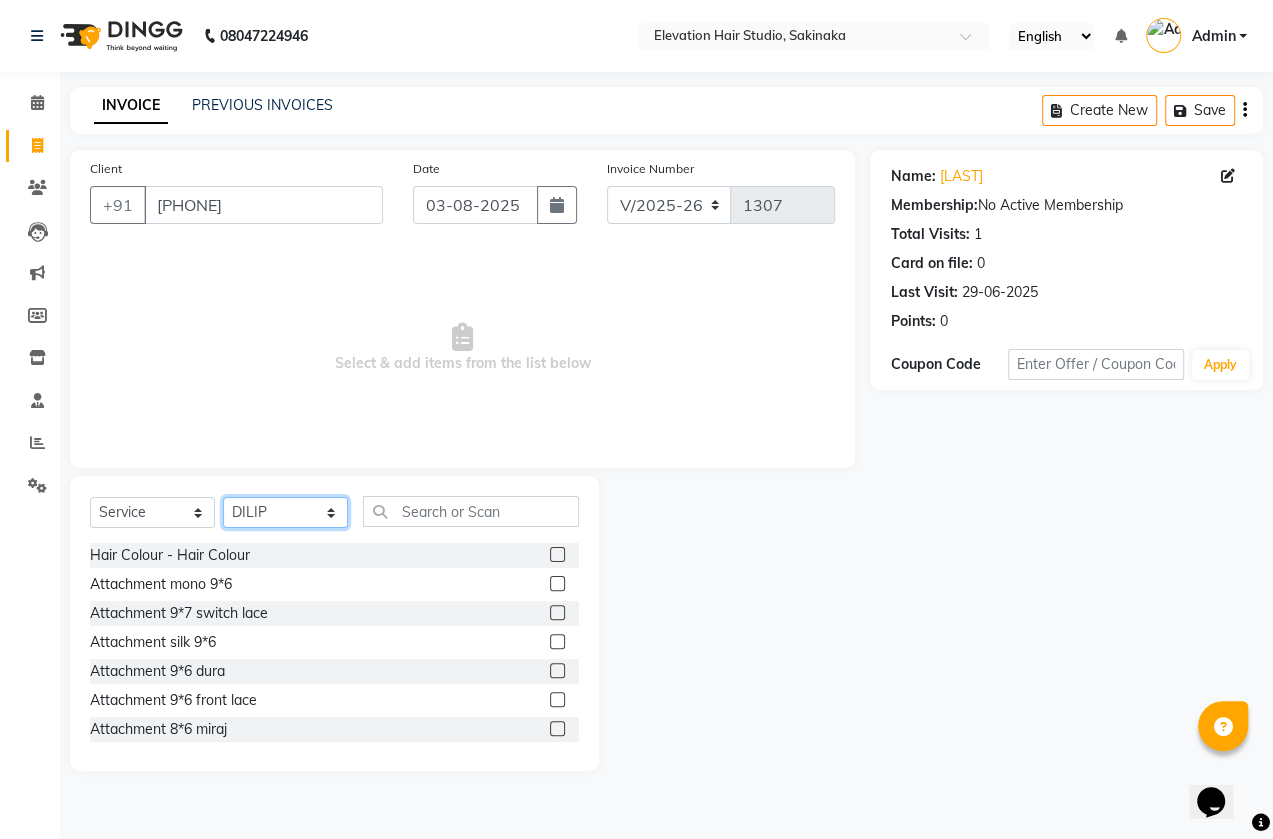 select on "77524" 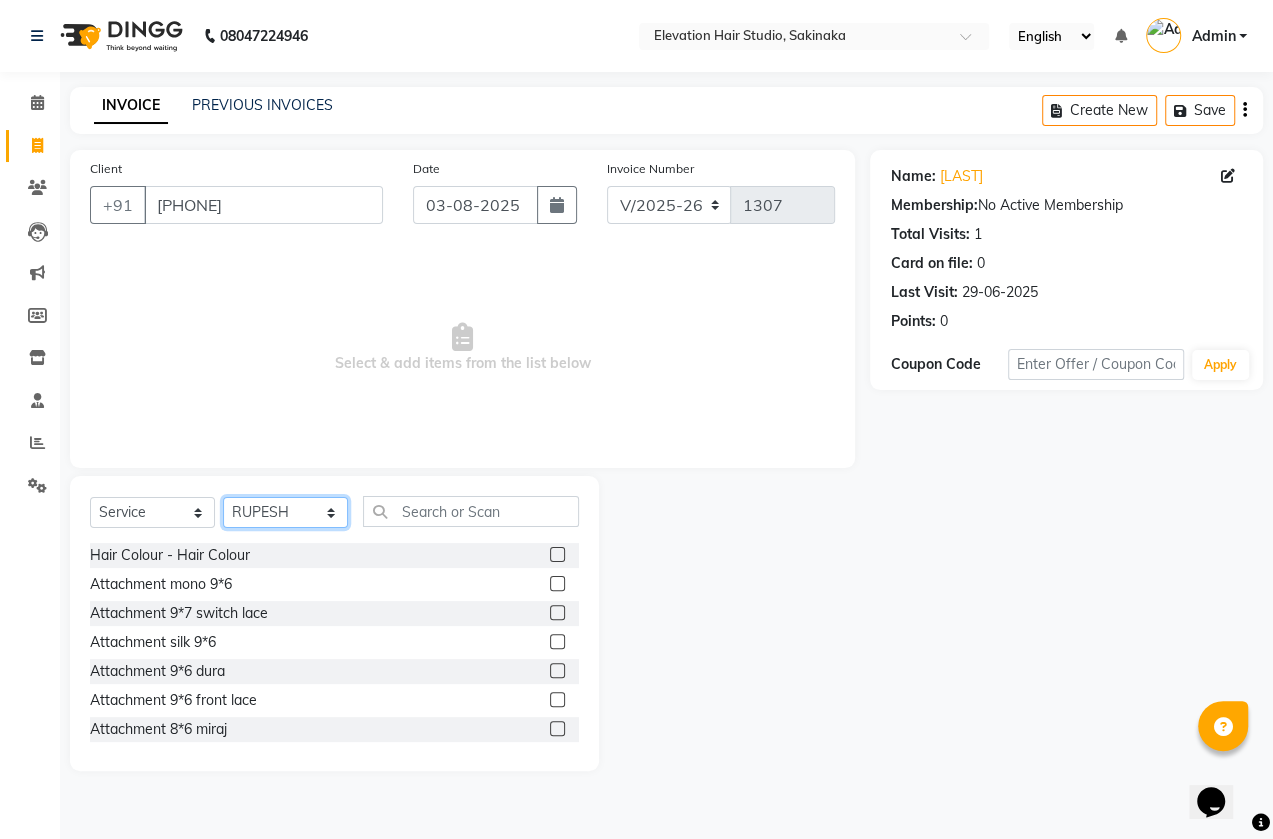 click on "Select Stylist Admin (EHS Thane) ANEES  DILIP KAPIL  PRIYA RUPESH SAHIL  Sarfaraz SHAHEENA SHAIKH  ZEESHAN" 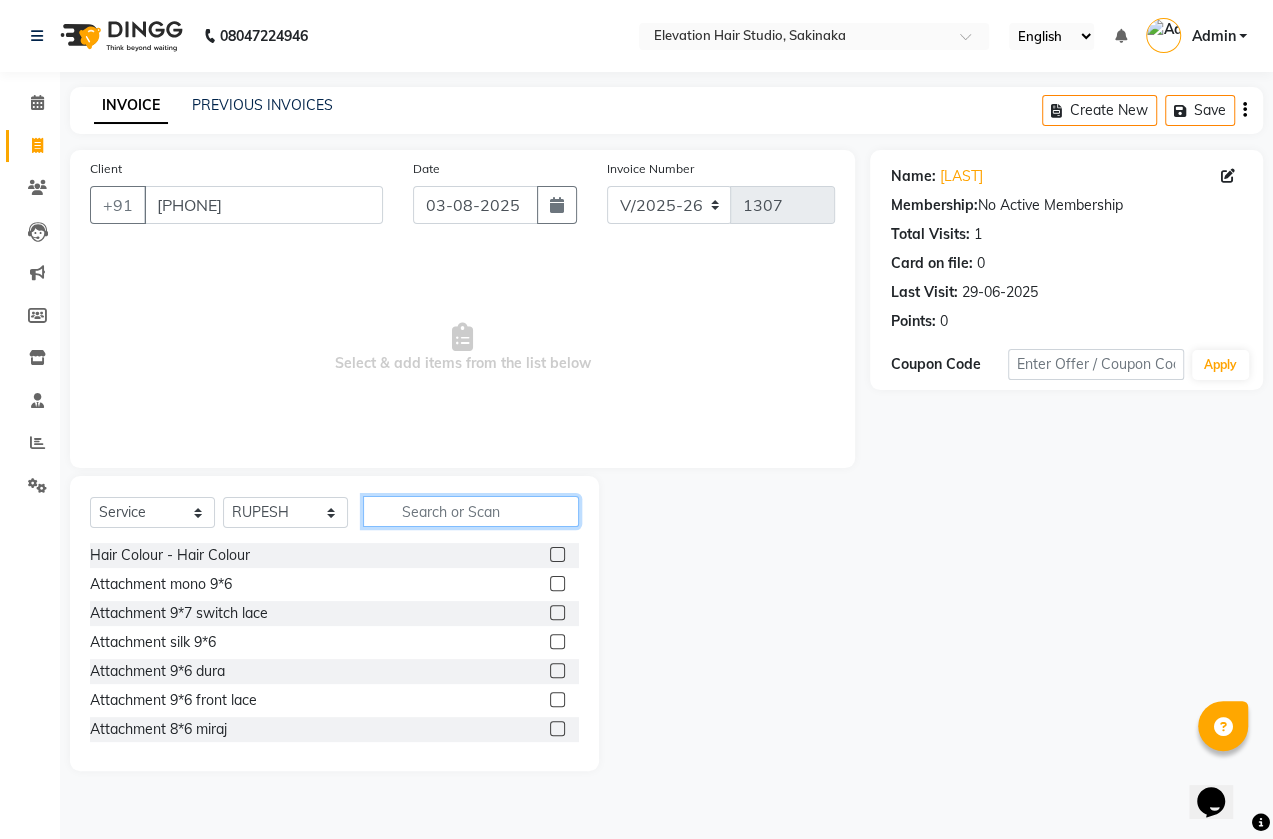 click 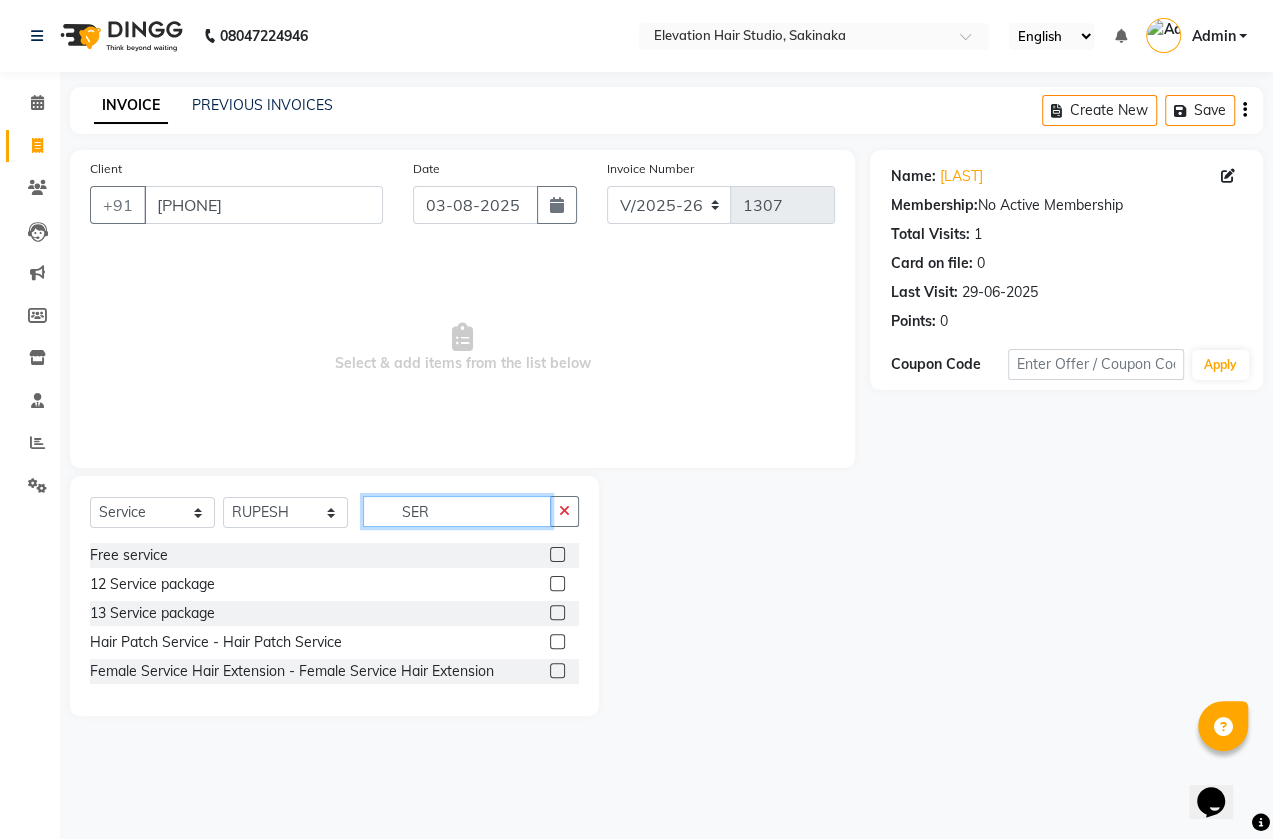 type on "SER" 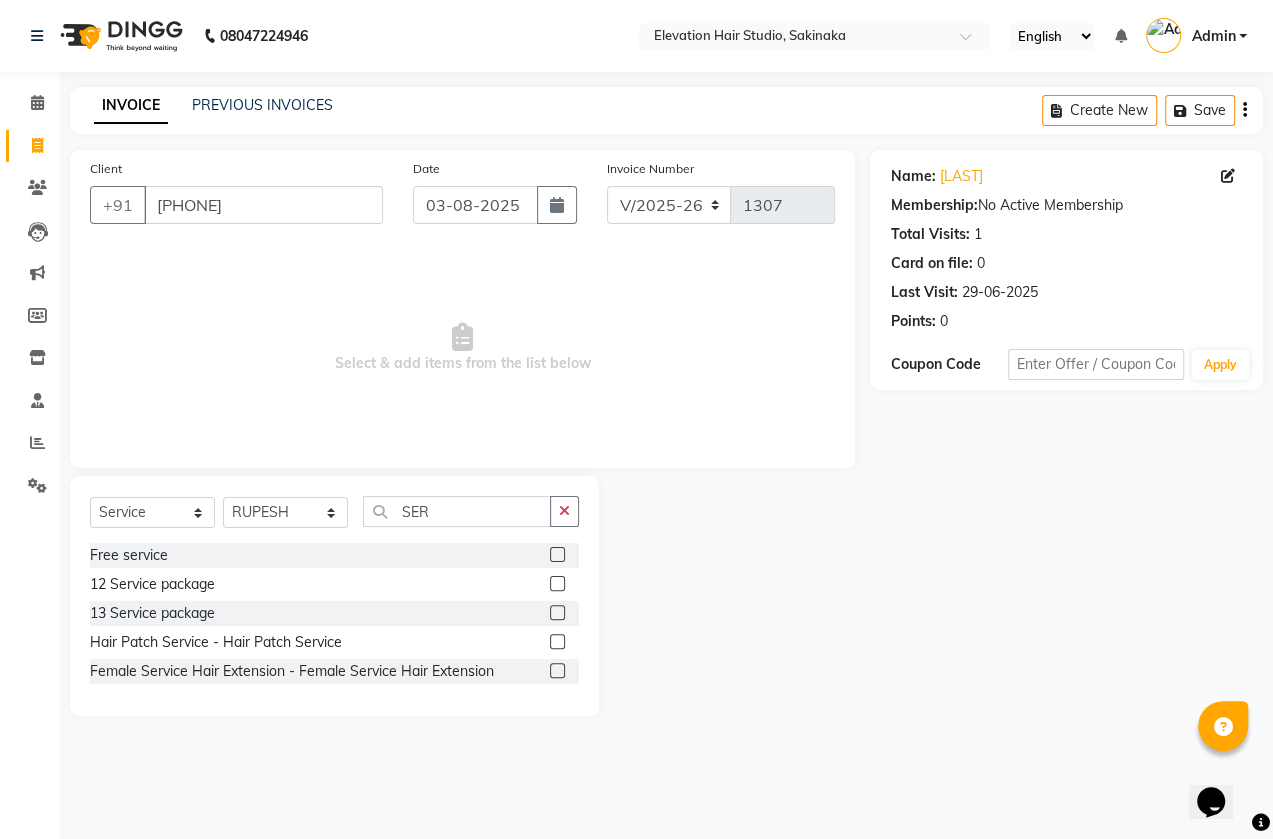click on "Hair Patch Service - Hair Patch Service" 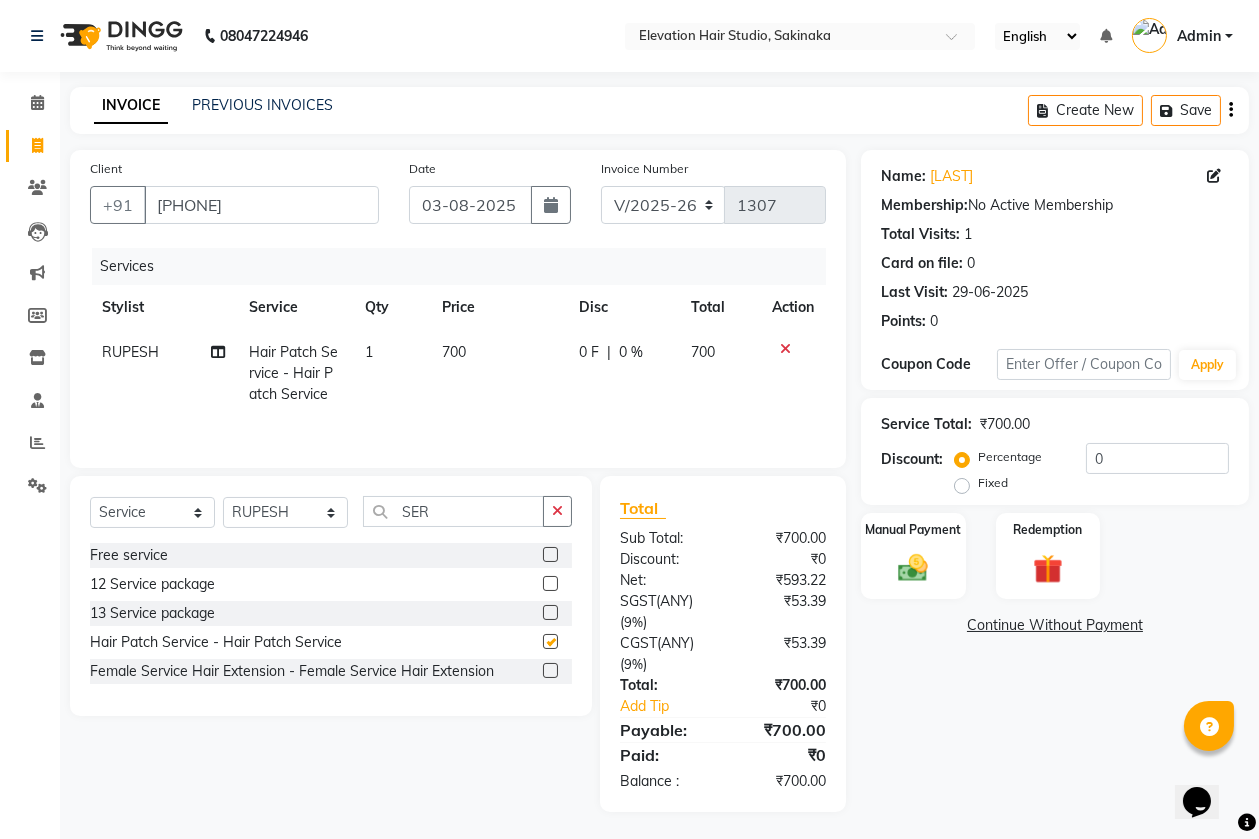 checkbox on "false" 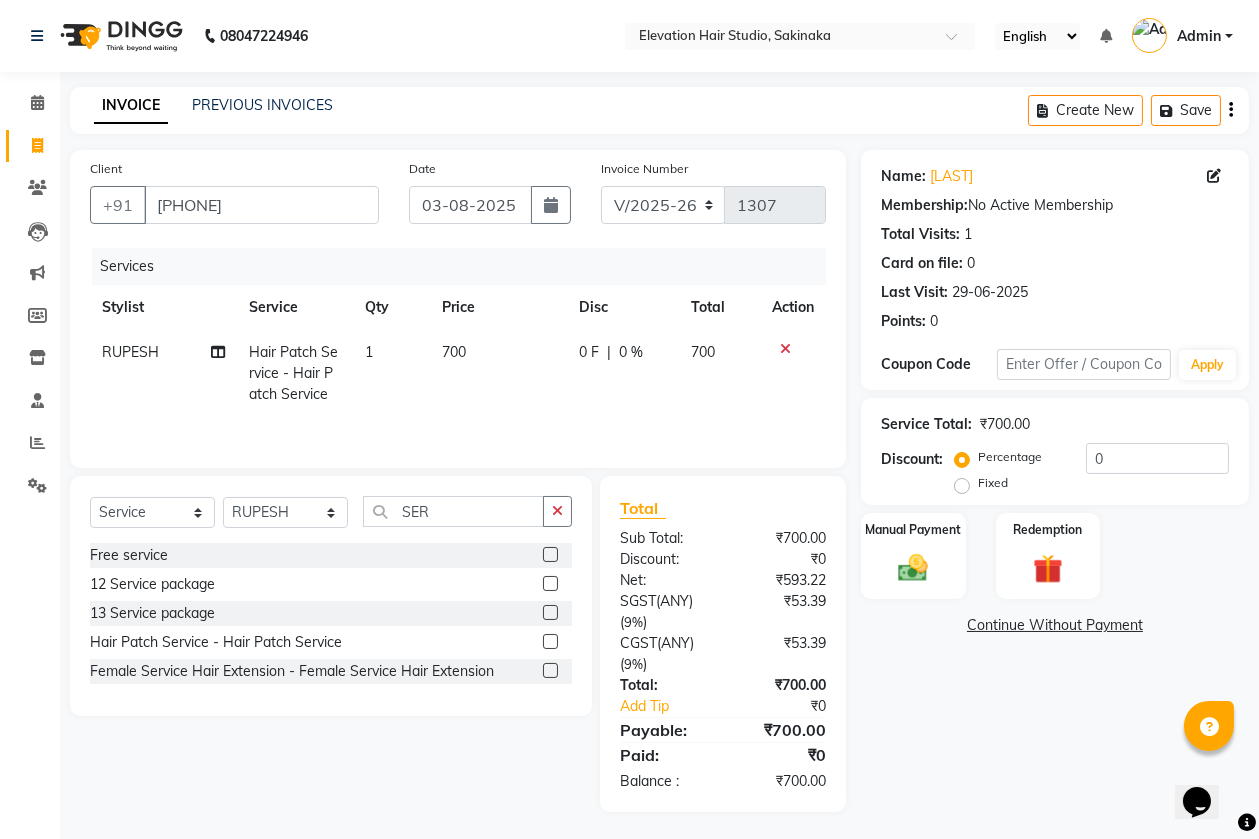 click on "700" 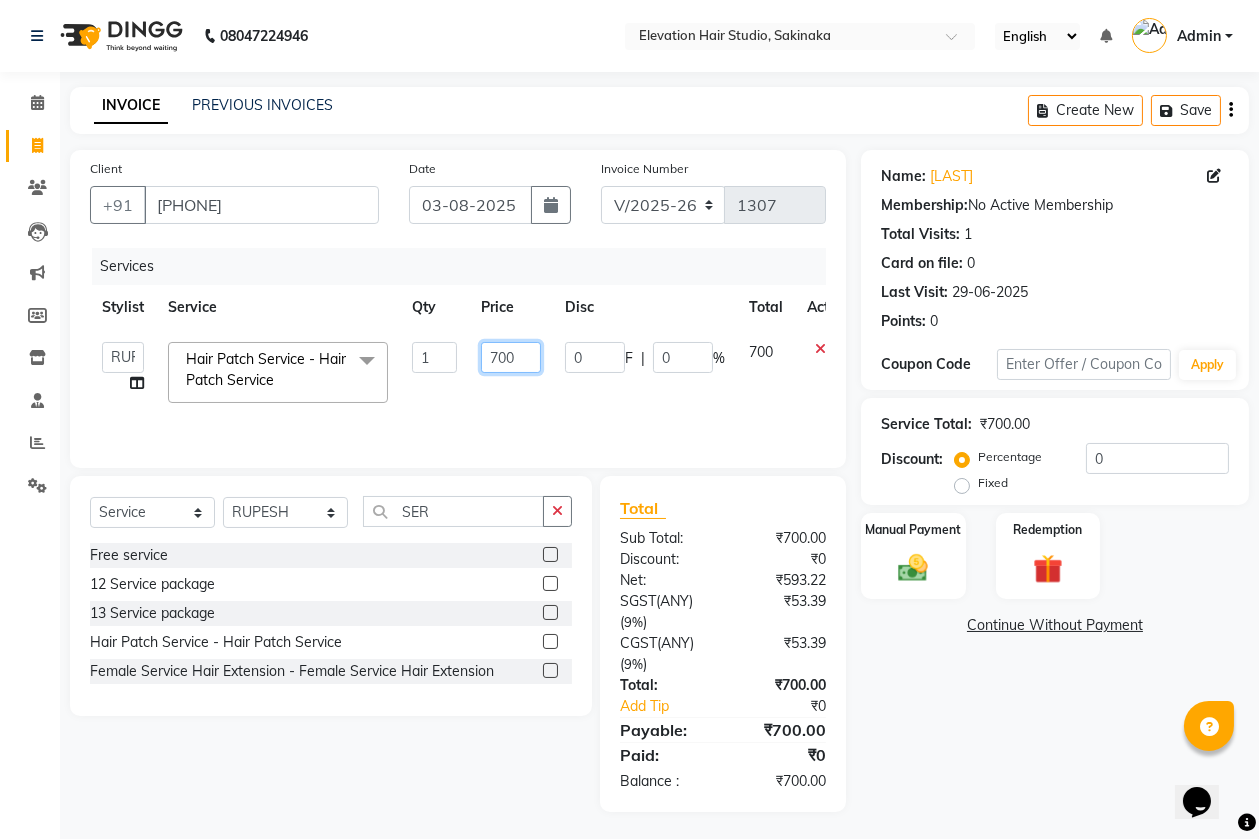 click on "700" 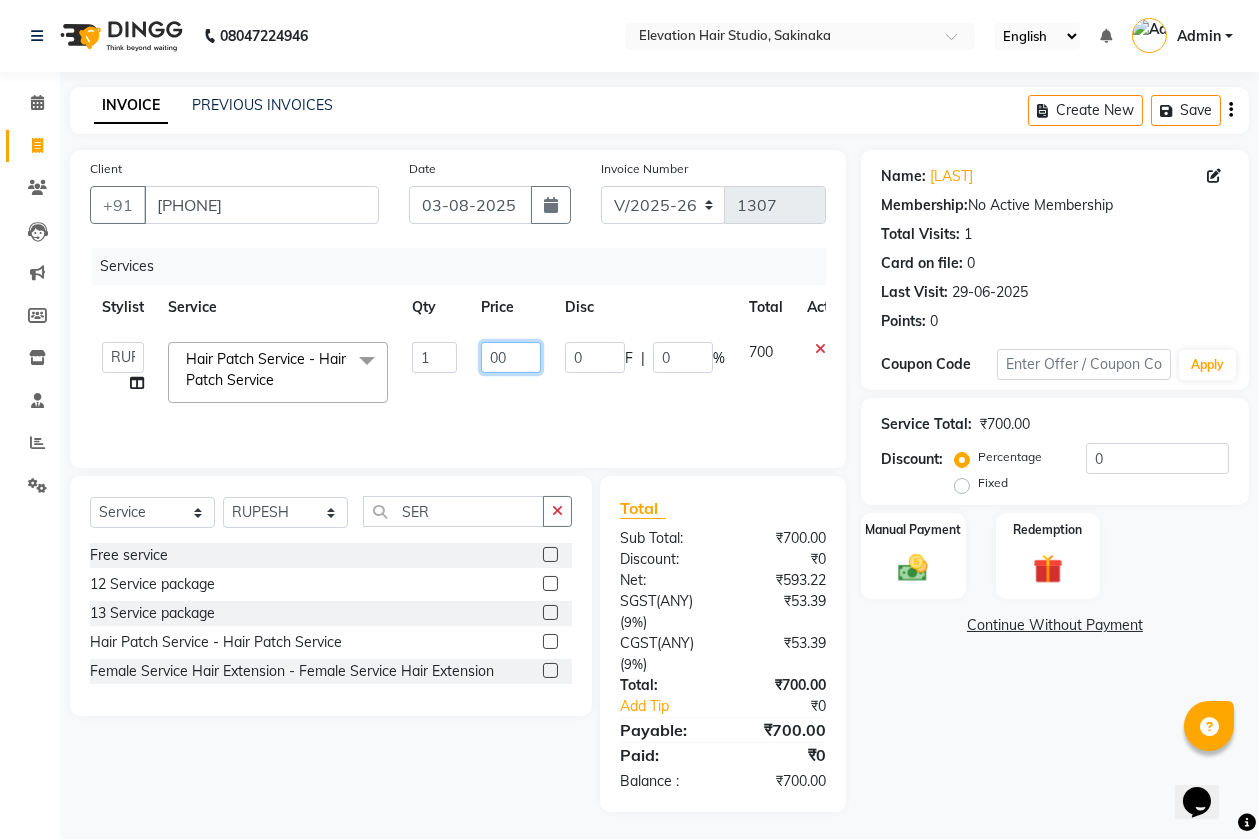 type on "600" 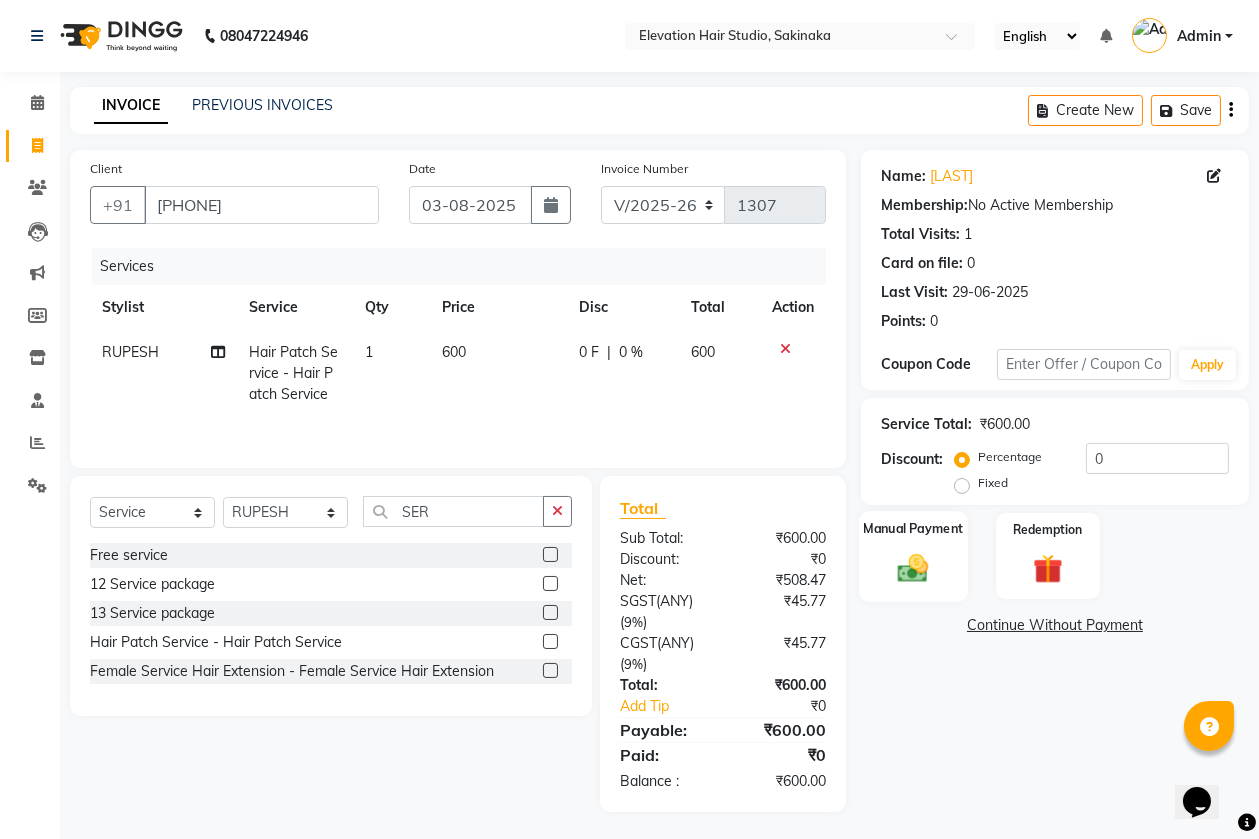 click on "Manual Payment" 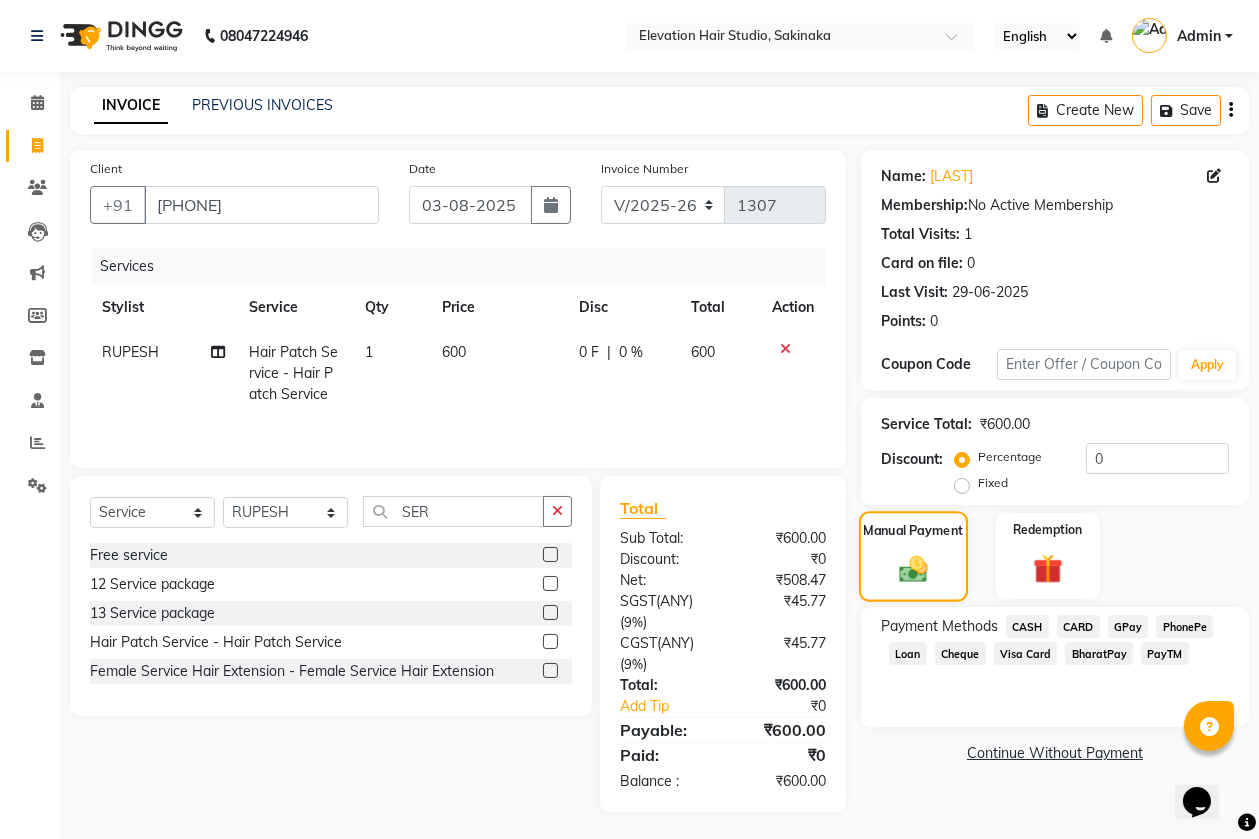 scroll, scrollTop: 3, scrollLeft: 0, axis: vertical 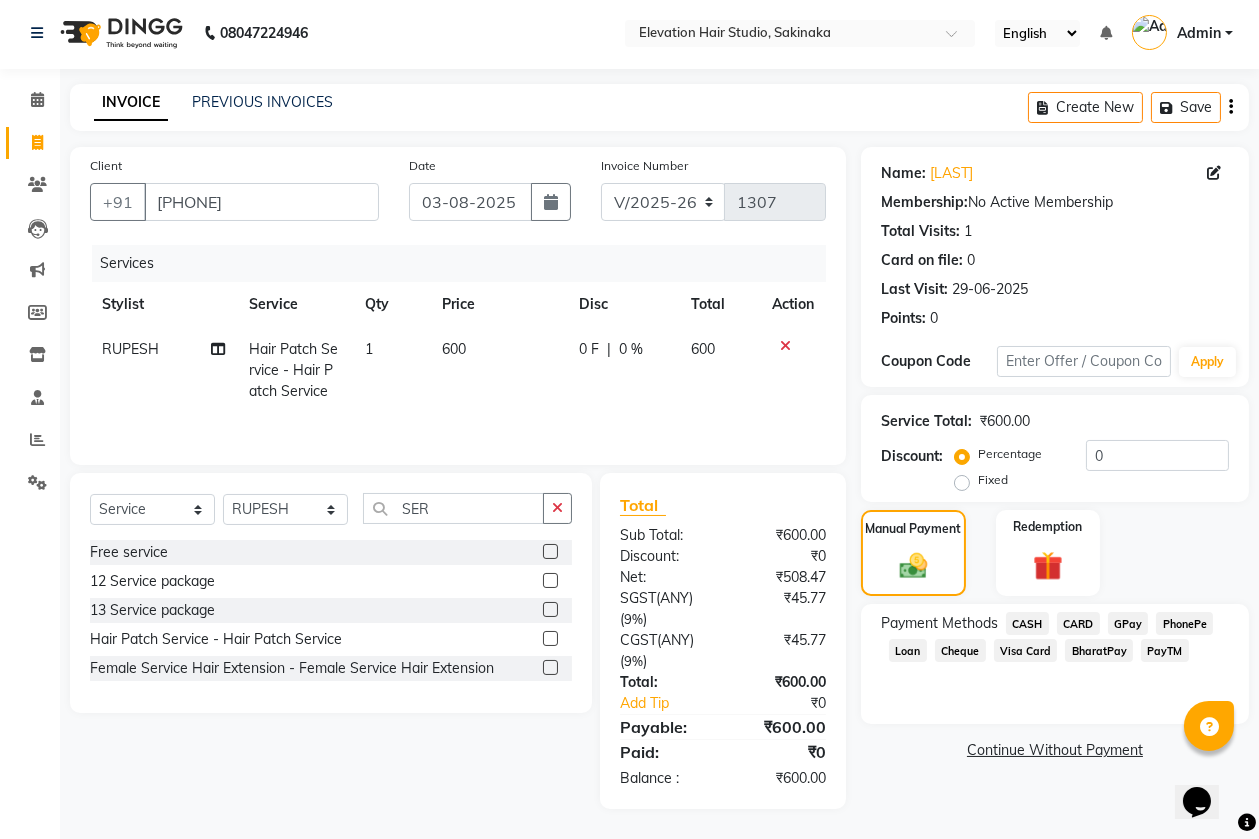 click on "CARD" 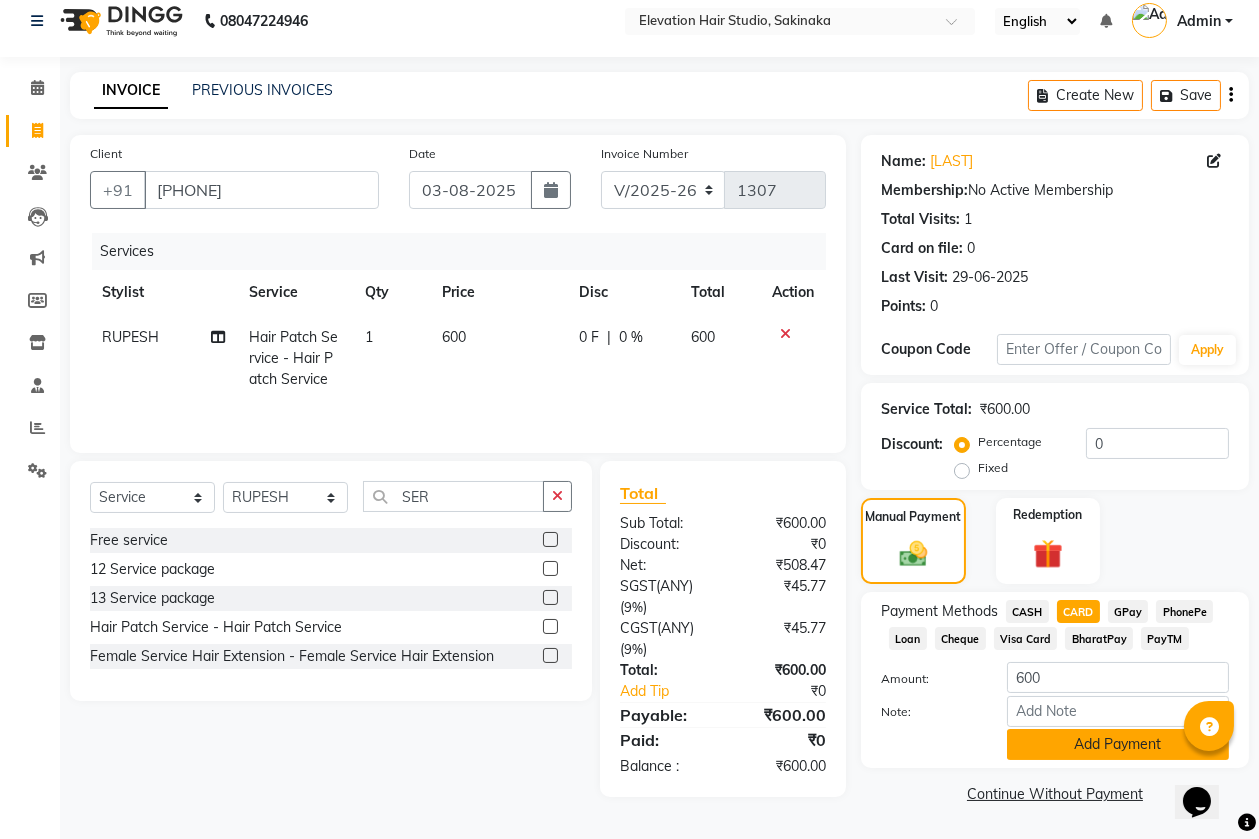 click on "Add Payment" 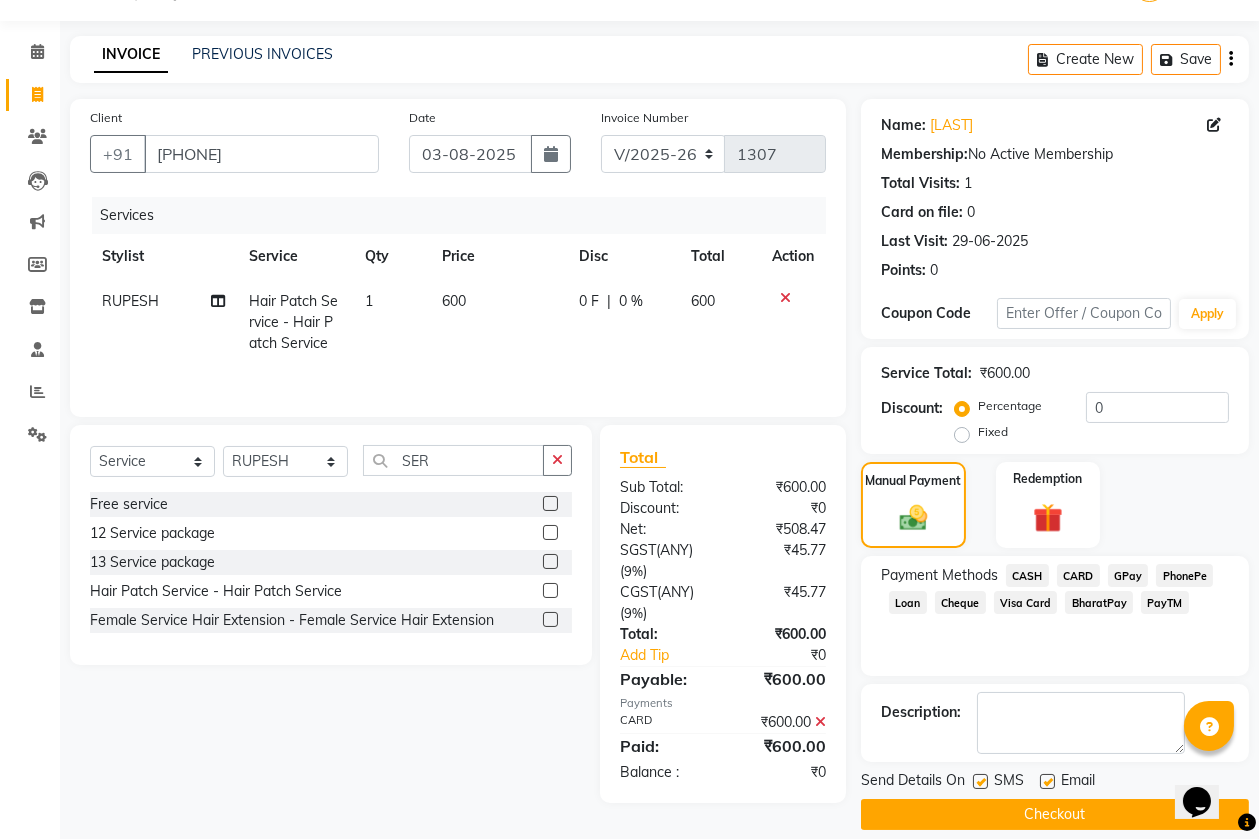 scroll, scrollTop: 71, scrollLeft: 0, axis: vertical 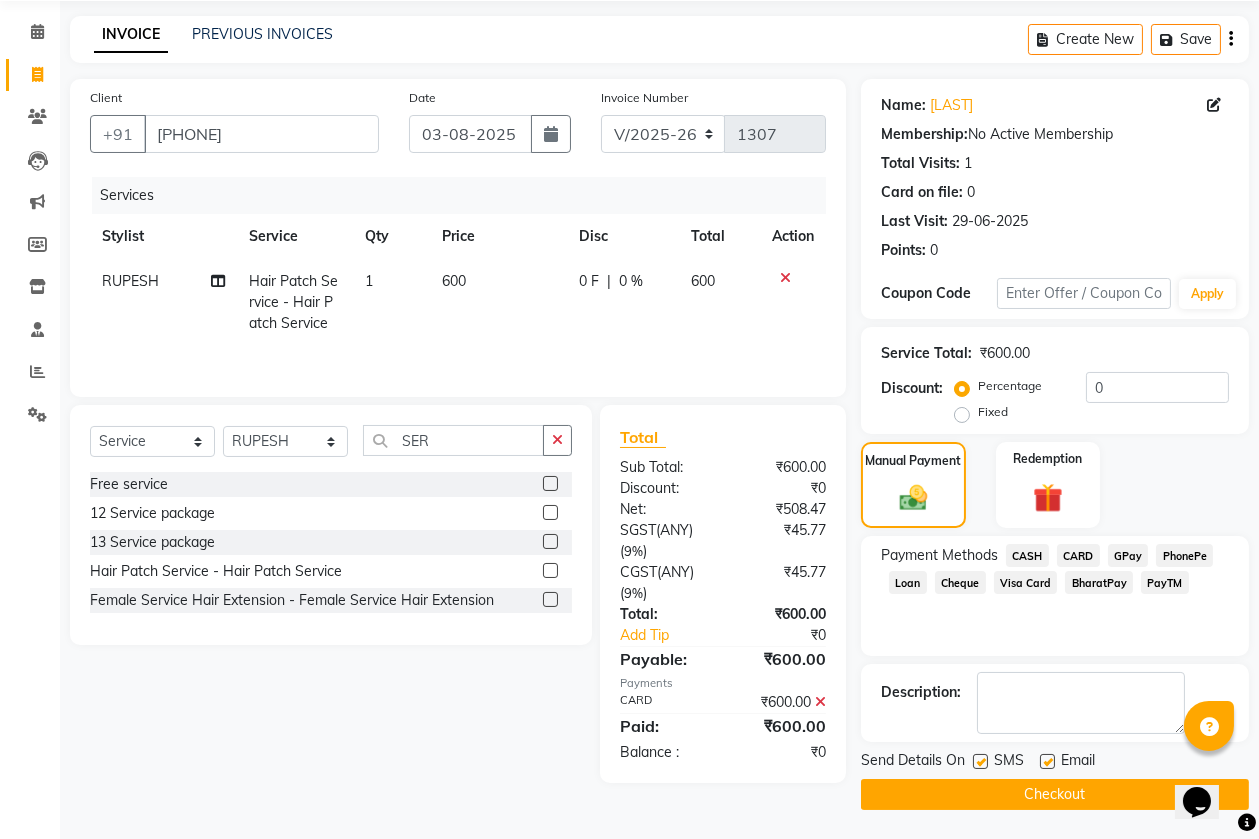 click 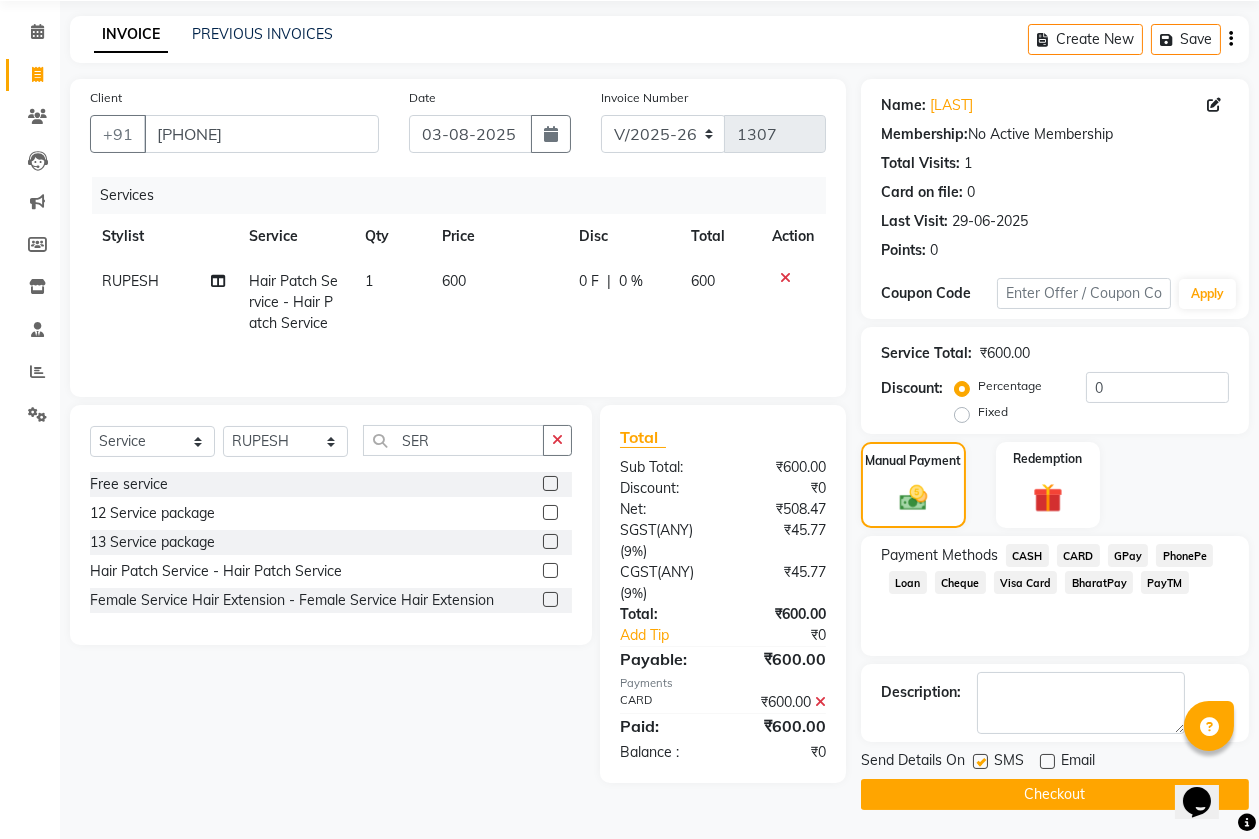 click 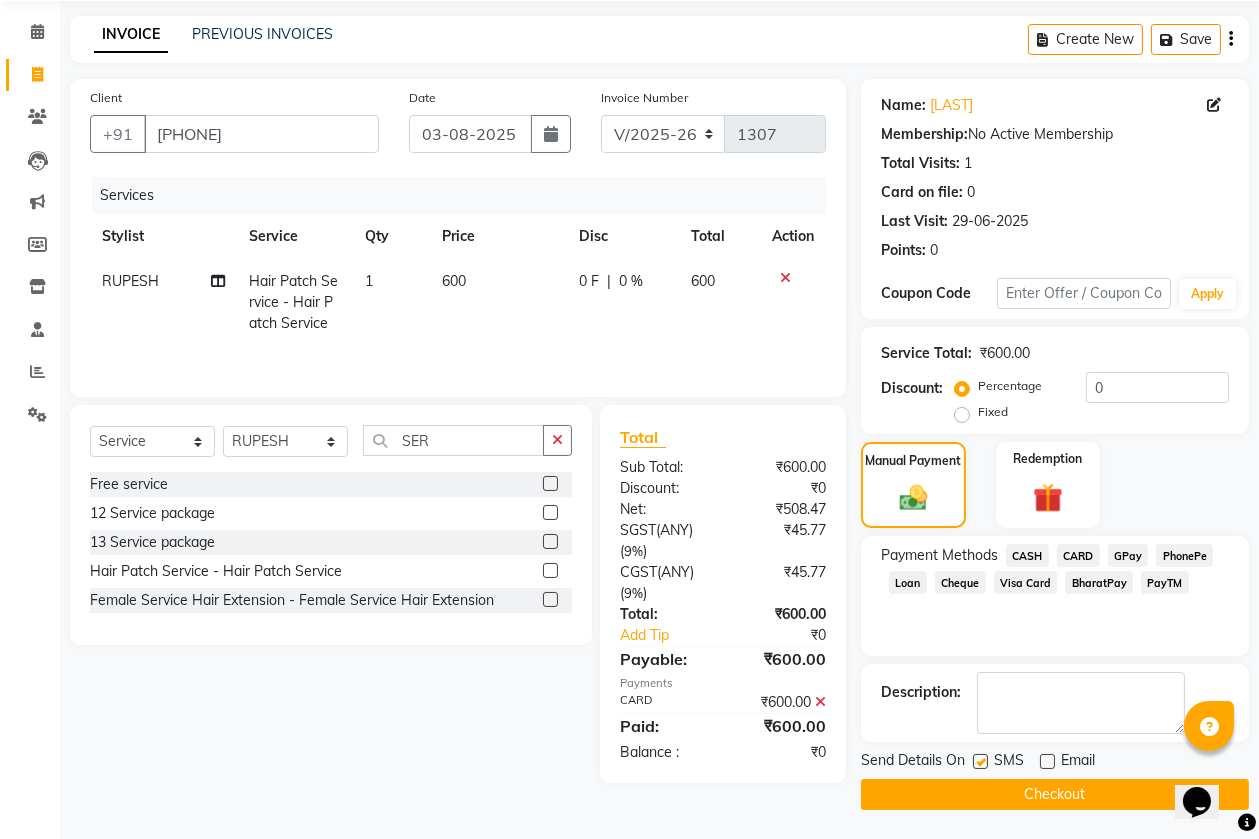 click at bounding box center [979, 762] 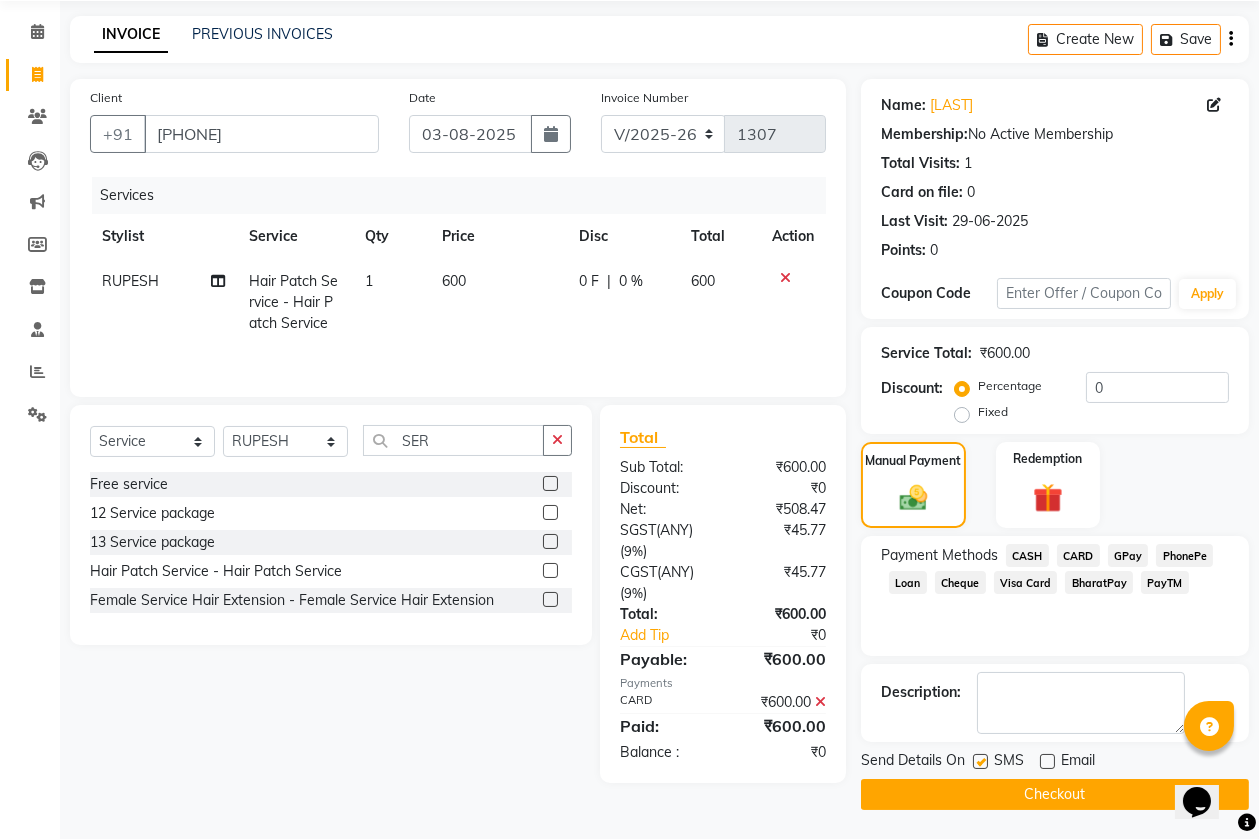checkbox on "false" 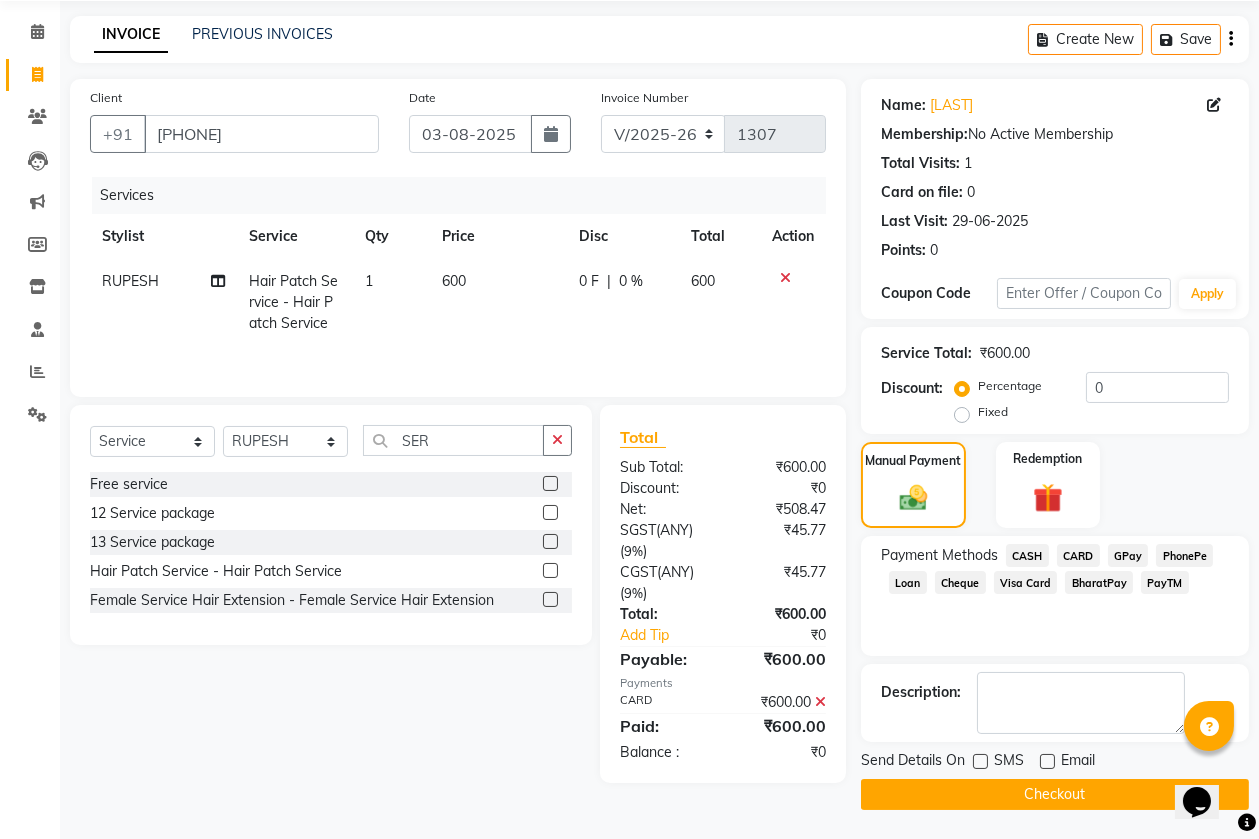 click on "Checkout" 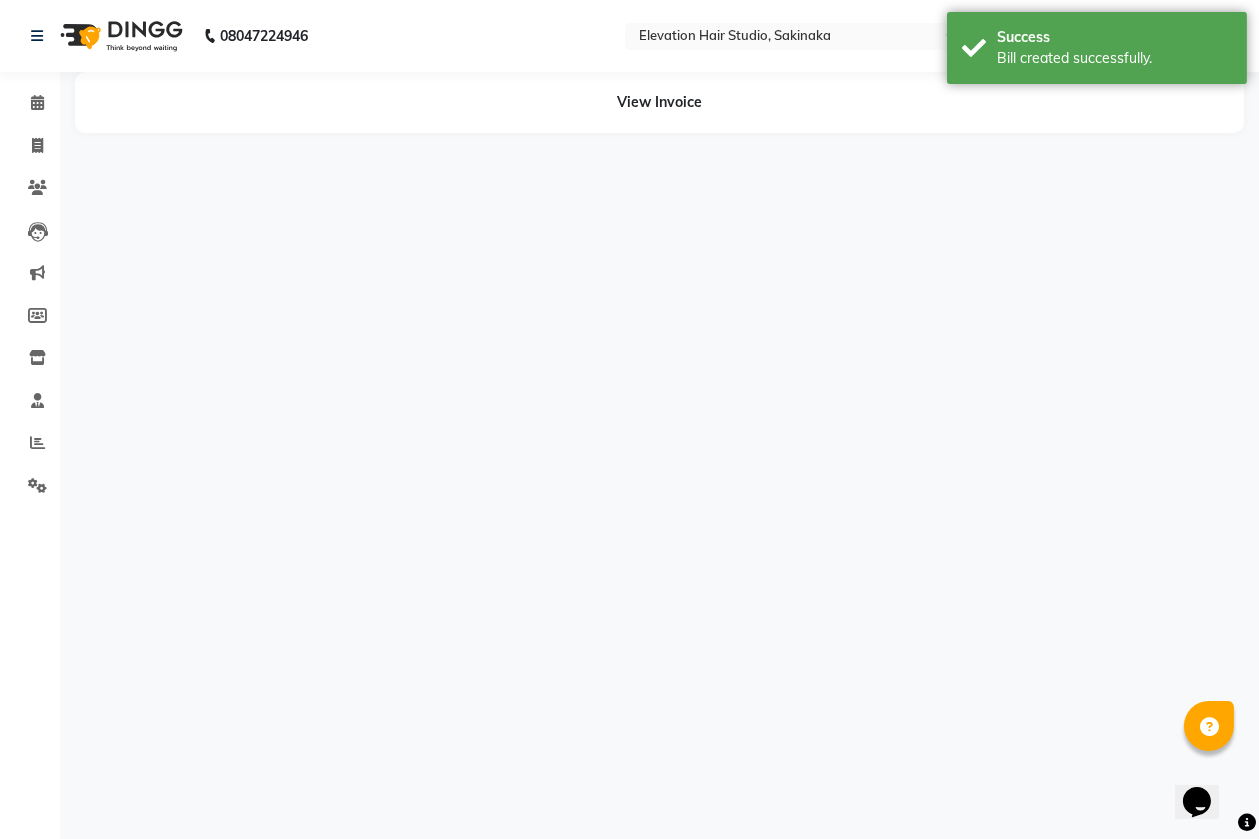 scroll, scrollTop: 0, scrollLeft: 0, axis: both 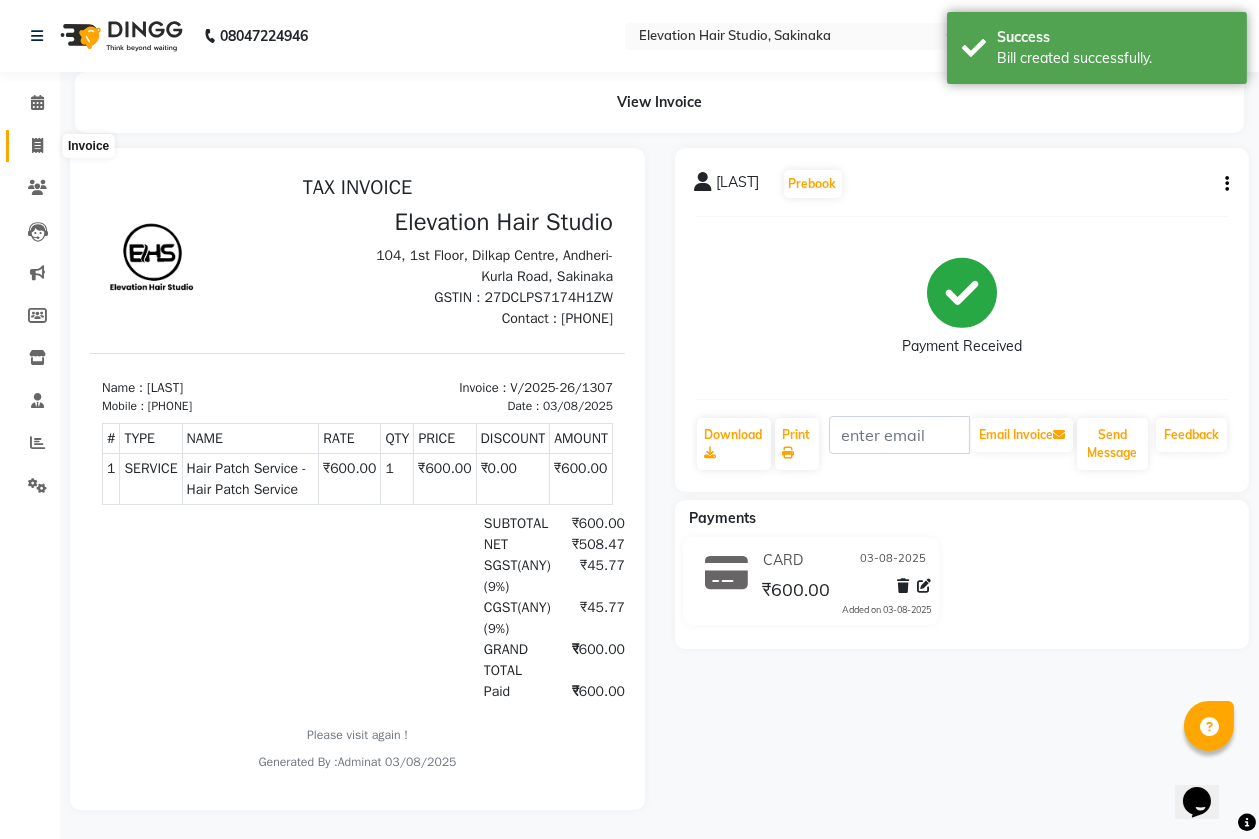 click 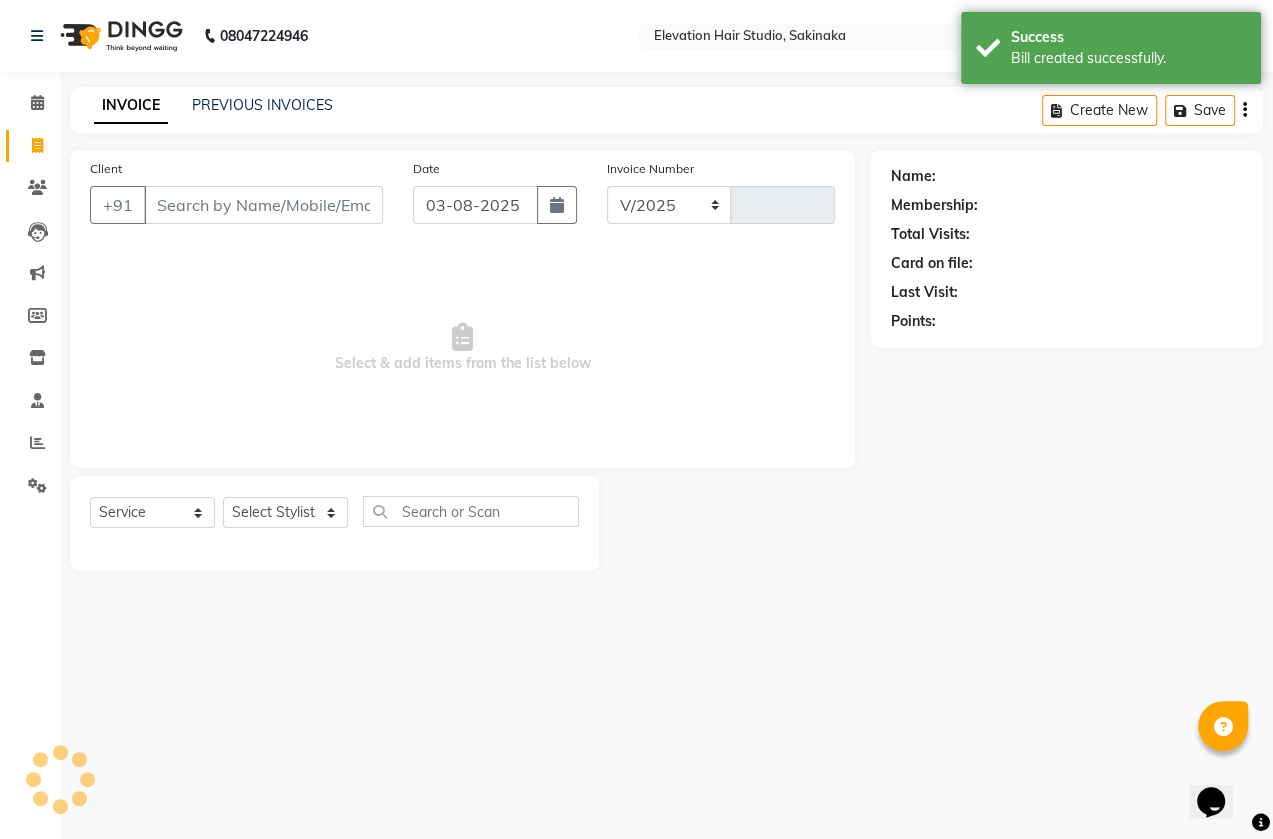 select on "4949" 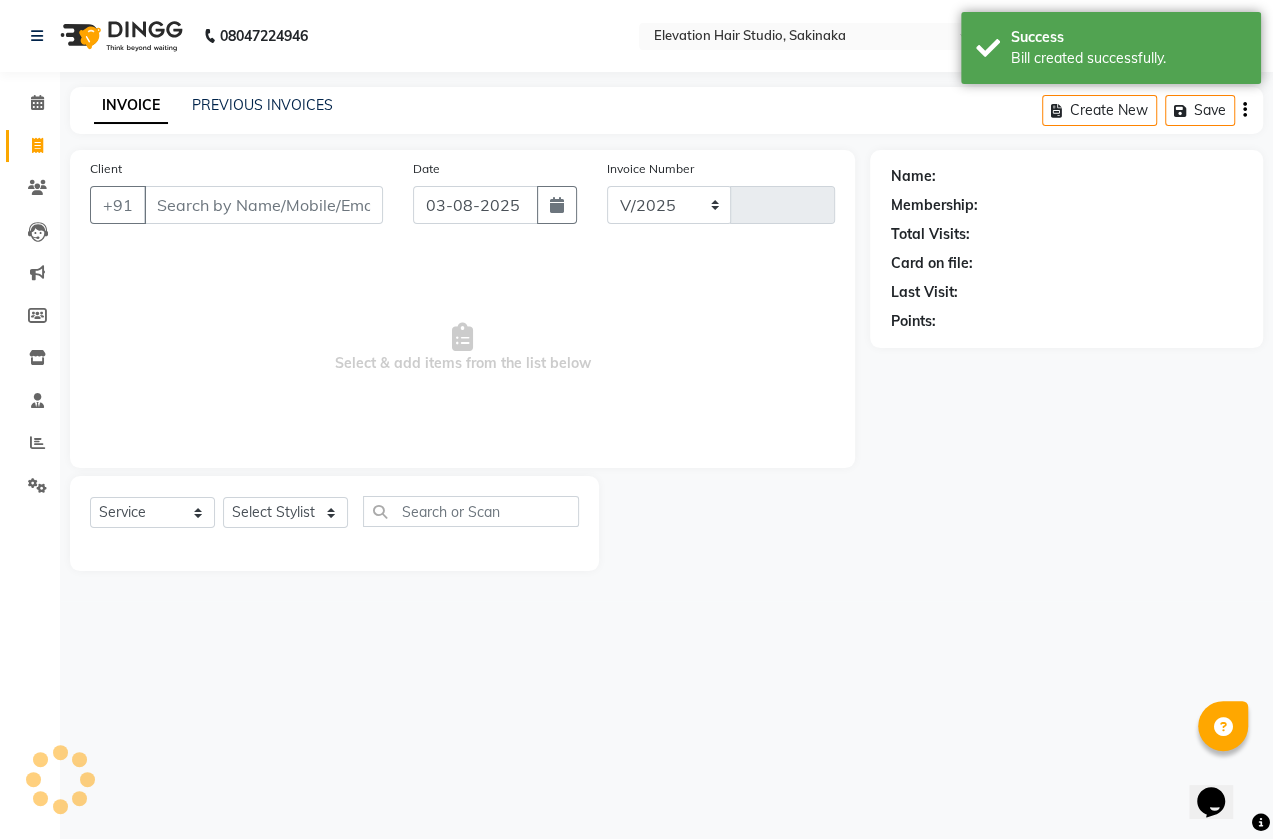 type on "1308" 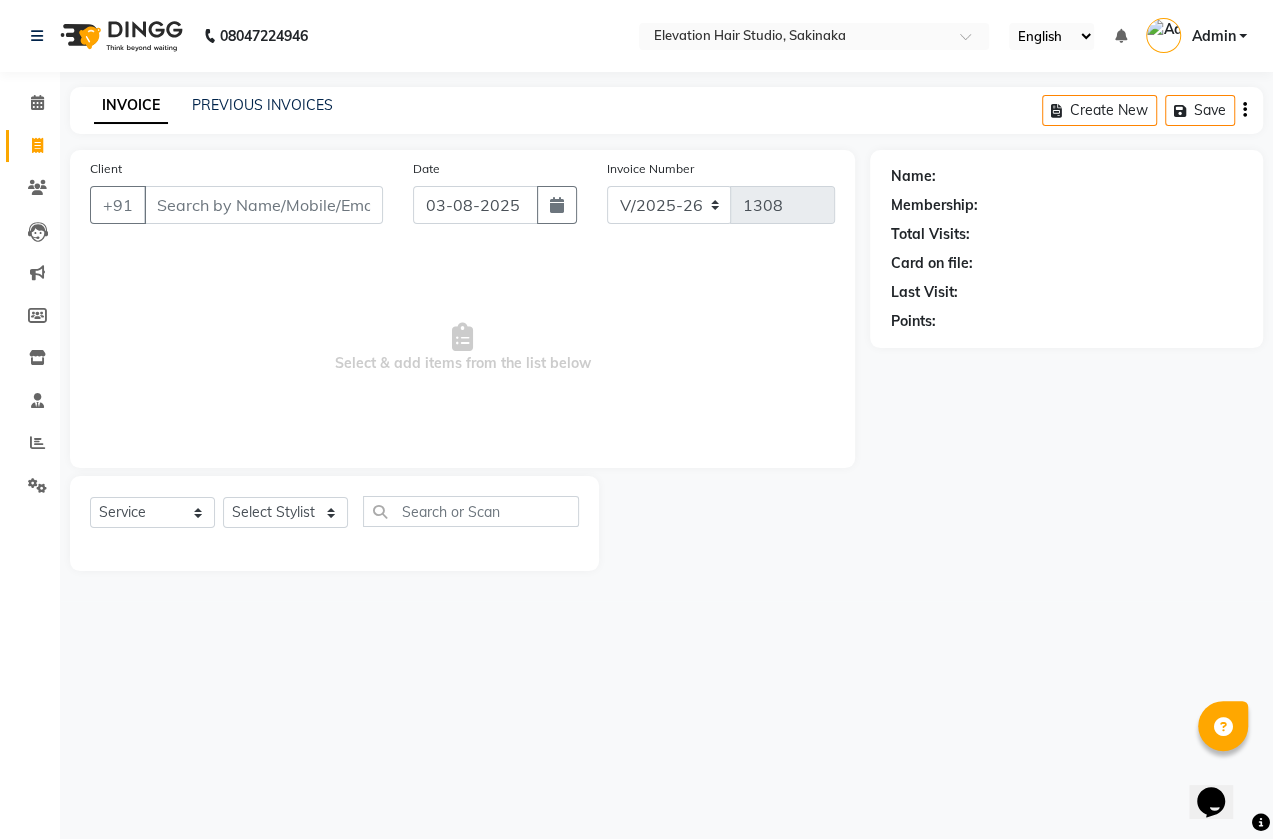click on "Client" at bounding box center [263, 205] 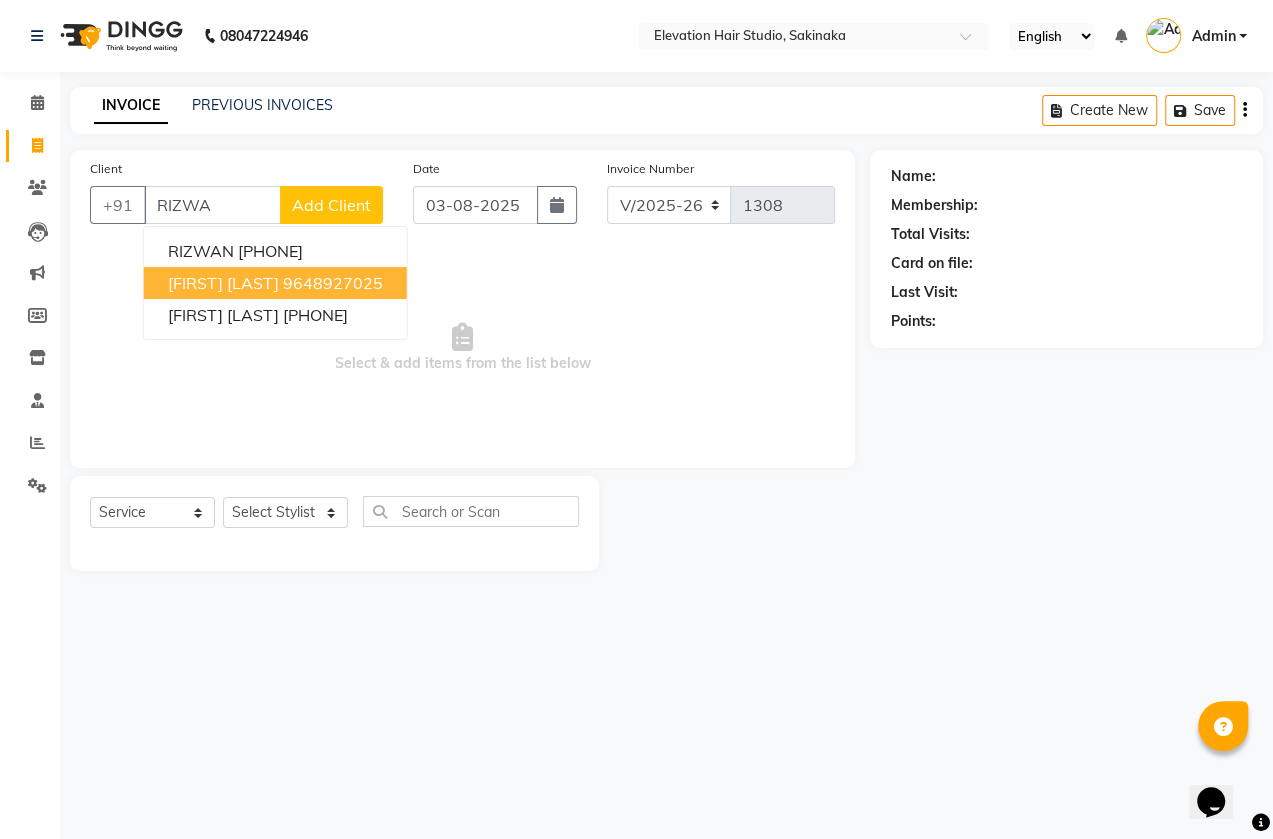drag, startPoint x: 308, startPoint y: 256, endPoint x: 305, endPoint y: 291, distance: 35.128338 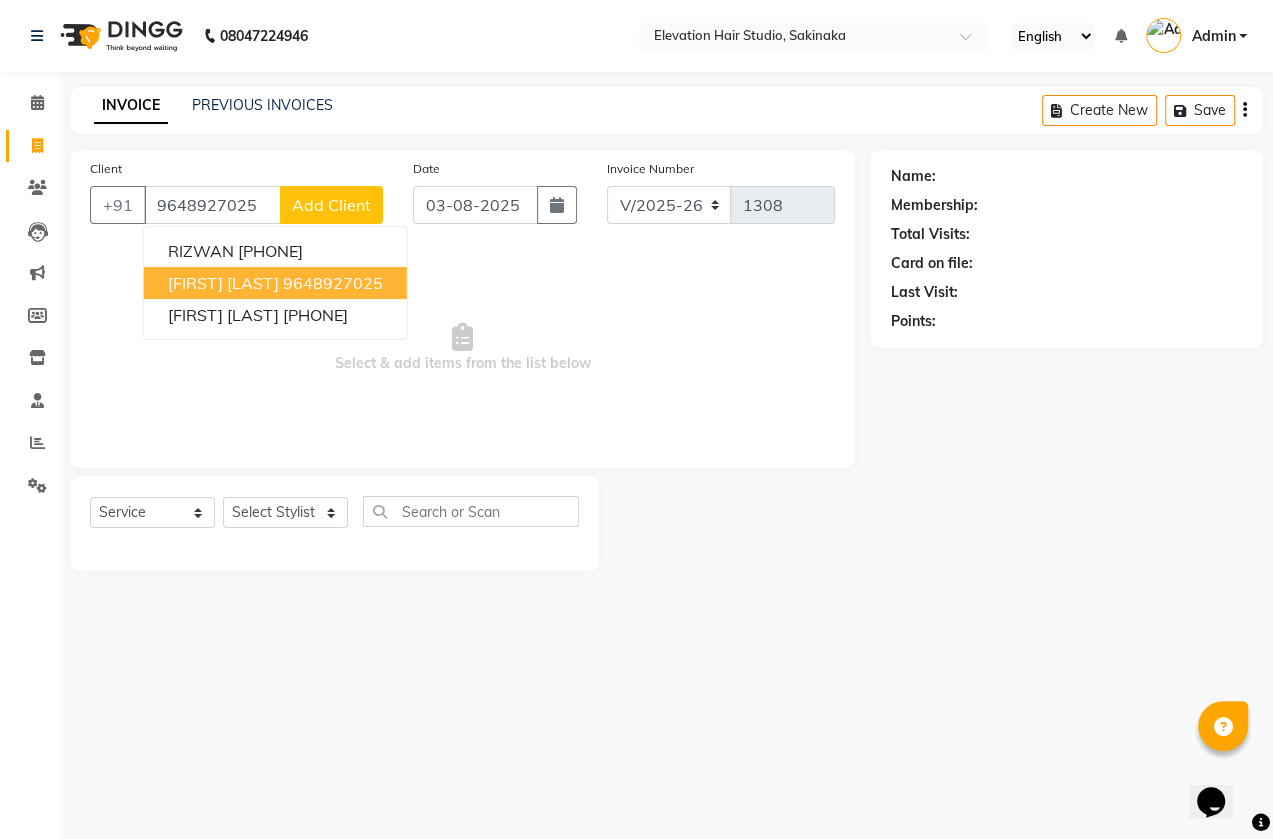 type on "9648927025" 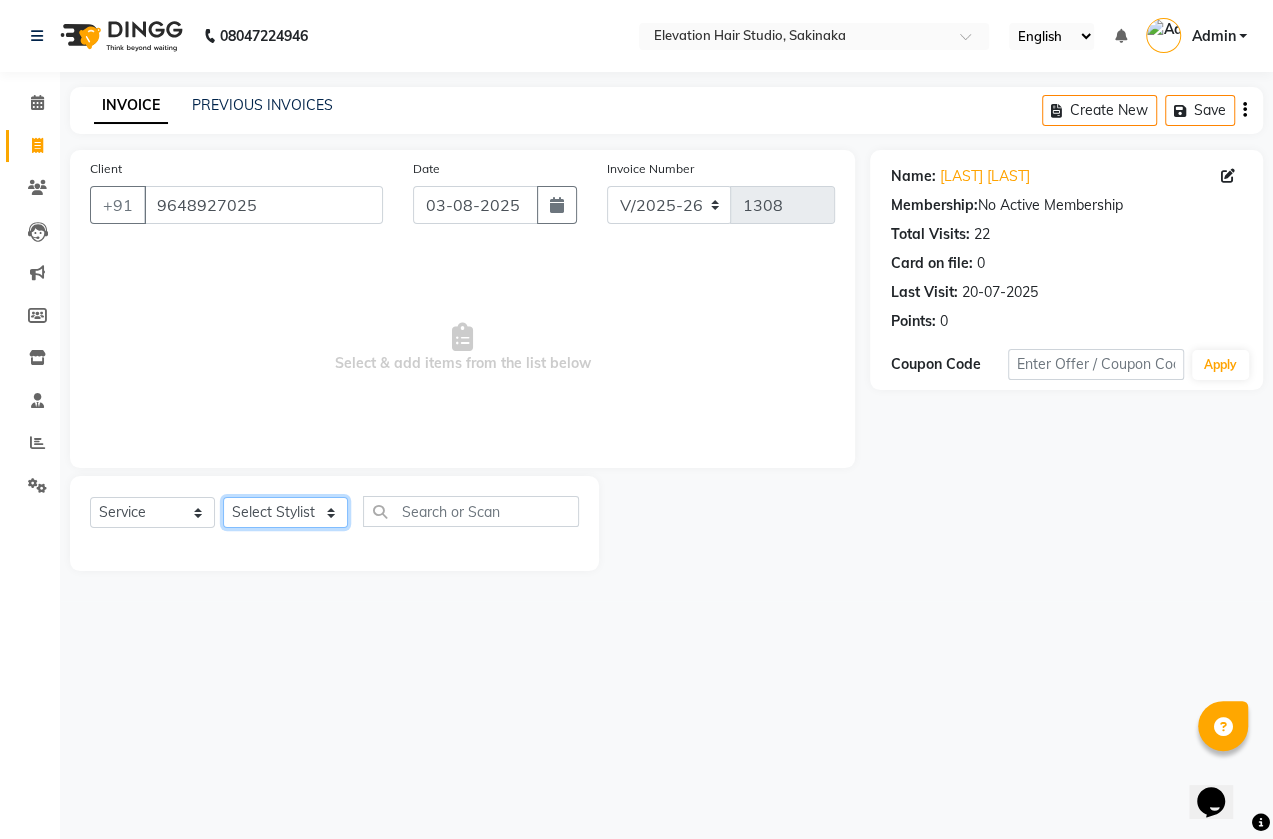 click on "Select Stylist Admin (EHS Thane) ANEES  DILIP KAPIL  PRIYA RUPESH SAHIL  Sarfaraz SHAHEENA SHAIKH  ZEESHAN" 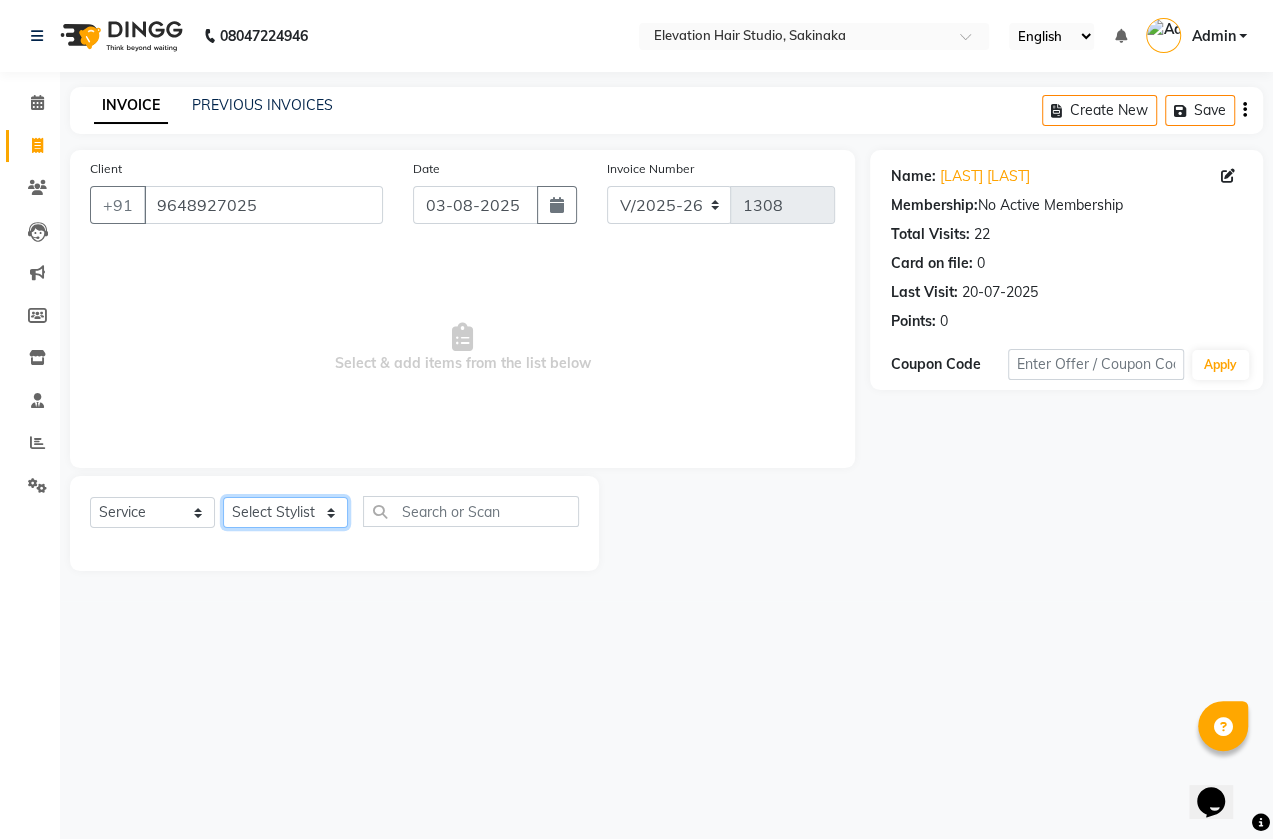 select on "50821" 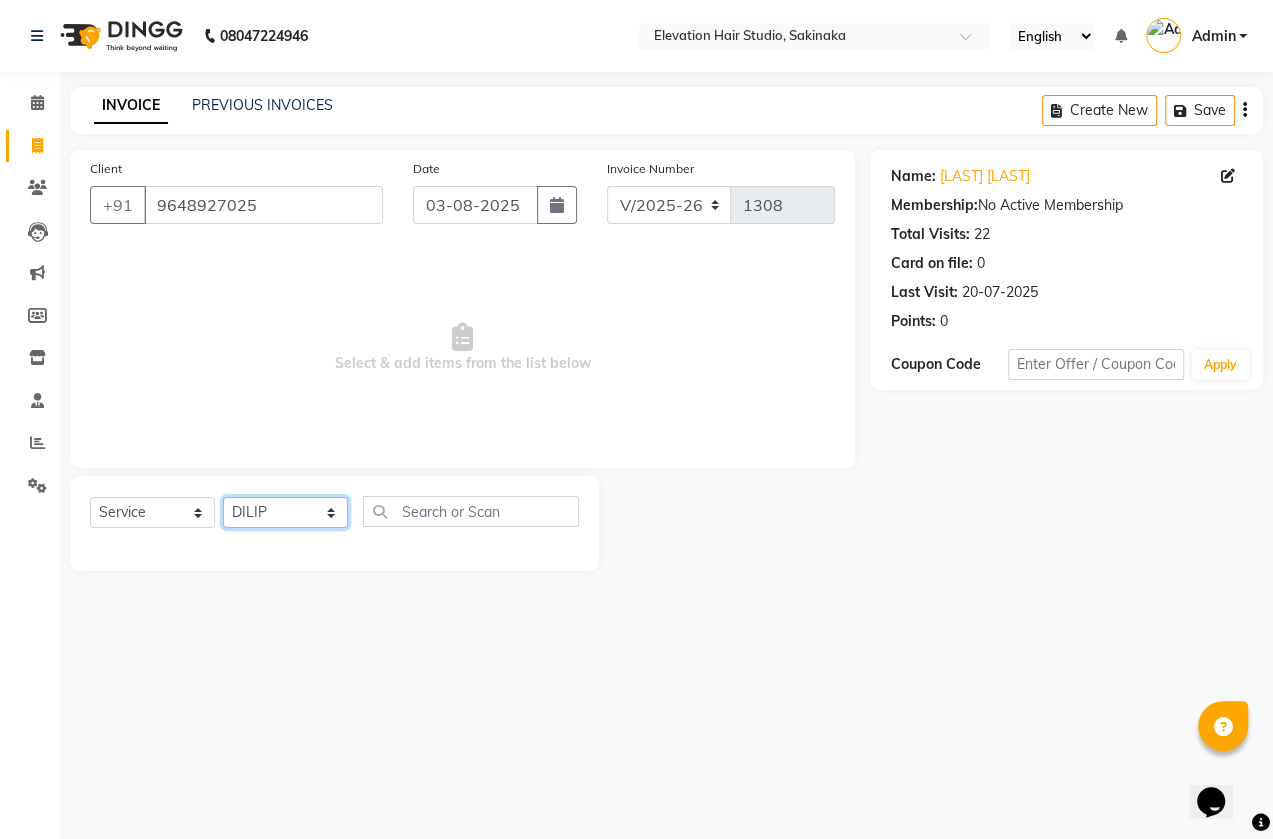 click on "Select Stylist Admin (EHS Thane) ANEES  DILIP KAPIL  PRIYA RUPESH SAHIL  Sarfaraz SHAHEENA SHAIKH  ZEESHAN" 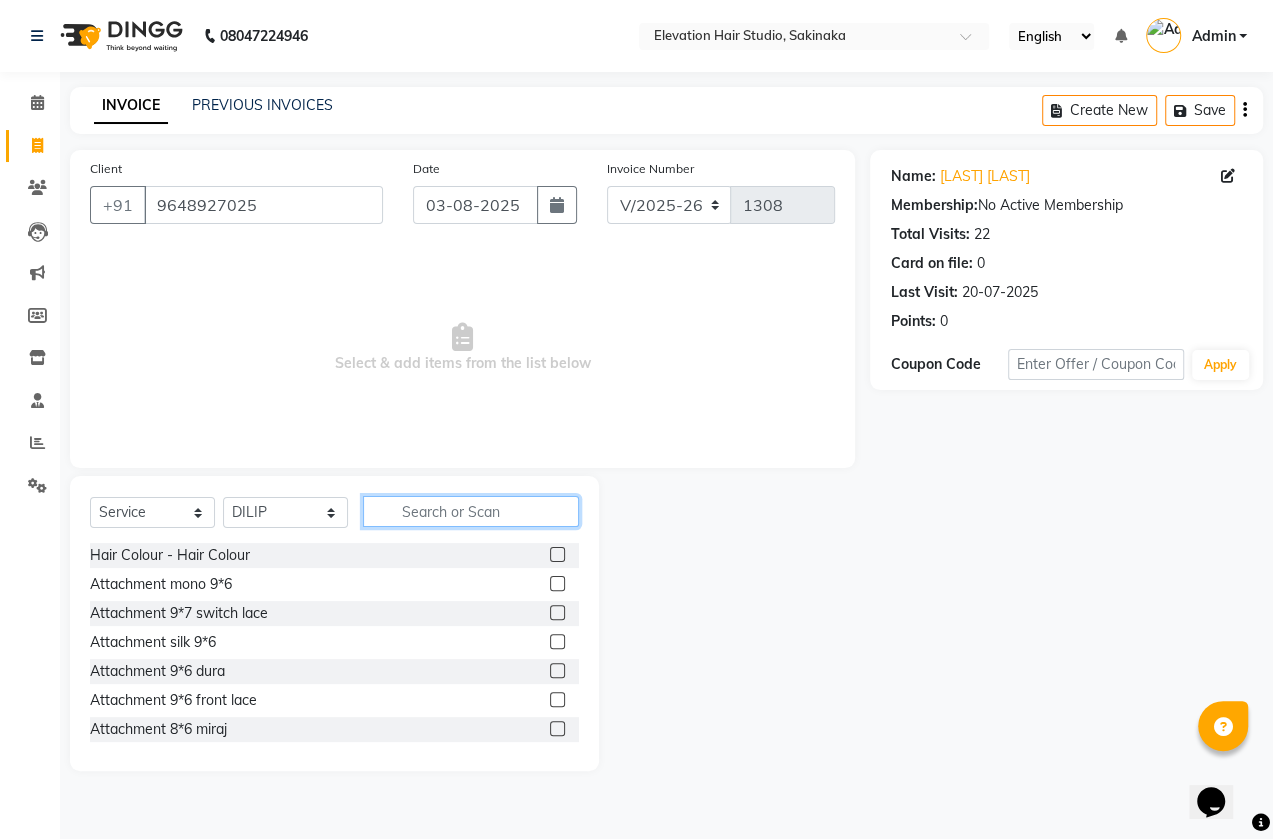 click 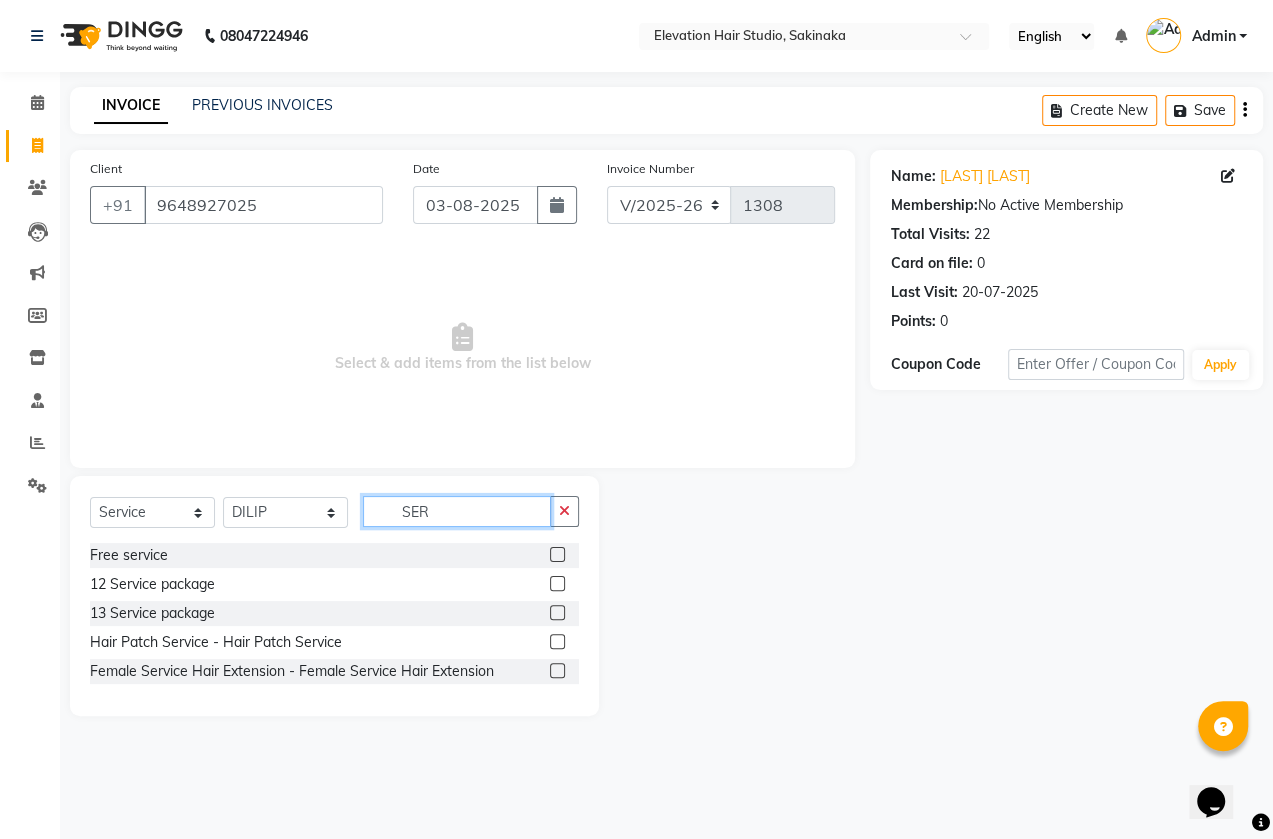 type on "SER" 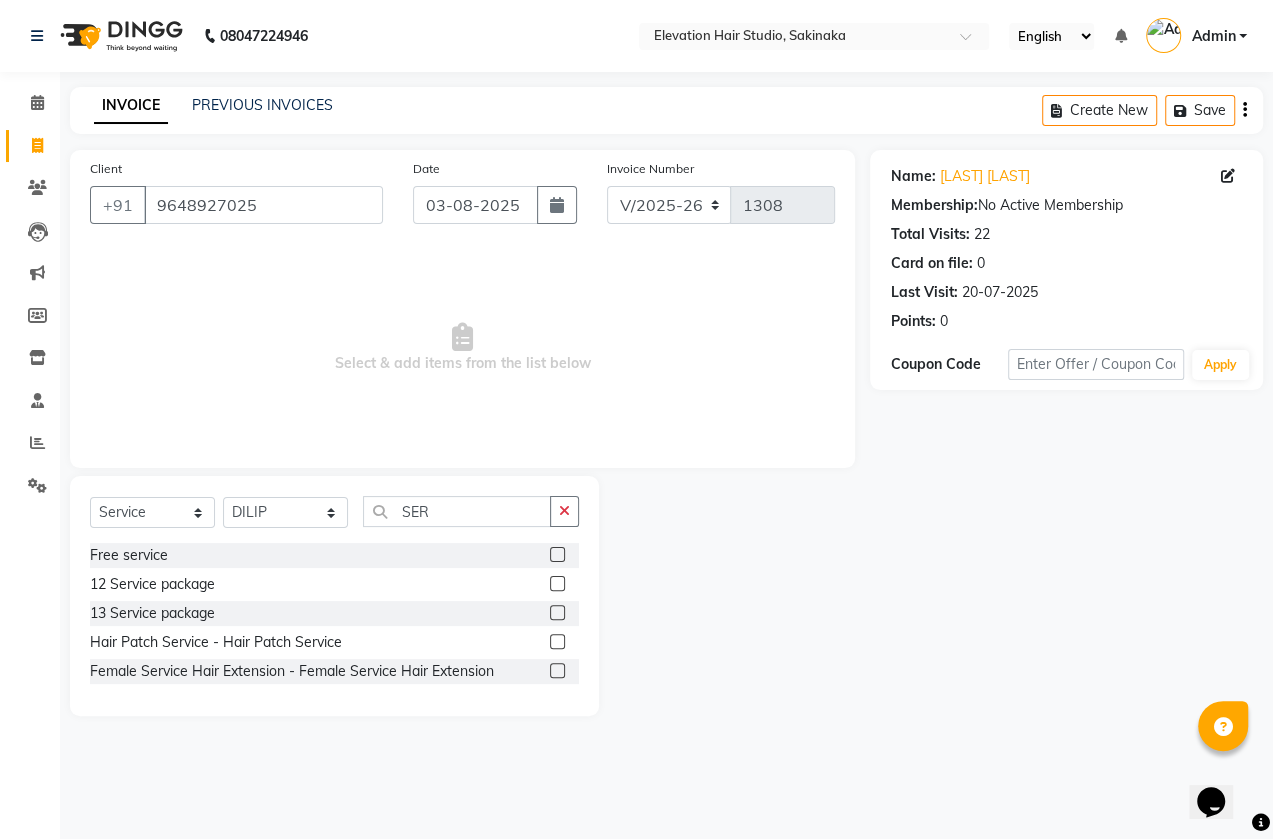 click 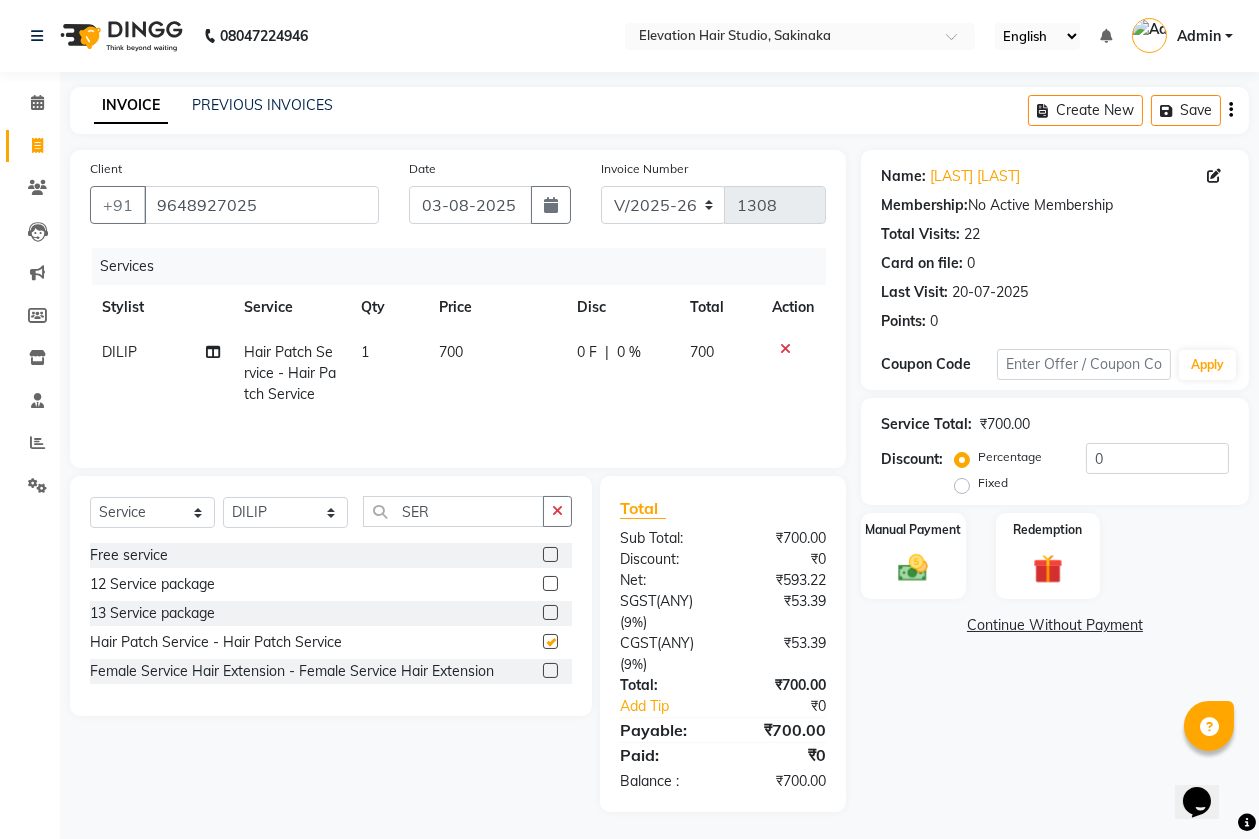 checkbox on "false" 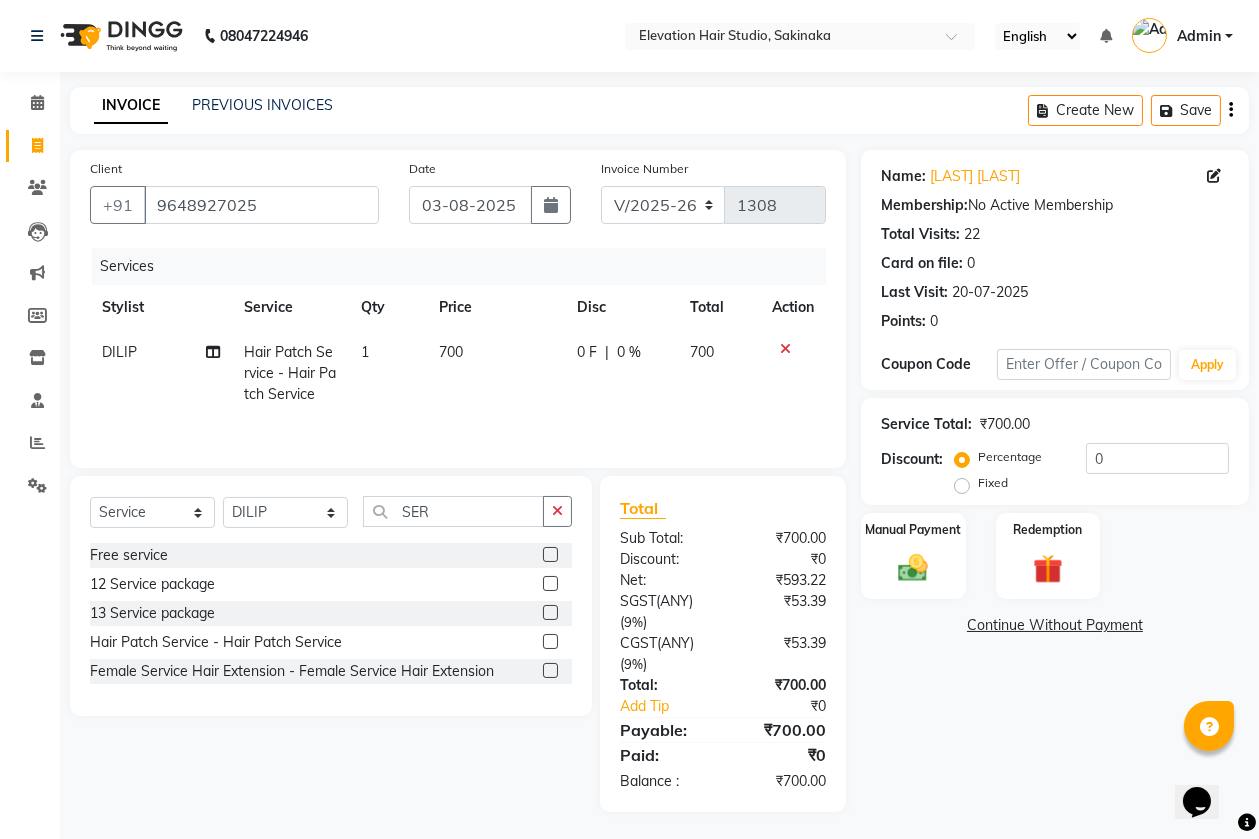 click on "Price" 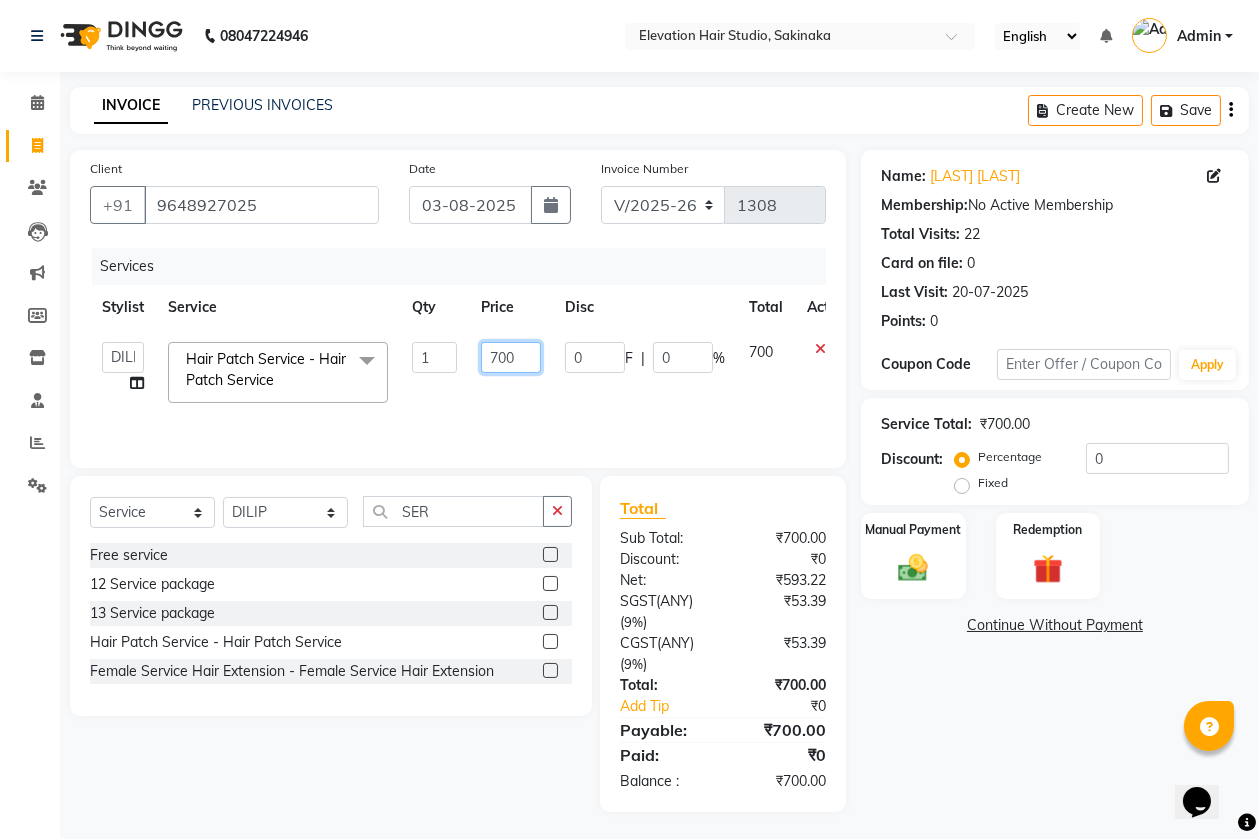 click on "700" 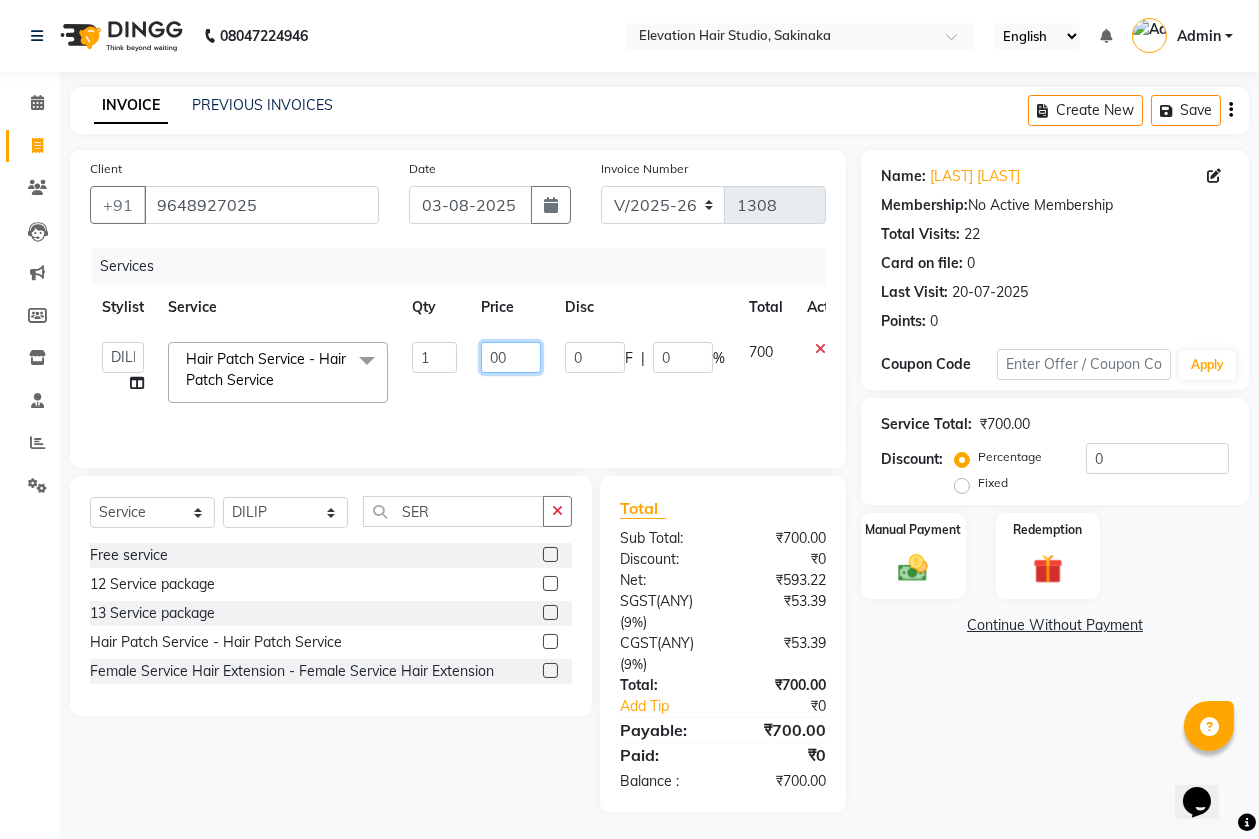 type on "600" 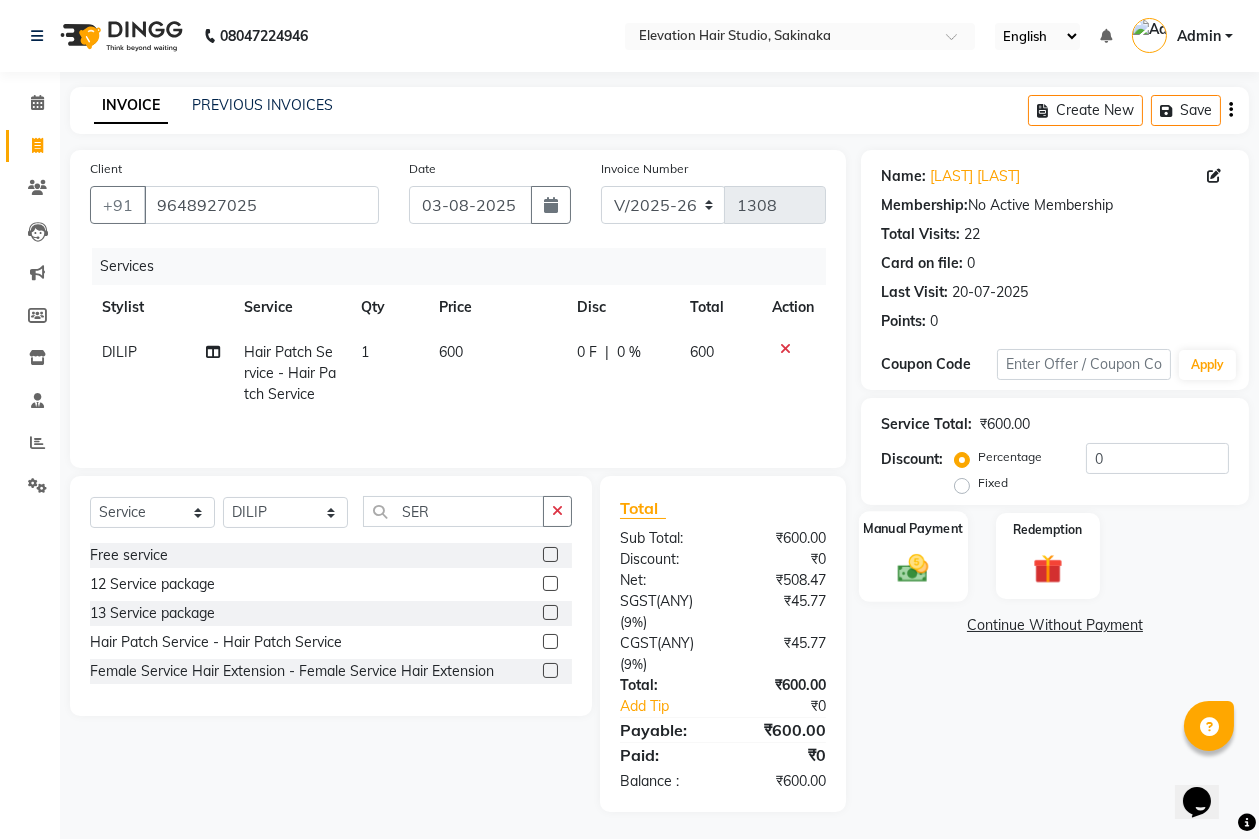 click on "Manual Payment" 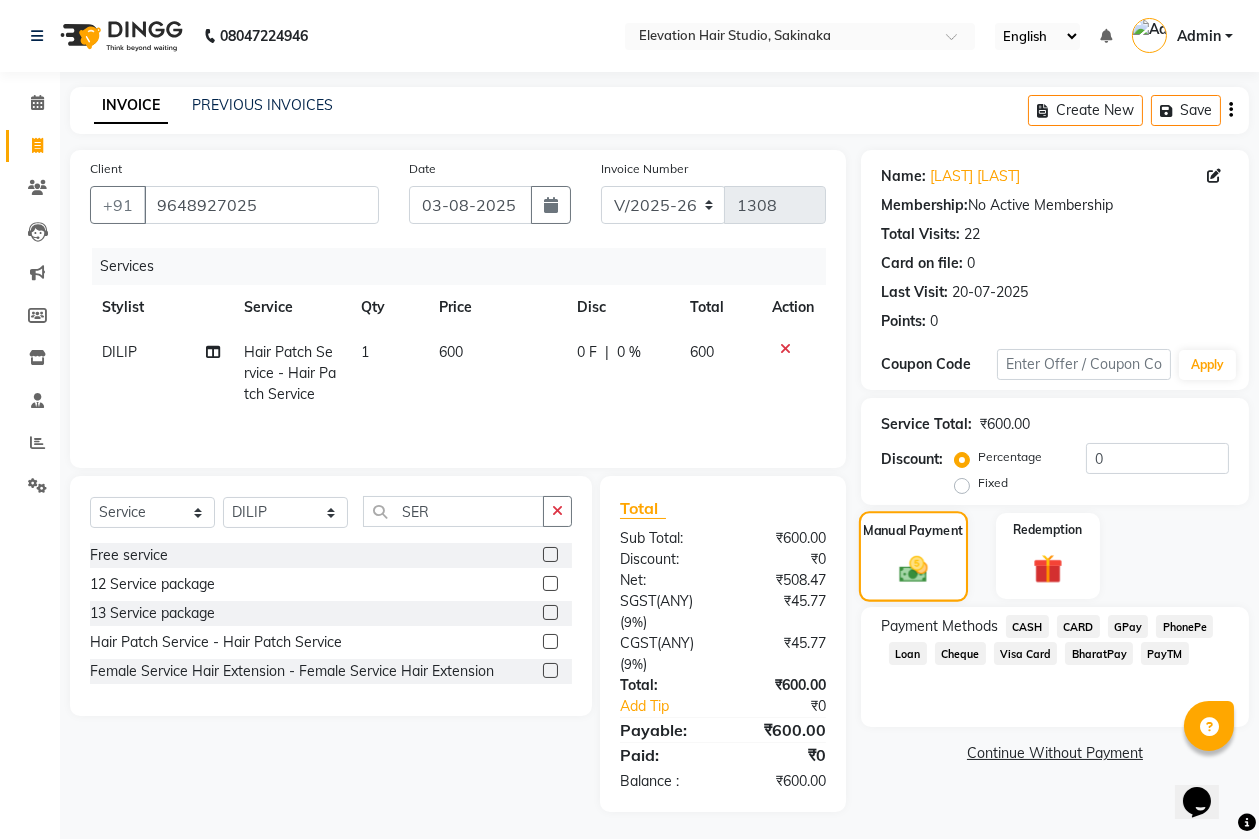 scroll, scrollTop: 3, scrollLeft: 0, axis: vertical 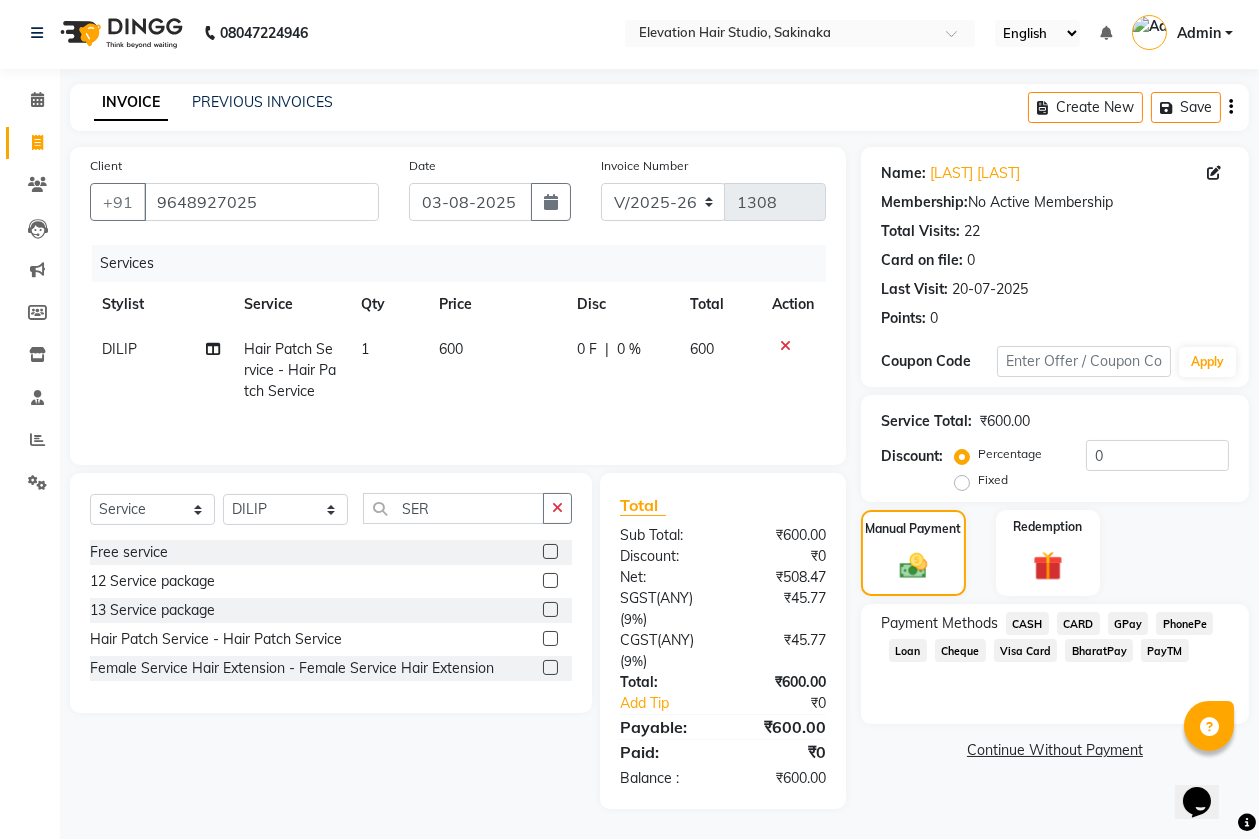 click on "CASH" 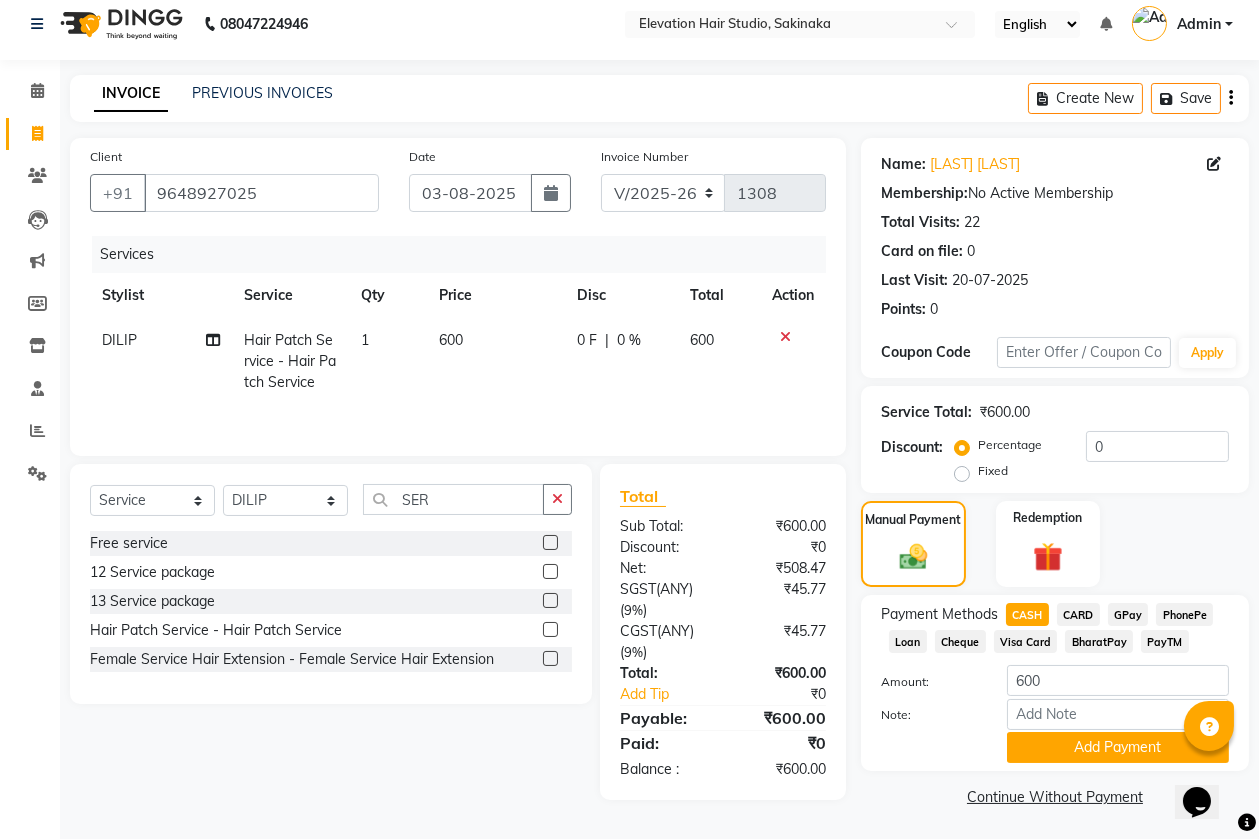 scroll, scrollTop: 15, scrollLeft: 0, axis: vertical 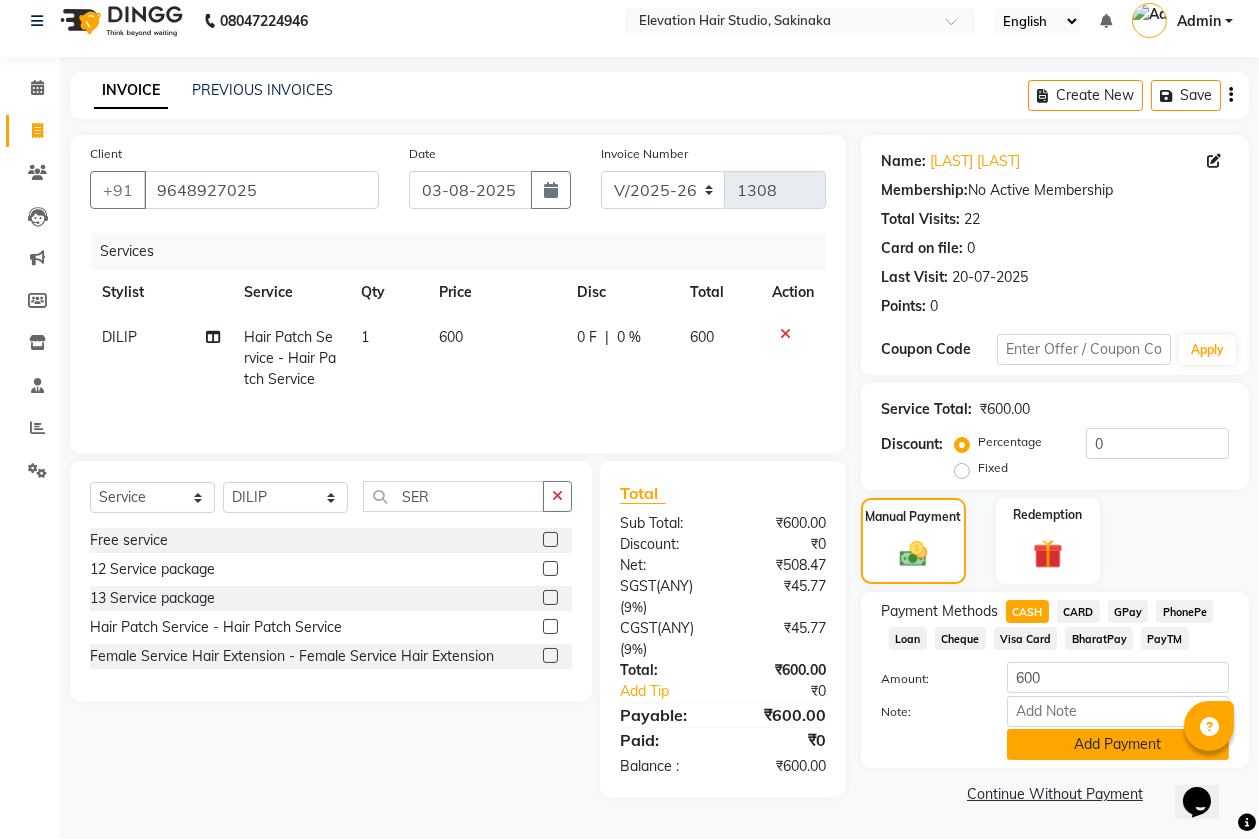 click on "Add Payment" 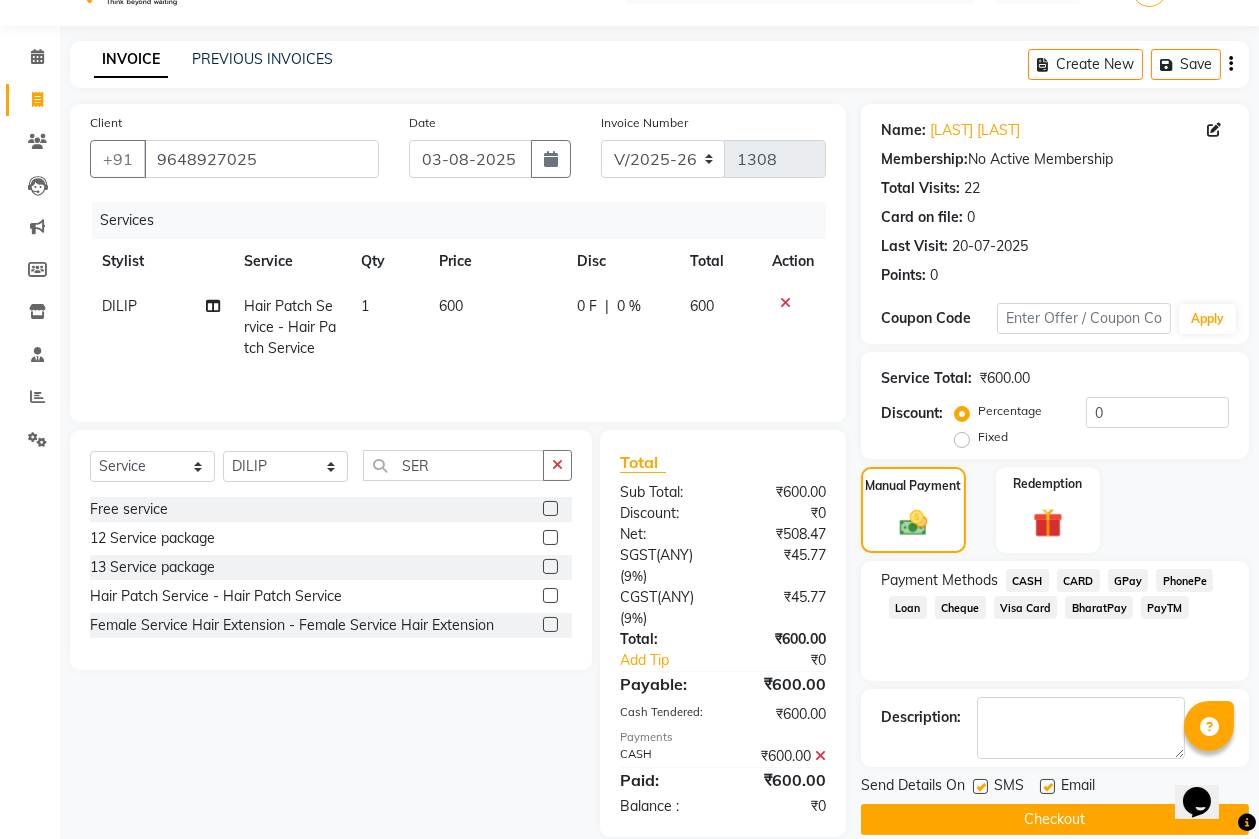 scroll, scrollTop: 74, scrollLeft: 0, axis: vertical 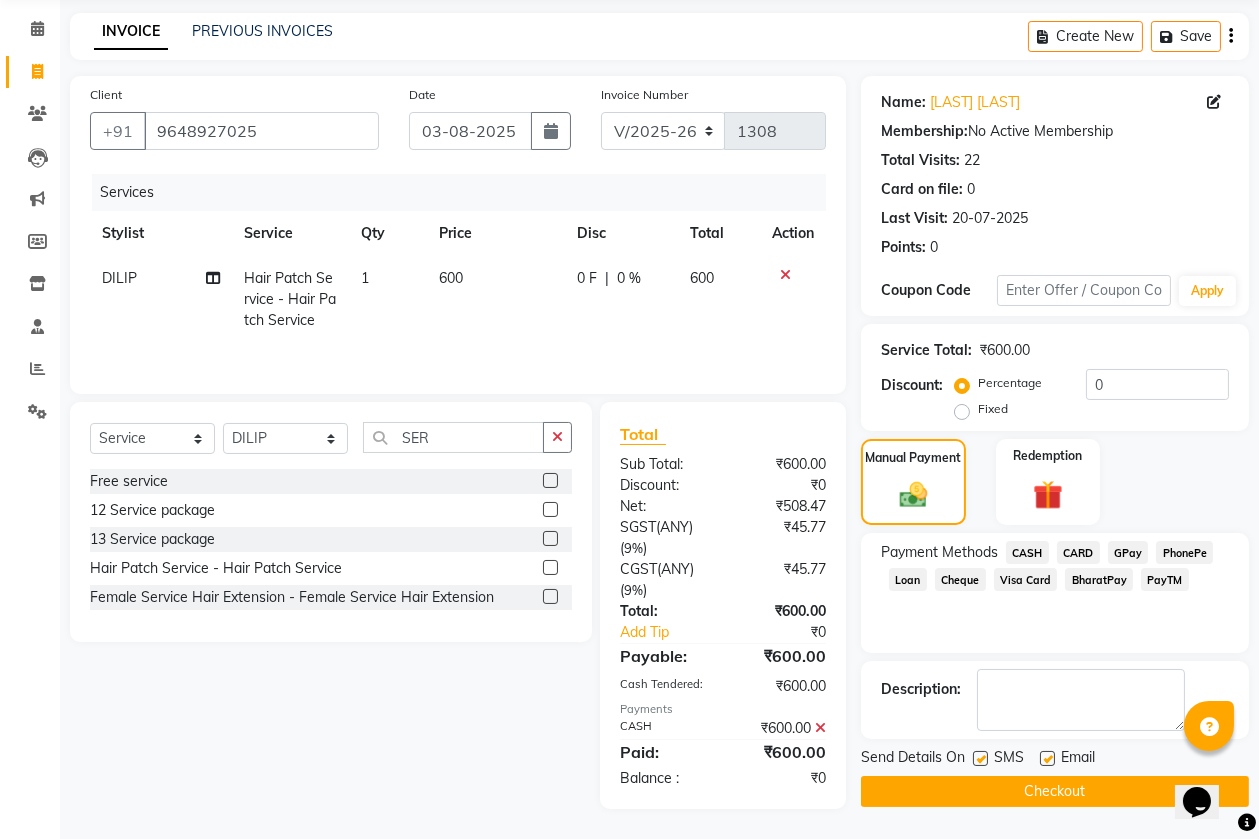 click 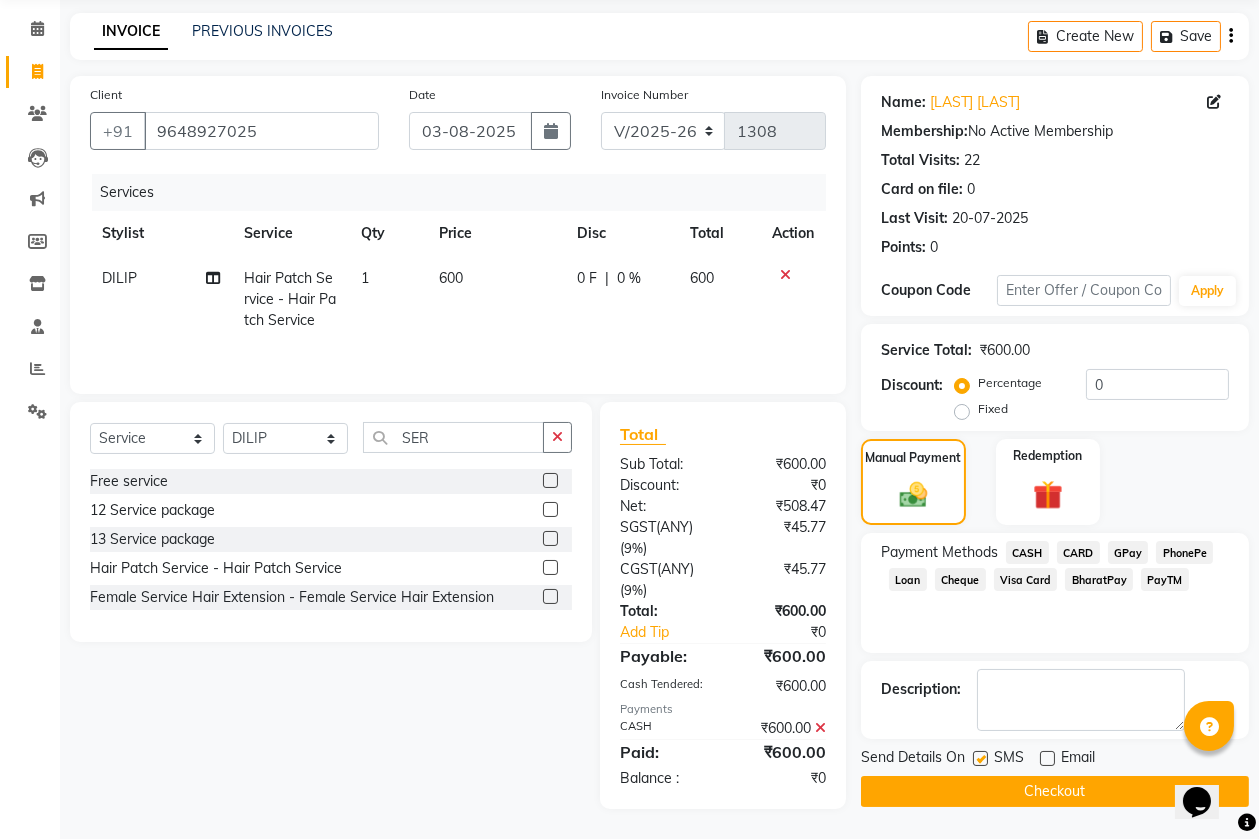 click 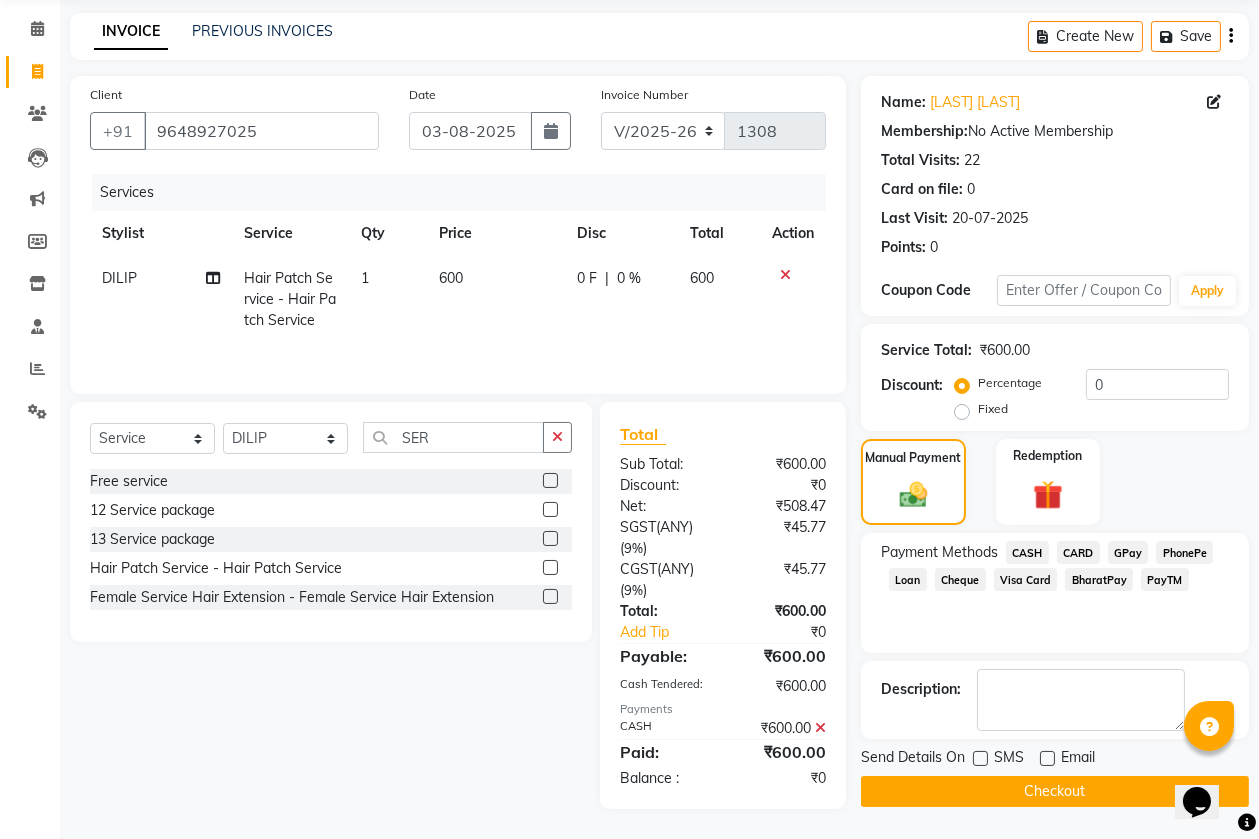 click on "Checkout" 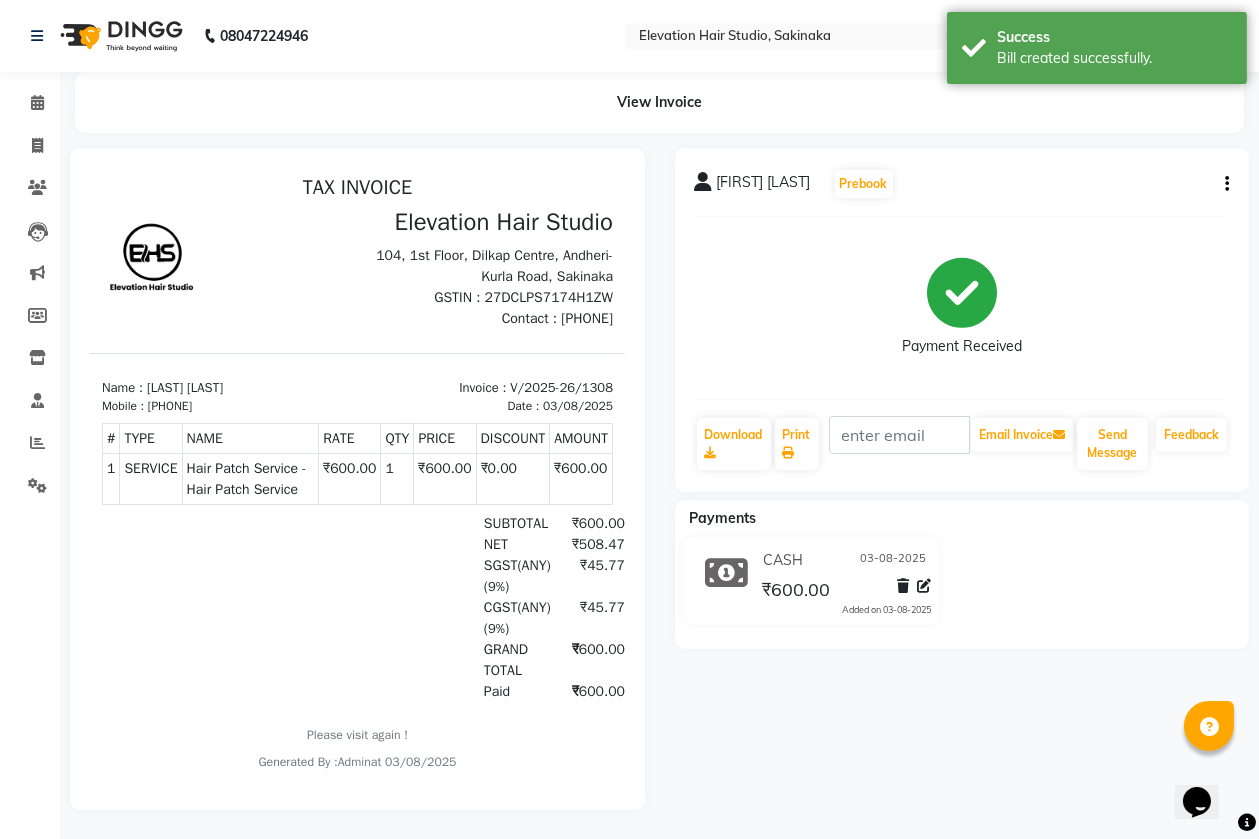 scroll, scrollTop: 0, scrollLeft: 0, axis: both 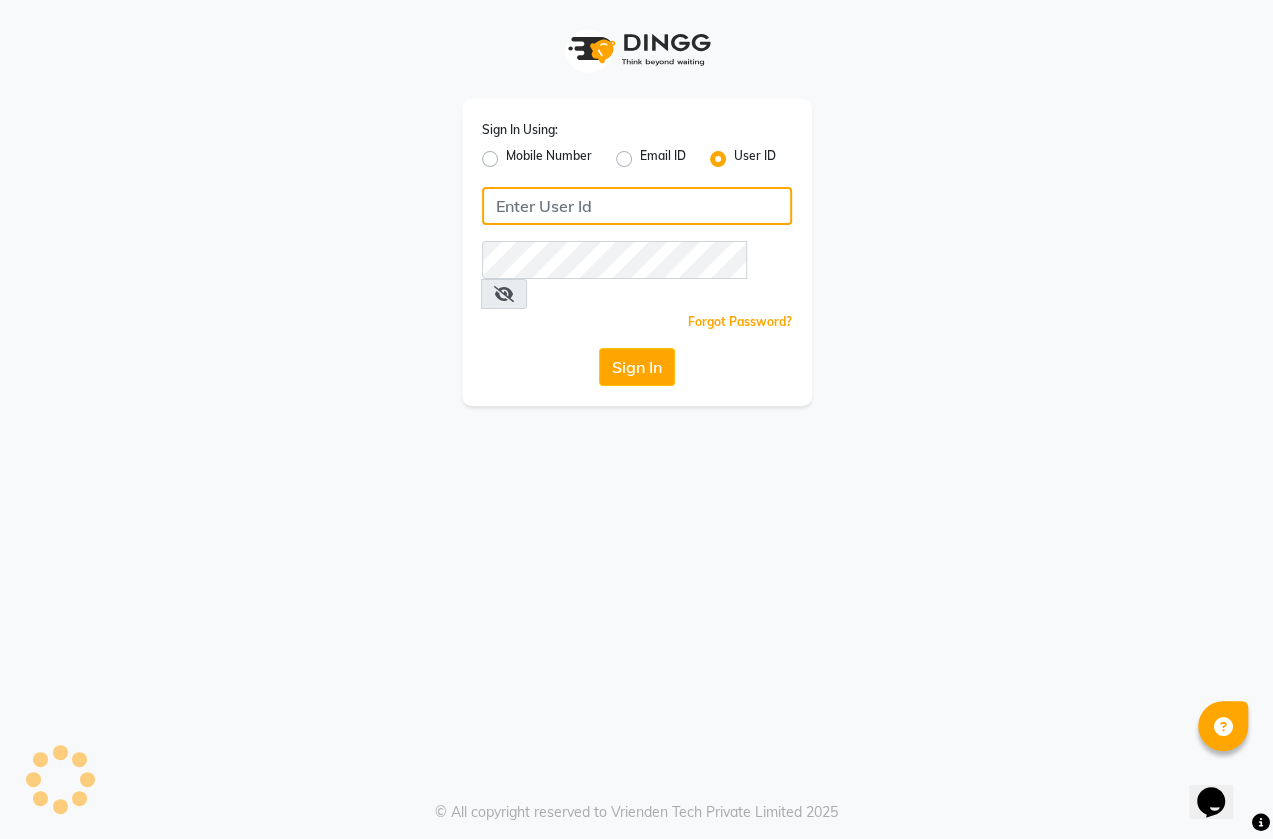 type on "shahid" 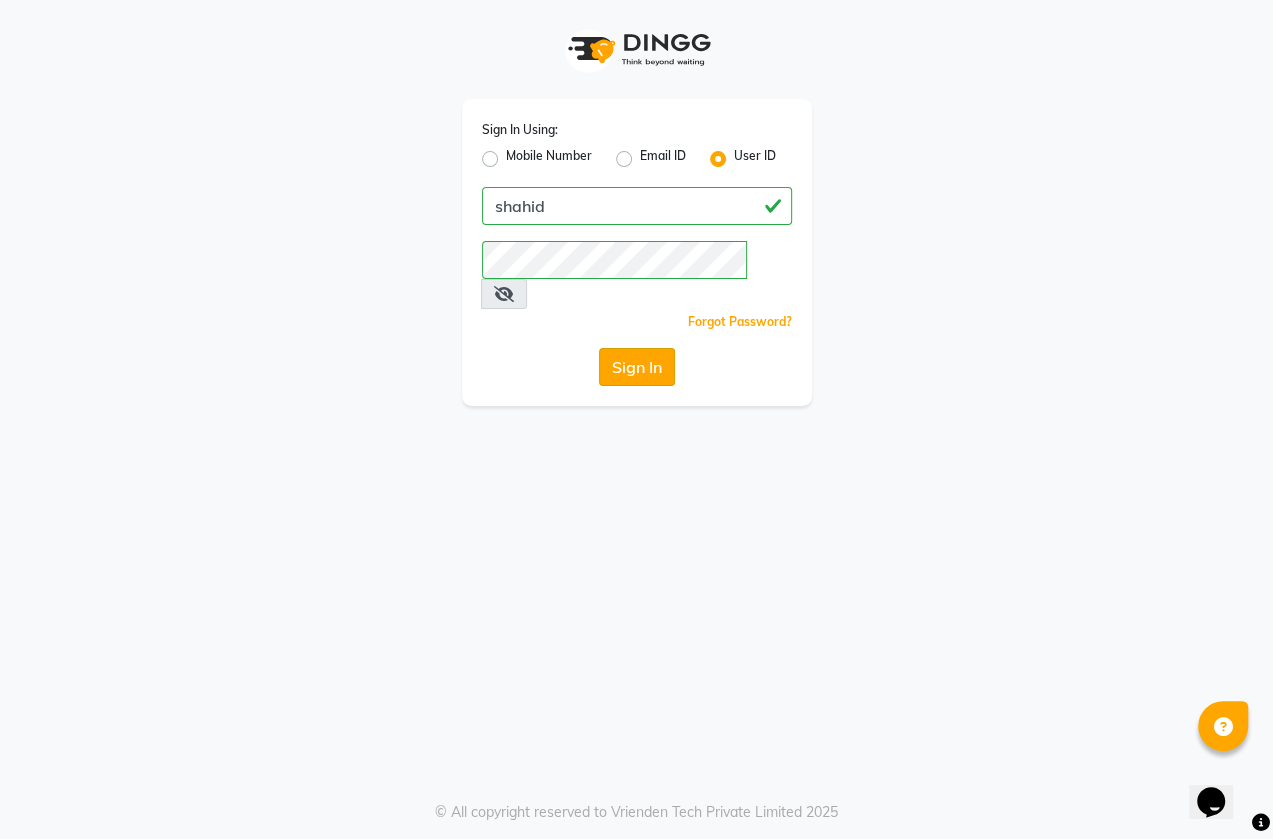 drag, startPoint x: 656, startPoint y: 329, endPoint x: 657, endPoint y: 339, distance: 10.049875 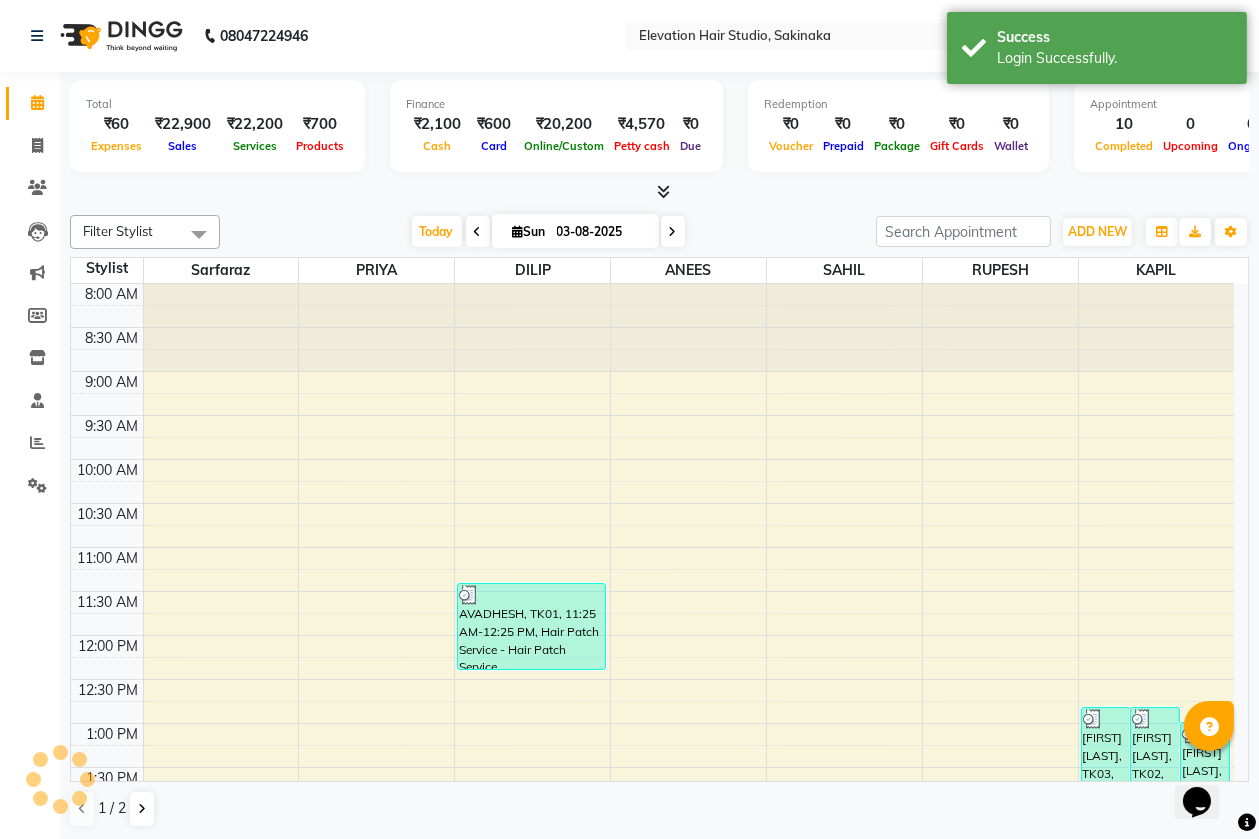 scroll, scrollTop: 0, scrollLeft: 0, axis: both 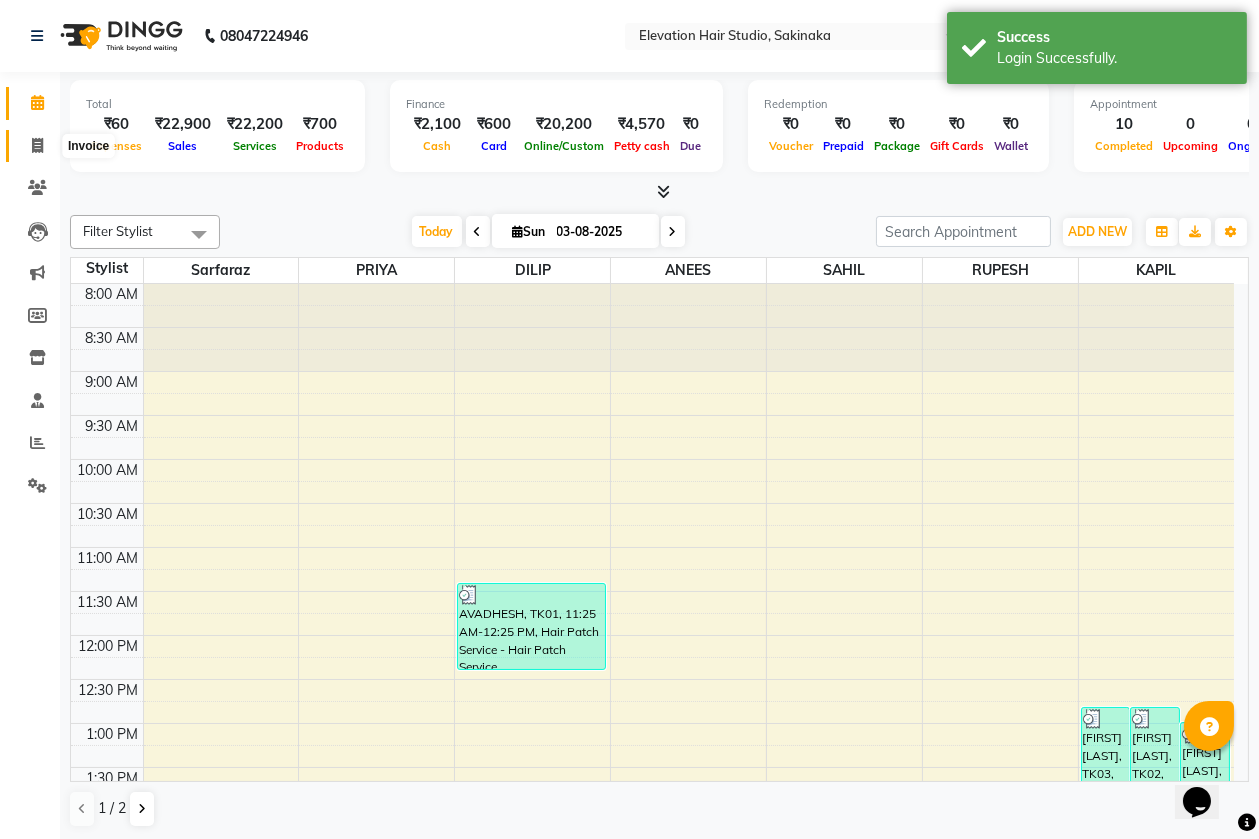 click 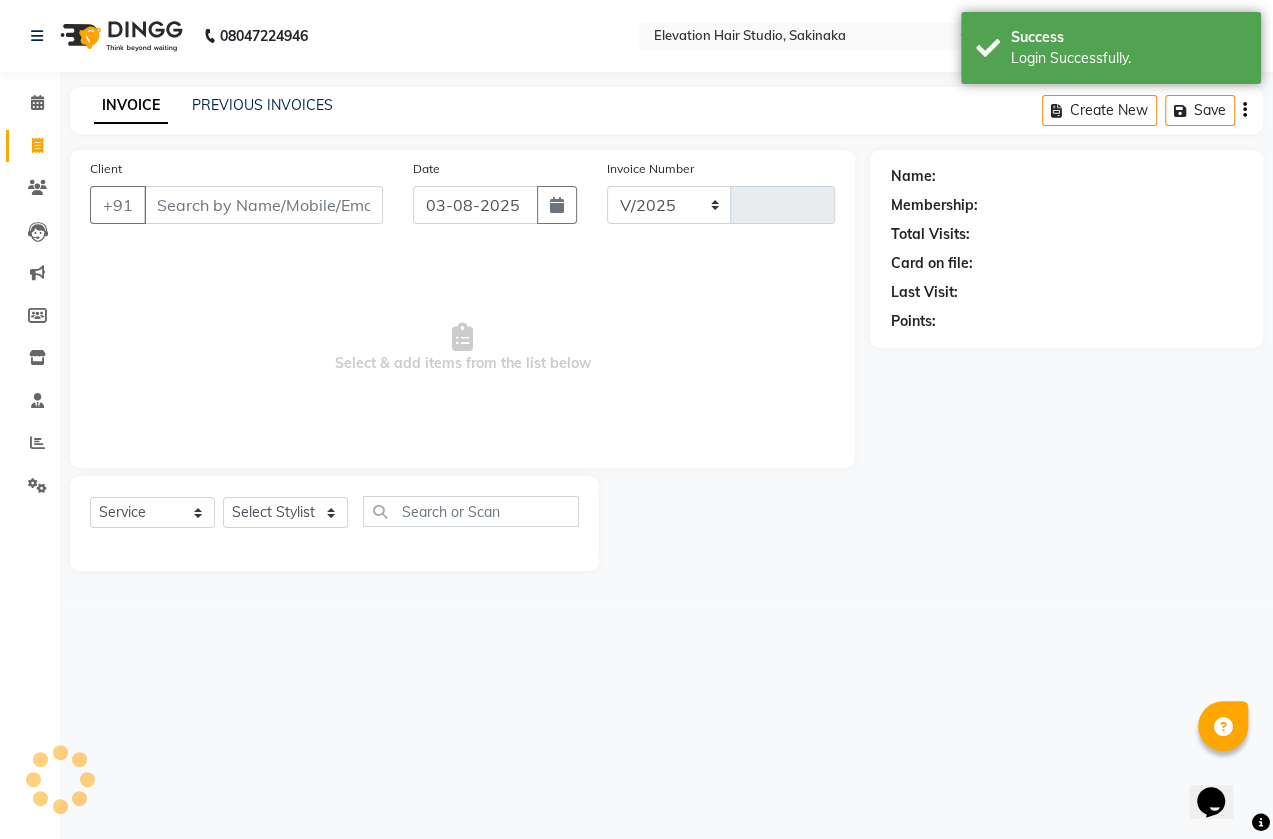 select on "4949" 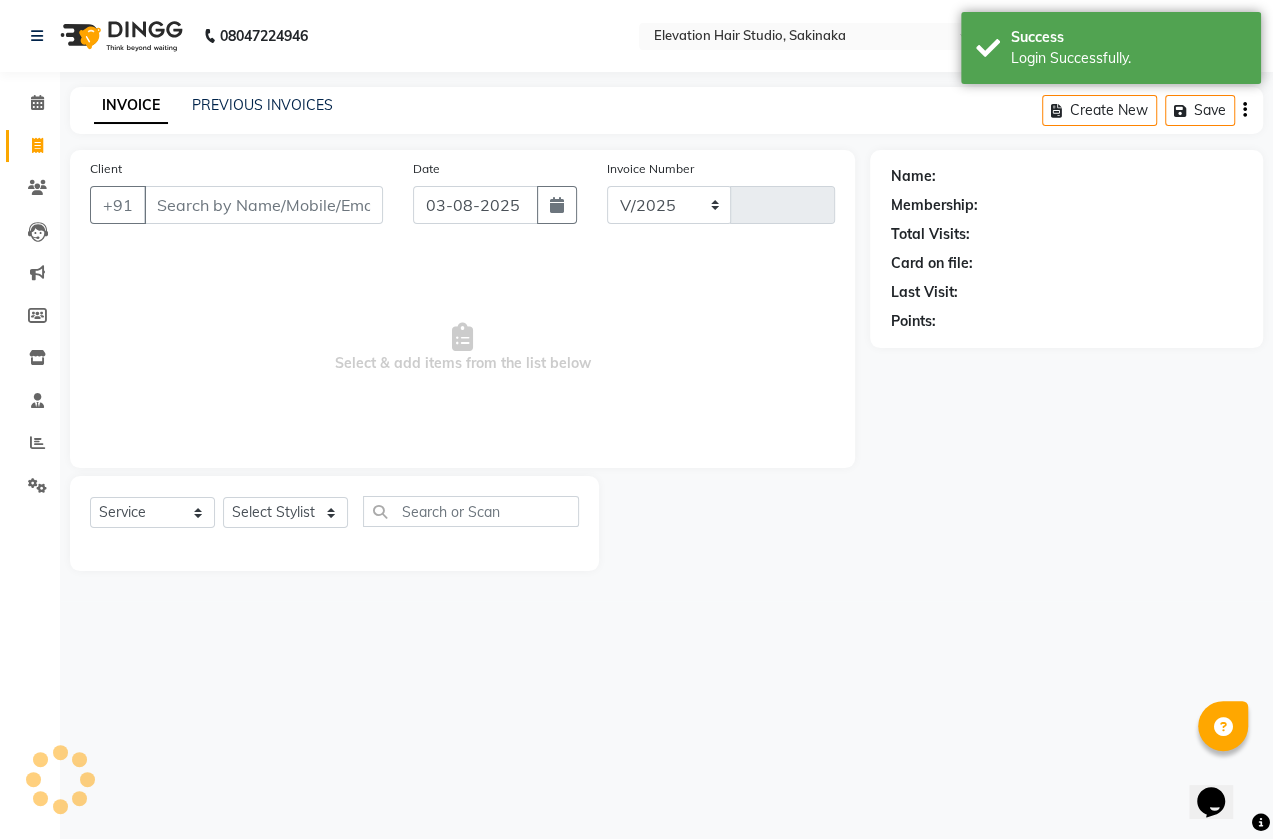 type on "1309" 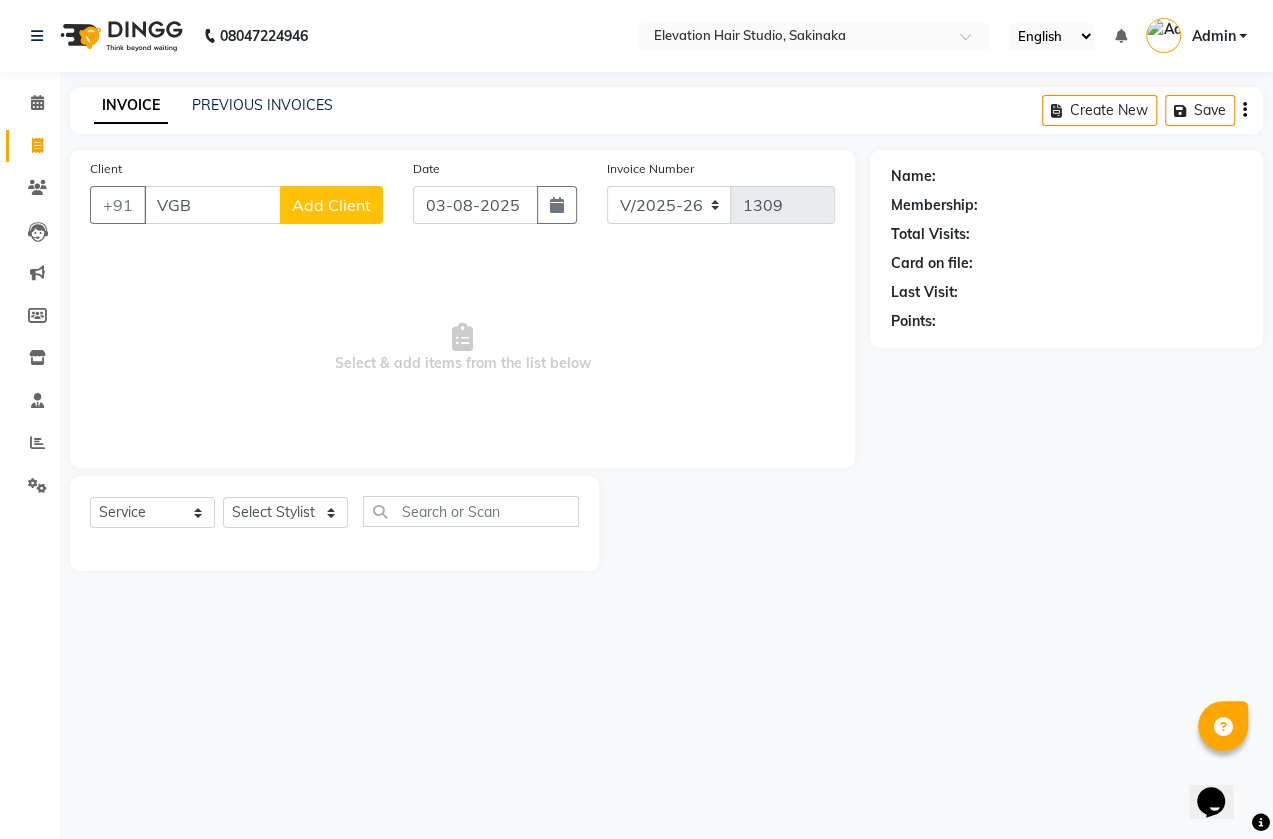 drag, startPoint x: 39, startPoint y: 140, endPoint x: 139, endPoint y: 257, distance: 153.91231 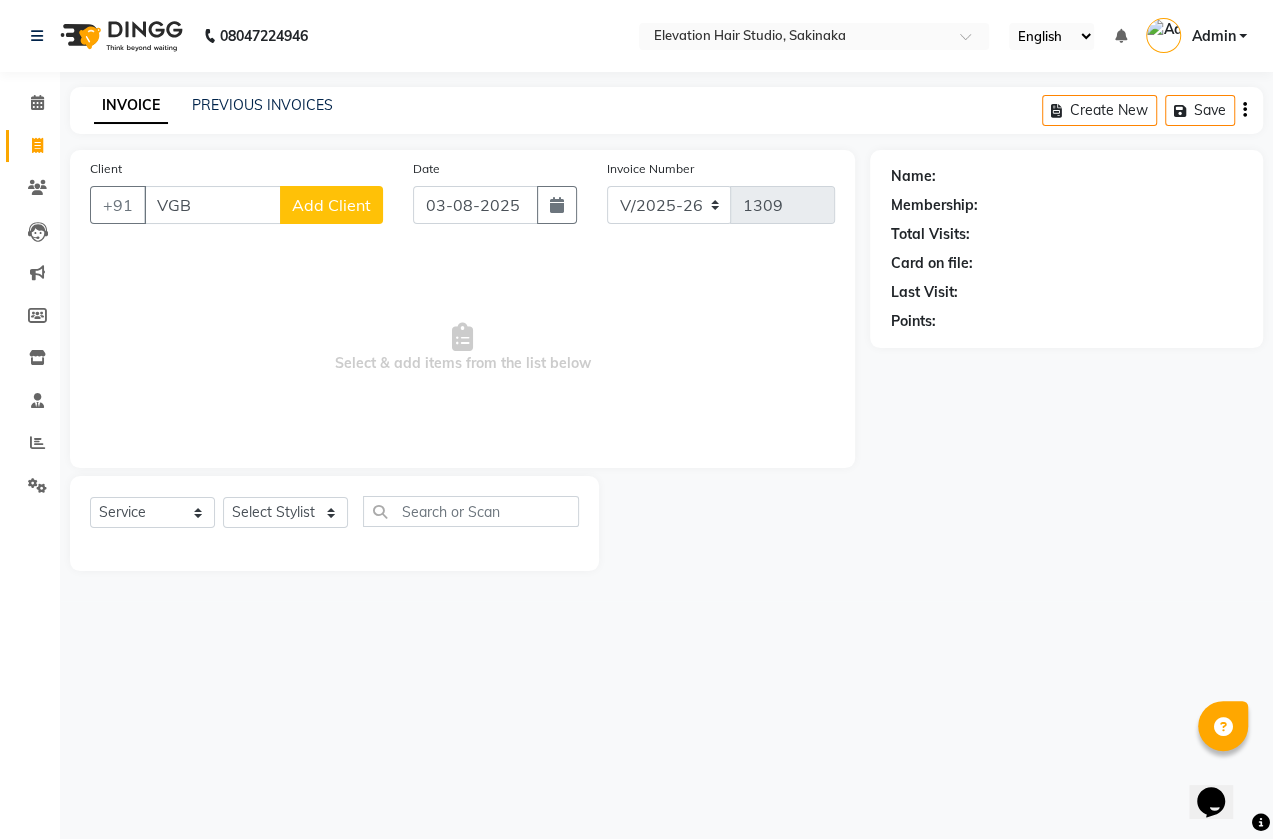 click on "Select & add items from the list below" at bounding box center [462, 348] 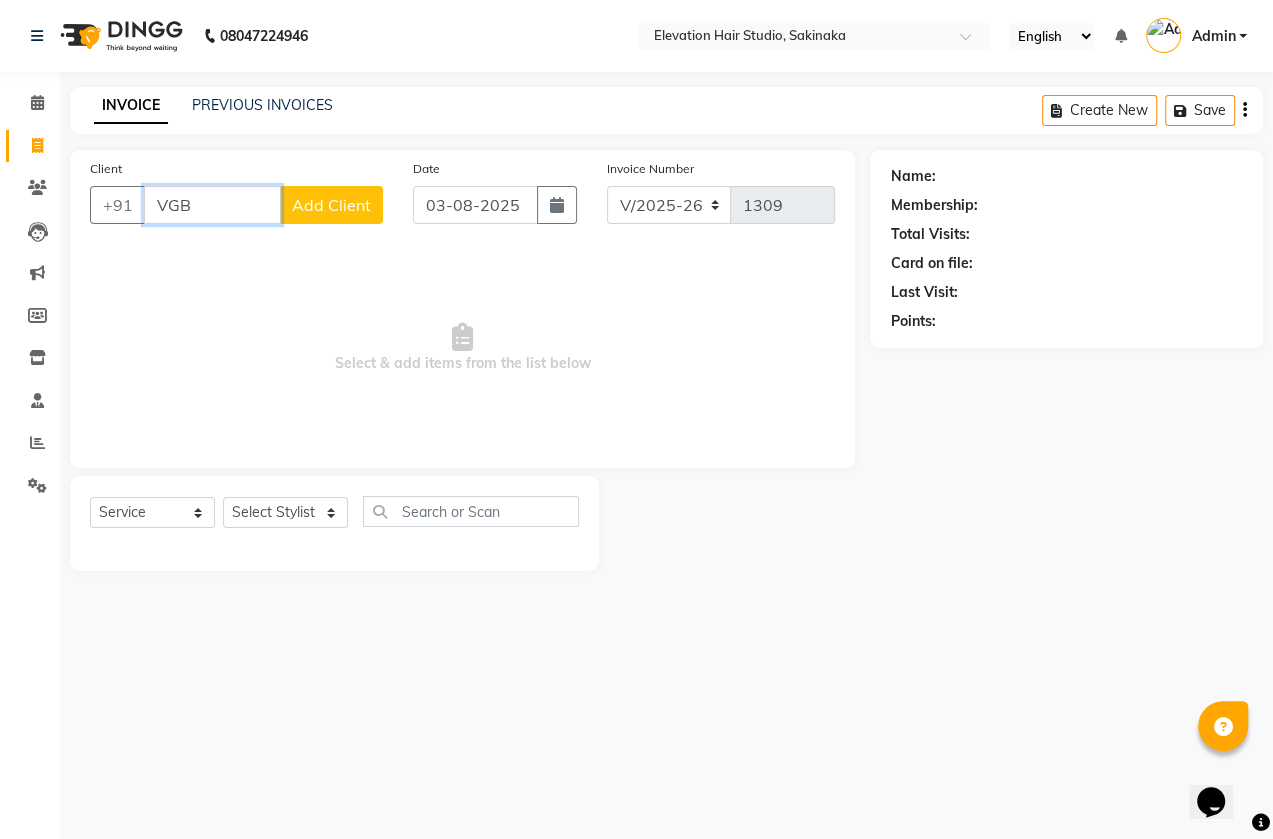 click on "VGB" at bounding box center (212, 205) 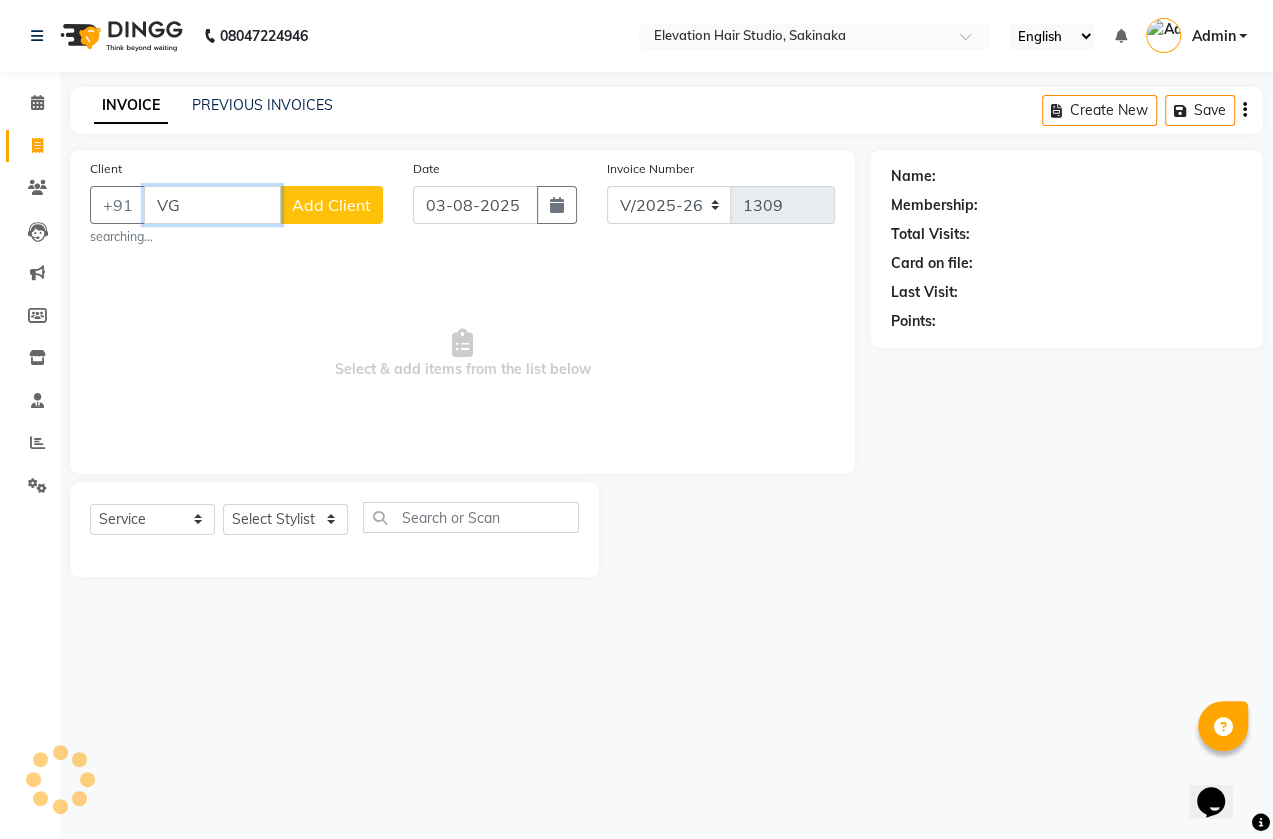 type on "V" 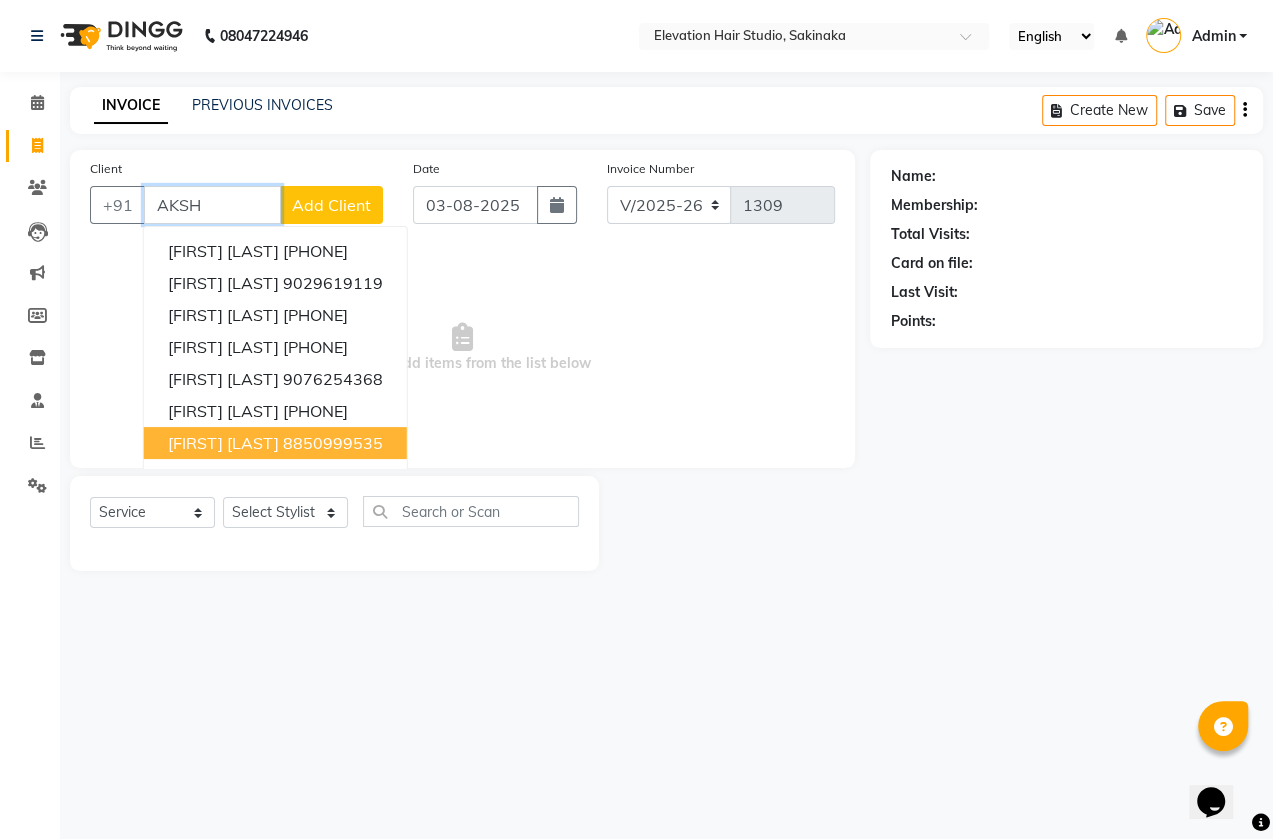 drag, startPoint x: 350, startPoint y: 446, endPoint x: 353, endPoint y: 399, distance: 47.095646 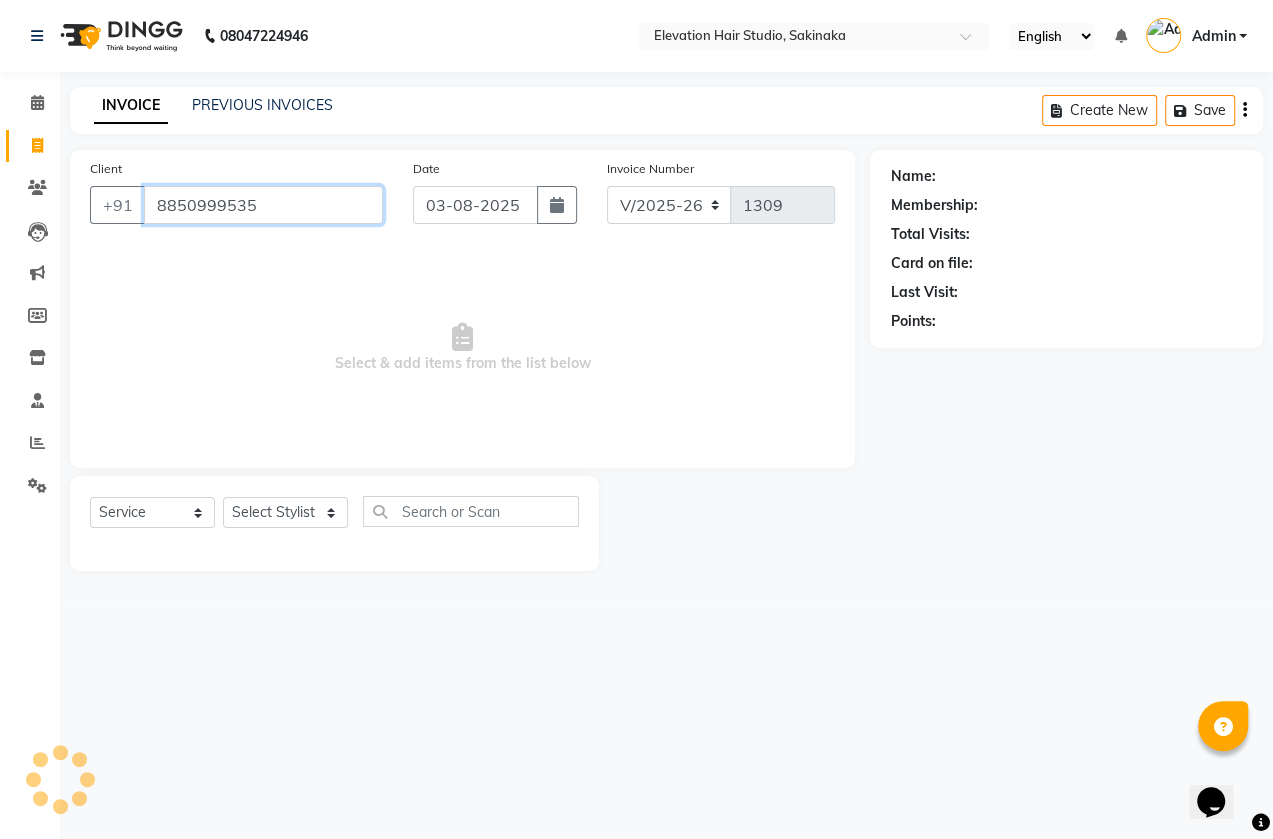 type on "8850999535" 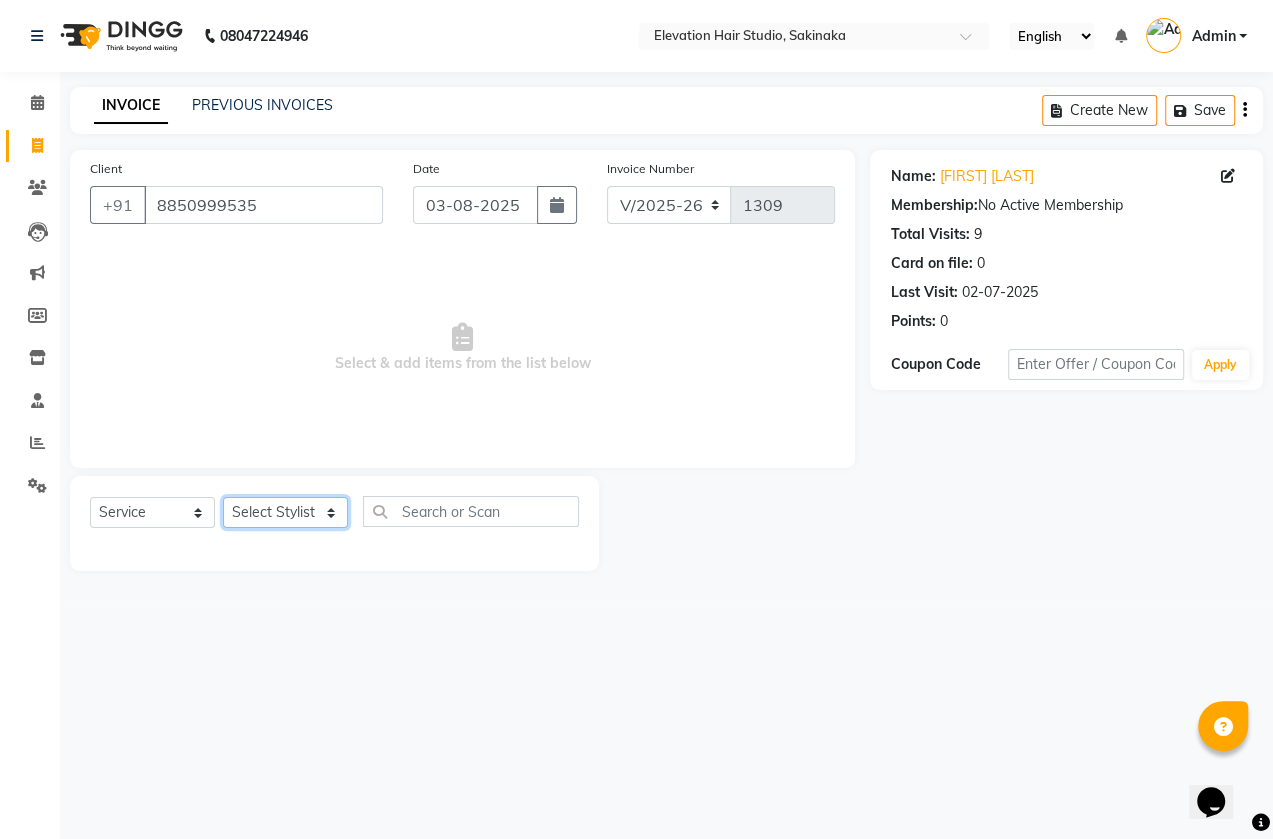 click on "Select Stylist Admin (EHS Thane) ANEES  DILIP KAPIL  PRIYA RUPESH SAHIL  Sarfaraz SHAHEENA SHAIKH  ZEESHAN" 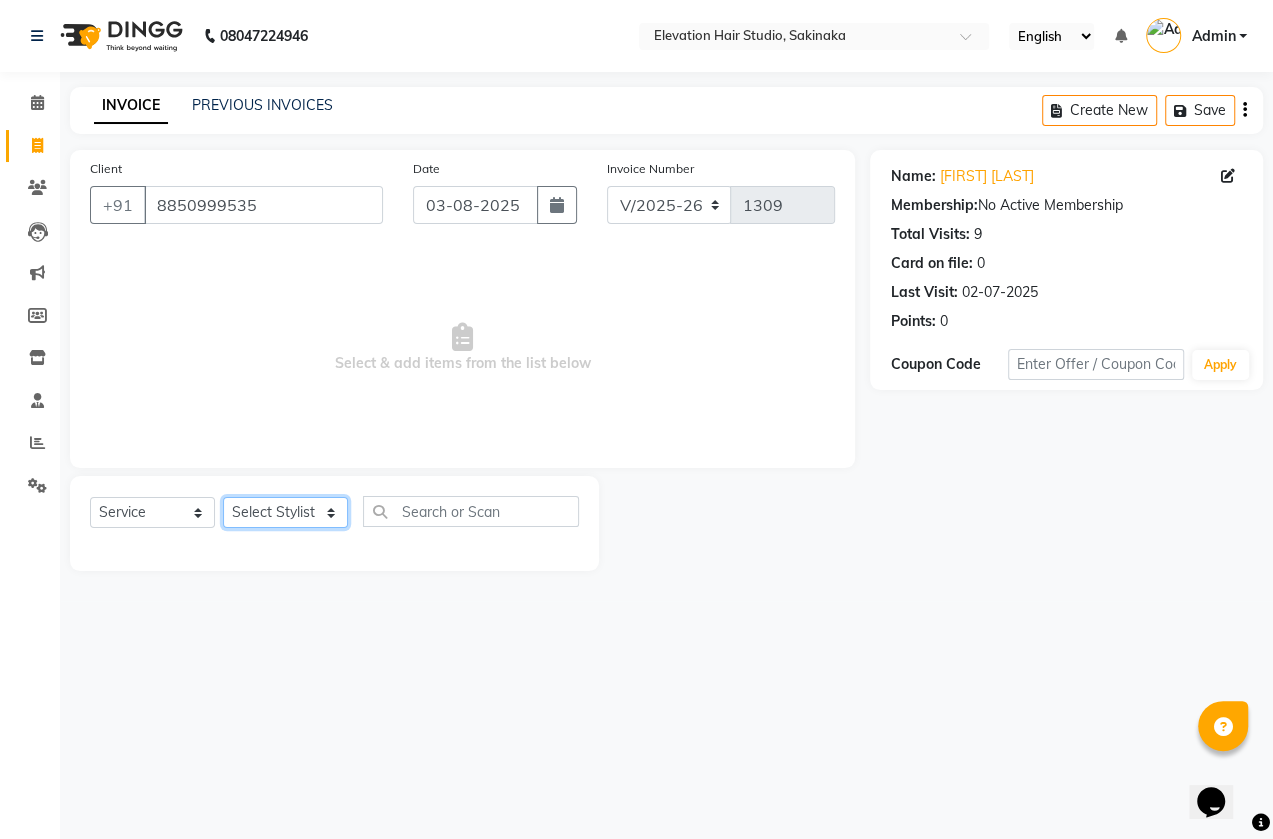 select on "65659" 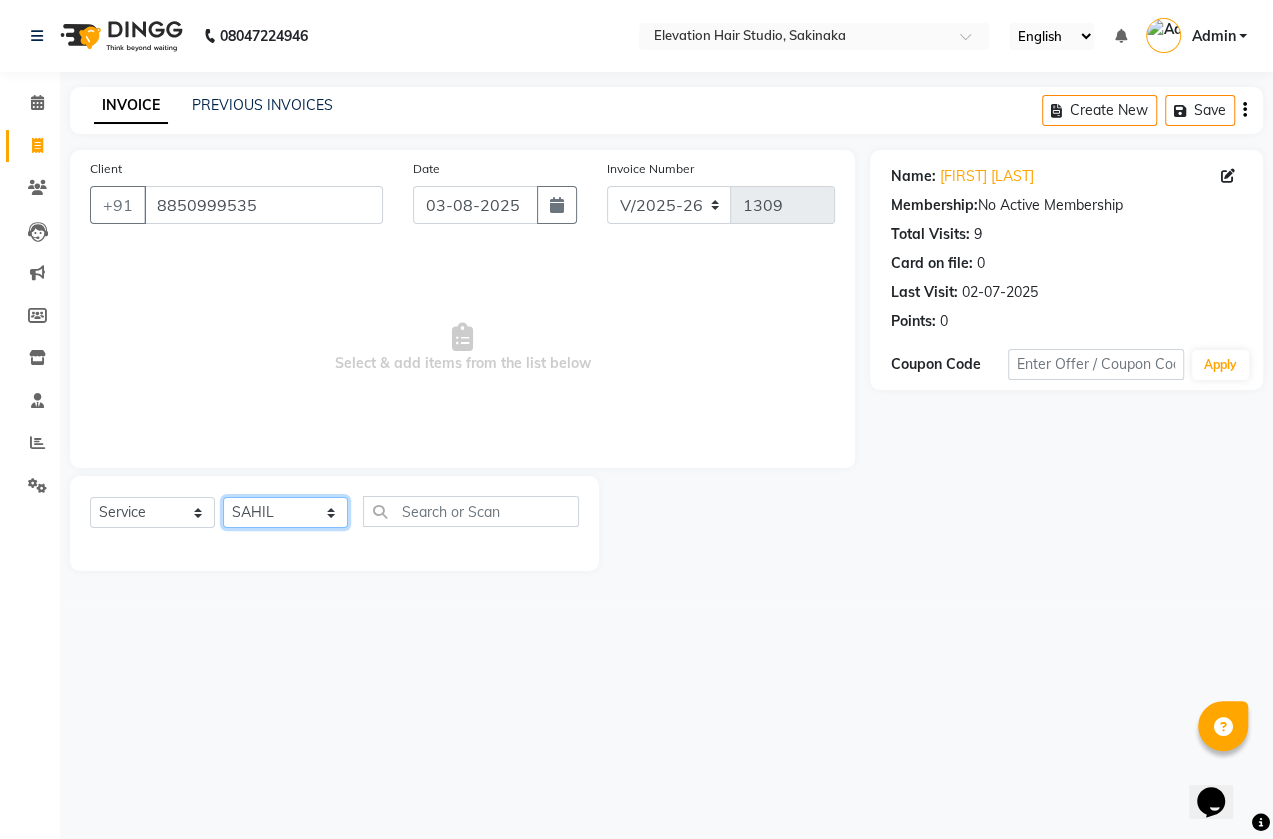 click on "Select Stylist Admin (EHS Thane) ANEES  DILIP KAPIL  PRIYA RUPESH SAHIL  Sarfaraz SHAHEENA SHAIKH  ZEESHAN" 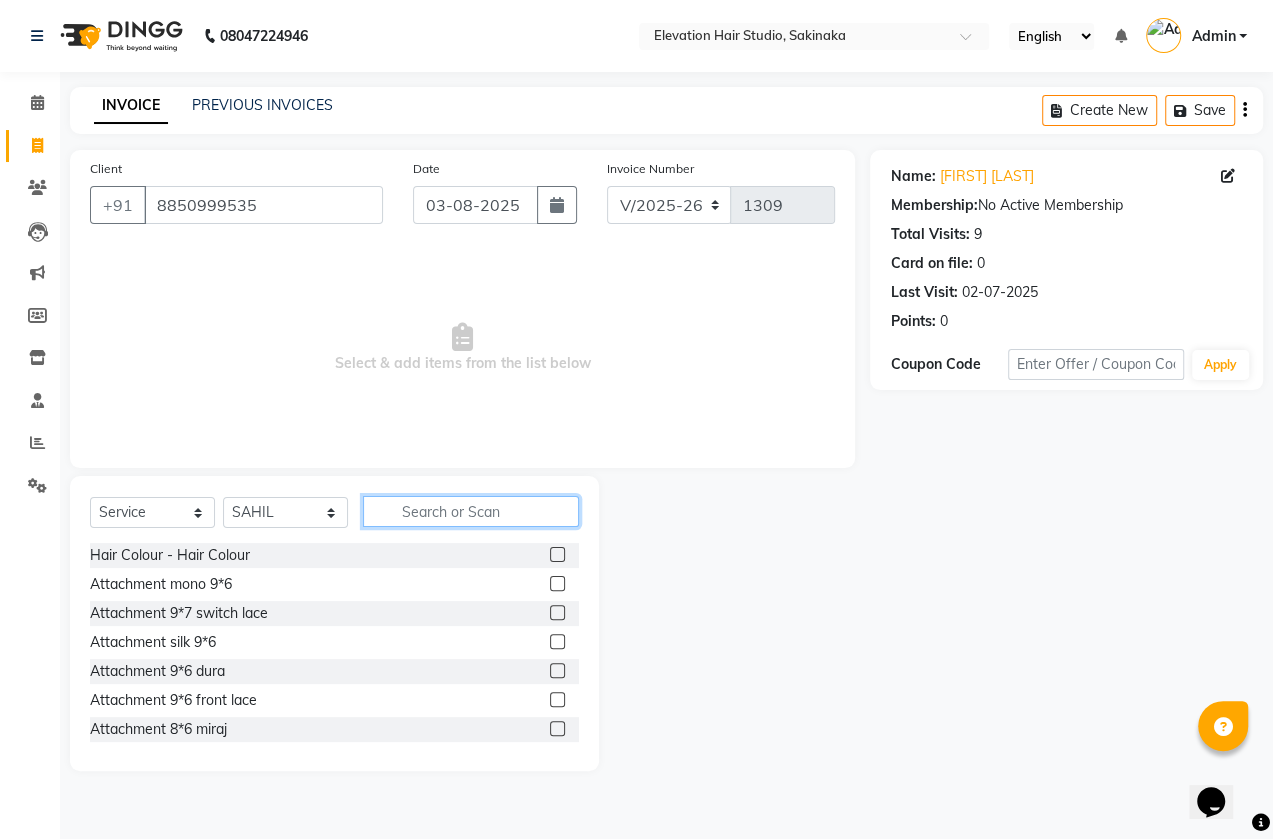 click 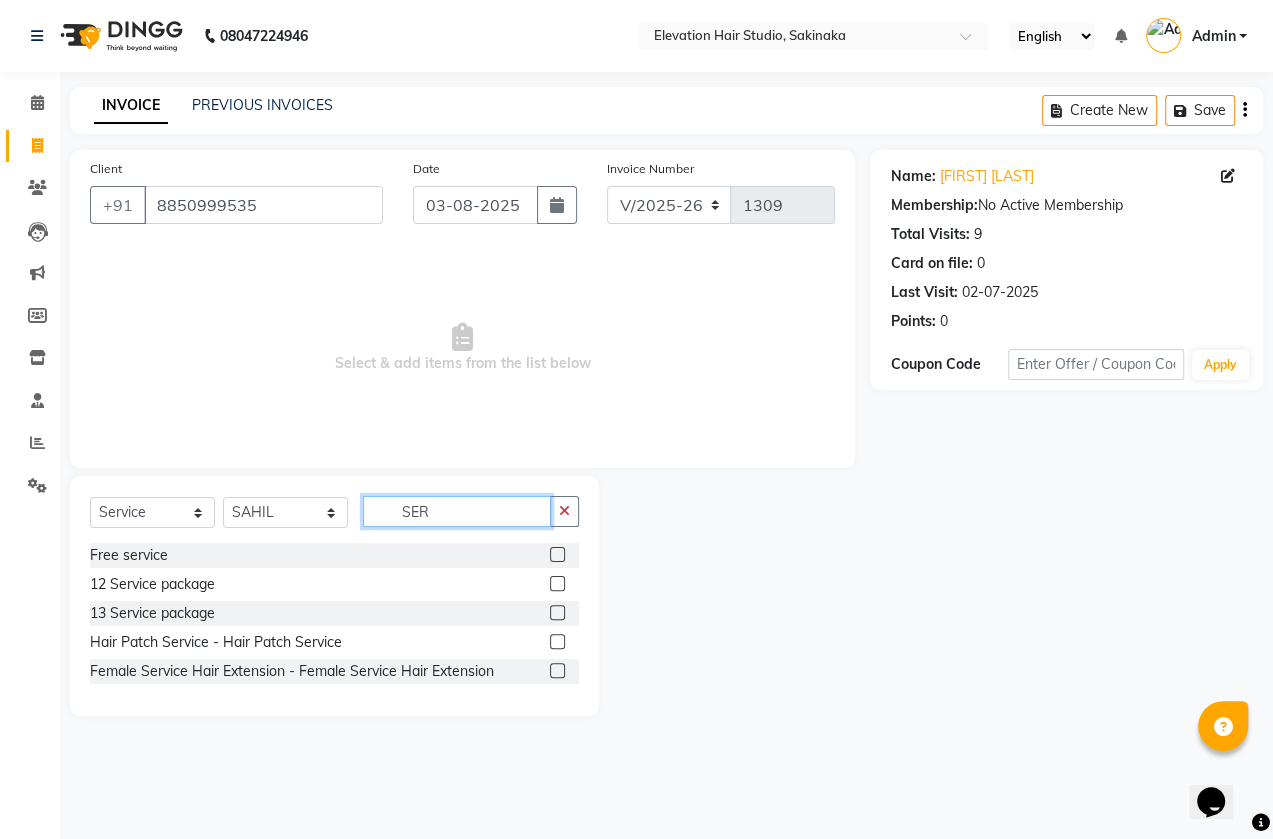 type on "SER" 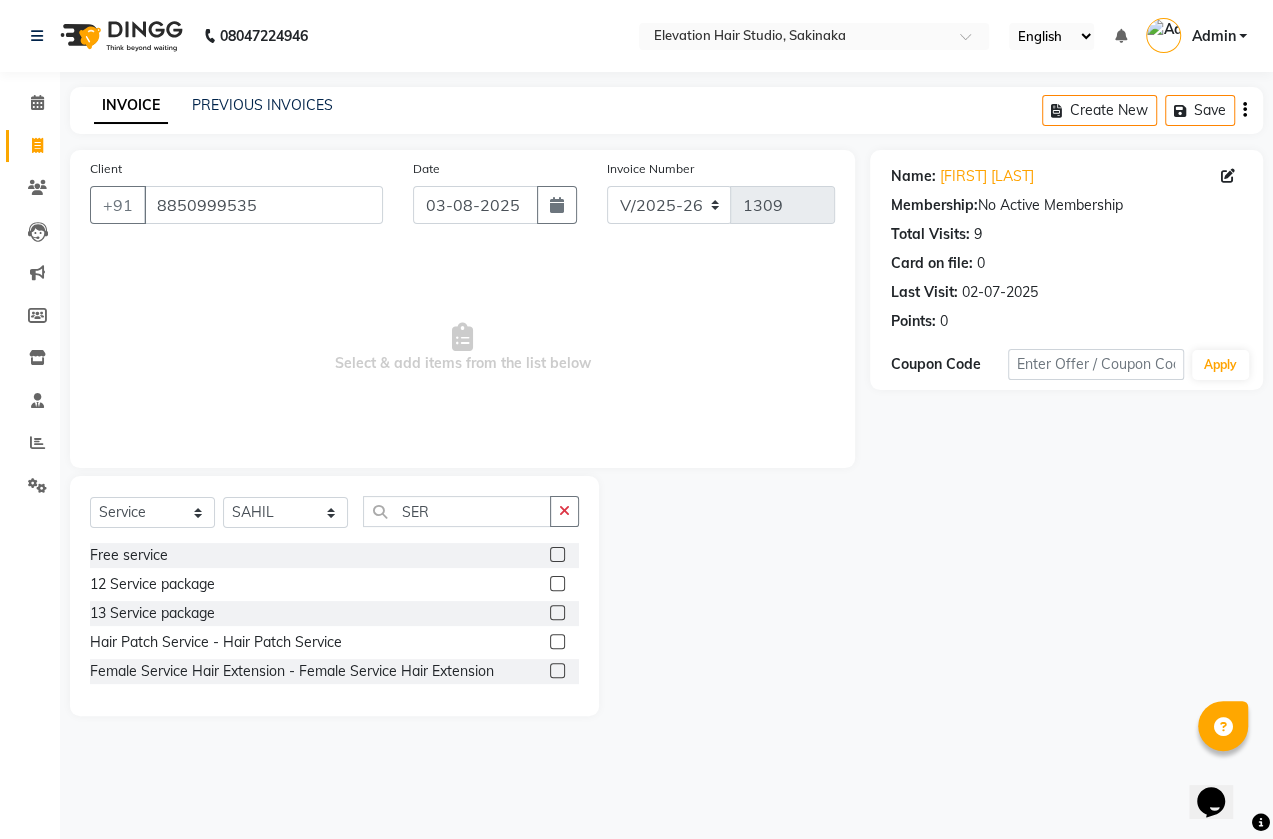 click 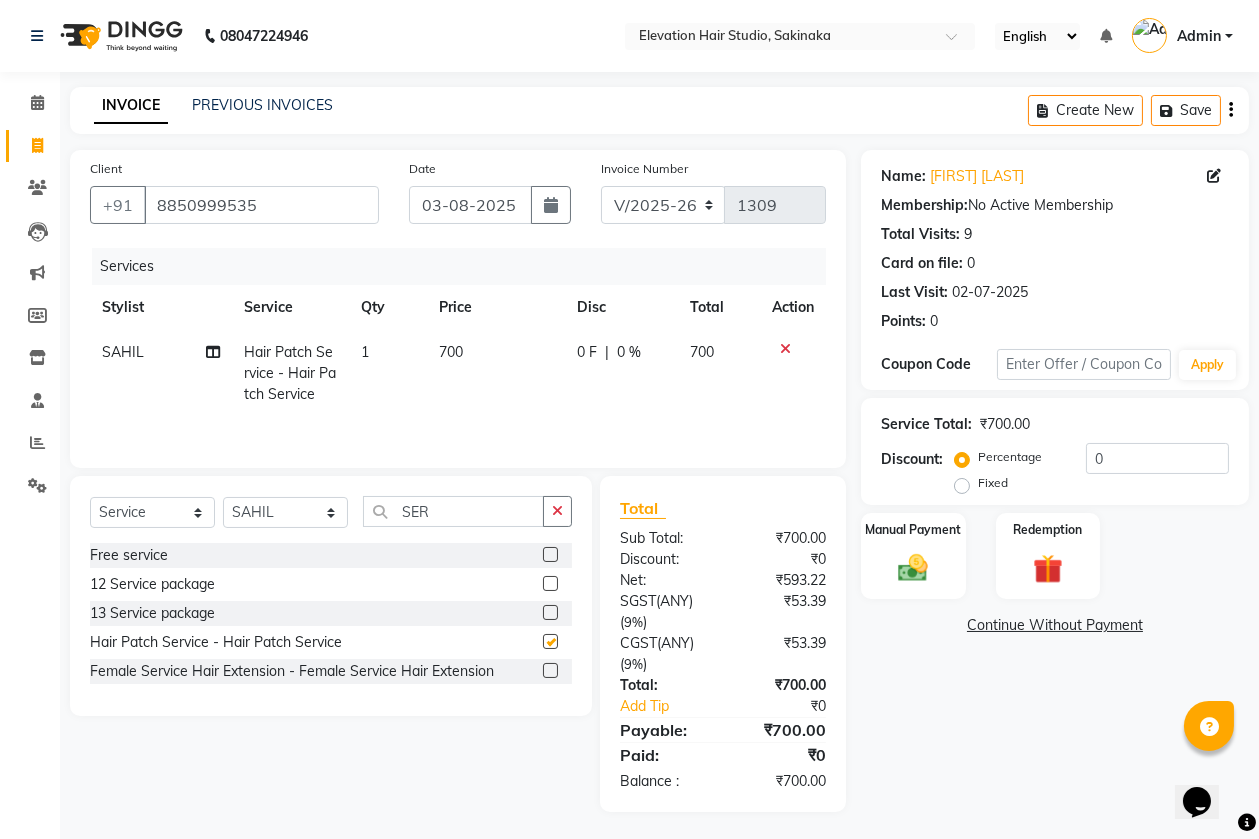 checkbox on "false" 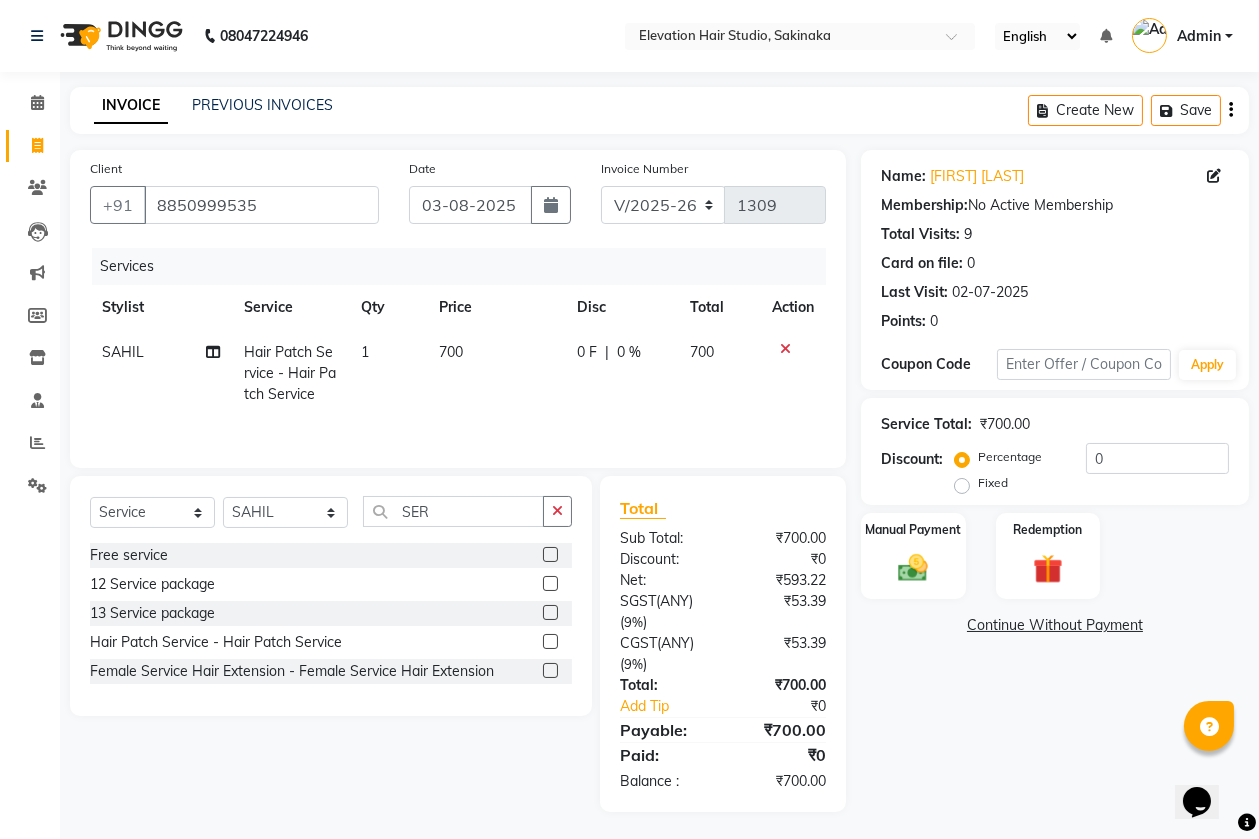 click on "700" 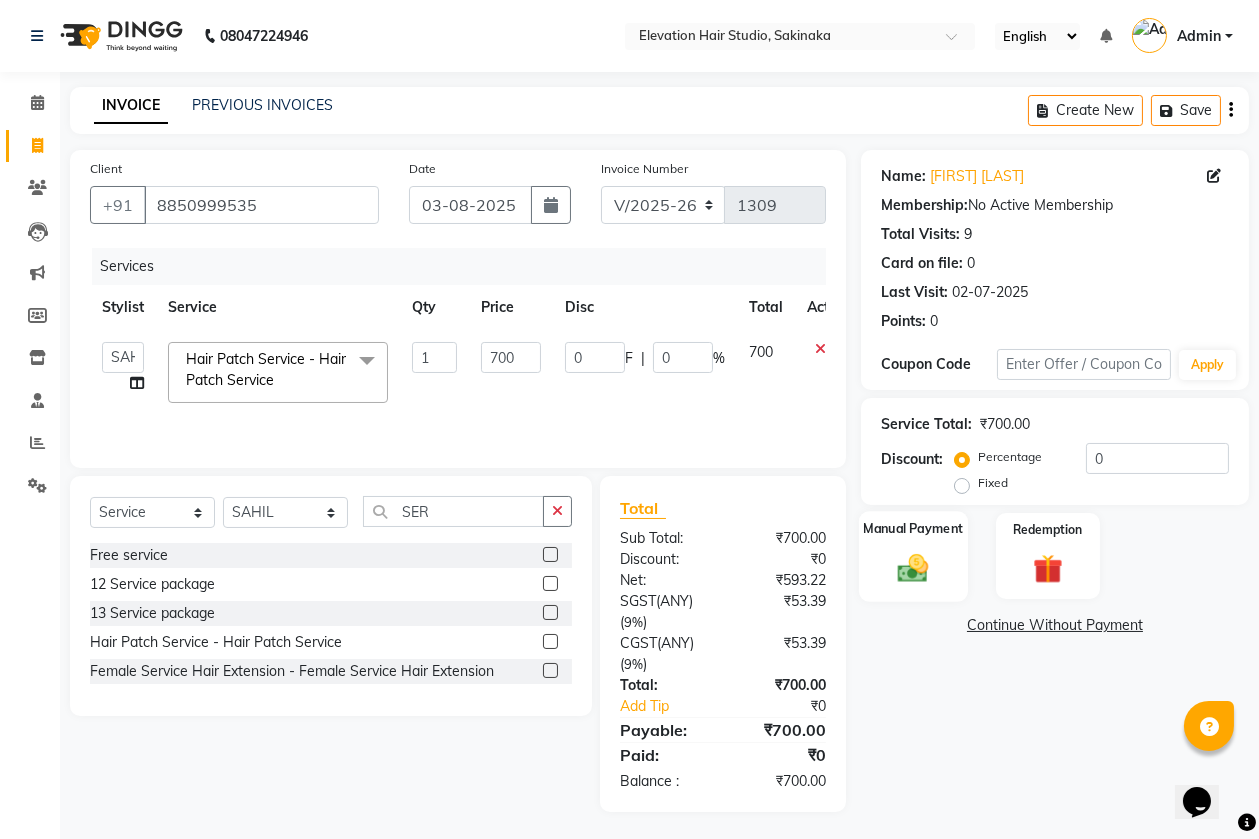click 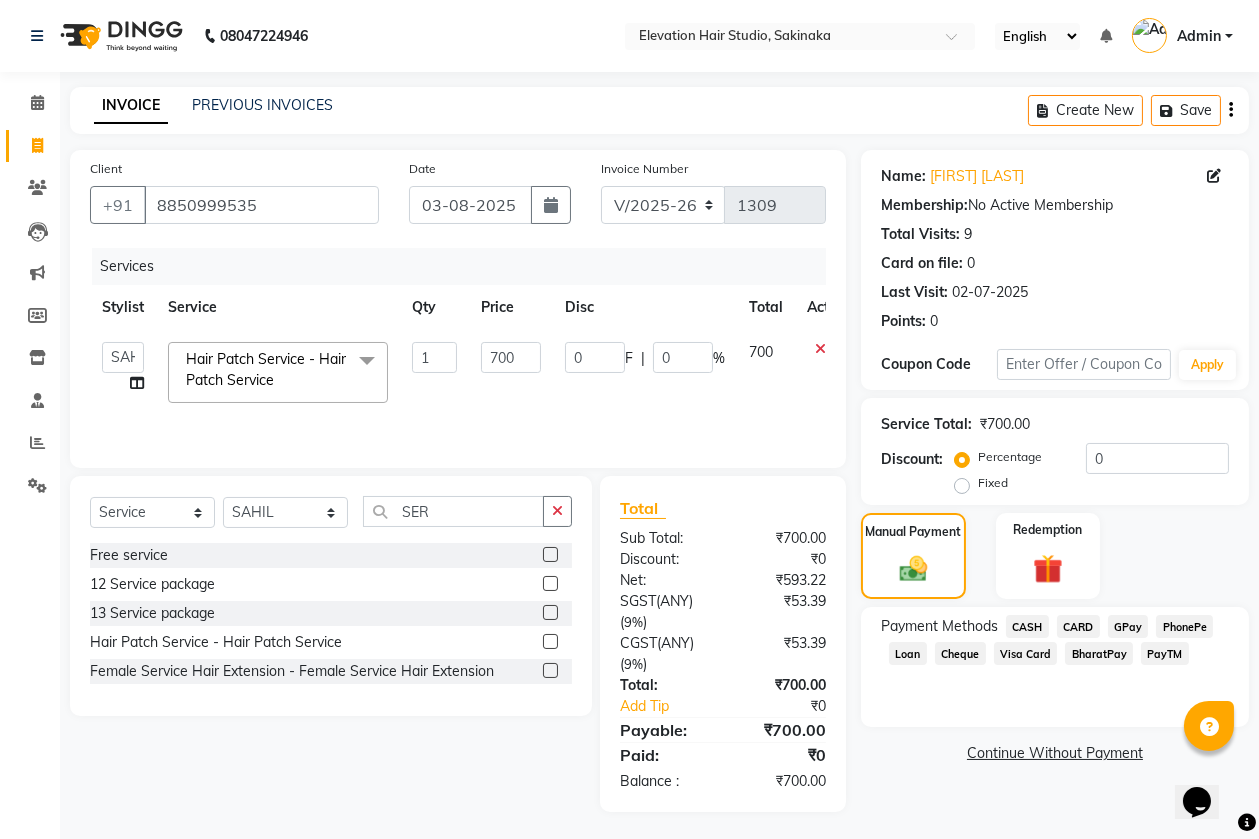 click on "GPay" 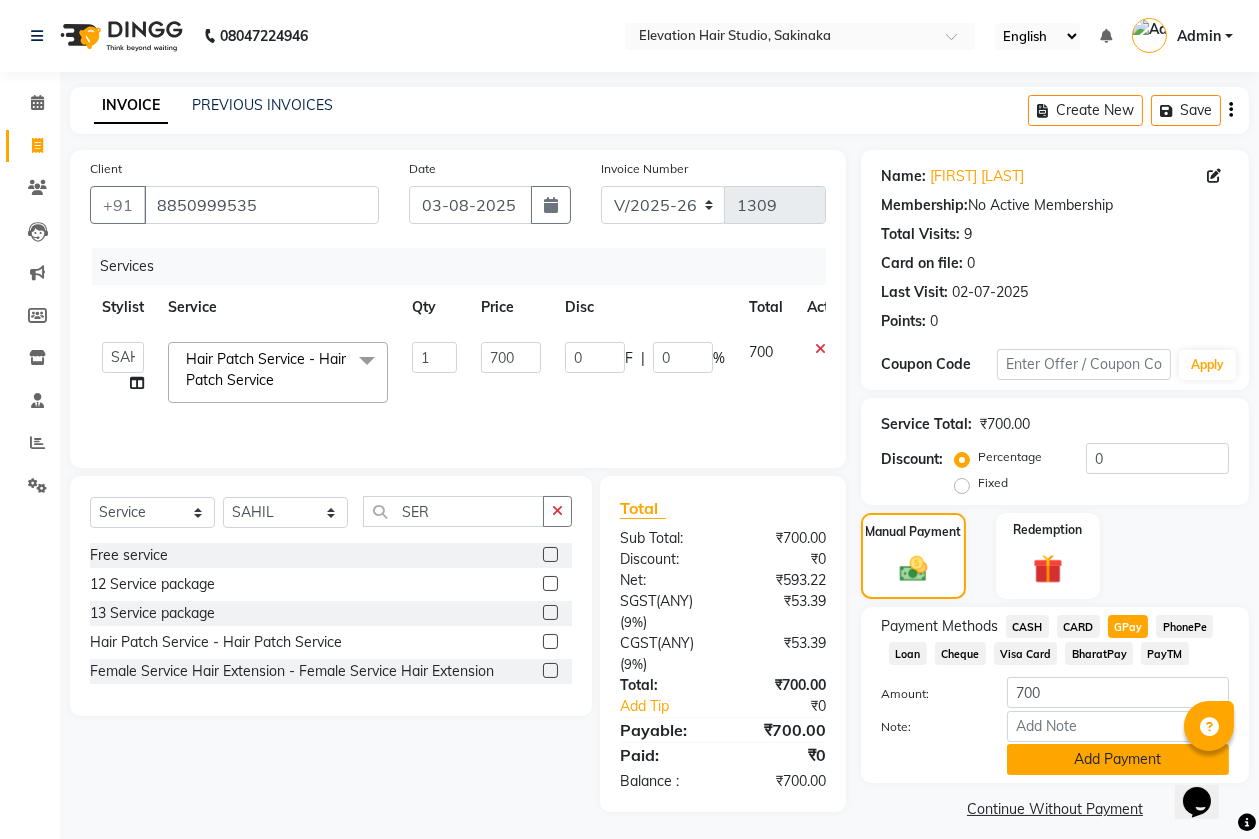 click on "Add Payment" 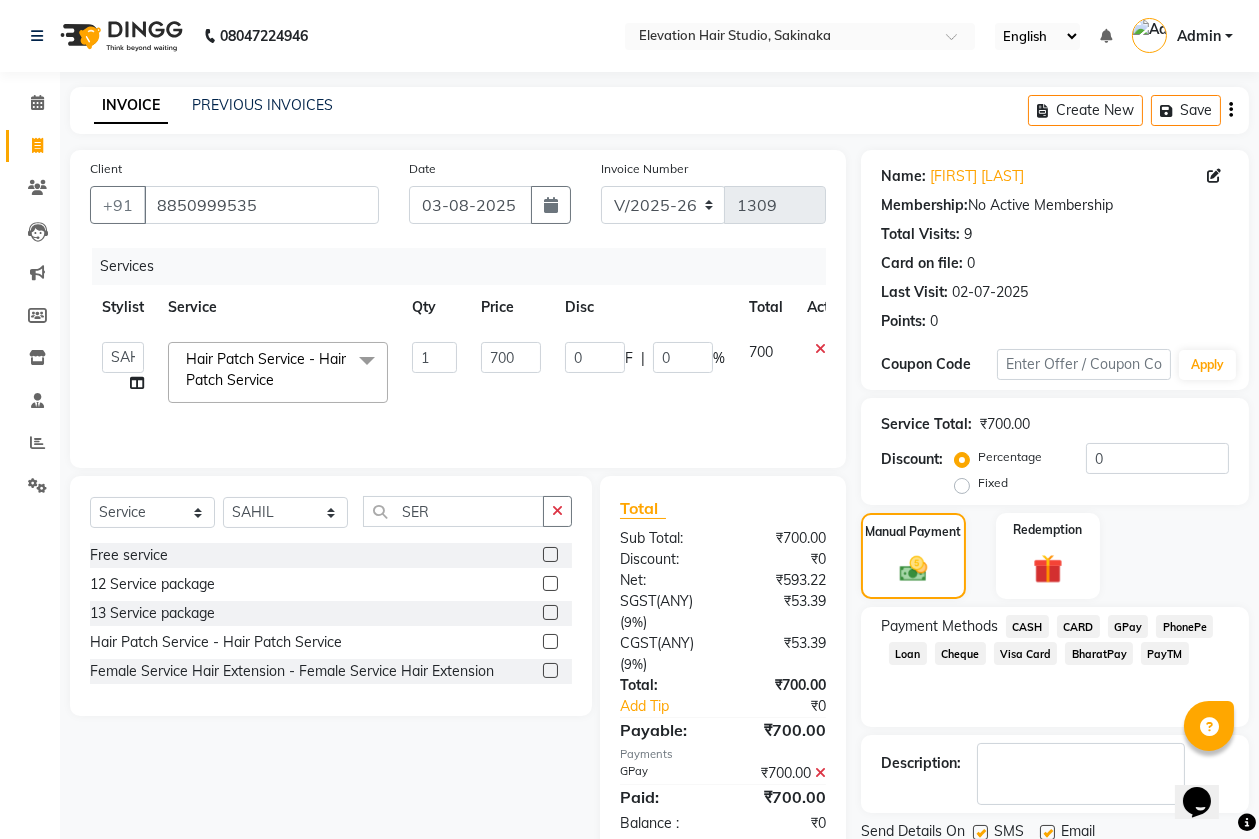 drag, startPoint x: 1011, startPoint y: 793, endPoint x: 976, endPoint y: 874, distance: 88.23831 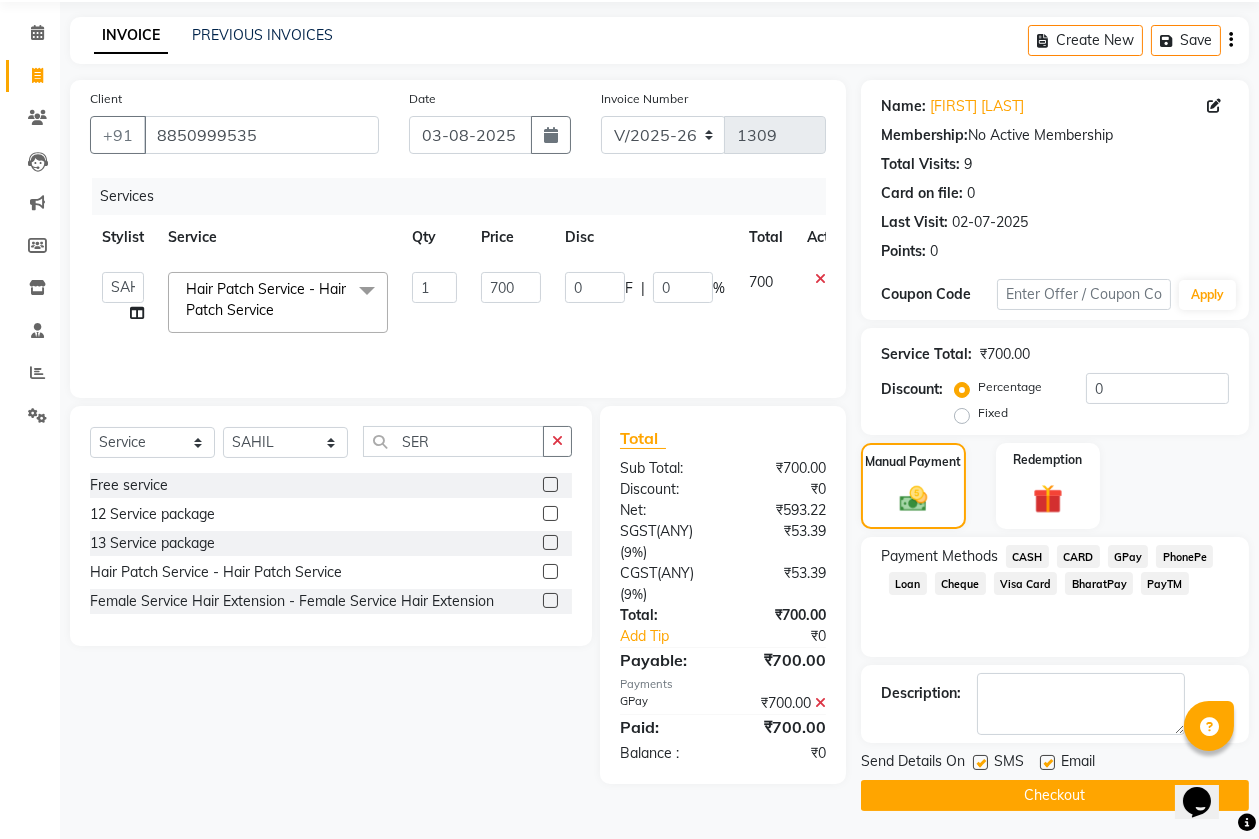 scroll, scrollTop: 71, scrollLeft: 0, axis: vertical 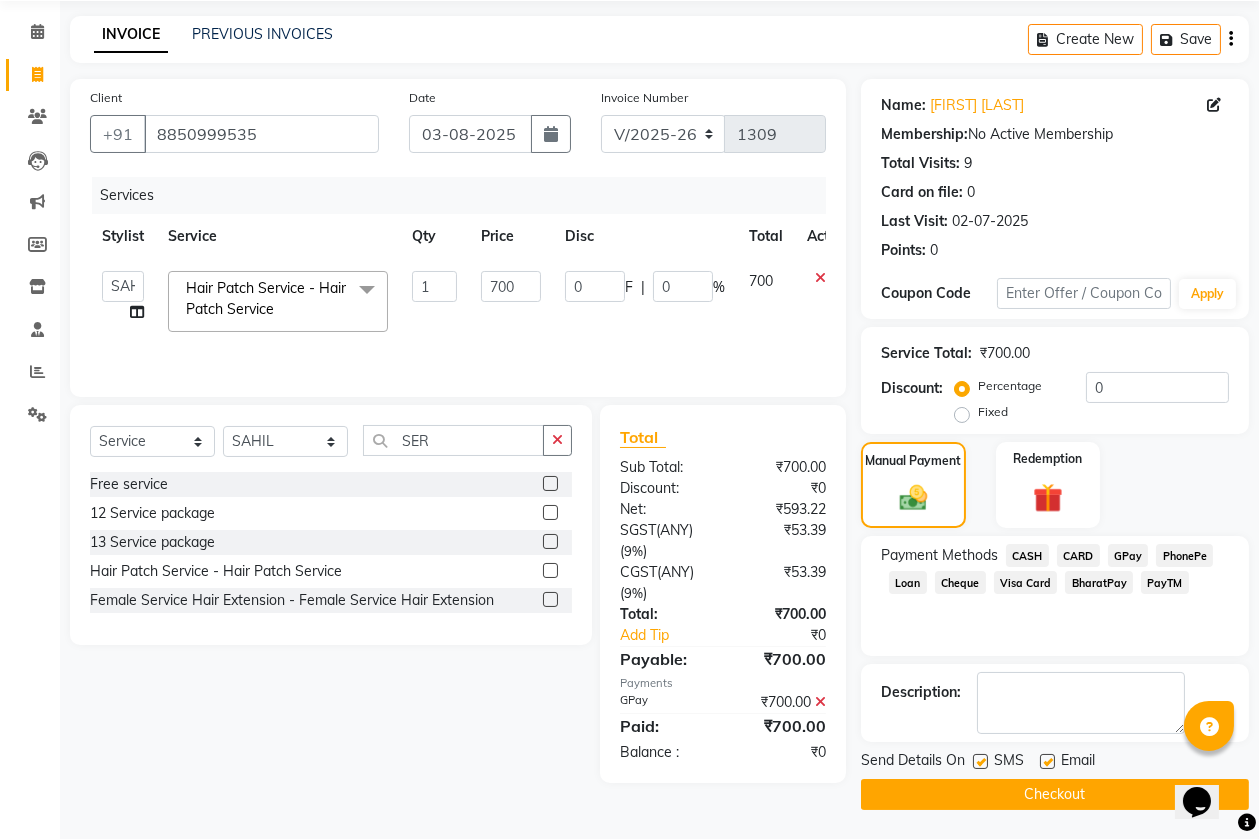 click 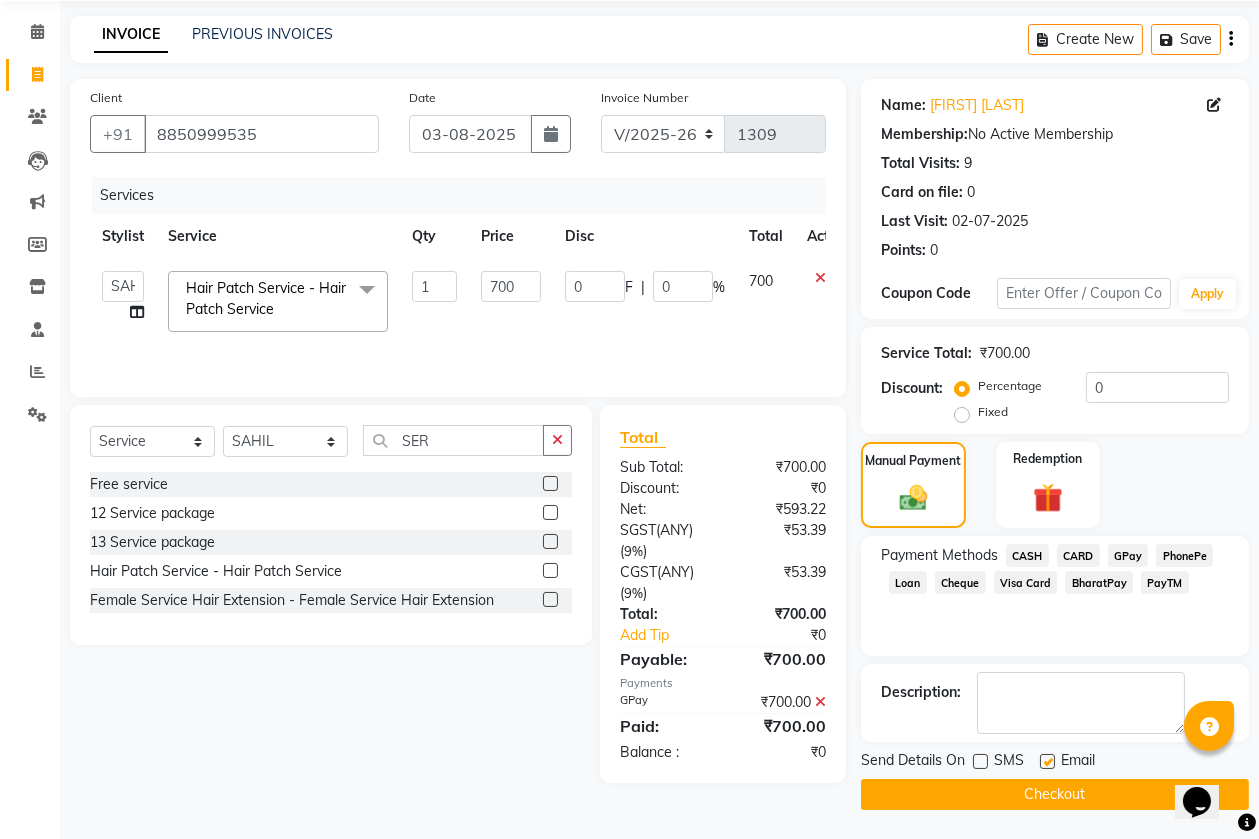 click 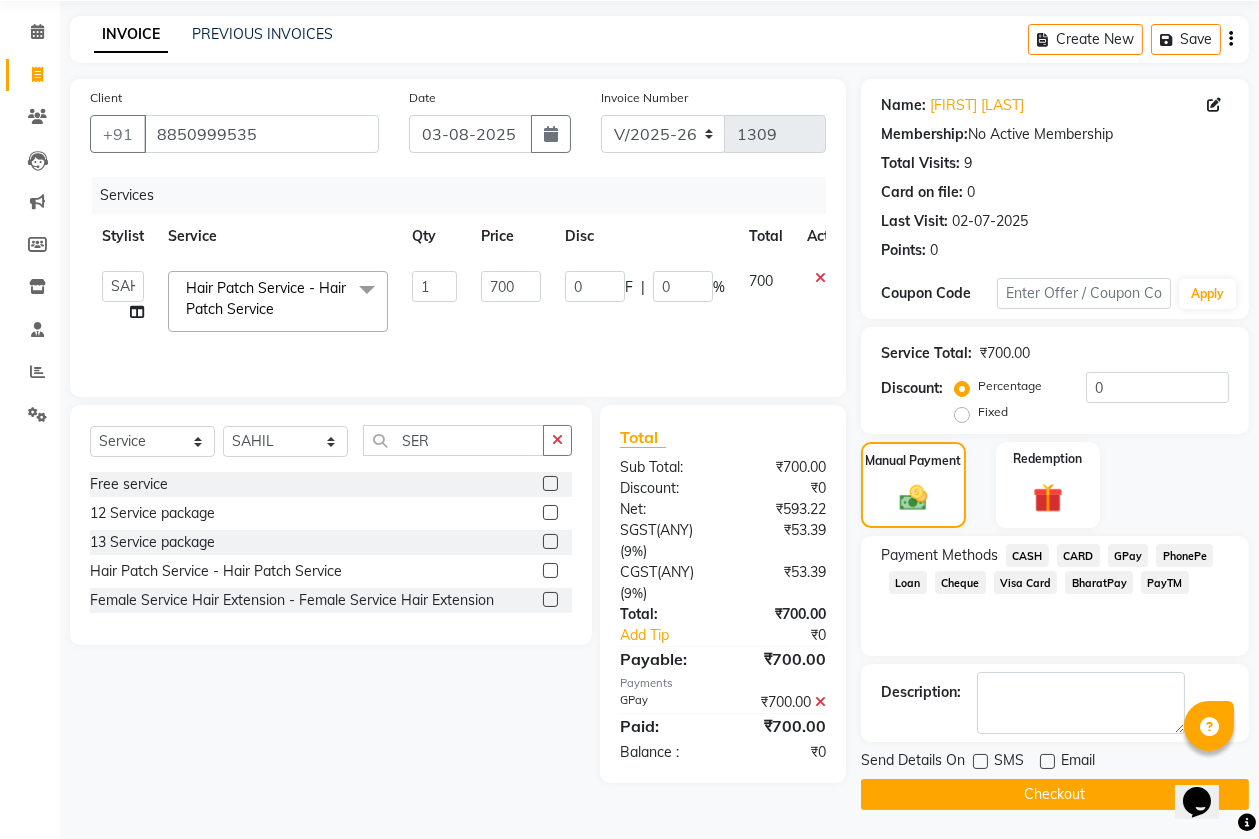 click on "Checkout" 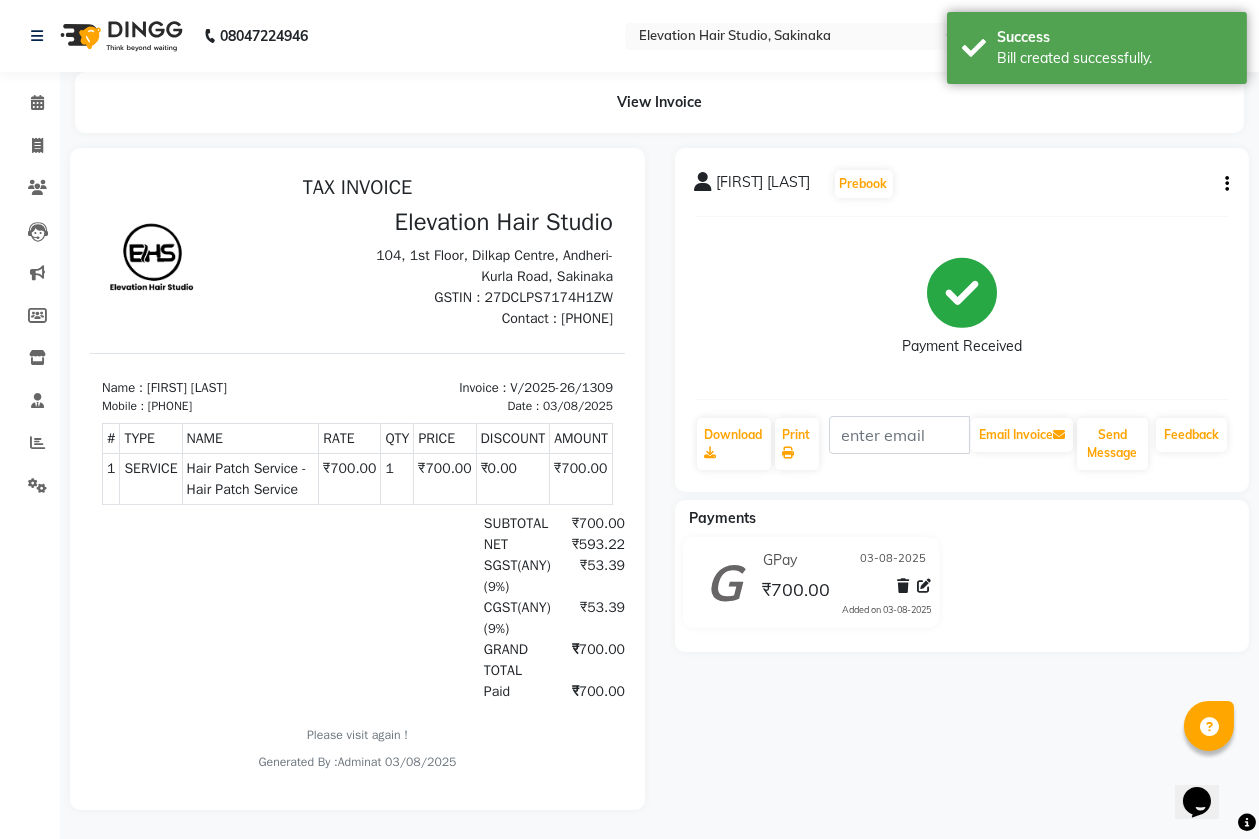 scroll, scrollTop: 0, scrollLeft: 0, axis: both 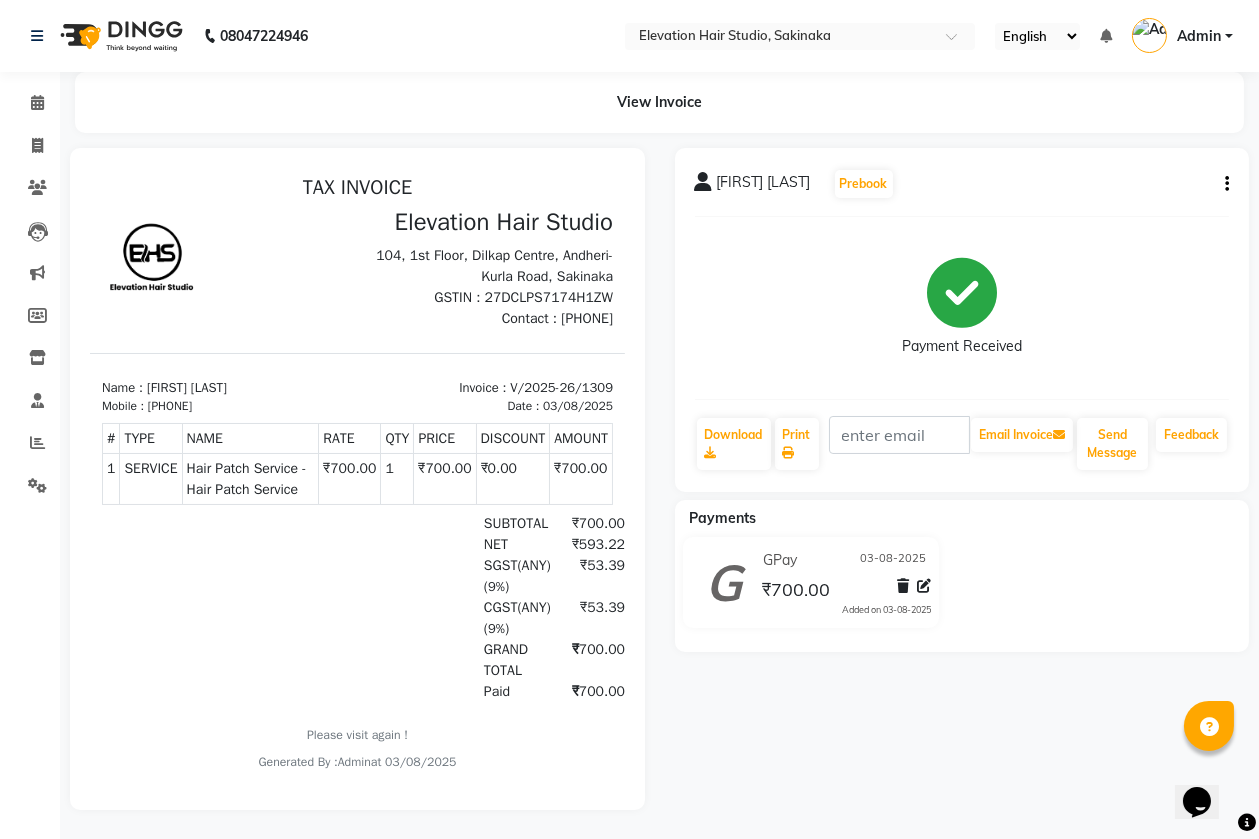 select on "service" 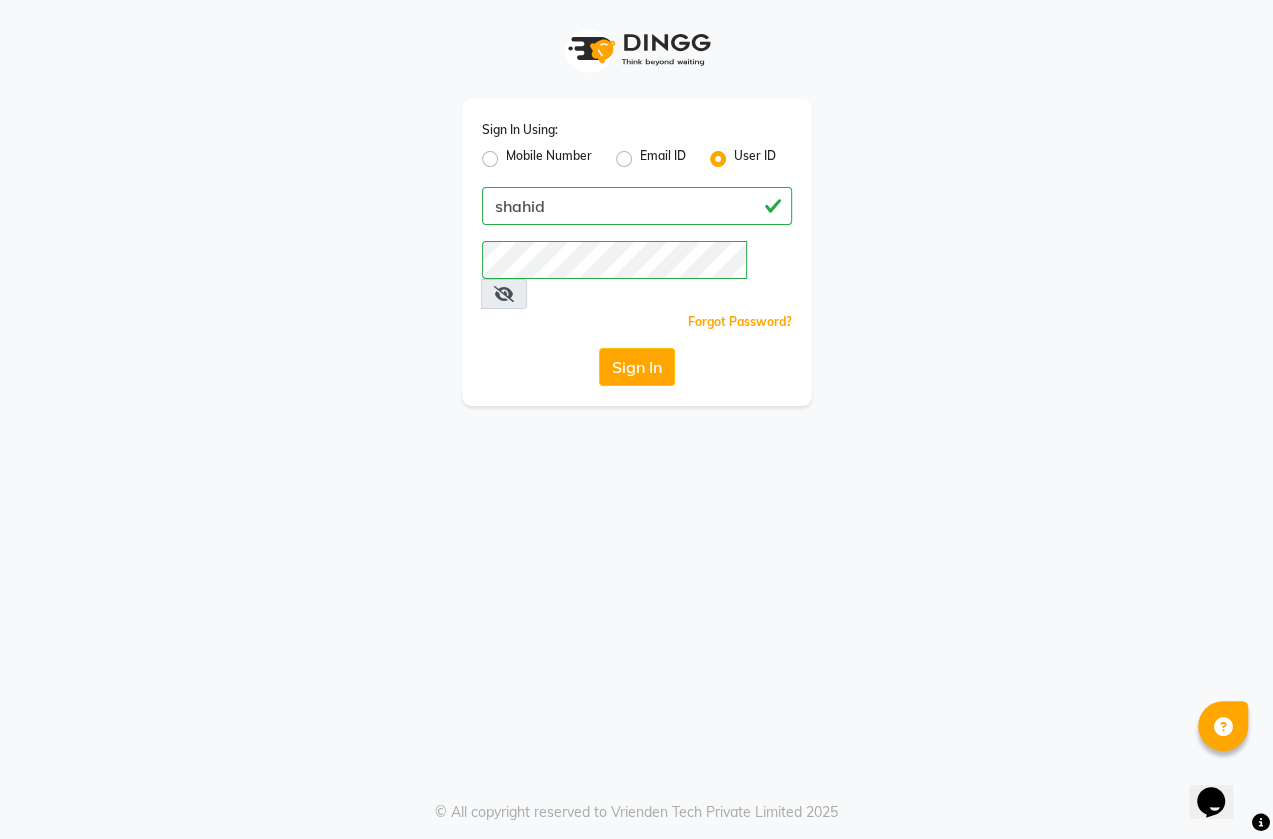 drag, startPoint x: 649, startPoint y: 318, endPoint x: 629, endPoint y: 326, distance: 21.540659 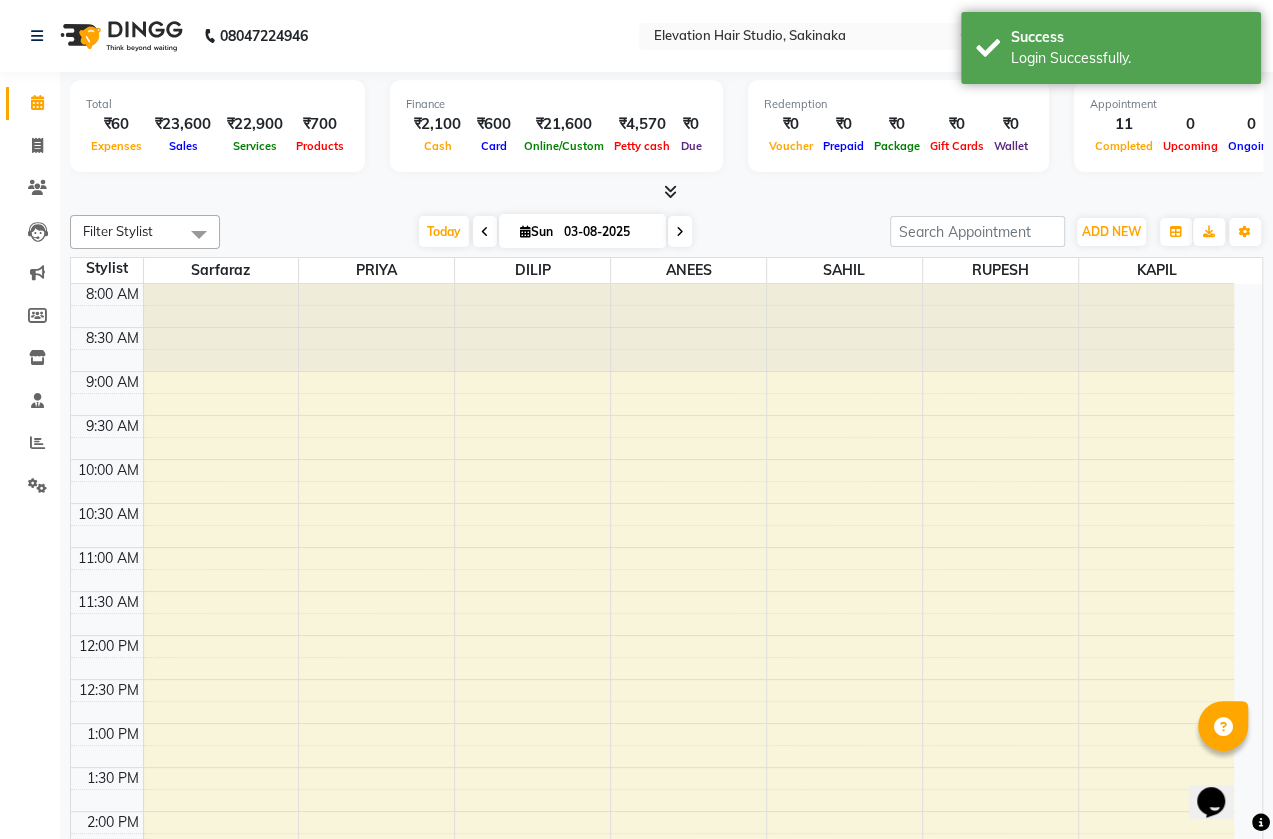 select on "en" 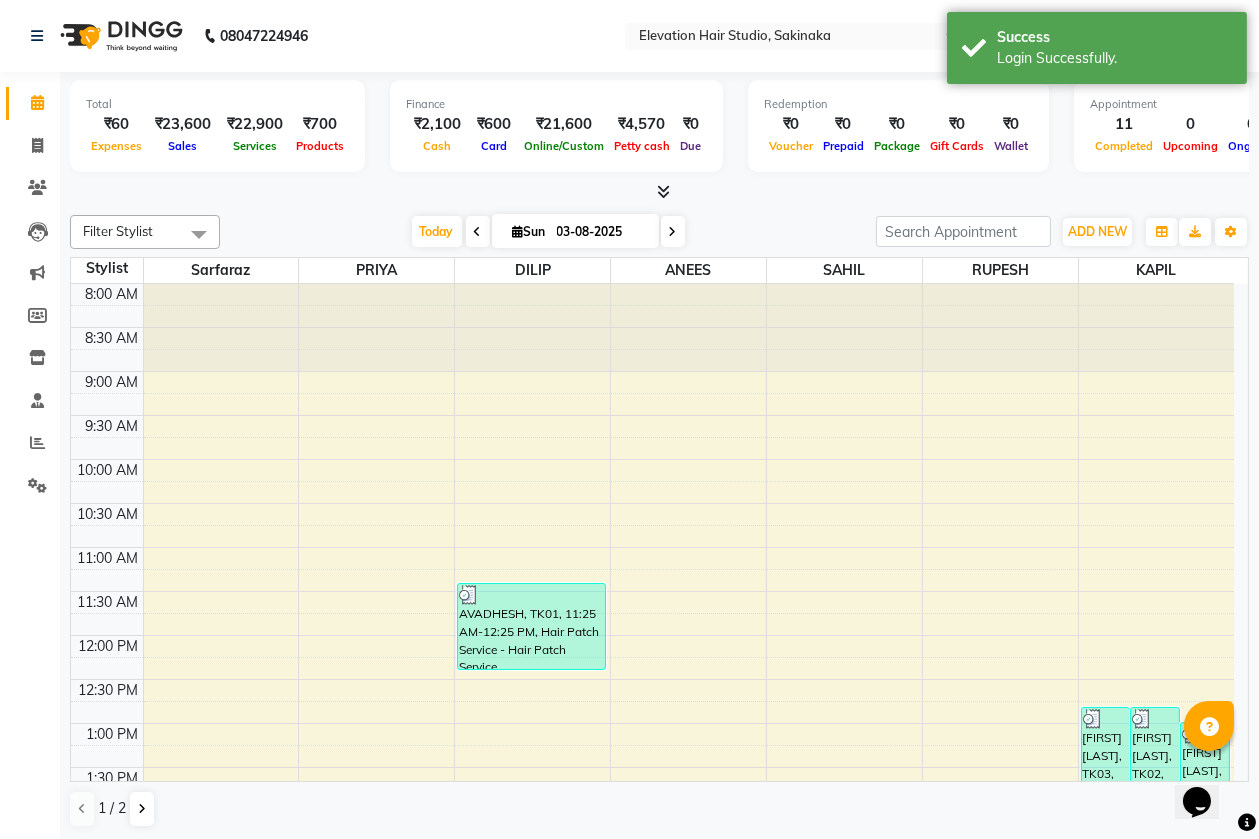 scroll, scrollTop: 0, scrollLeft: 0, axis: both 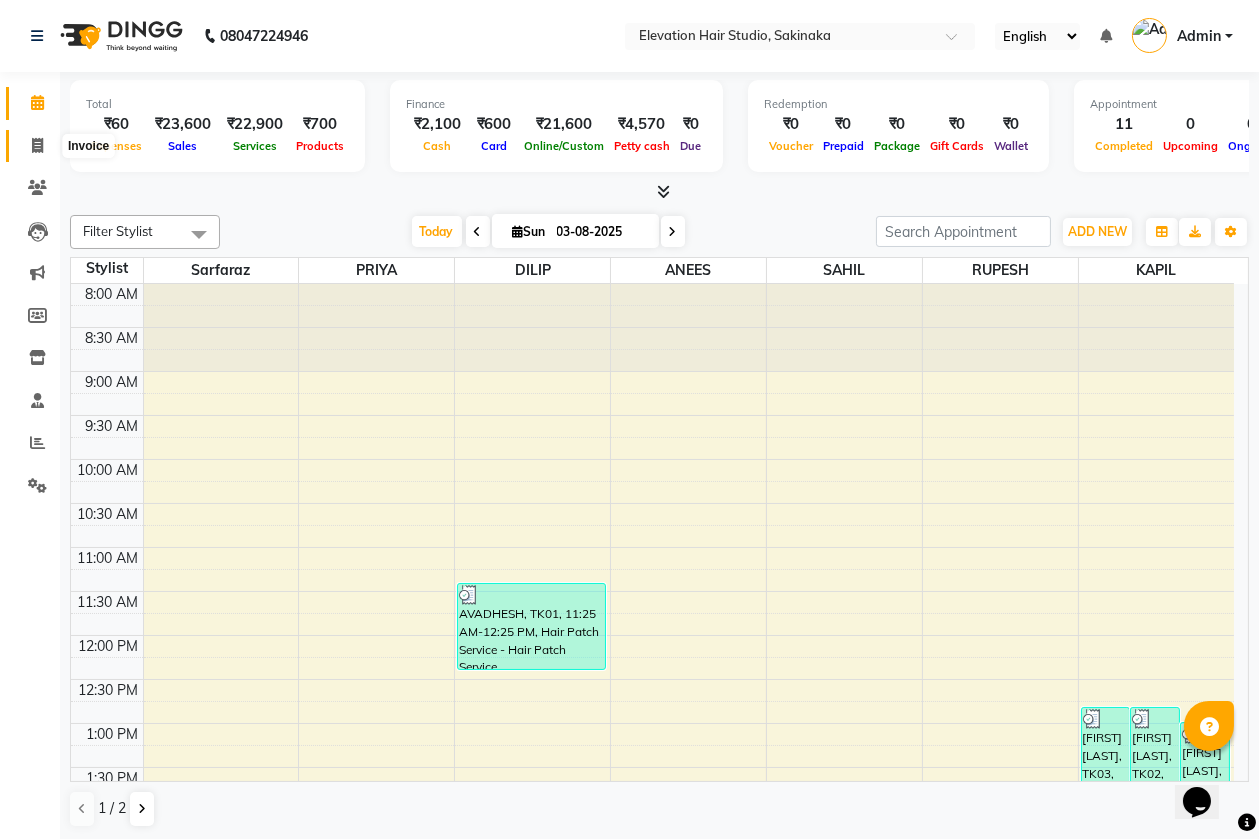 click 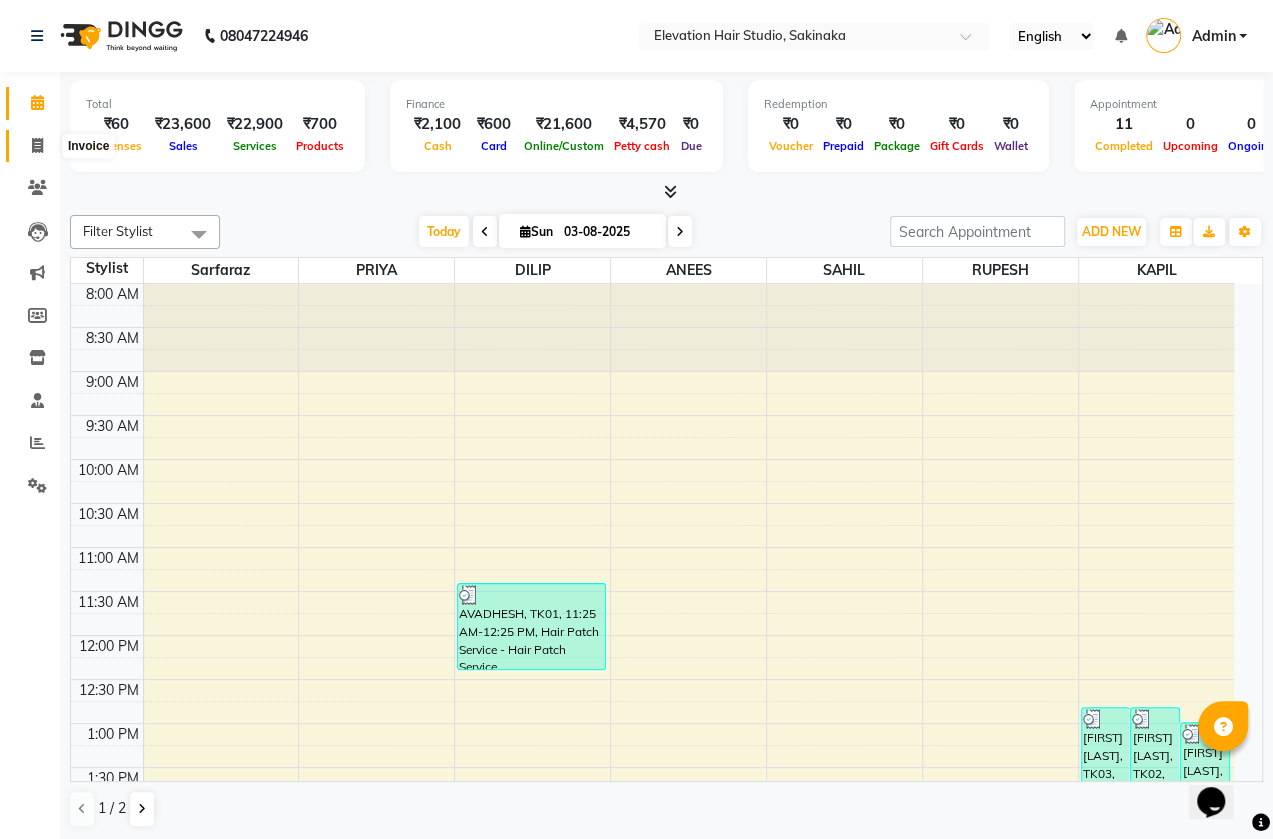 select on "service" 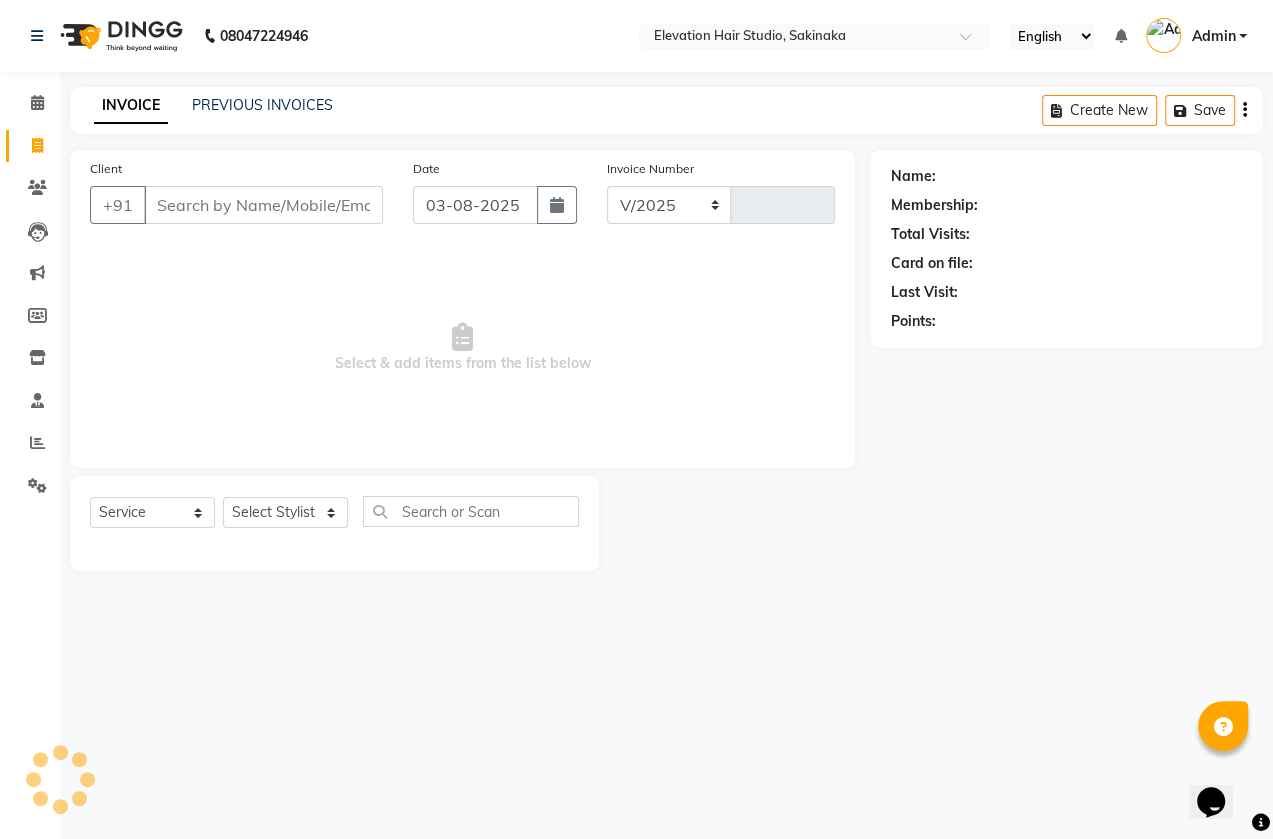 select on "4949" 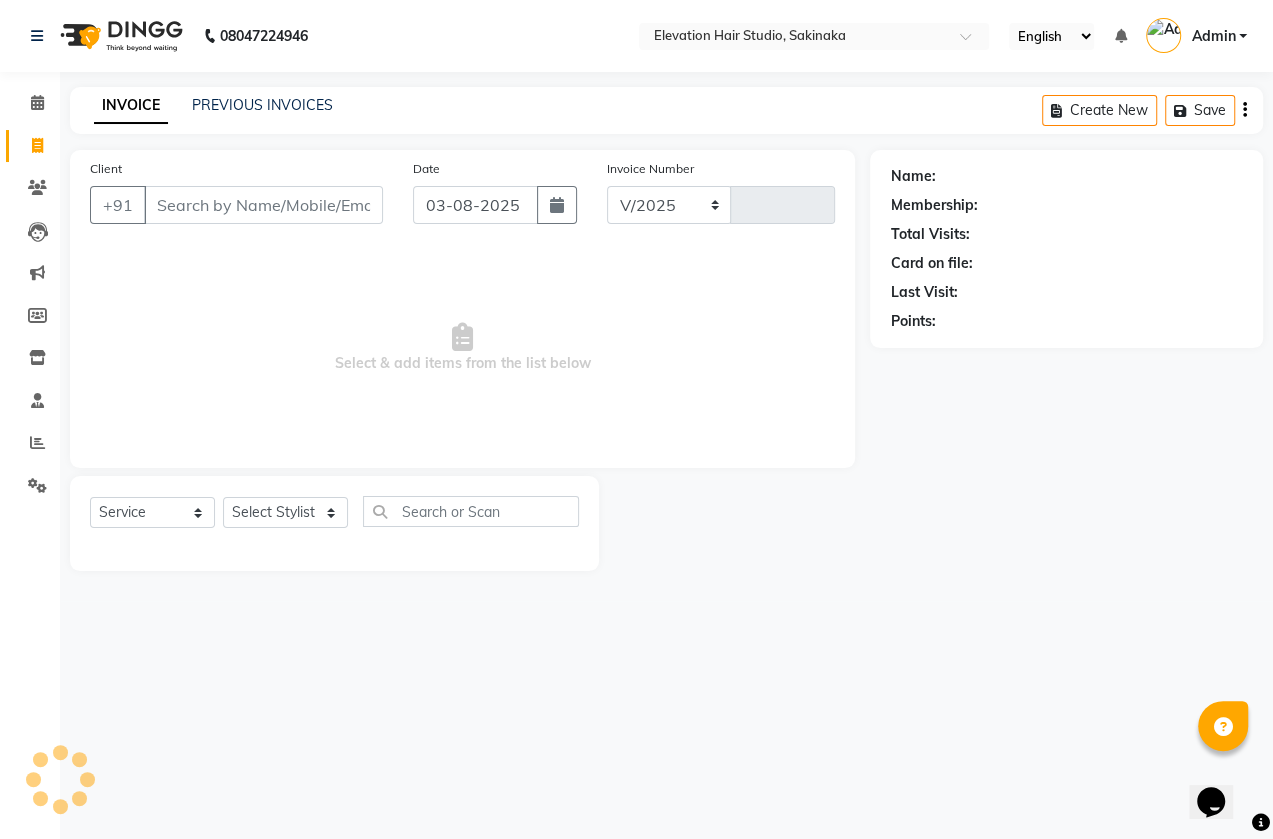 type on "1310" 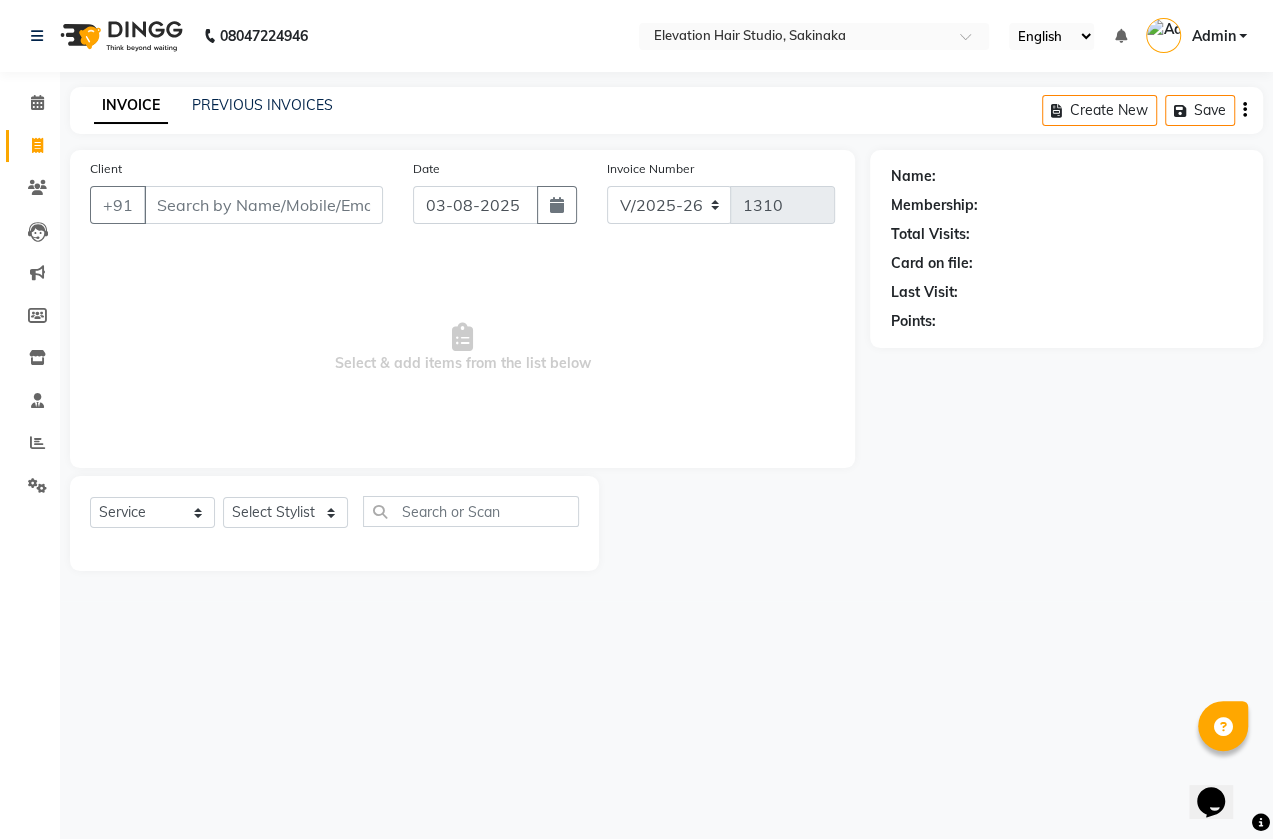 click on "Client" at bounding box center (263, 205) 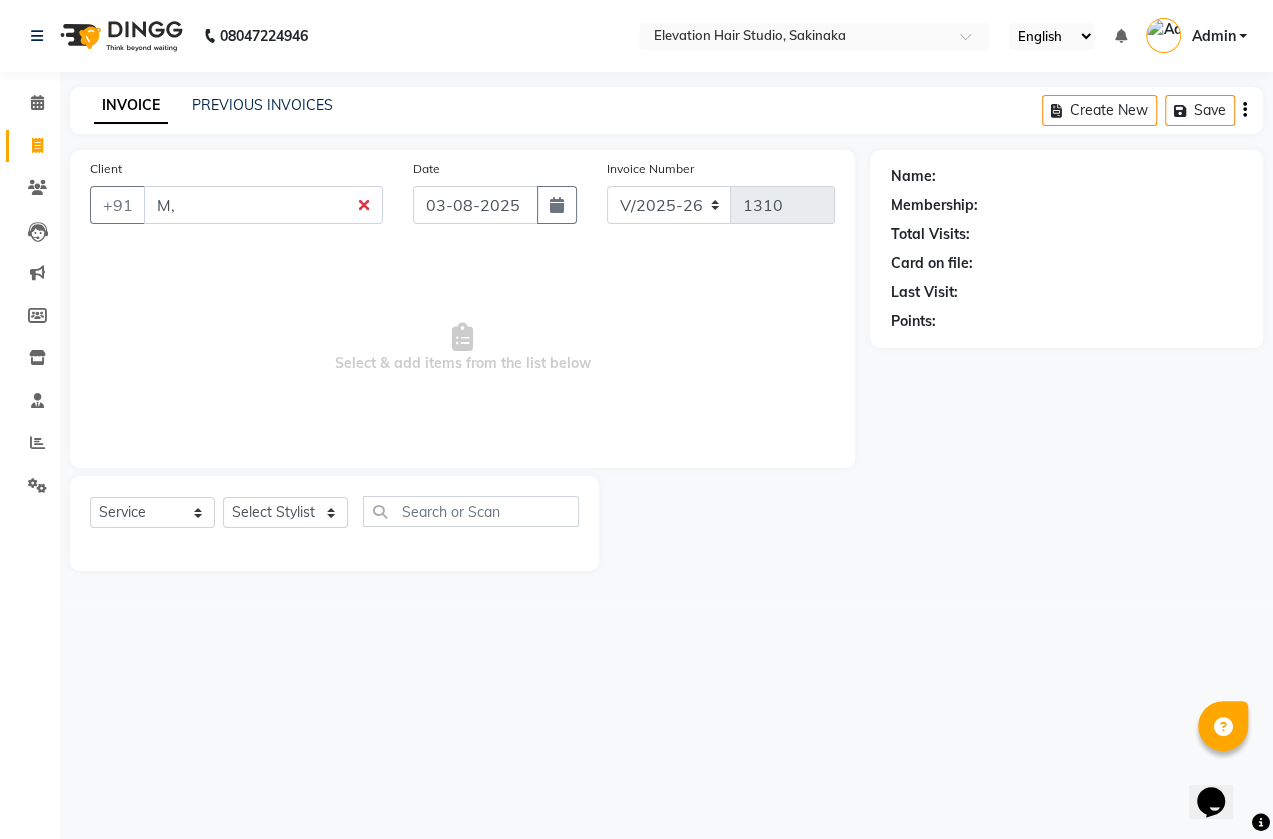 type on "M" 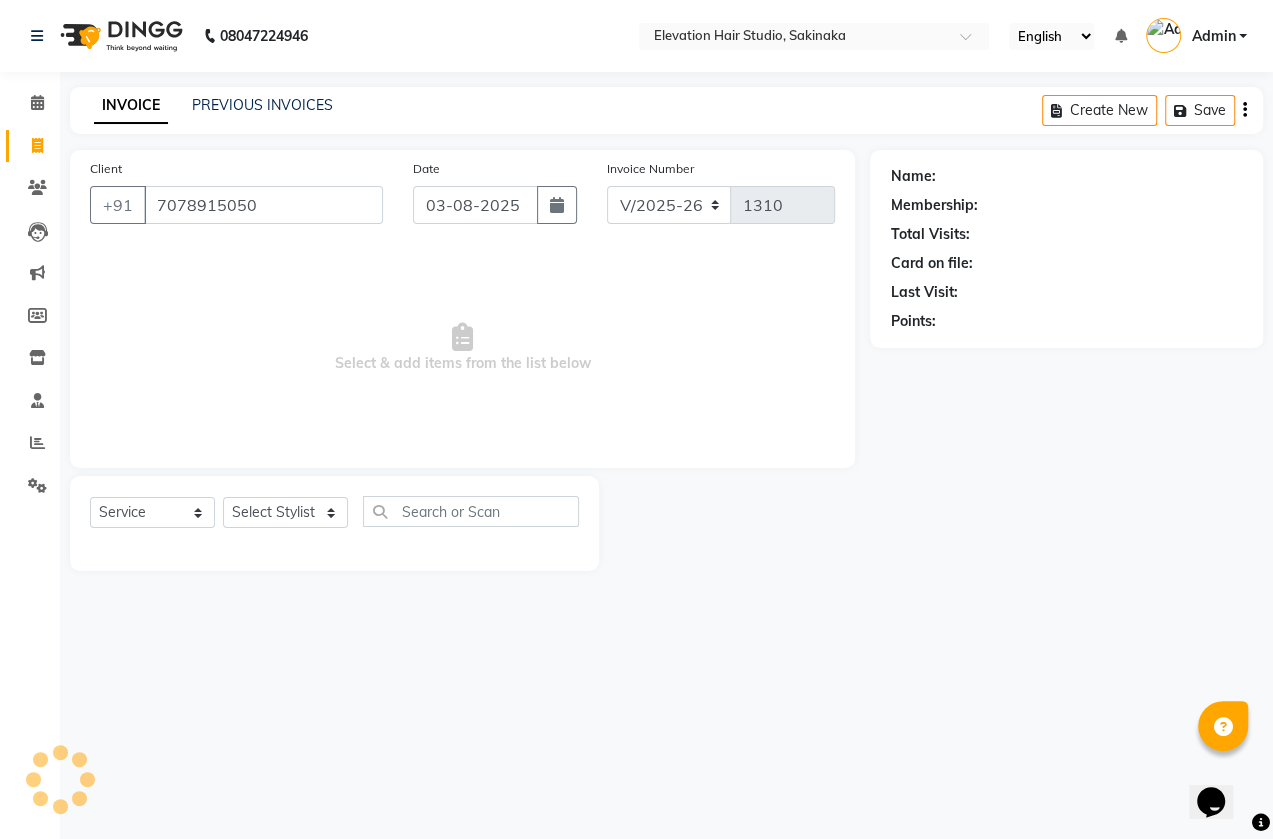 type on "7078915050" 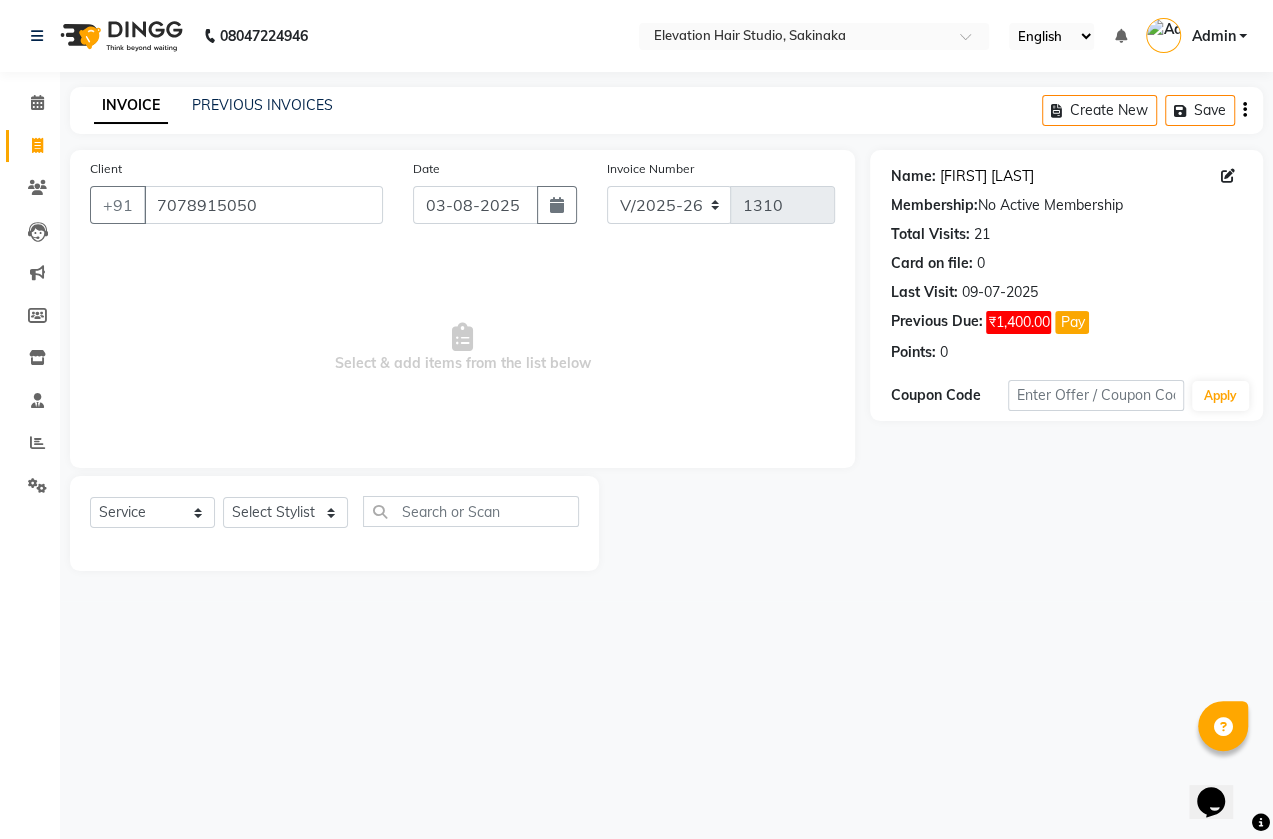 click on "[FIRST] [LAST]" 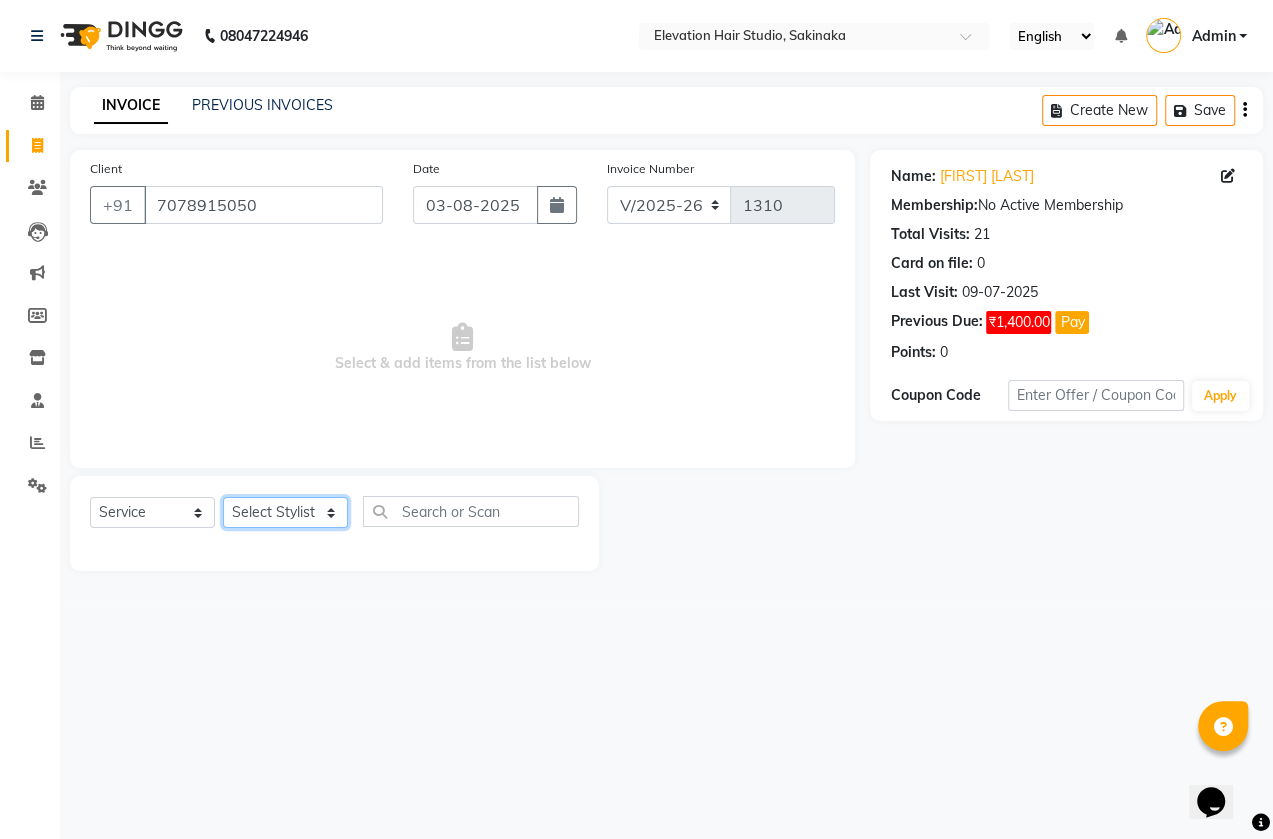click on "Select Stylist Admin (EHS Thane) ANEES  DILIP KAPIL  PRIYA RUPESH SAHIL  Sarfaraz SHAHEENA SHAIKH  ZEESHAN" 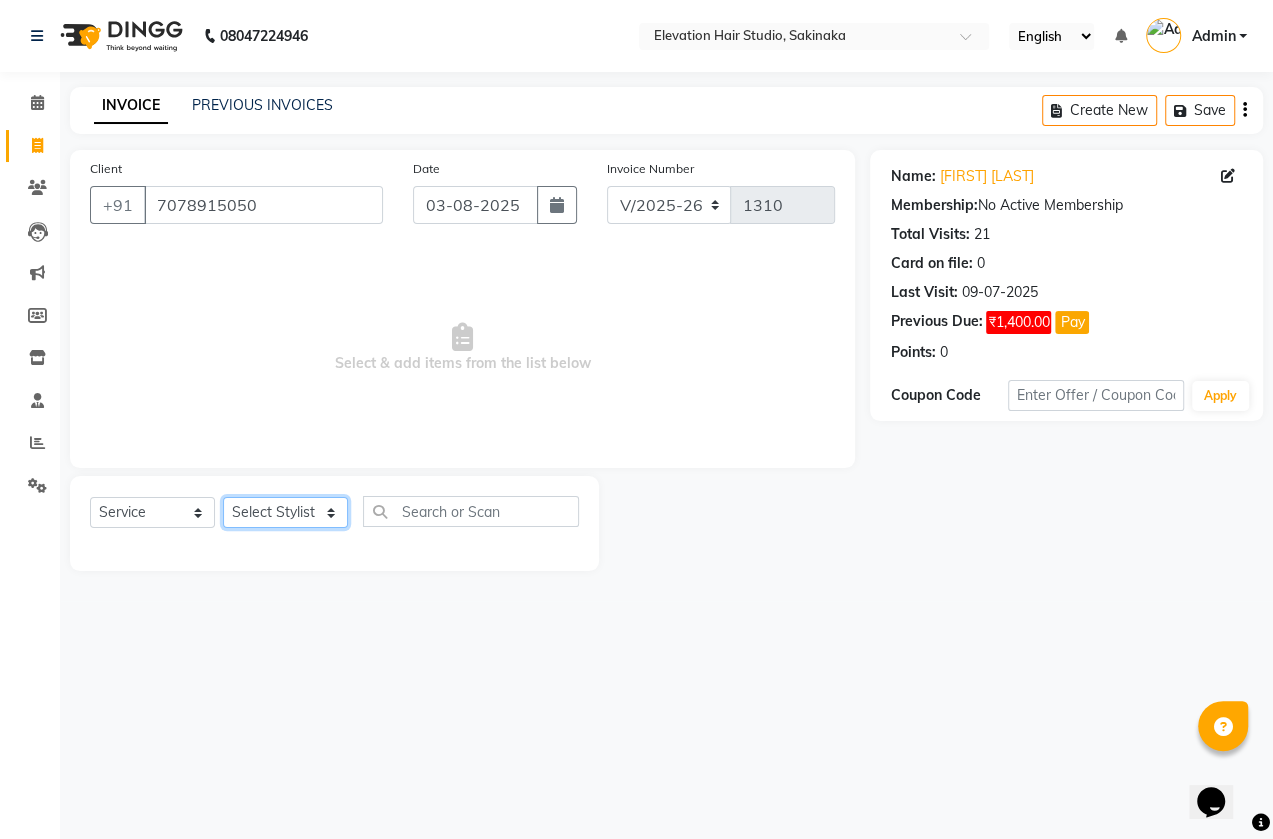 select on "30865" 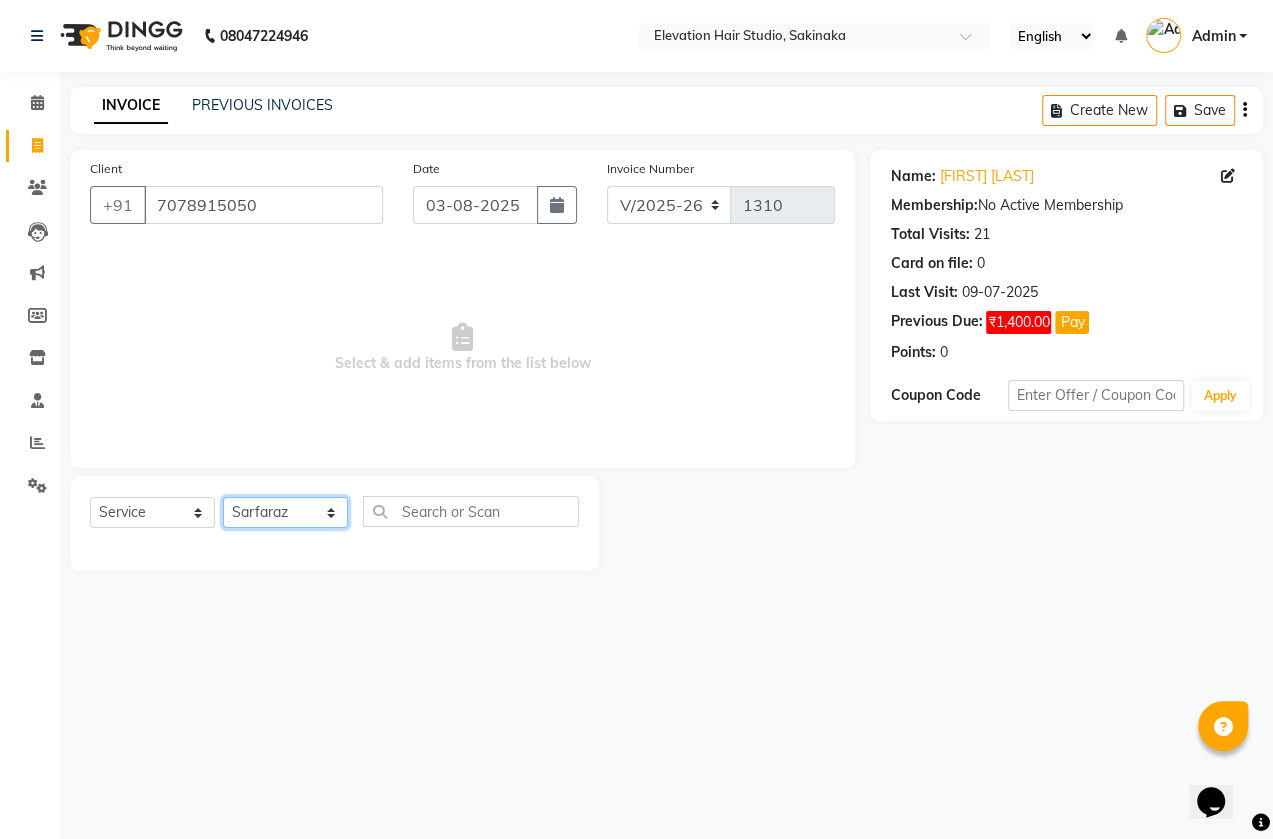 click on "Select Stylist Admin (EHS Thane) ANEES  DILIP KAPIL  PRIYA RUPESH SAHIL  Sarfaraz SHAHEENA SHAIKH  ZEESHAN" 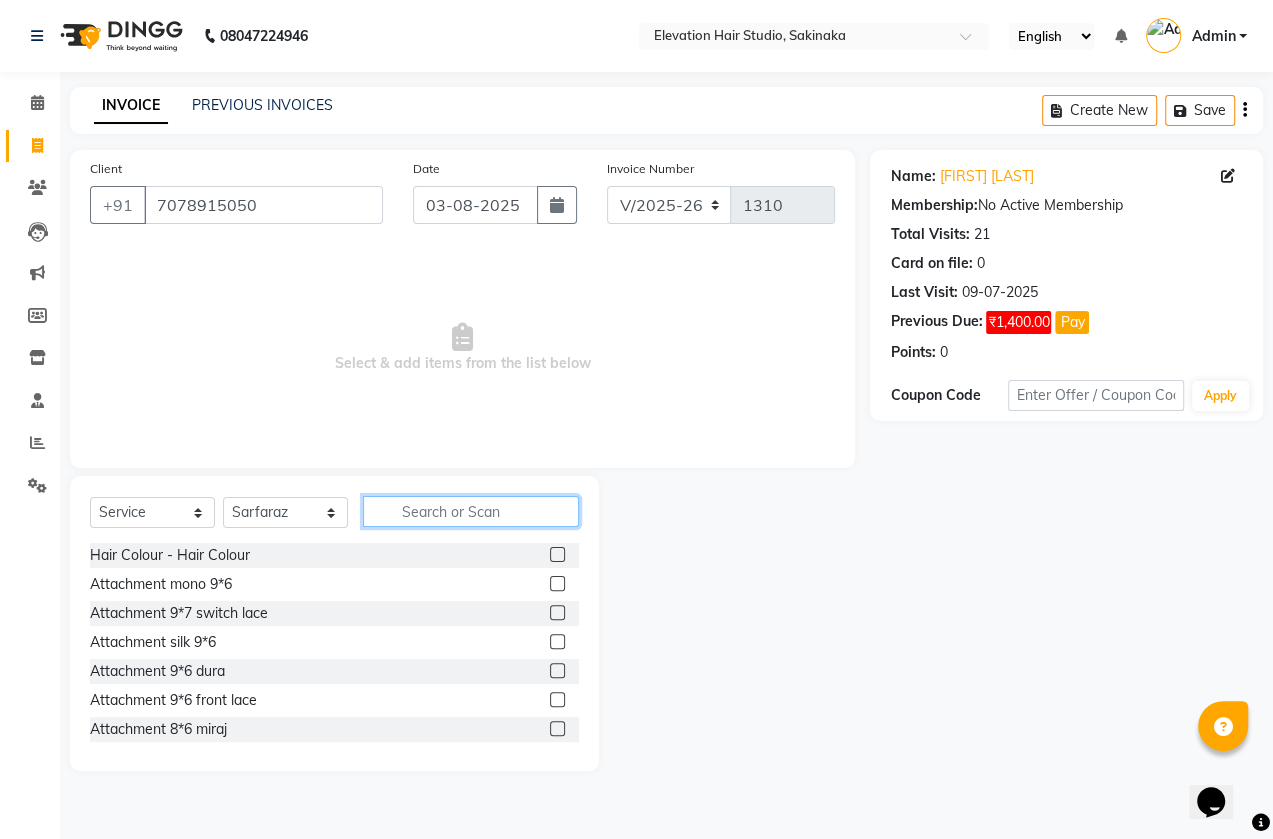 click 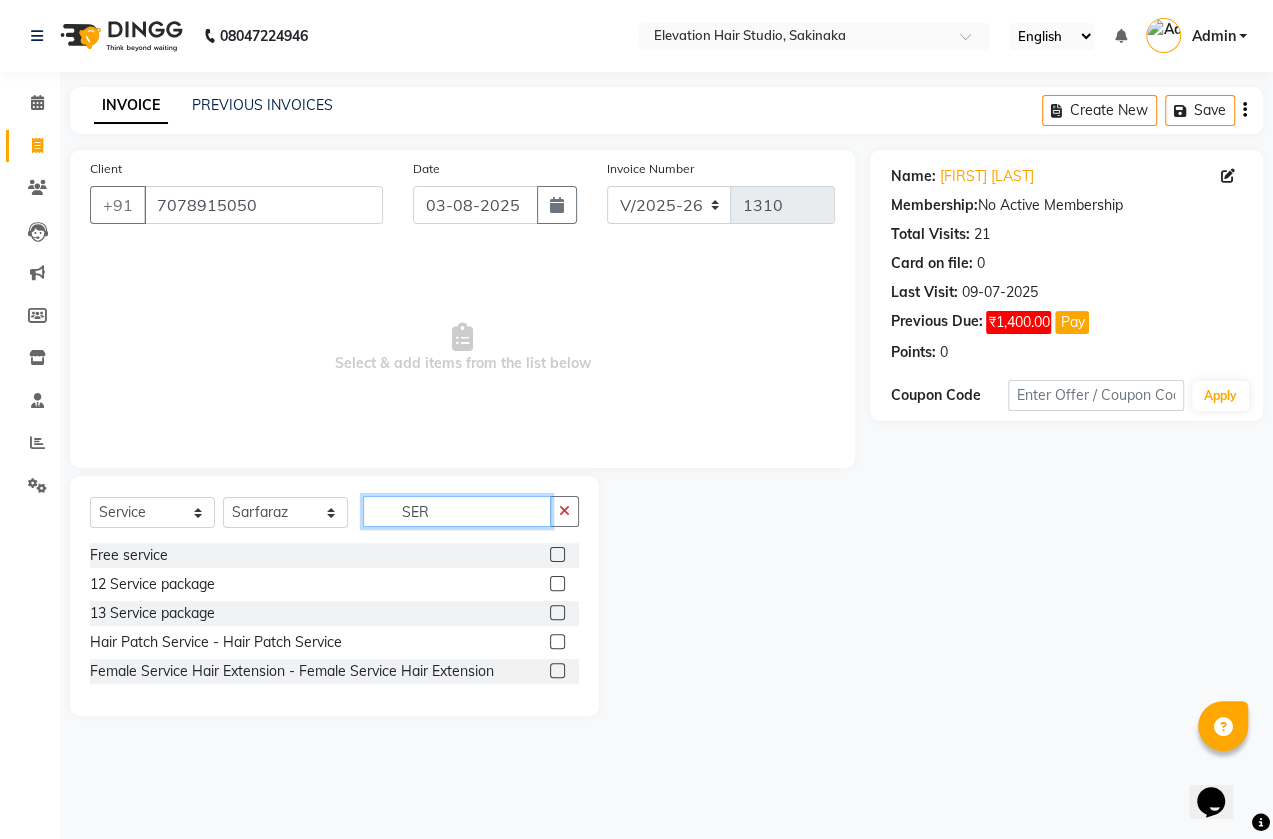 type on "SER" 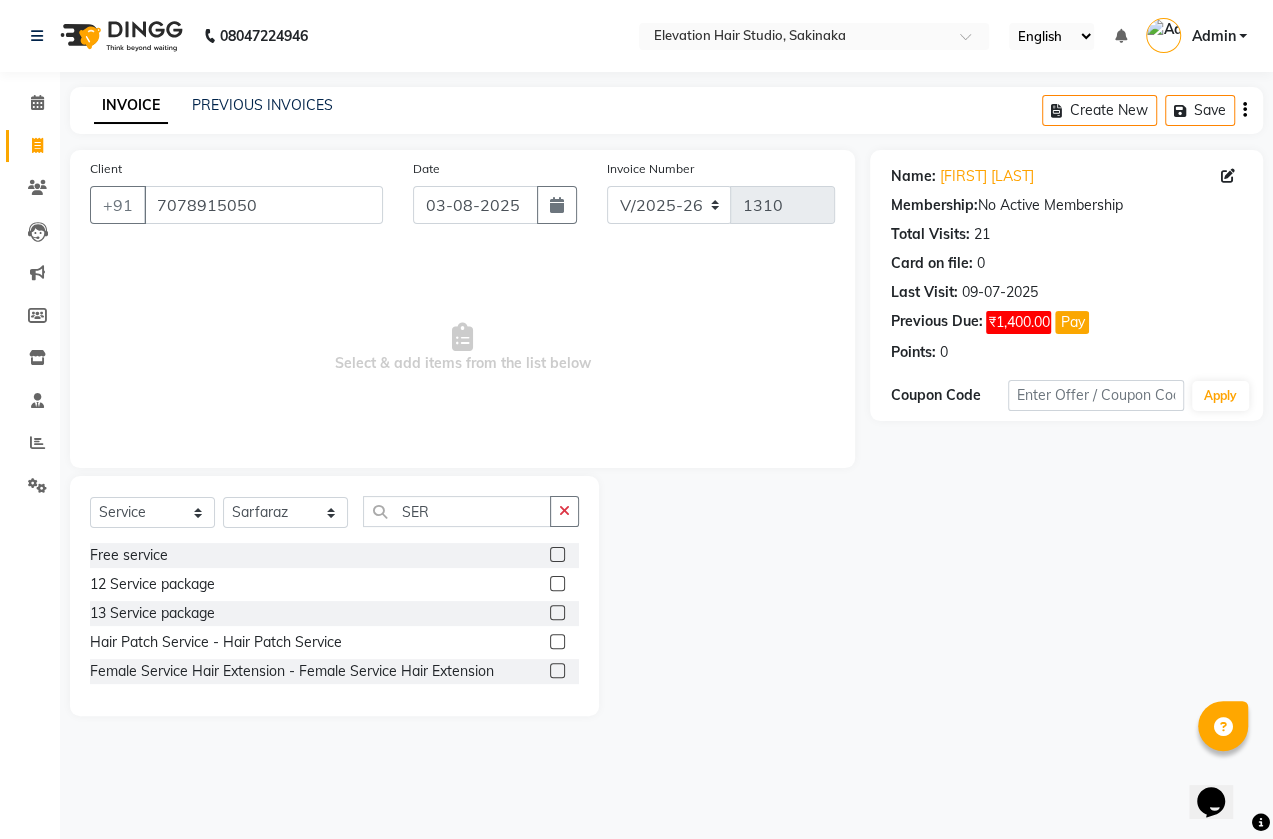 click 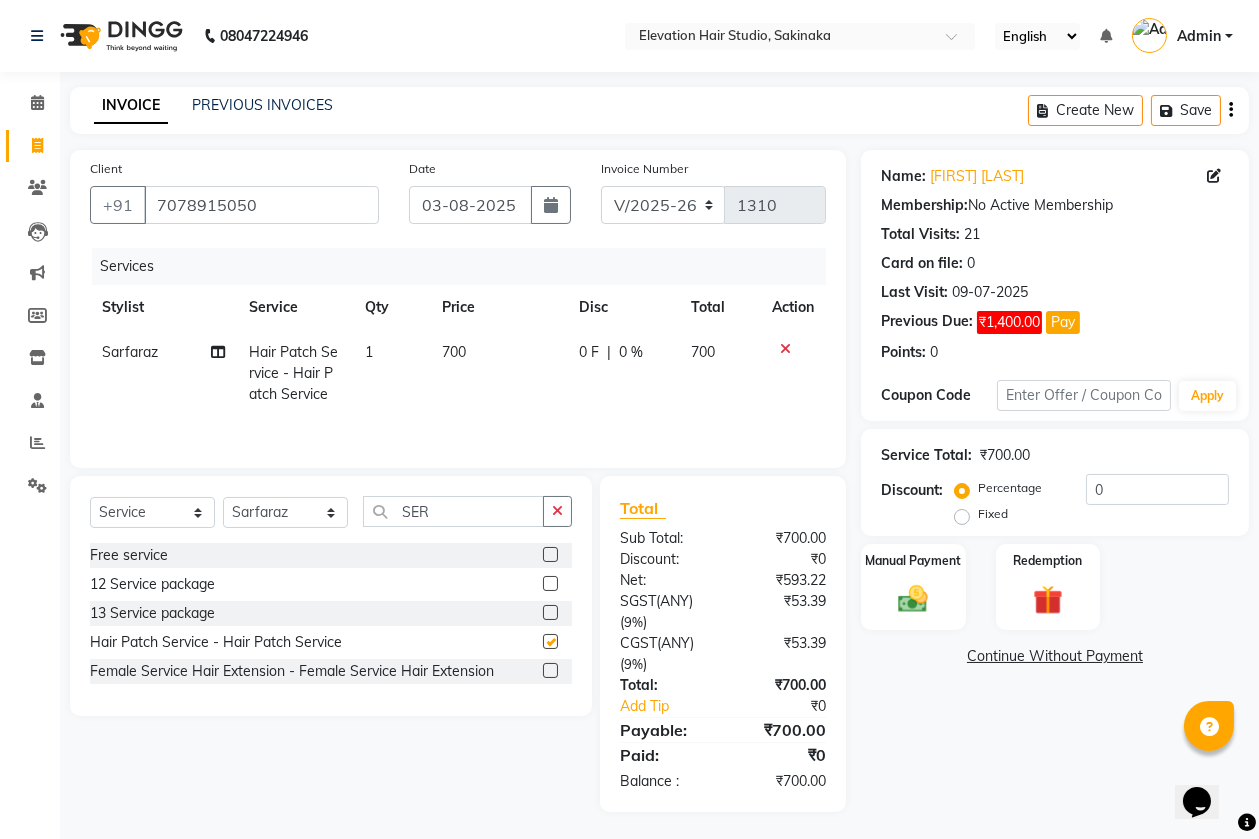 checkbox on "false" 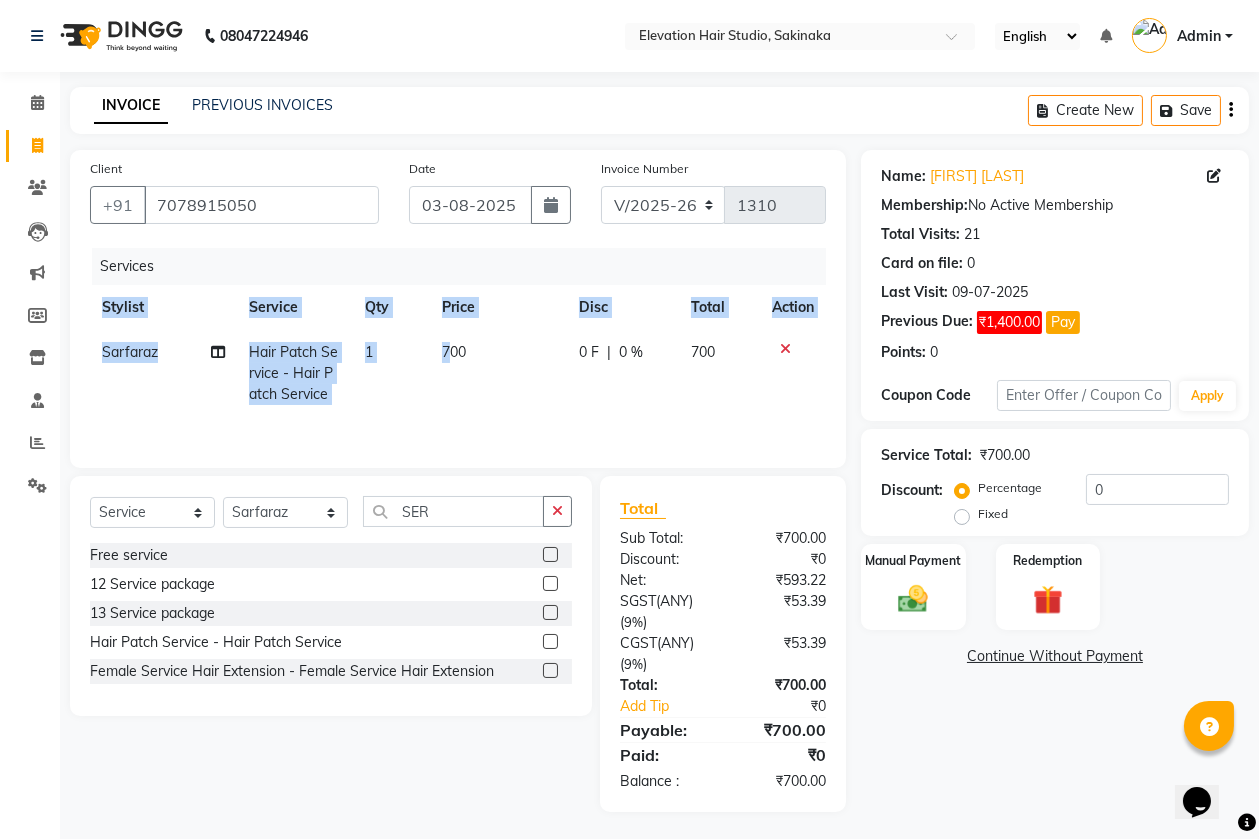 drag, startPoint x: 431, startPoint y: 311, endPoint x: 461, endPoint y: 384, distance: 78.92401 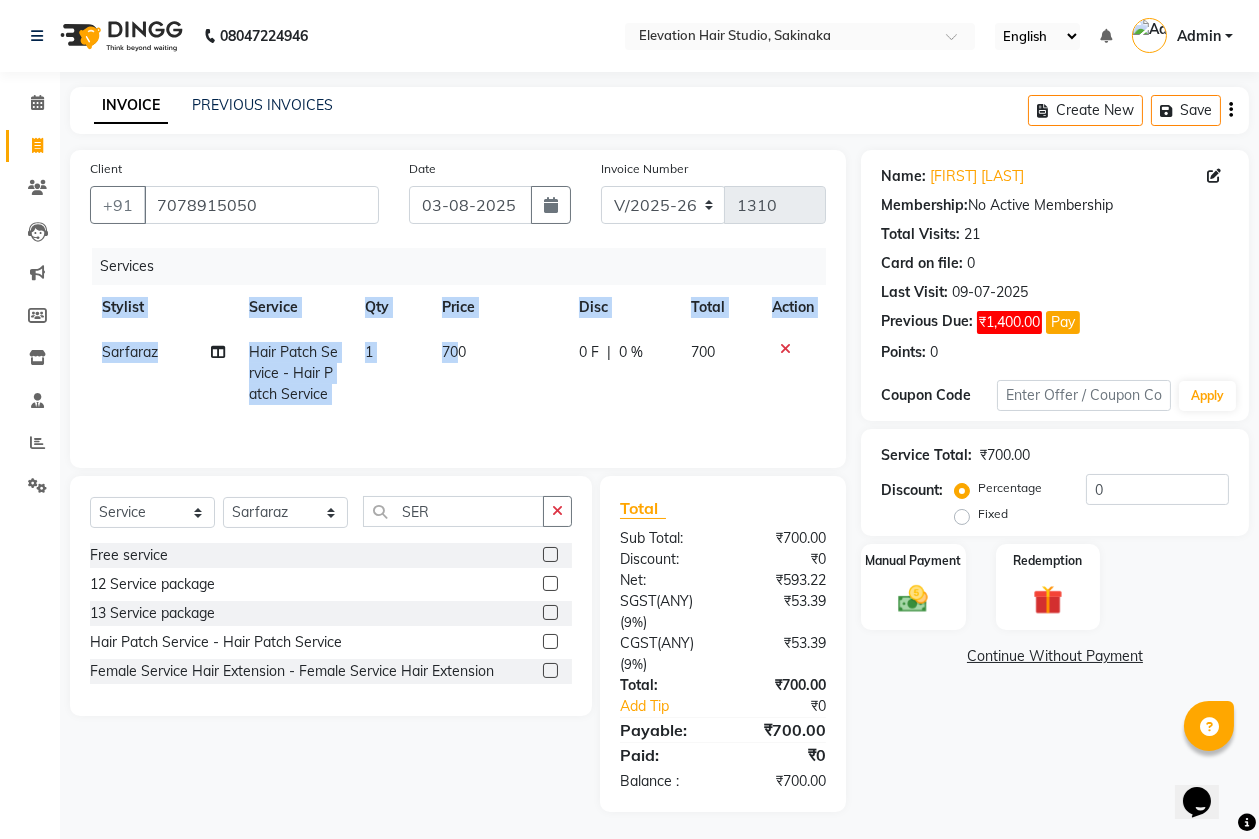 click on "700" 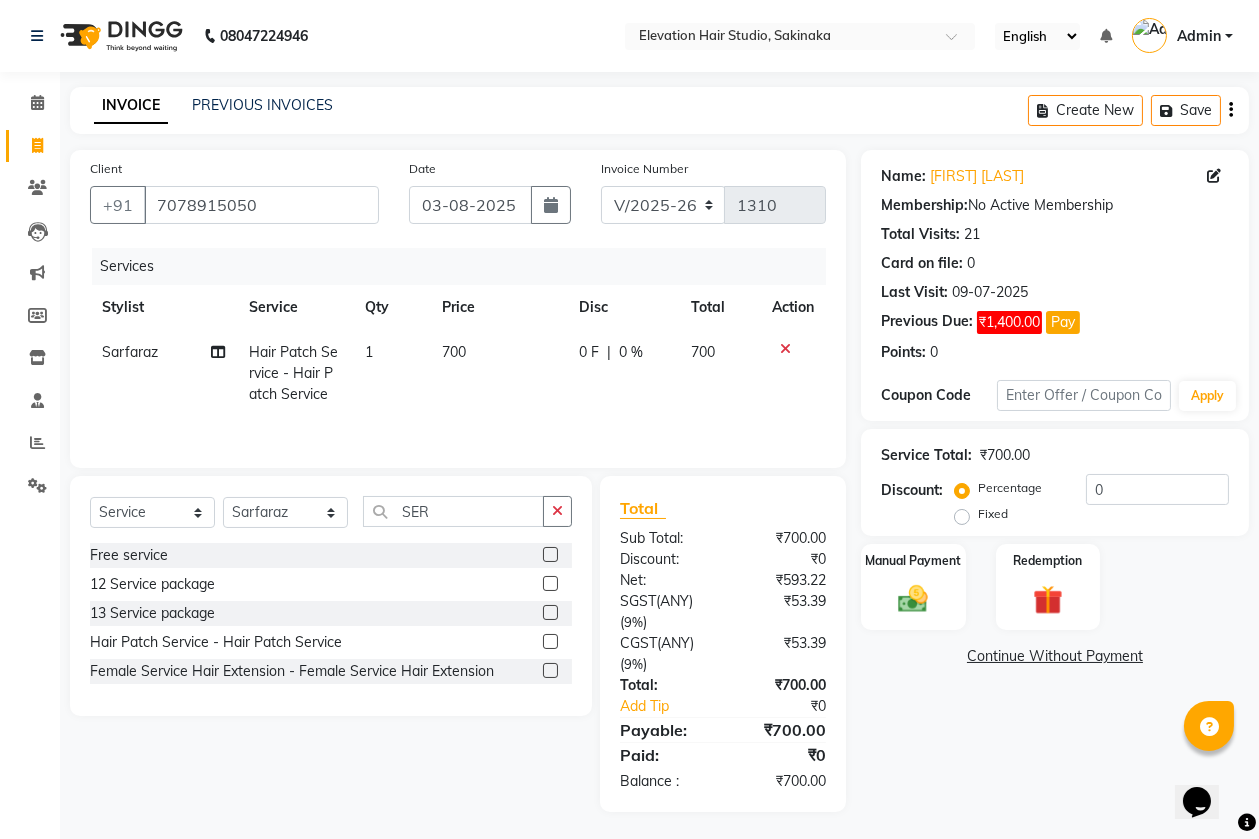 click on "1" 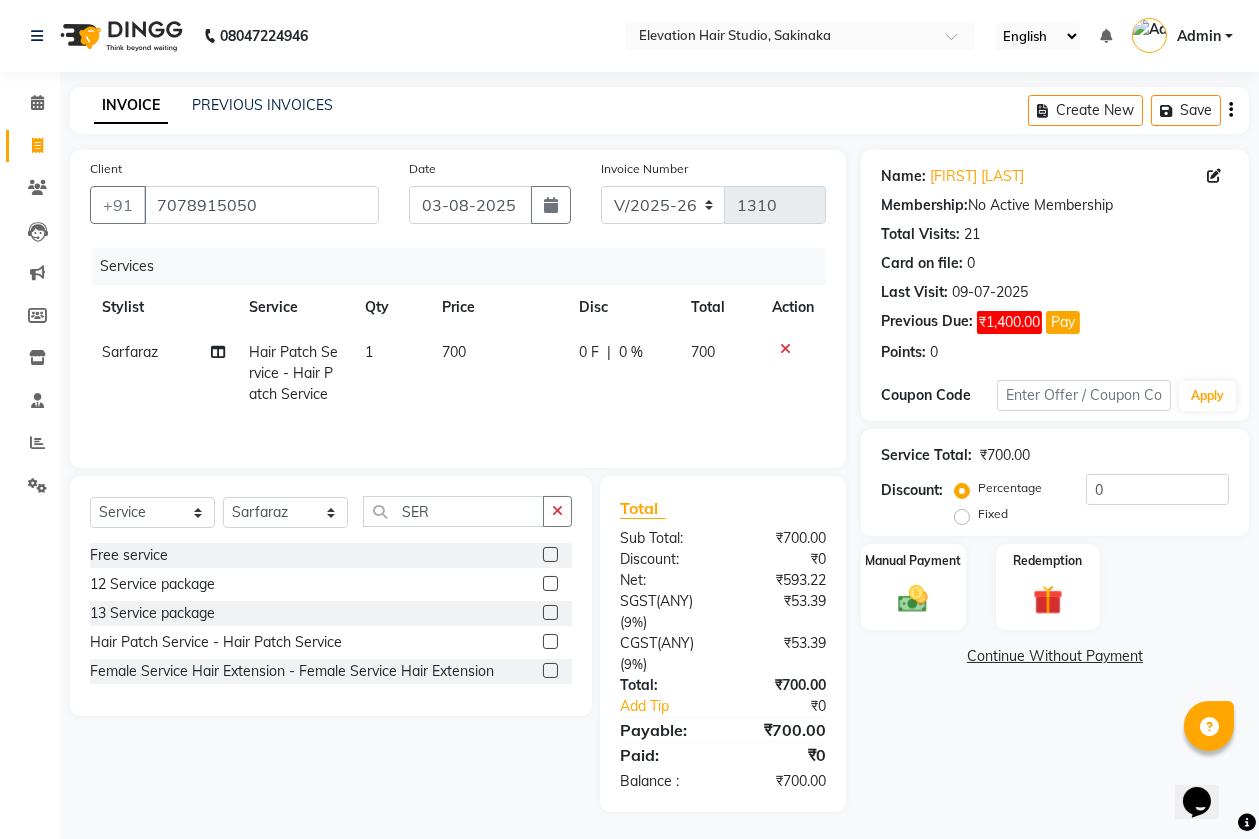 click on "700" 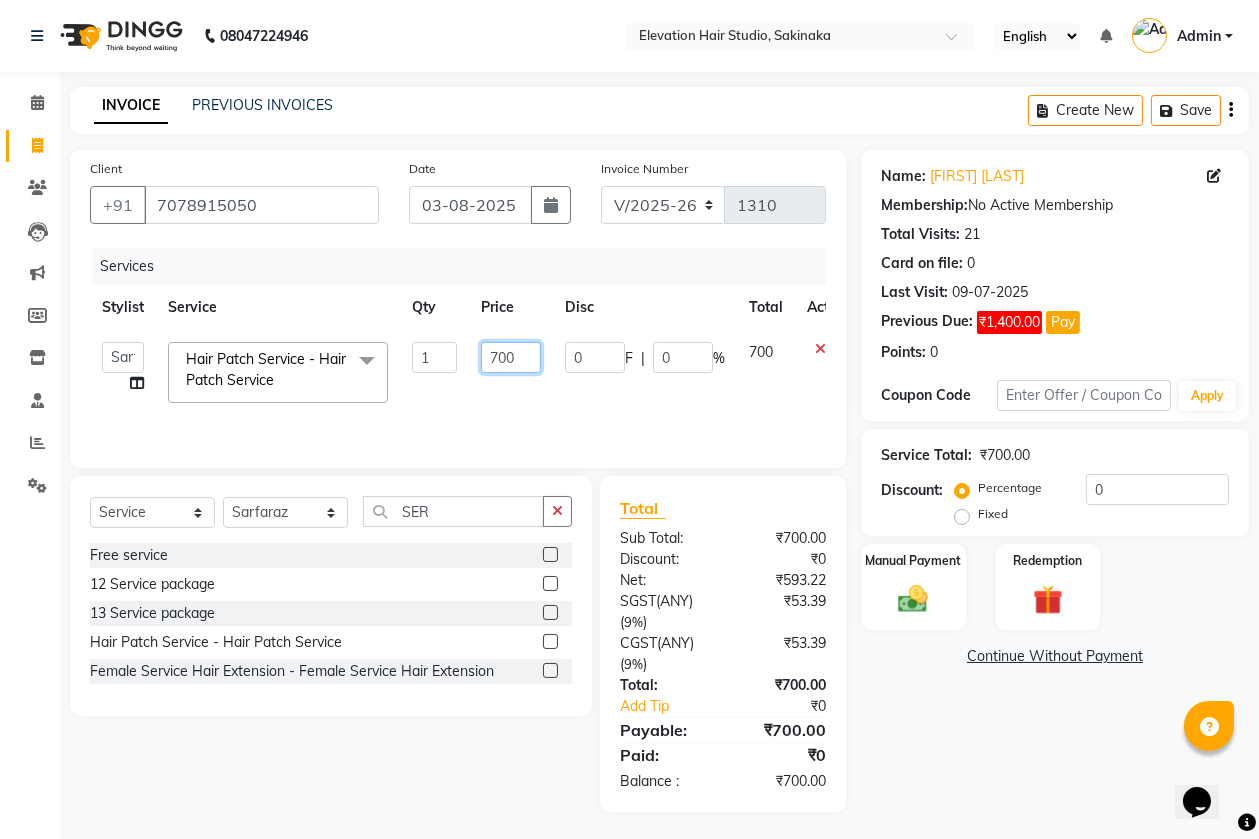 click on "700" 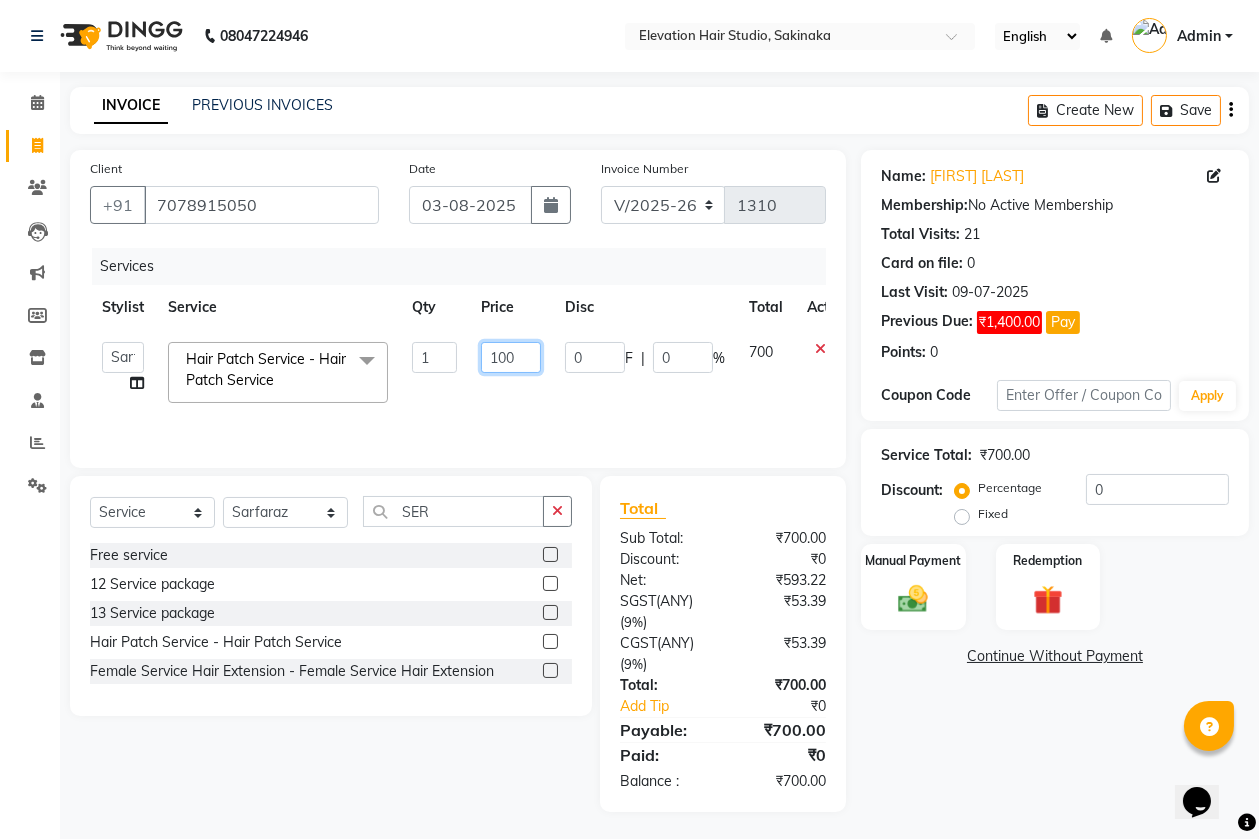 type on "1000" 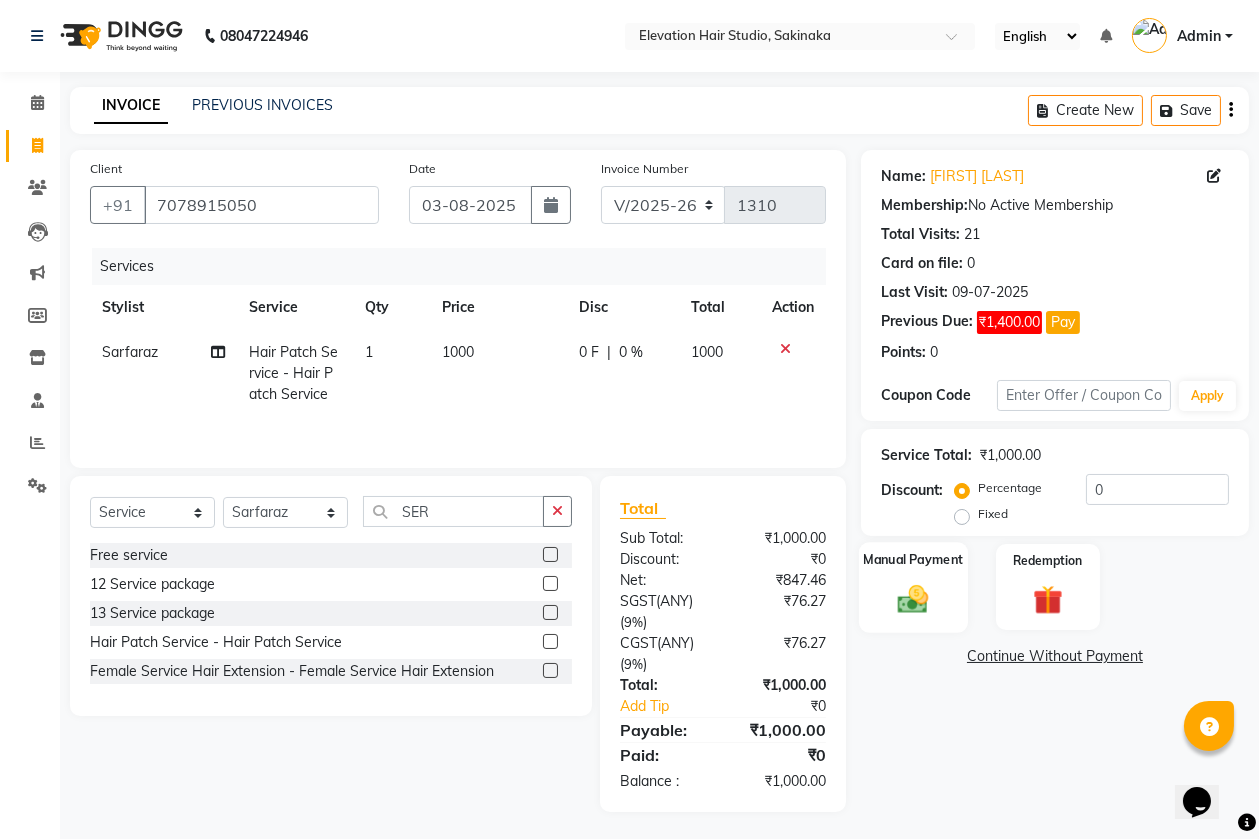 click on "Manual Payment" 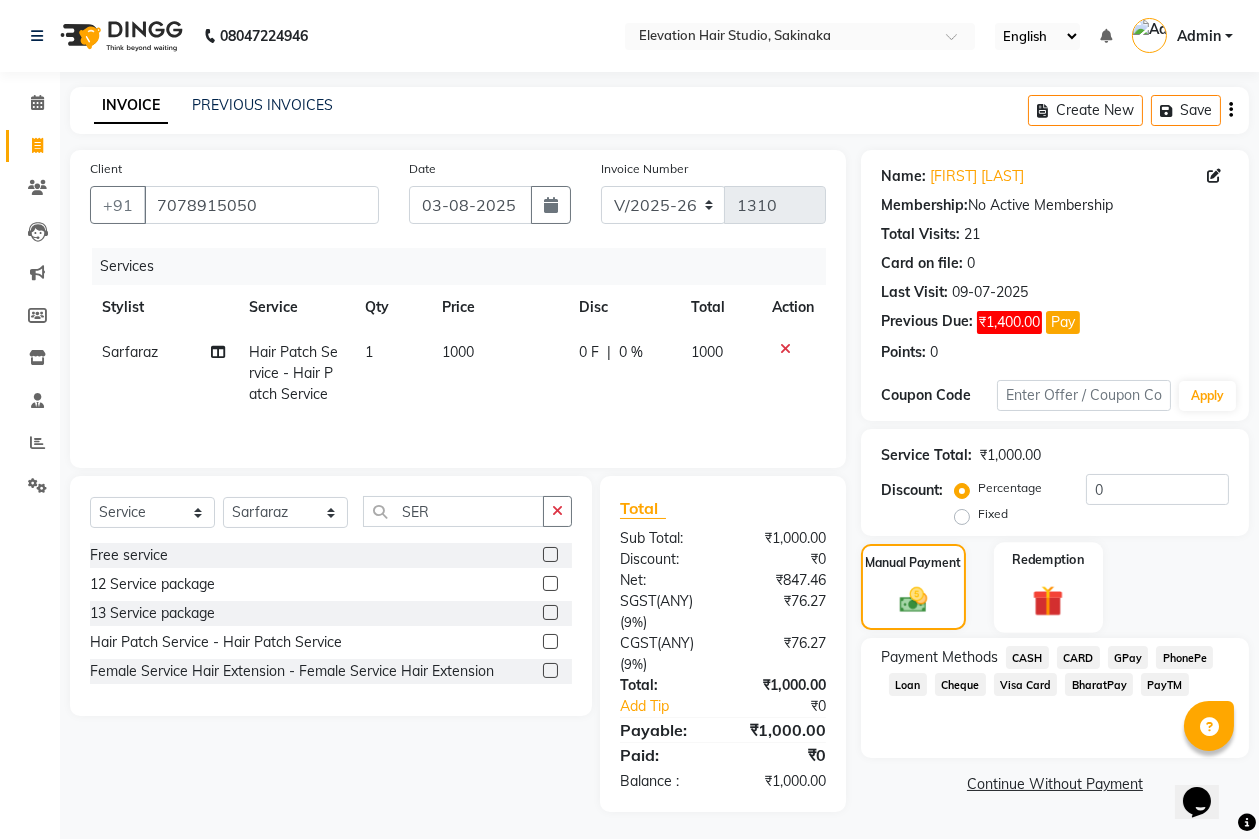 scroll, scrollTop: 3, scrollLeft: 0, axis: vertical 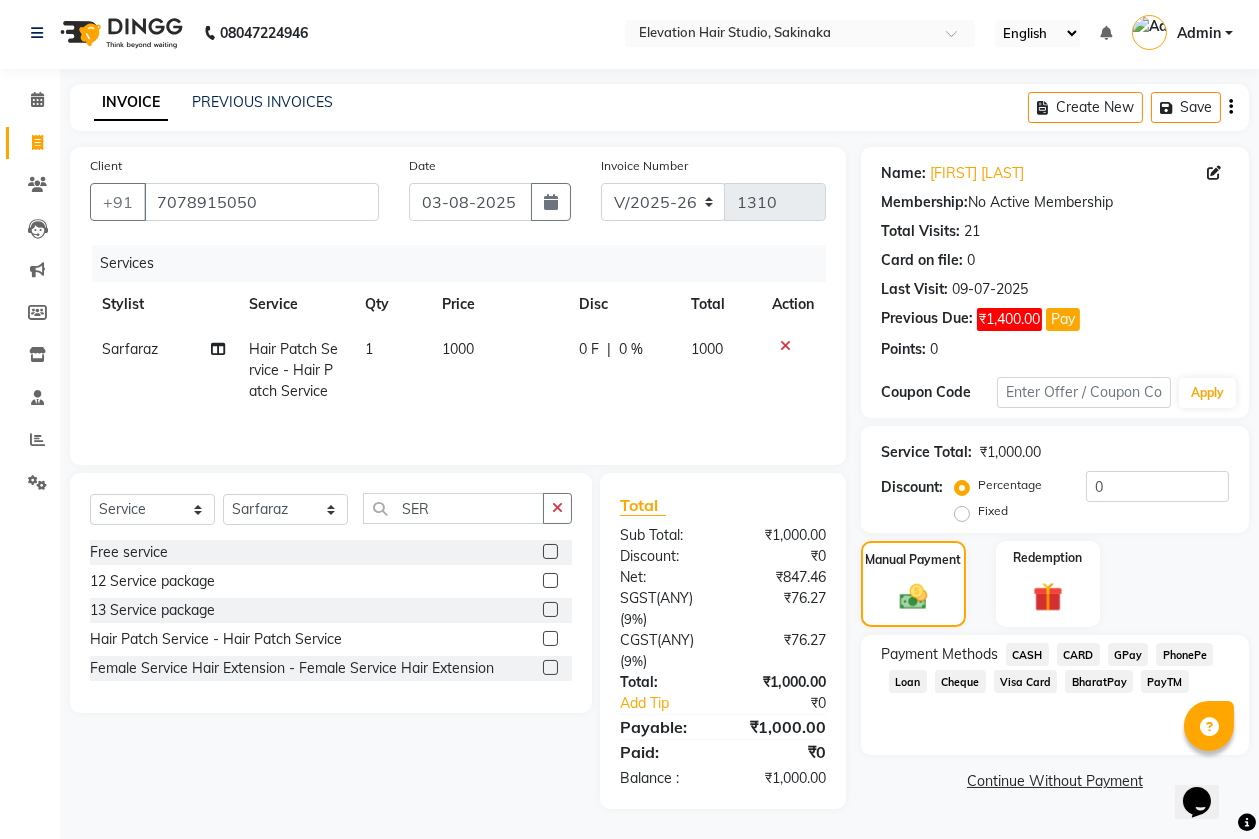 click on "CASH" 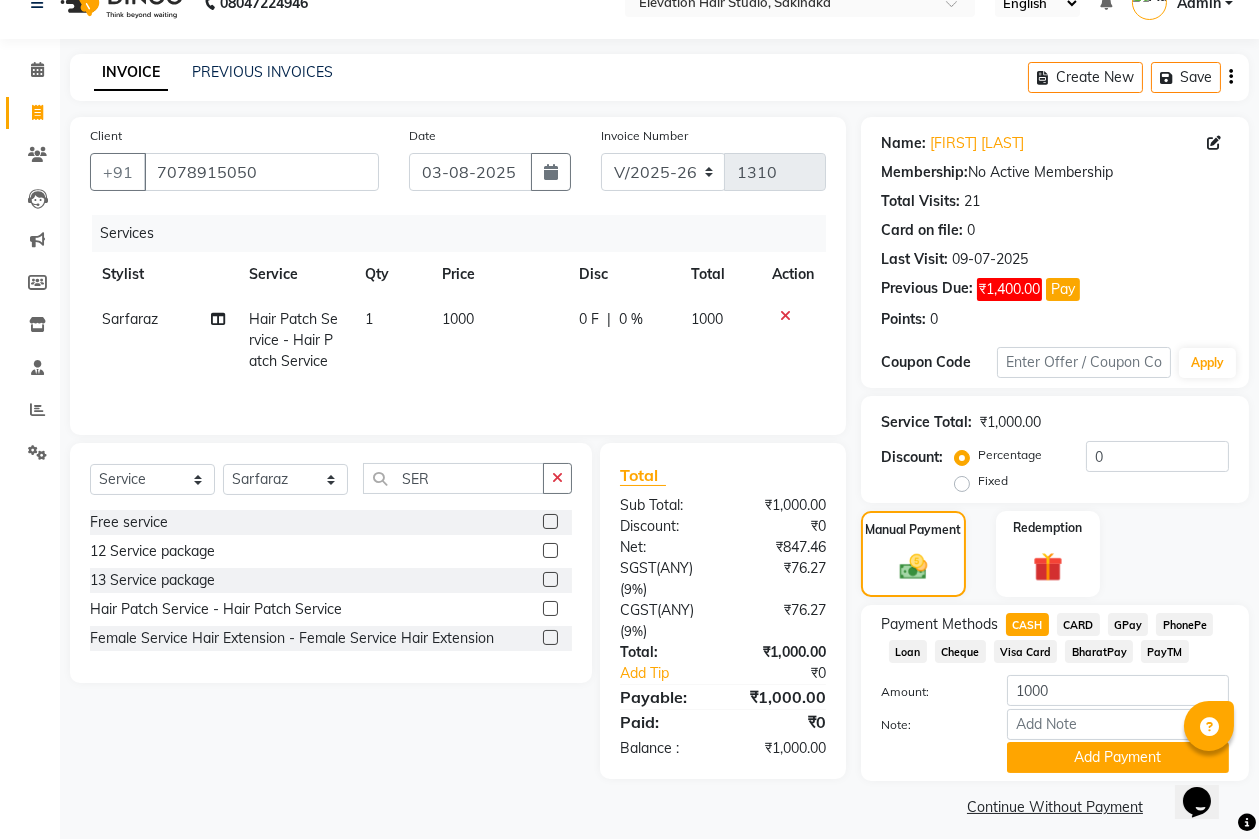 scroll, scrollTop: 46, scrollLeft: 0, axis: vertical 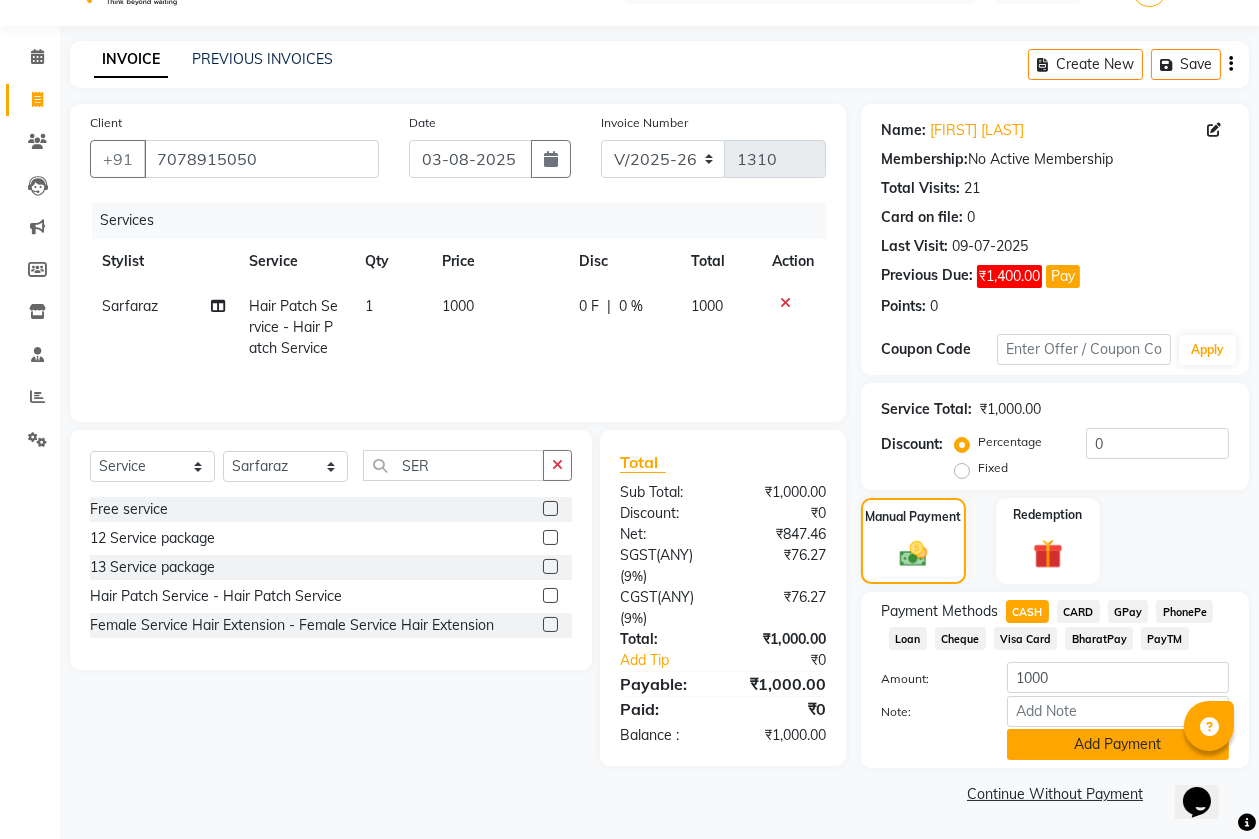click on "Add Payment" 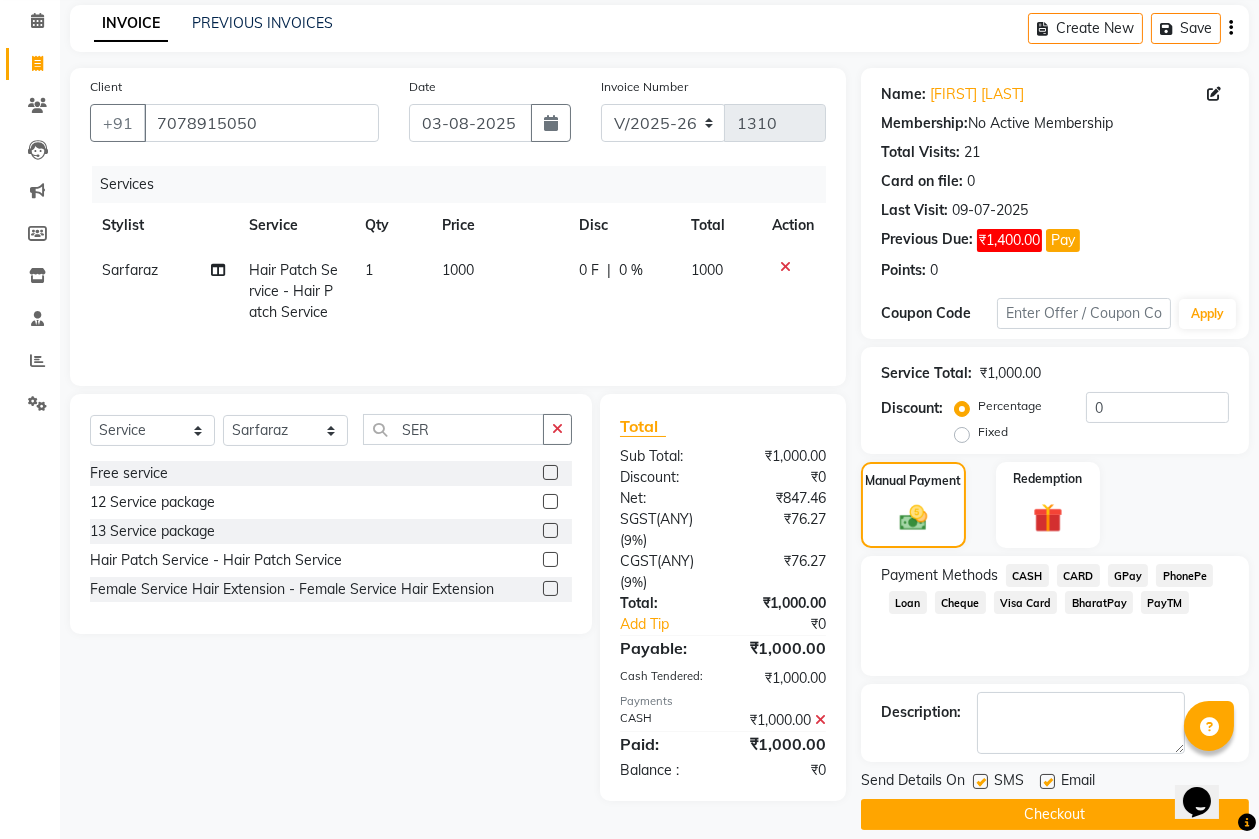 scroll, scrollTop: 102, scrollLeft: 0, axis: vertical 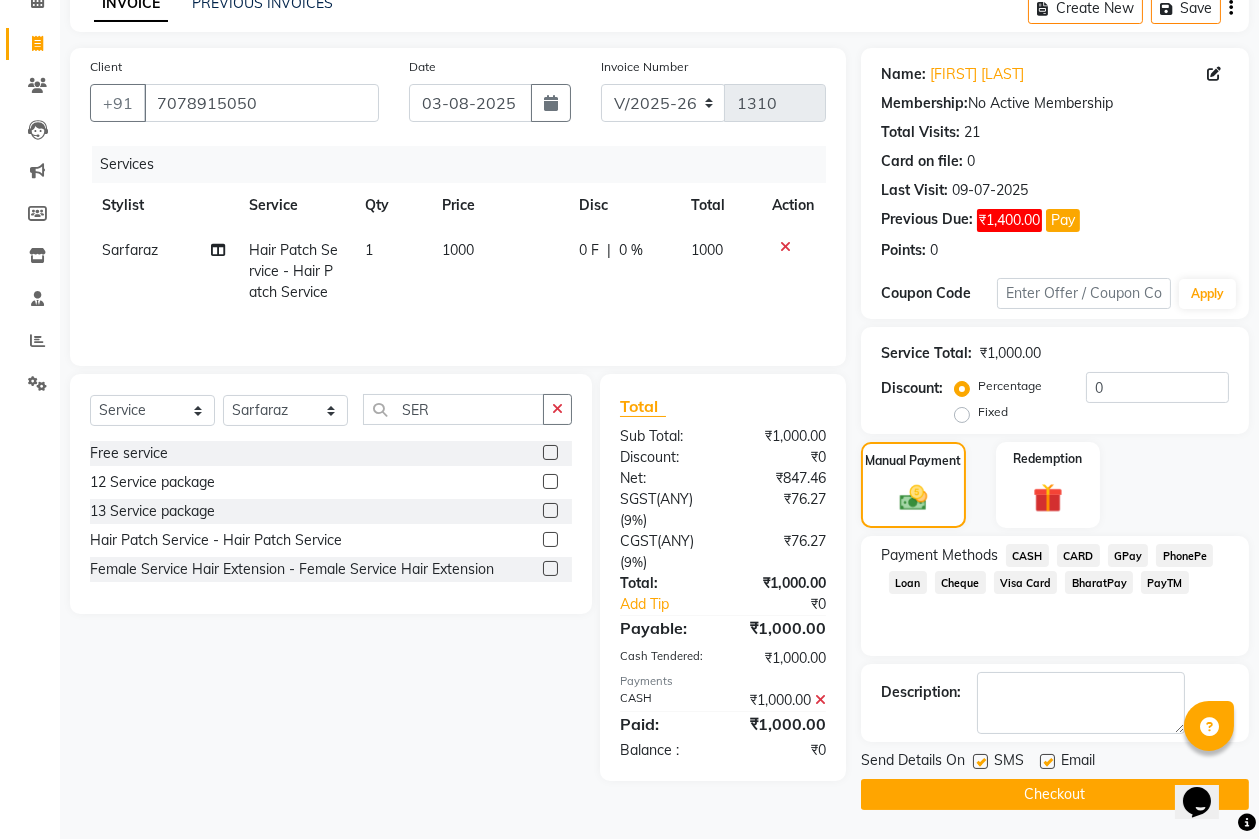 click 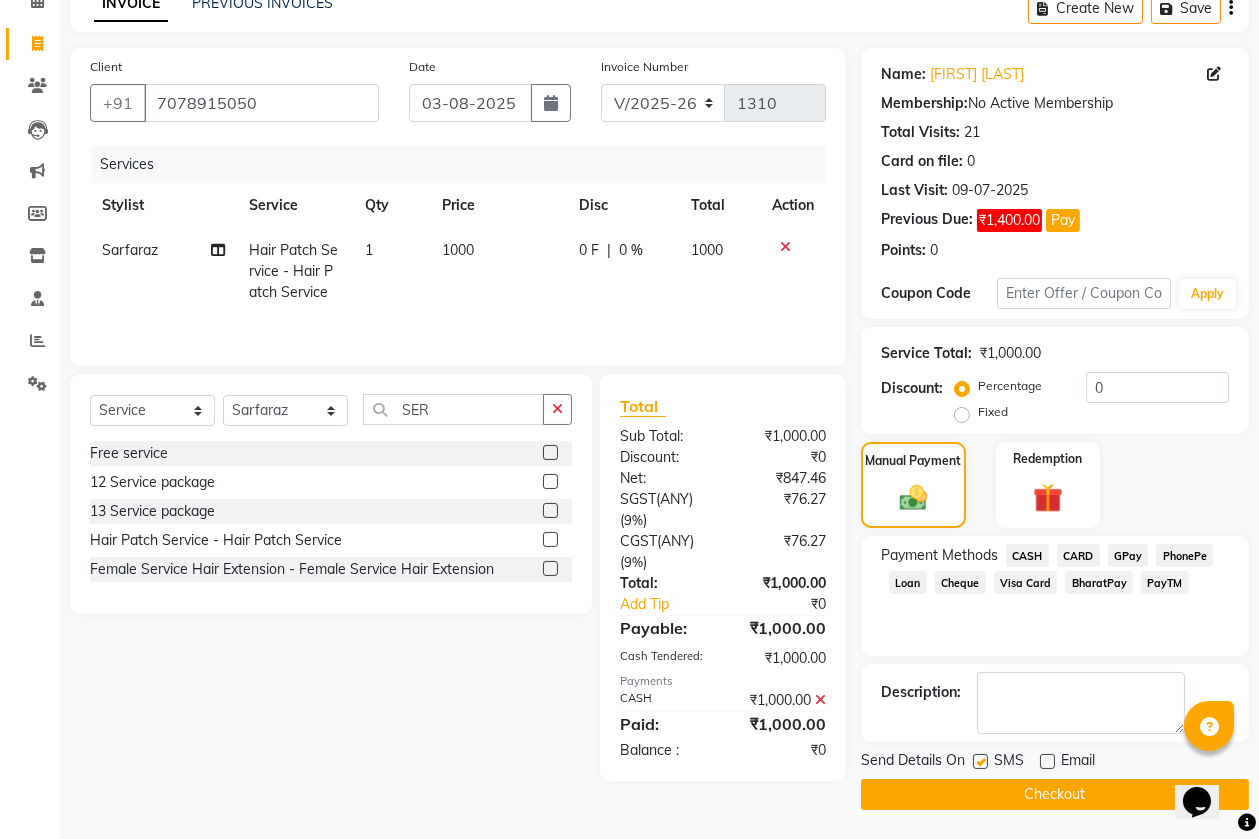 click 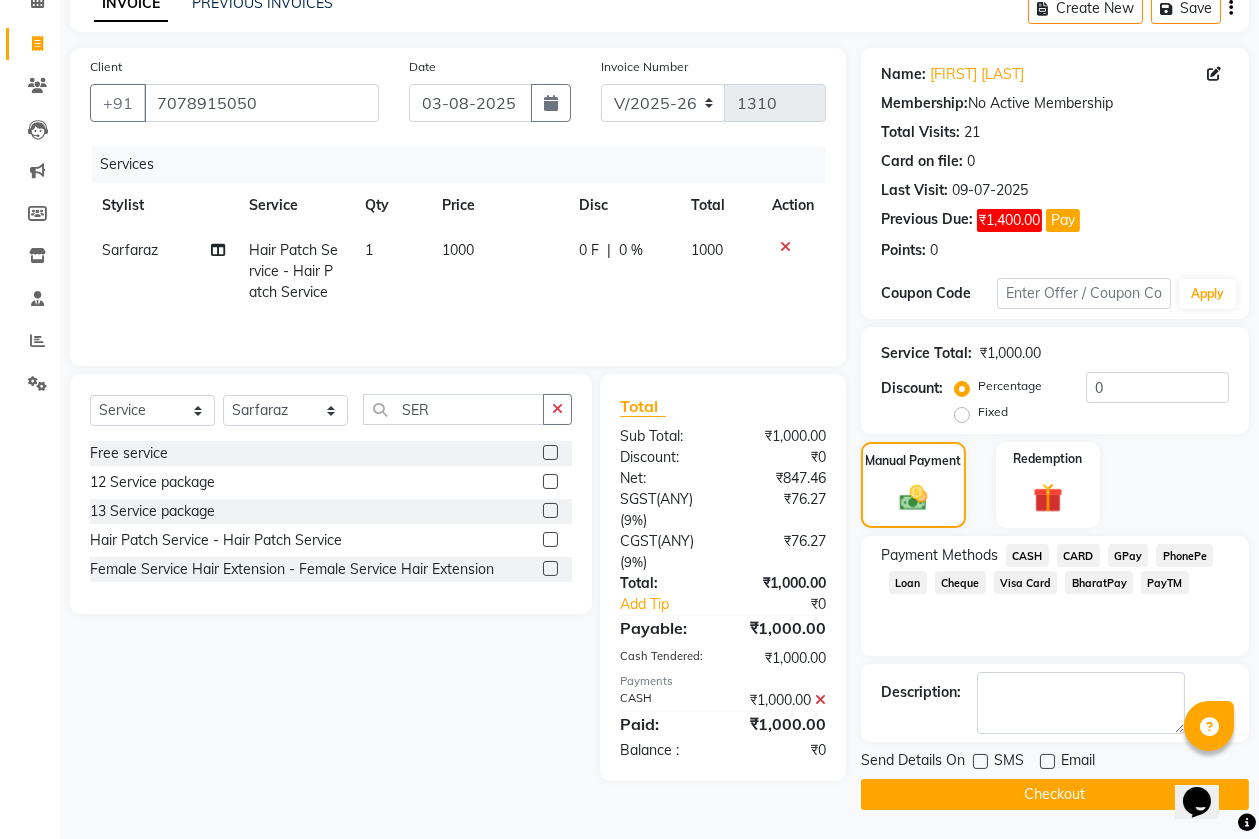 click on "Checkout" 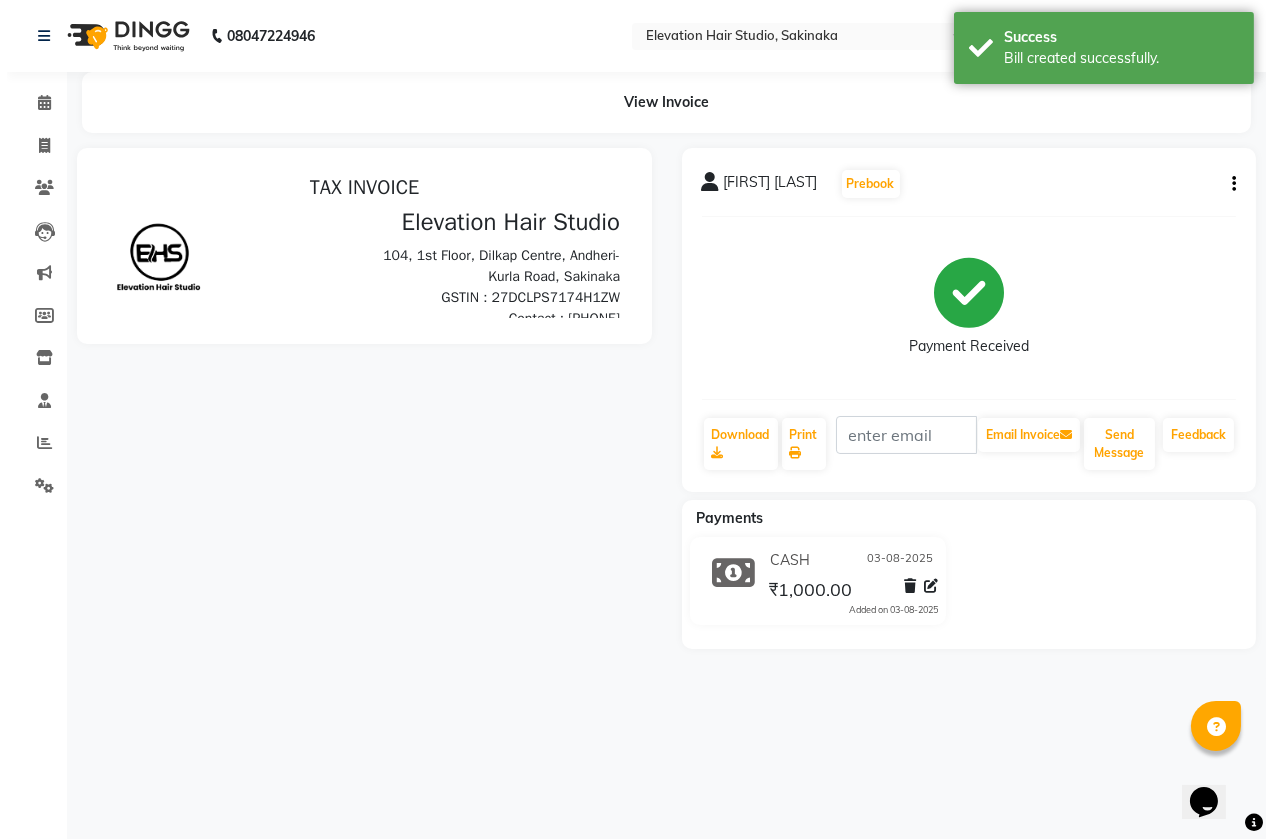 scroll, scrollTop: 0, scrollLeft: 0, axis: both 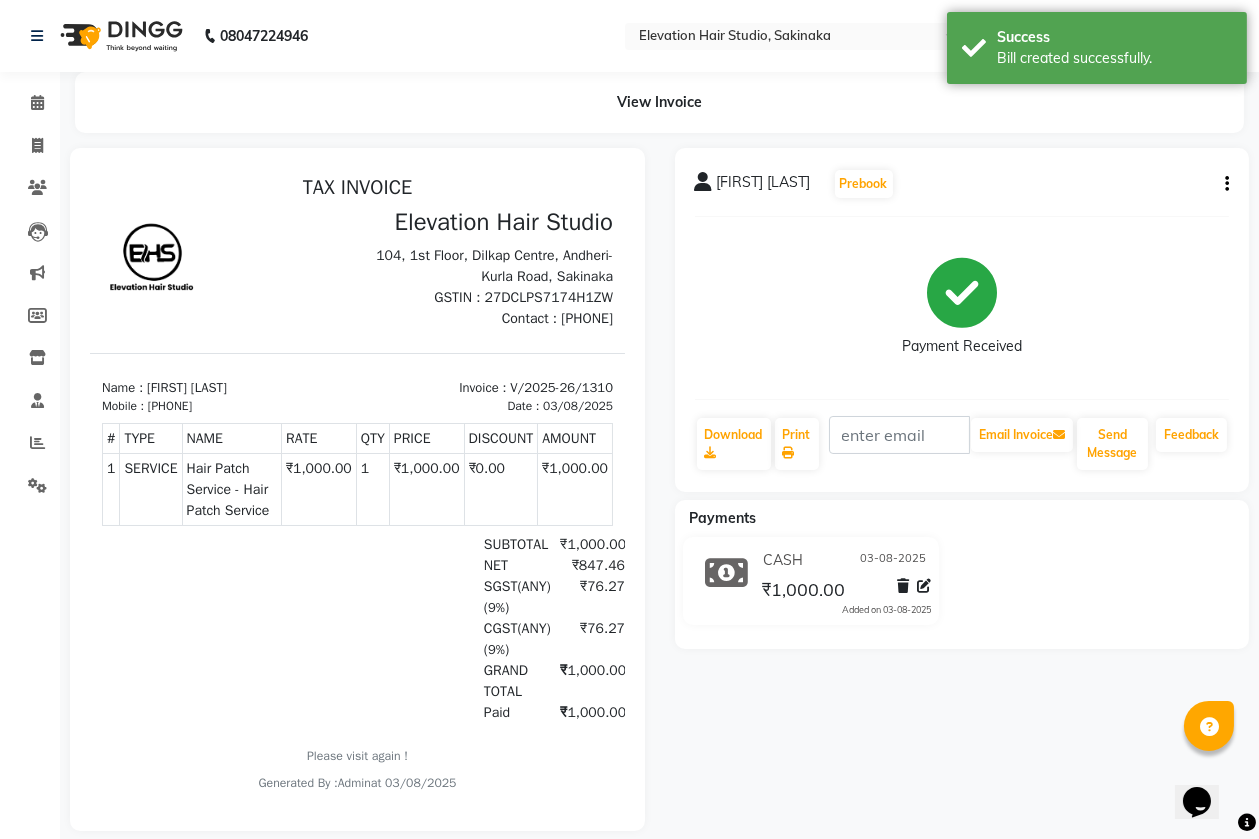 click at bounding box center [357, 489] 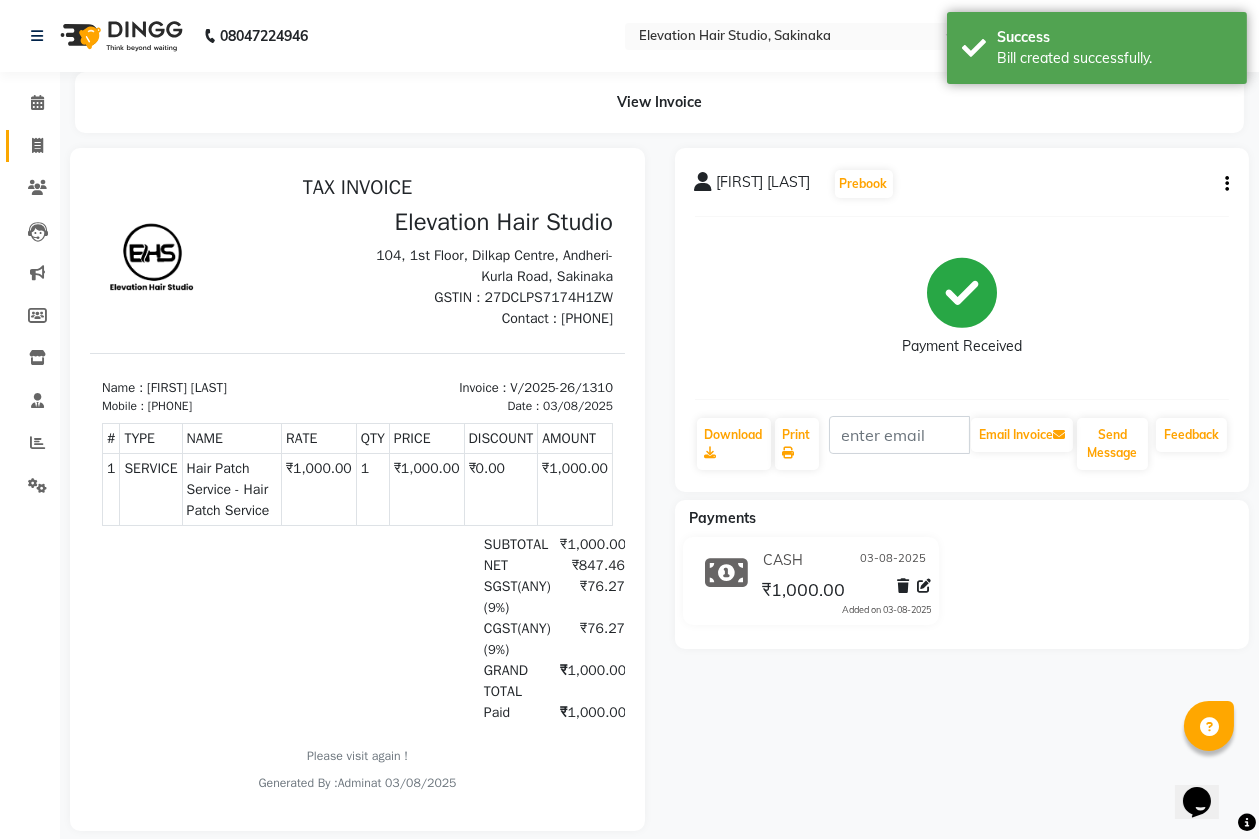 click 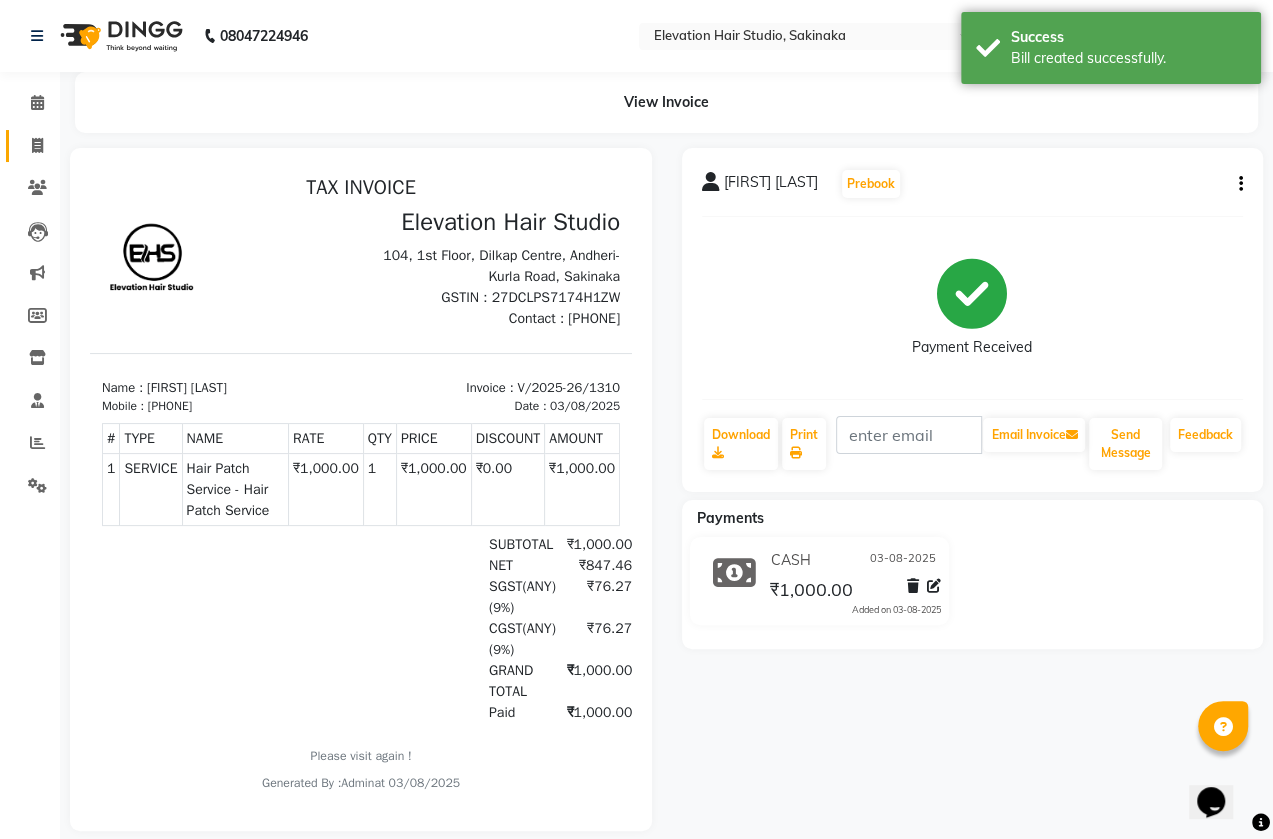 select on "service" 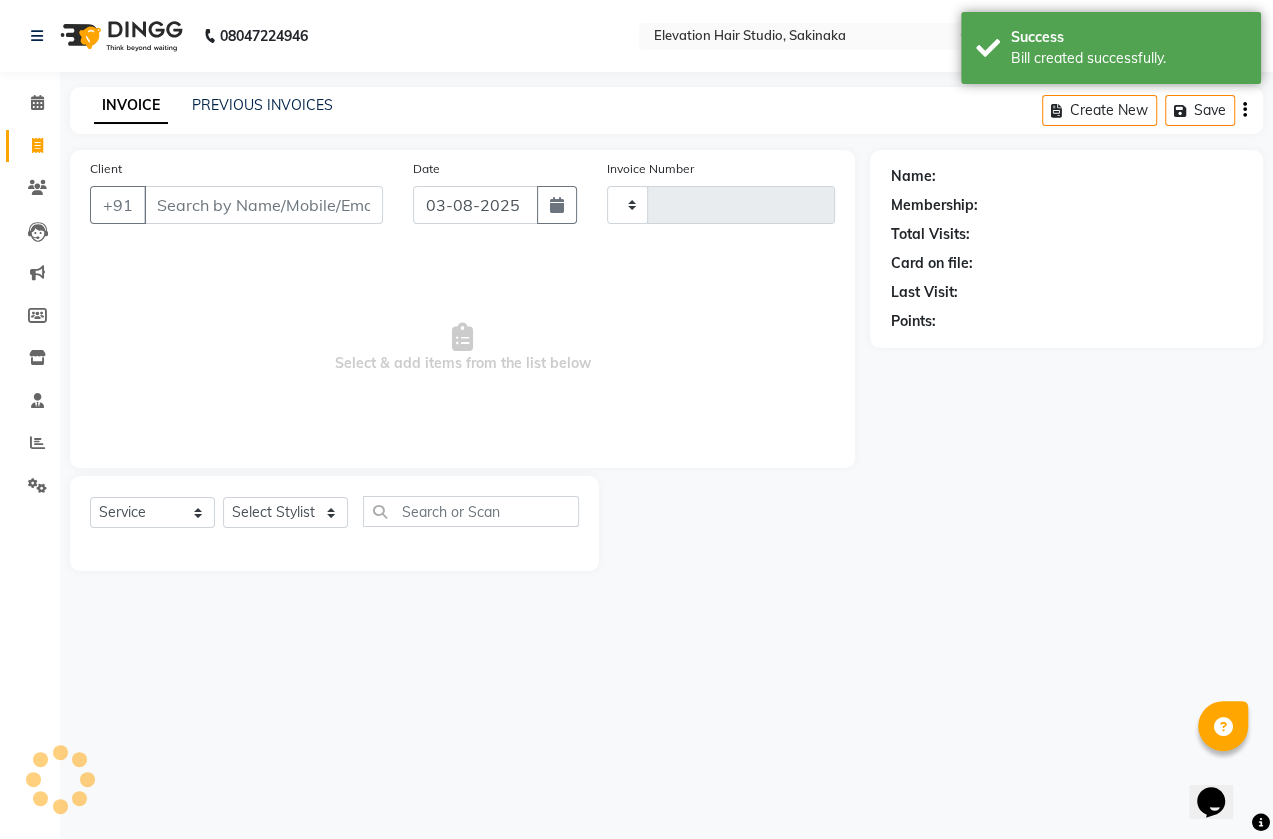 type on "1311" 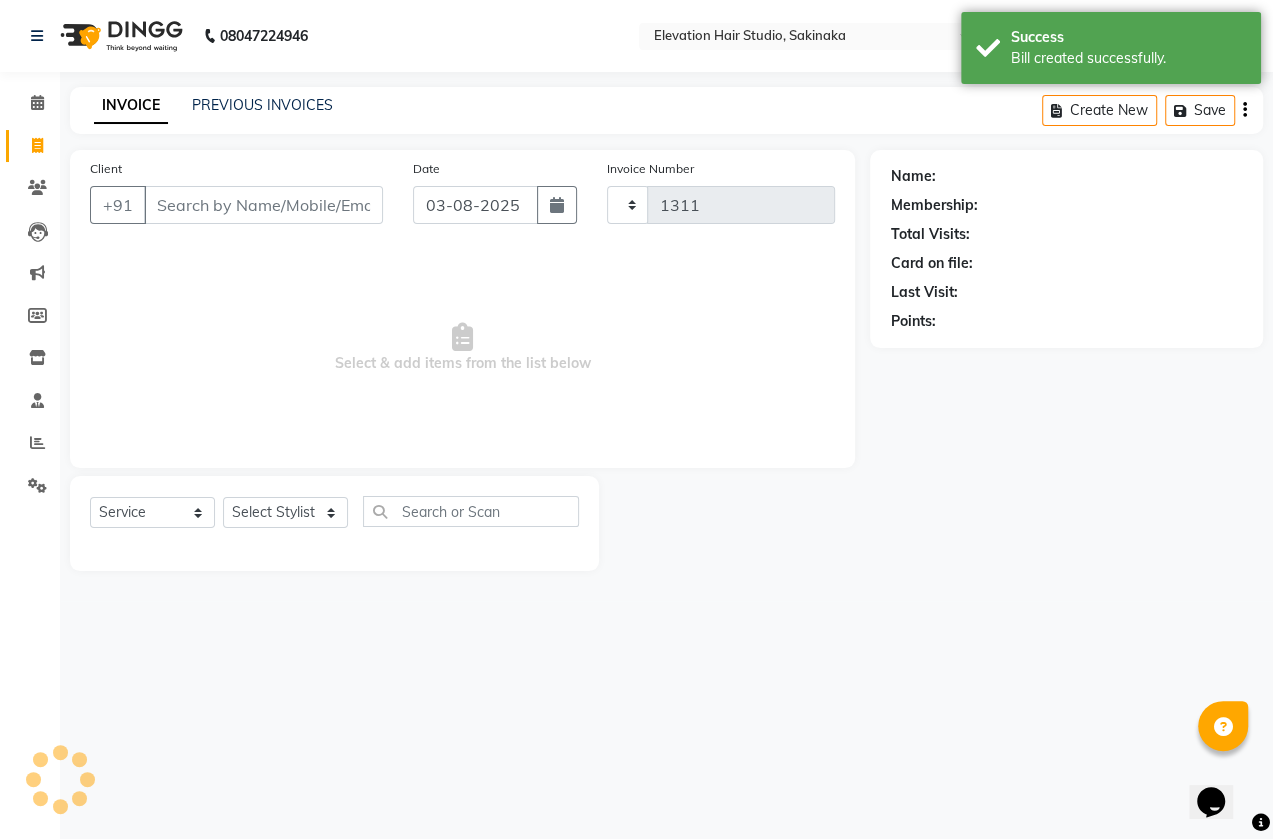 select on "4949" 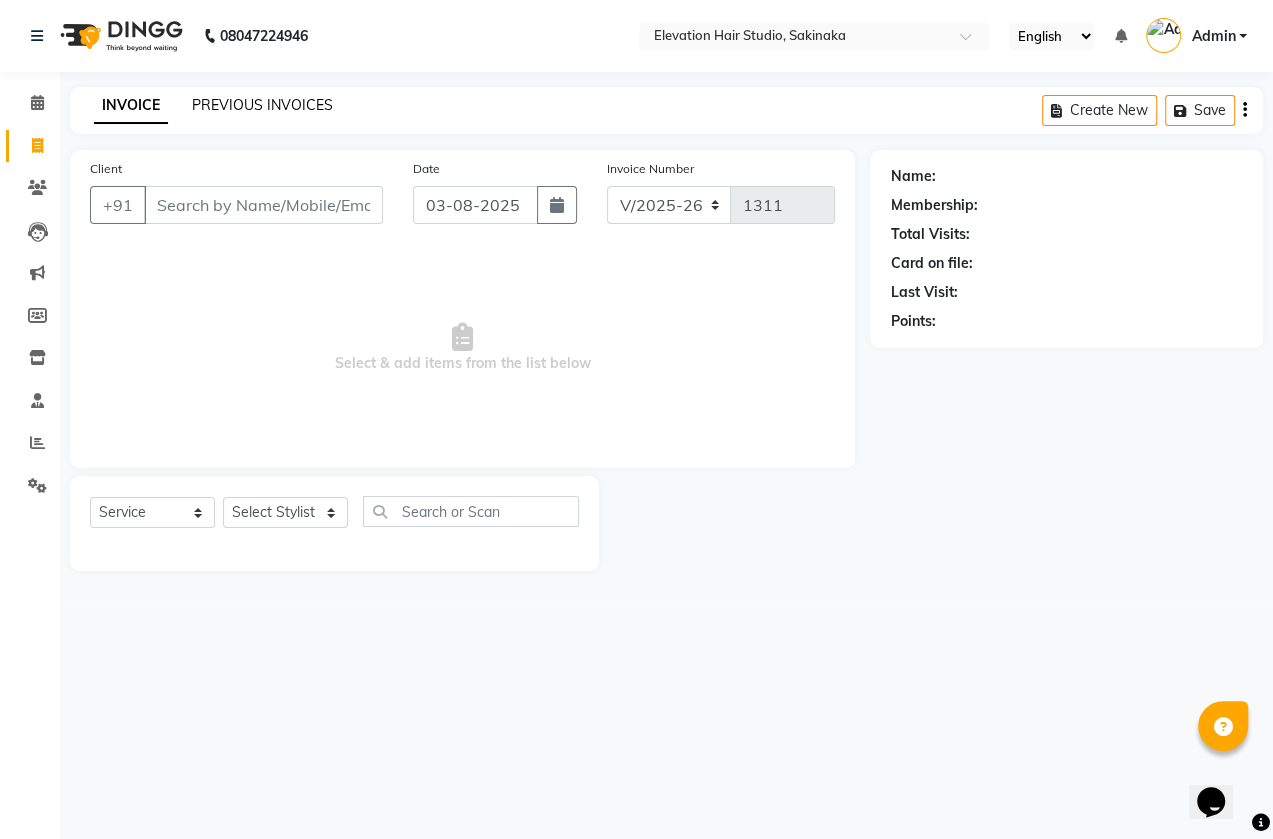 click on "PREVIOUS INVOICES" 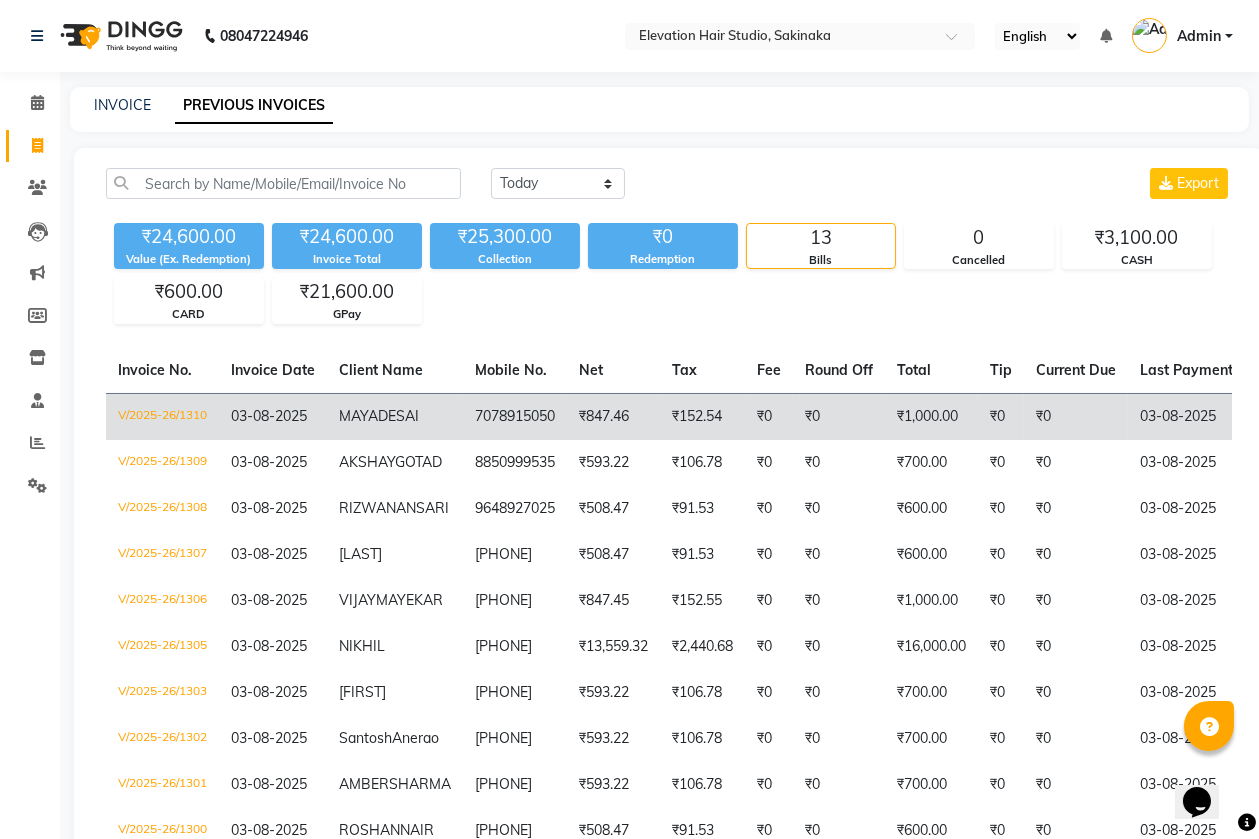 click on "7078915050" 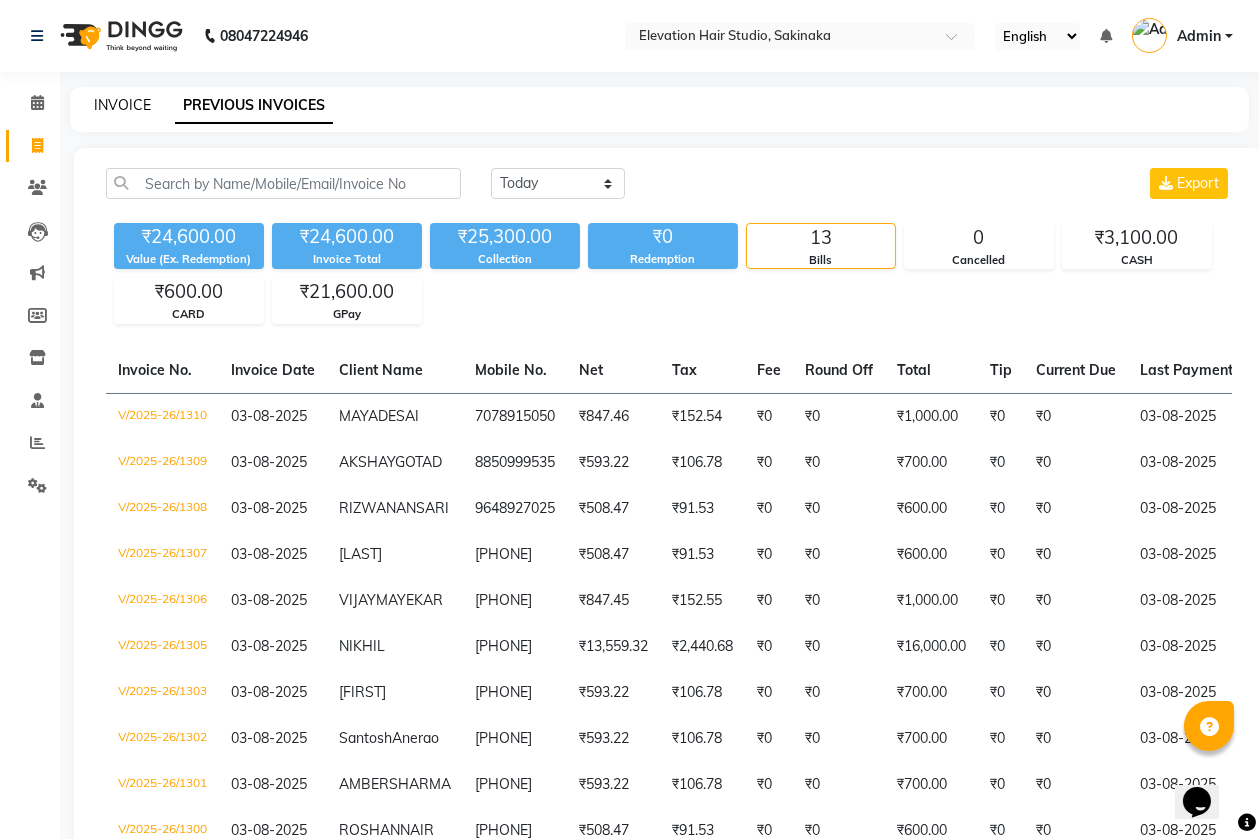 click on "INVOICE" 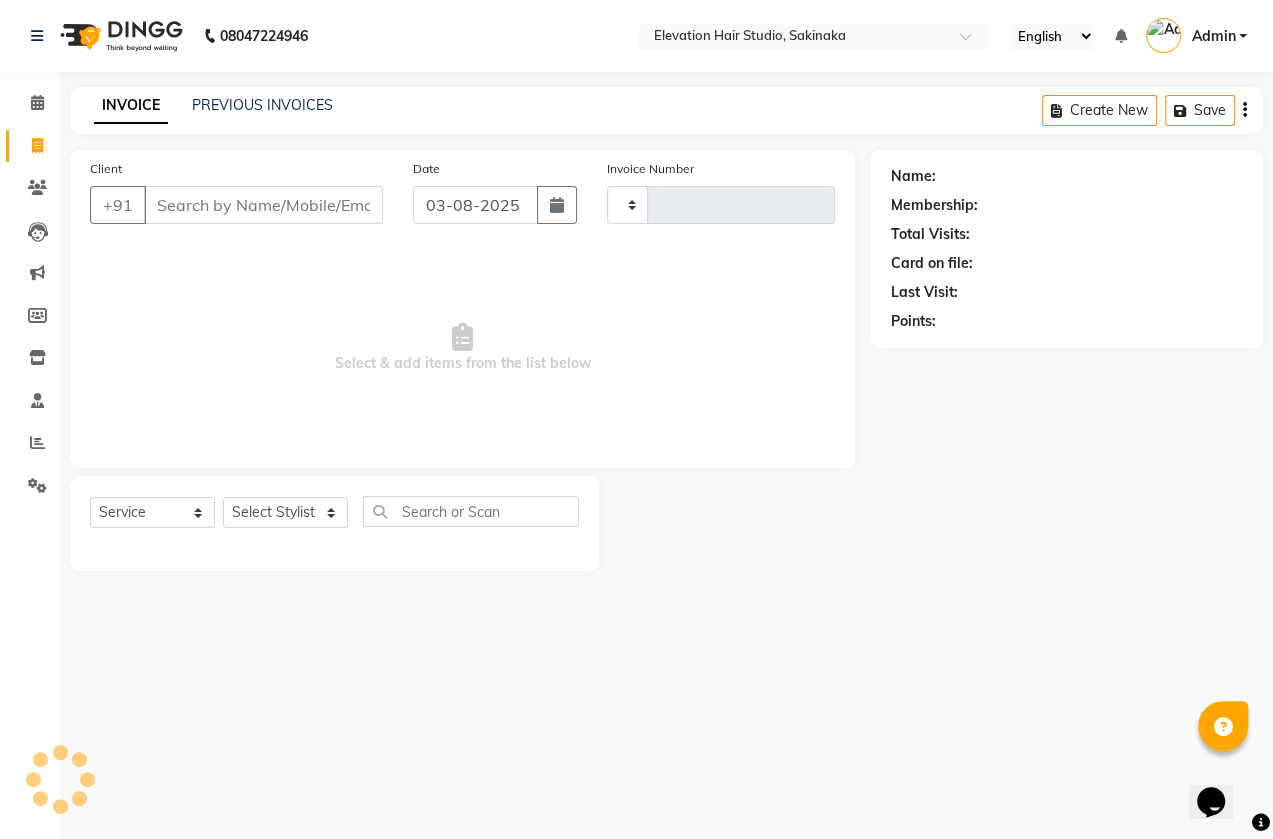 type on "1311" 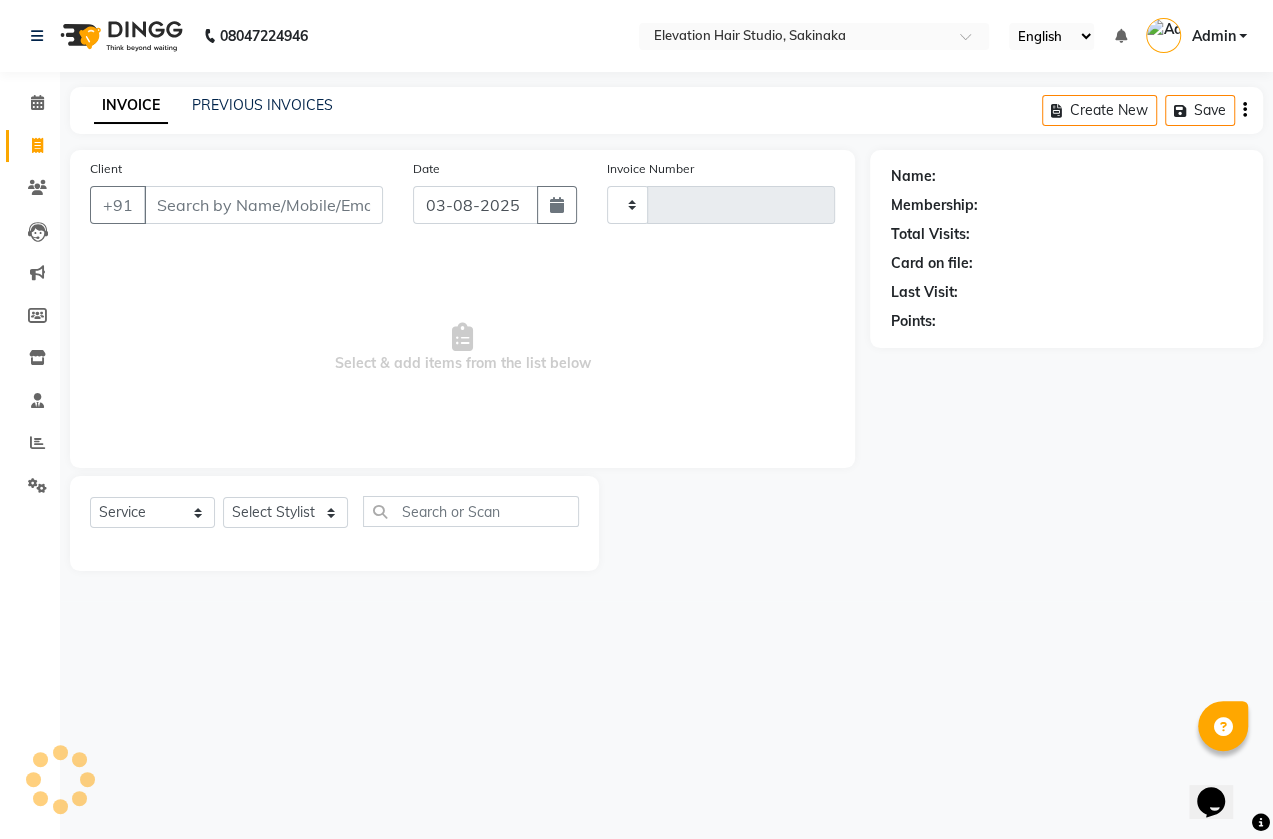 select on "4949" 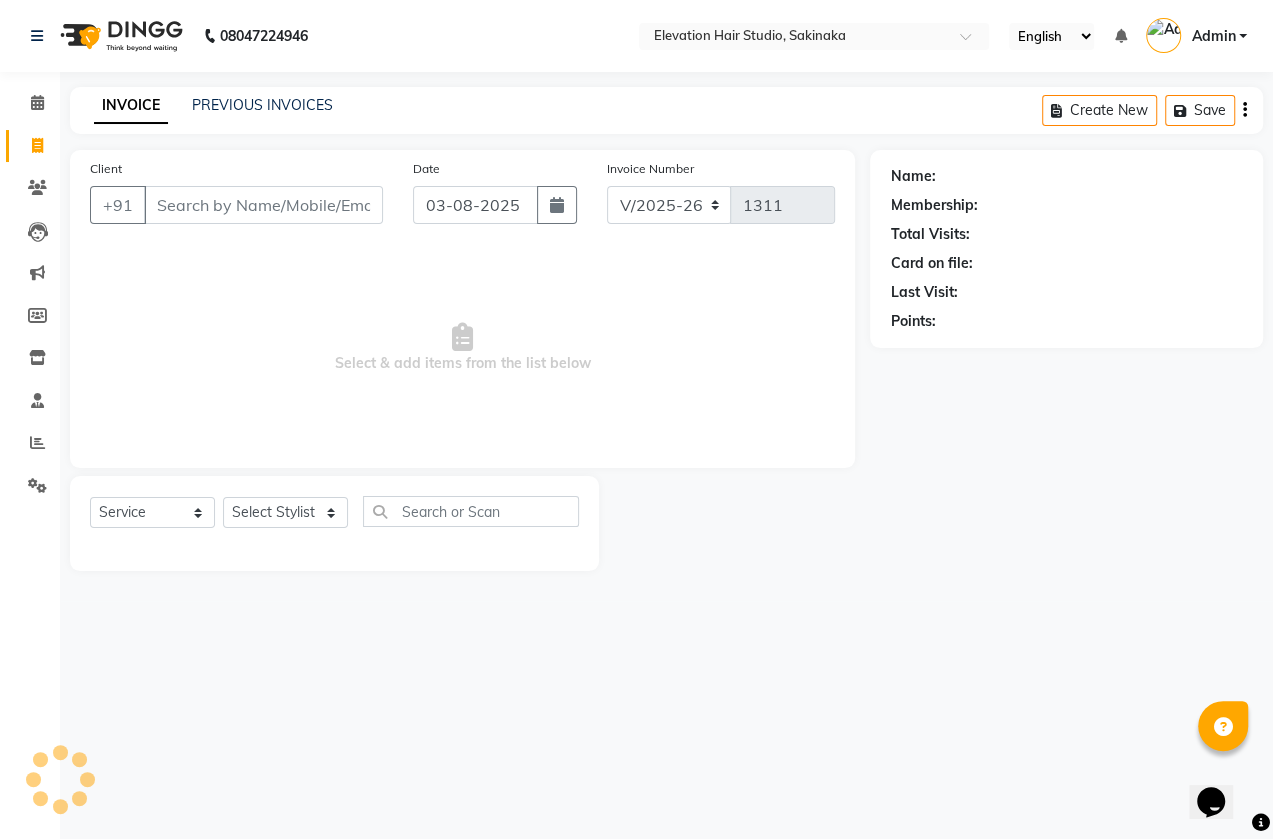 click on "Client" at bounding box center (263, 205) 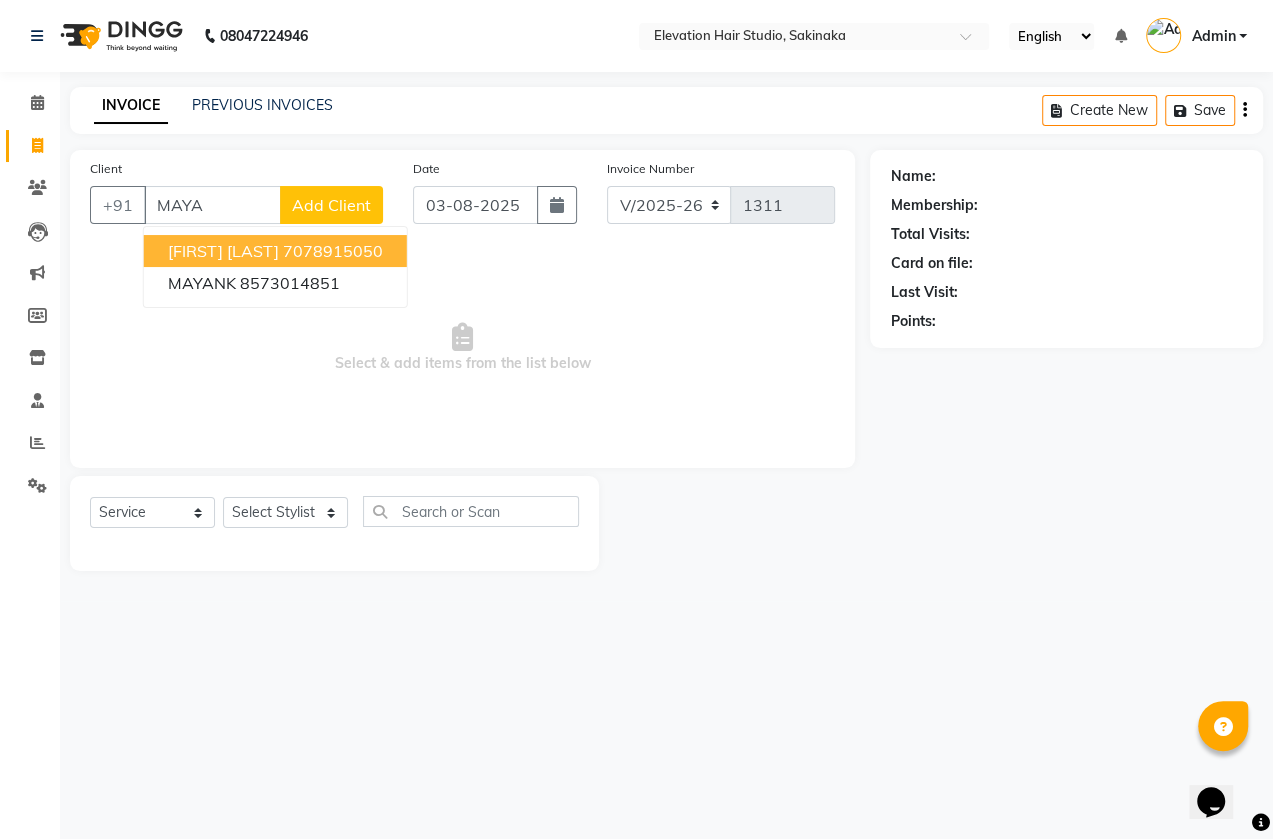click on "MAYA DESAI  7078915050" at bounding box center [275, 251] 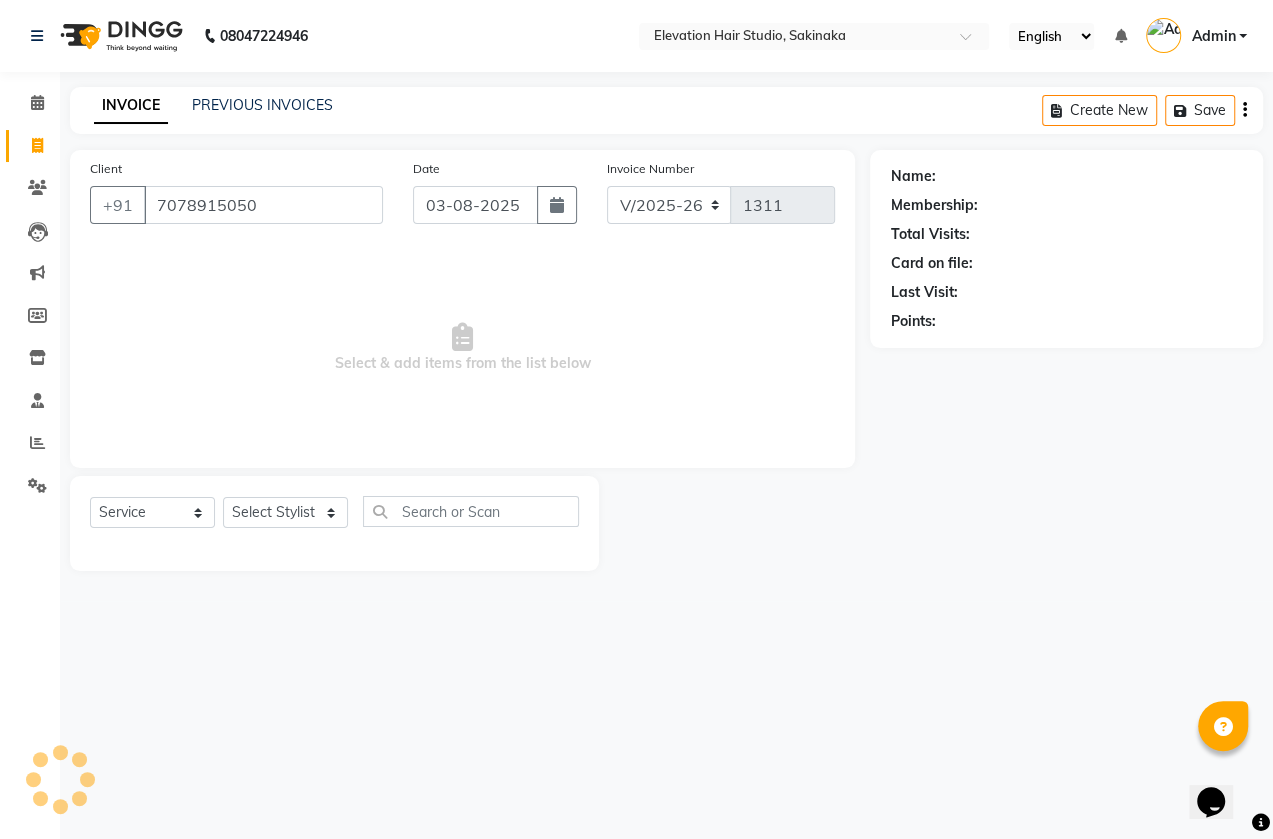 type on "7078915050" 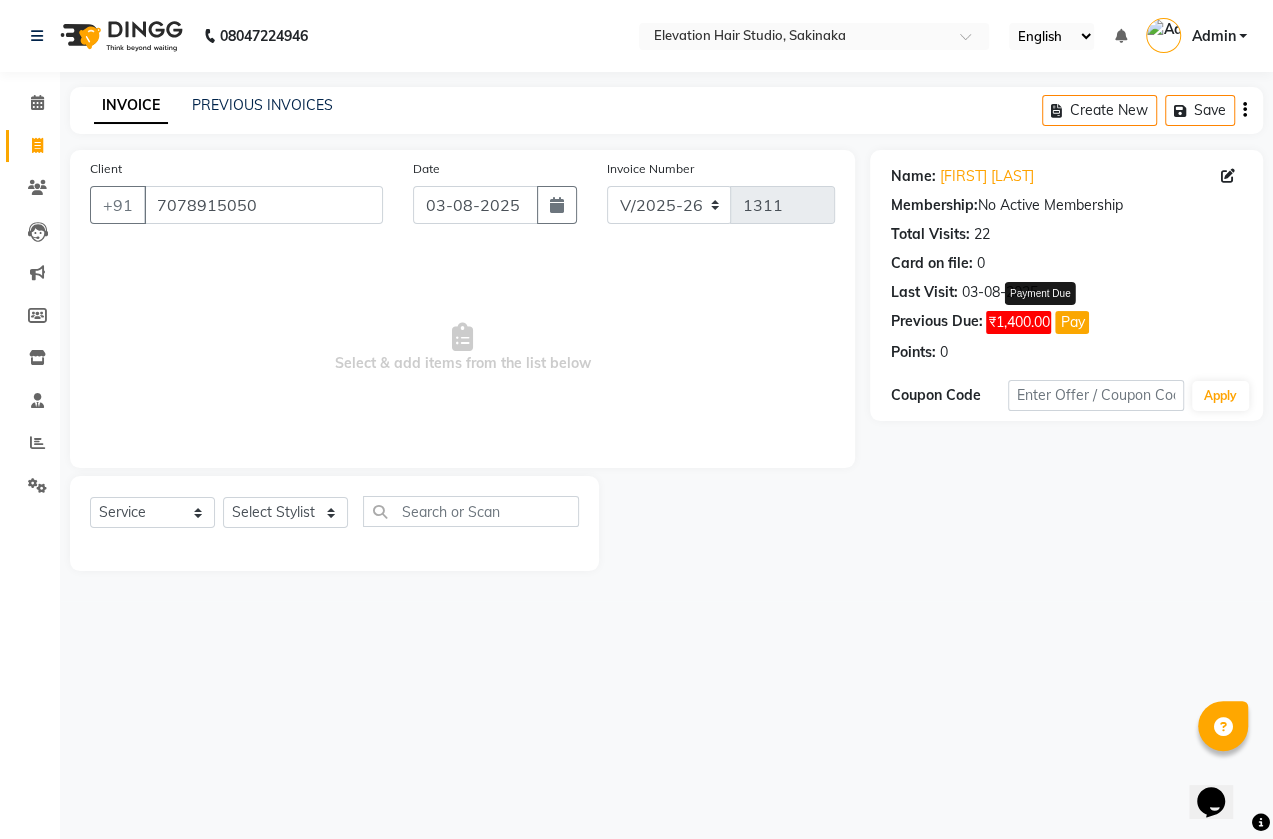 click on "Pay" 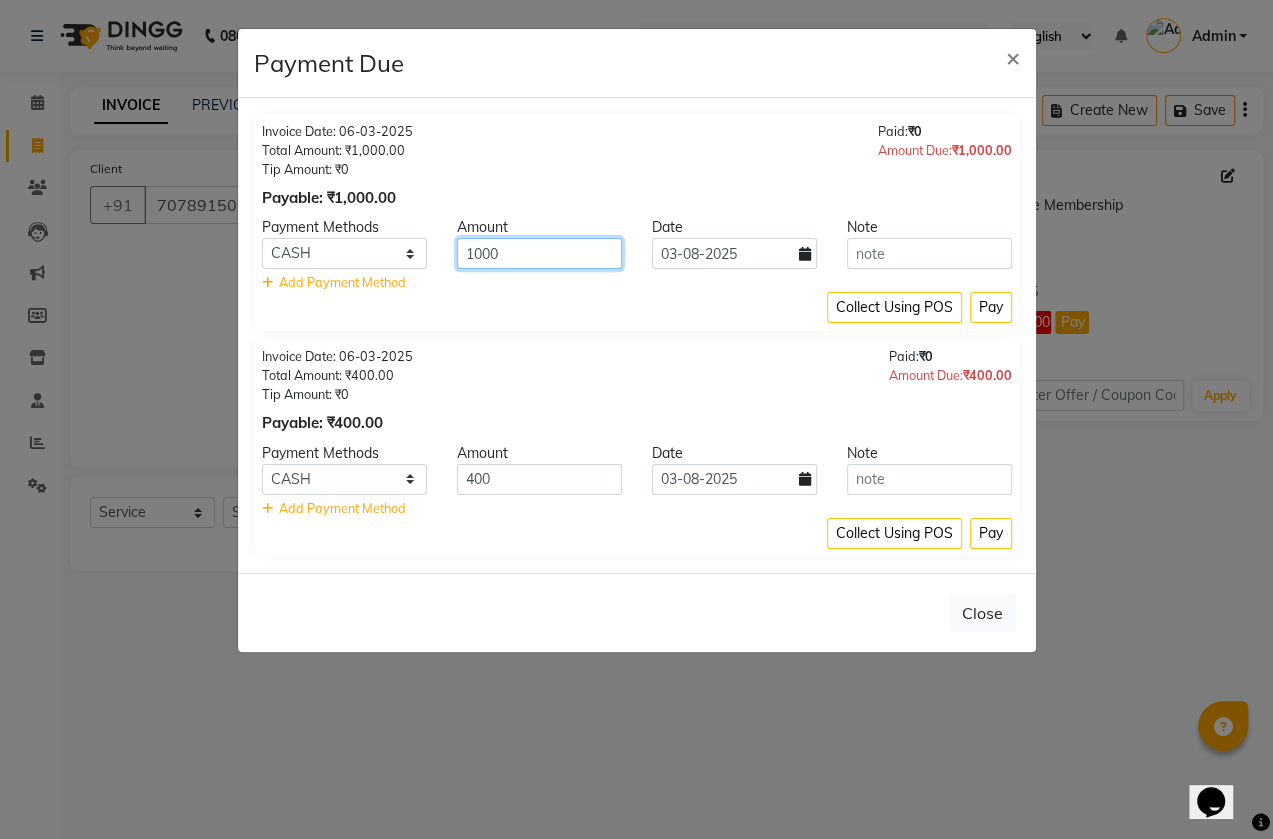 click on "1000" 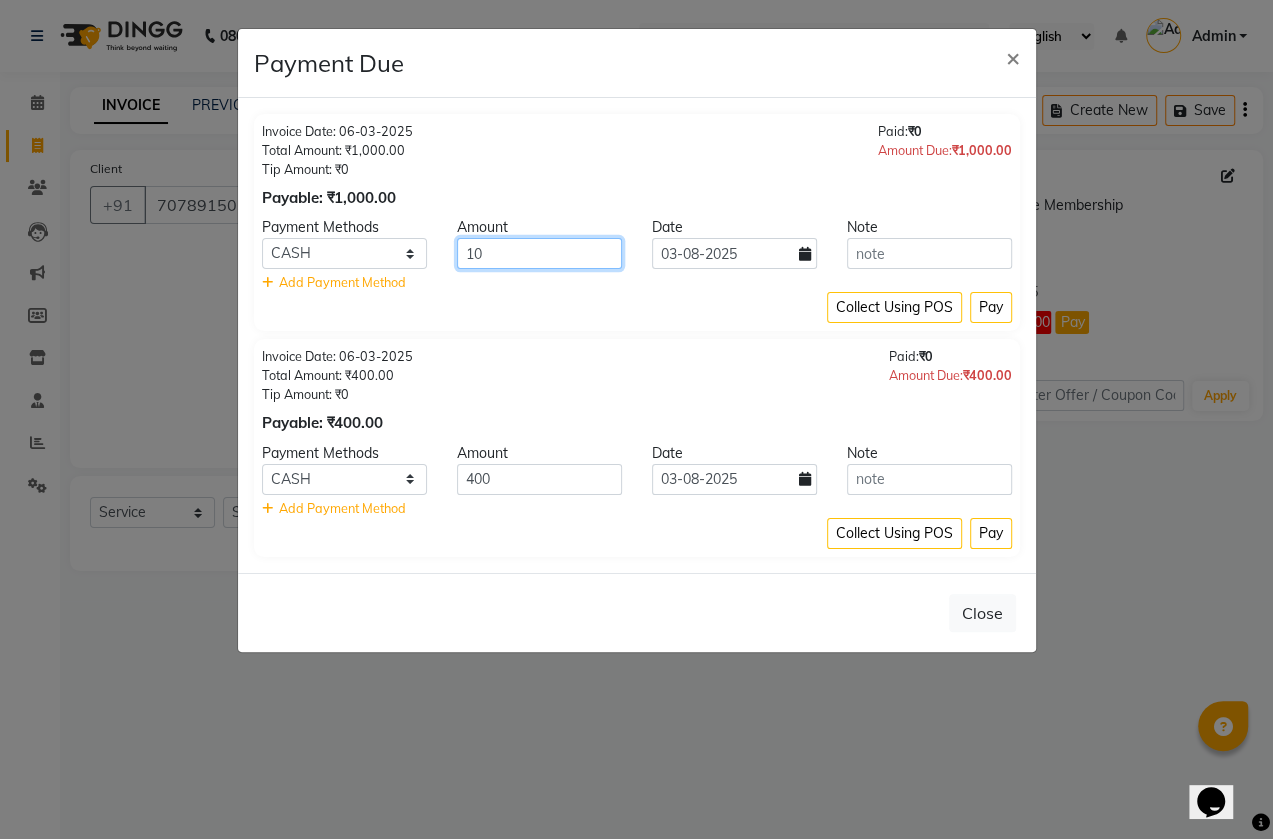 type on "1" 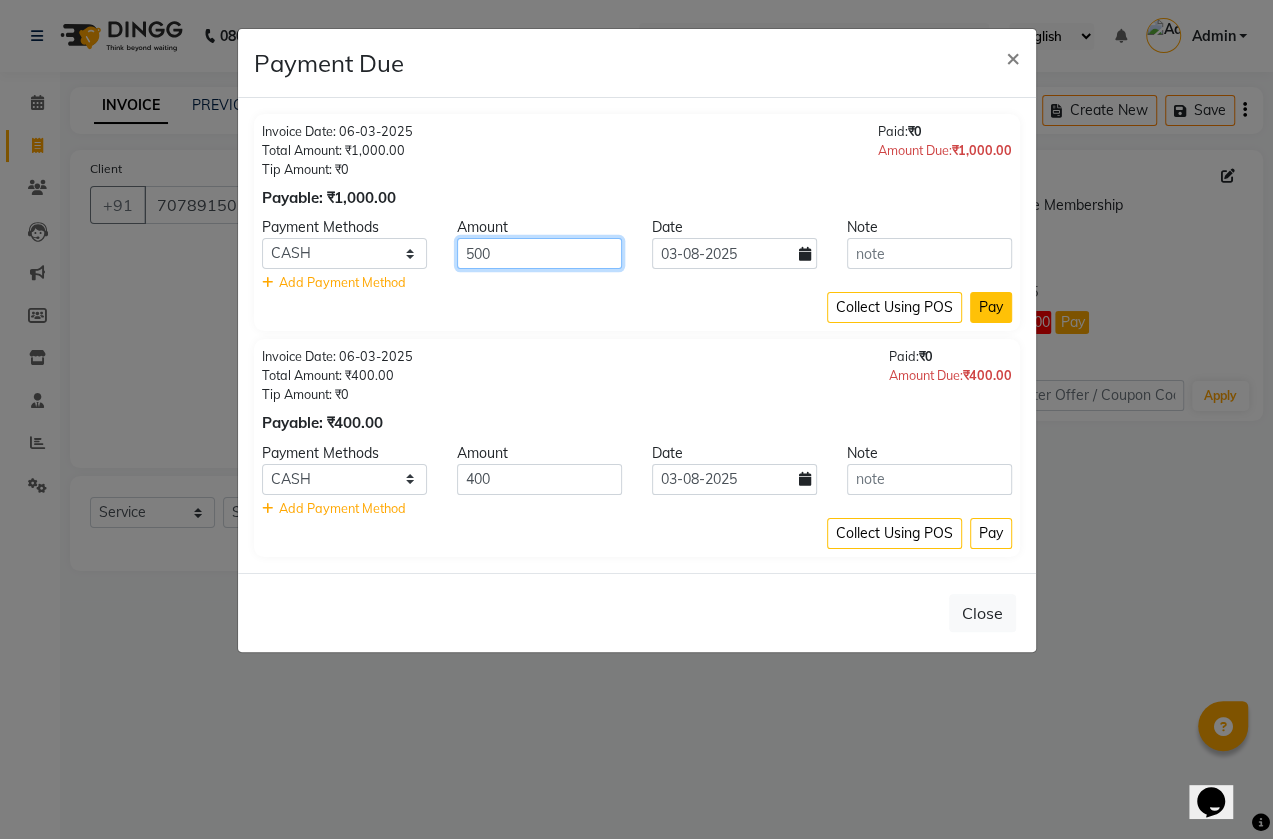 type on "500" 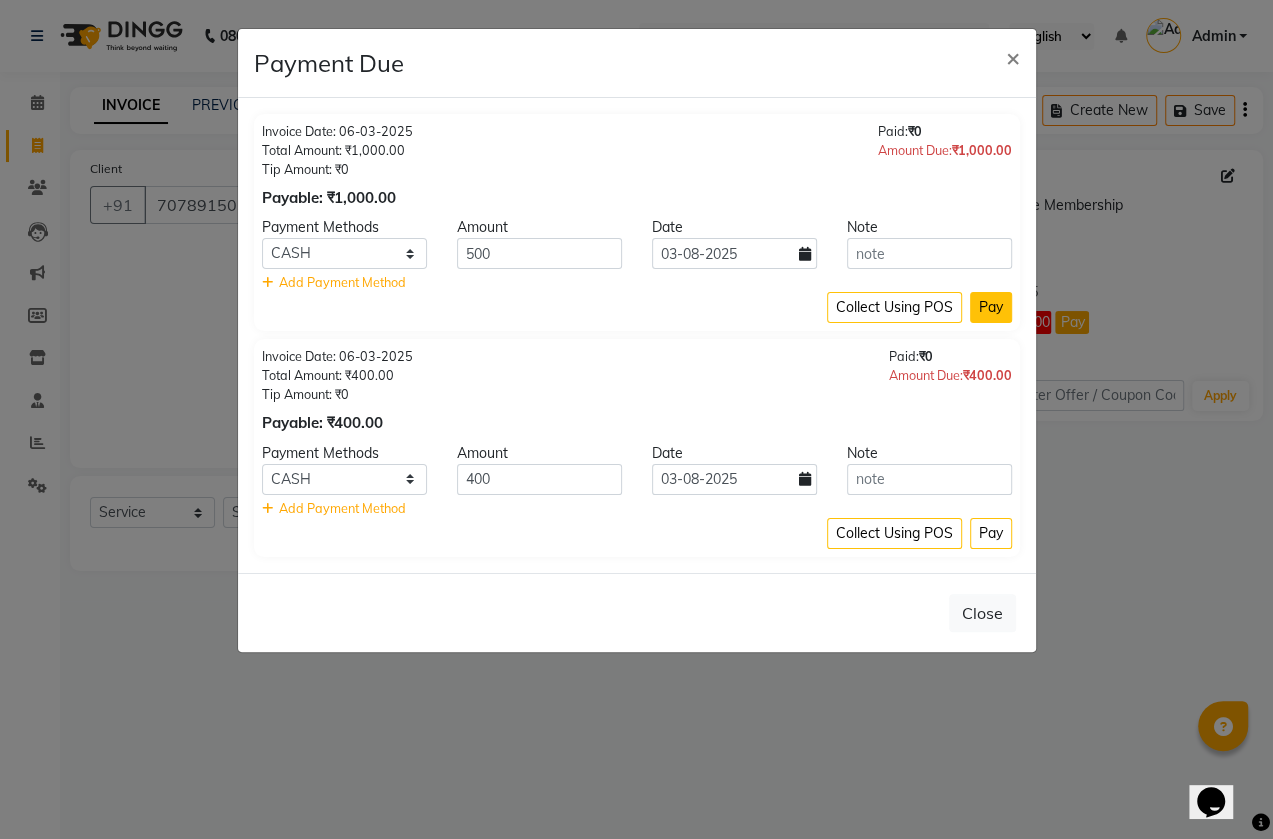 click on "Pay" 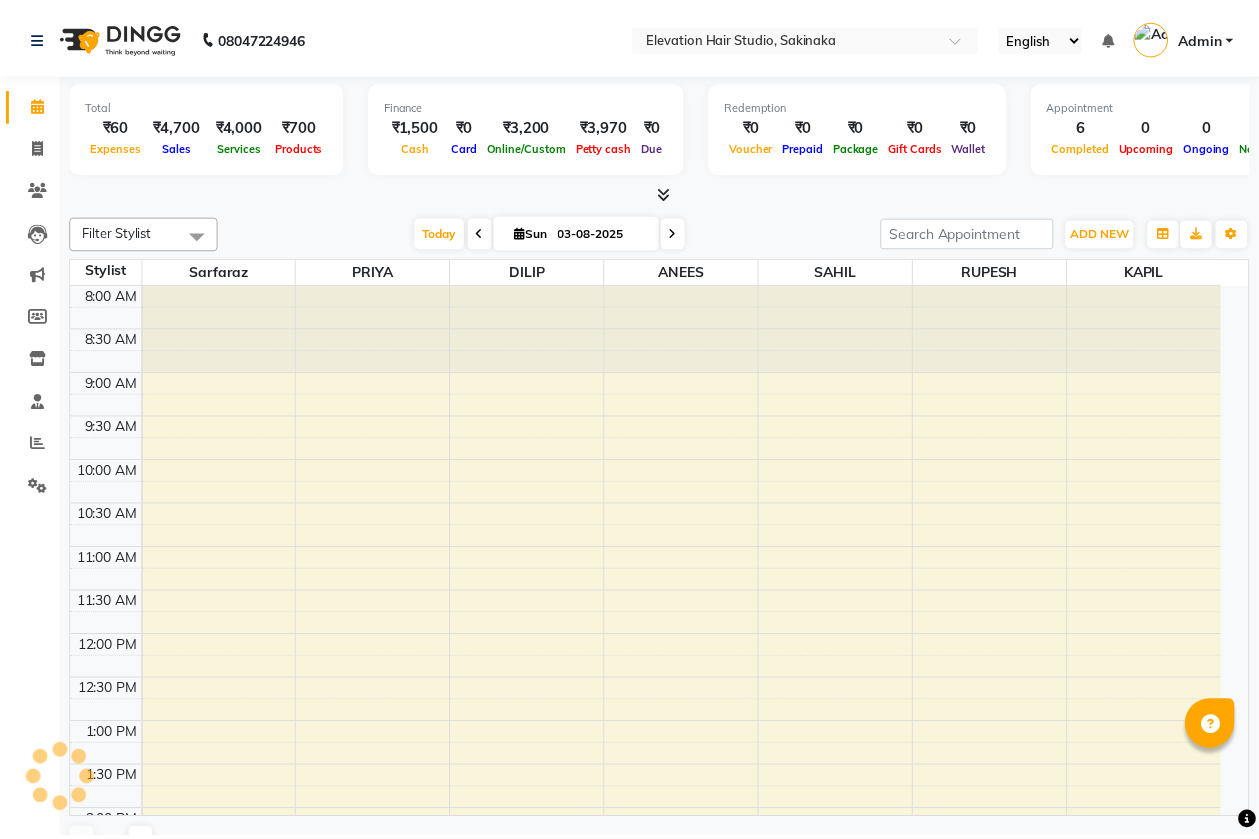 scroll, scrollTop: 0, scrollLeft: 0, axis: both 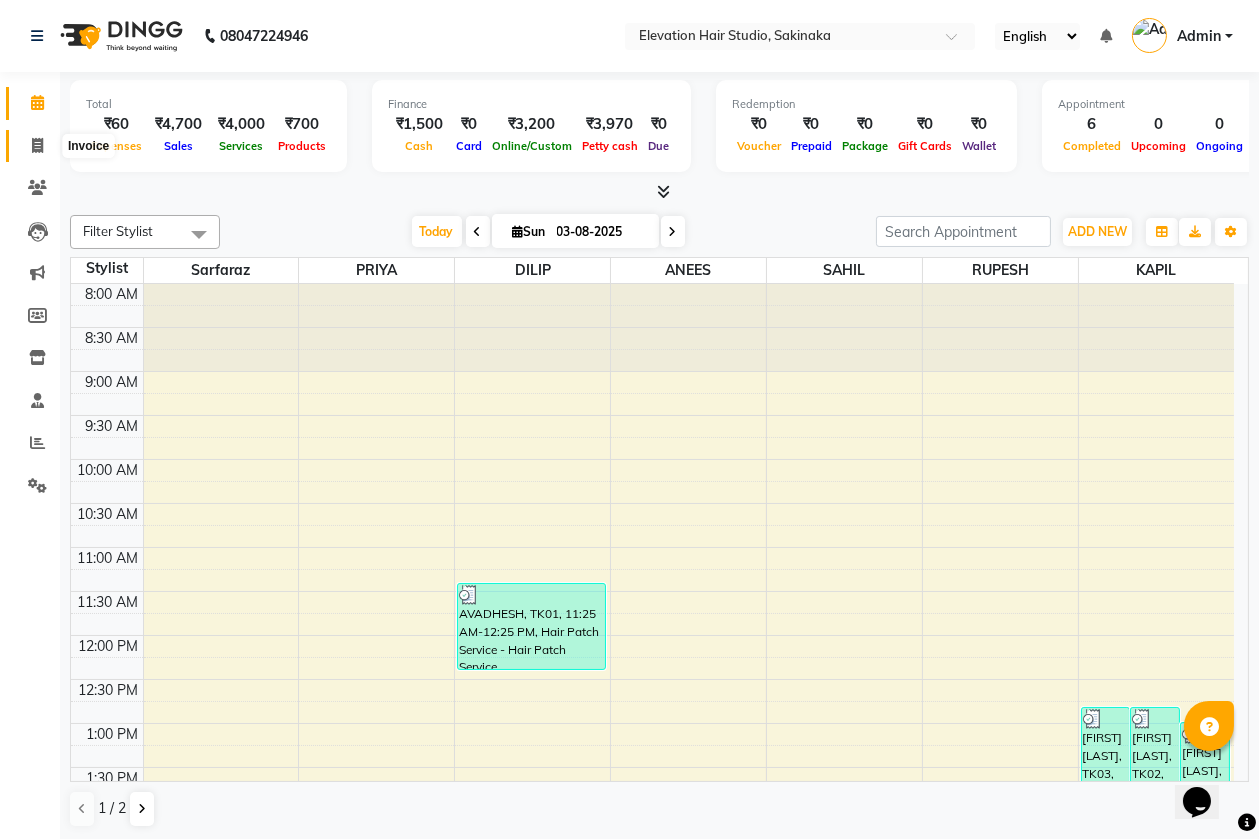 click 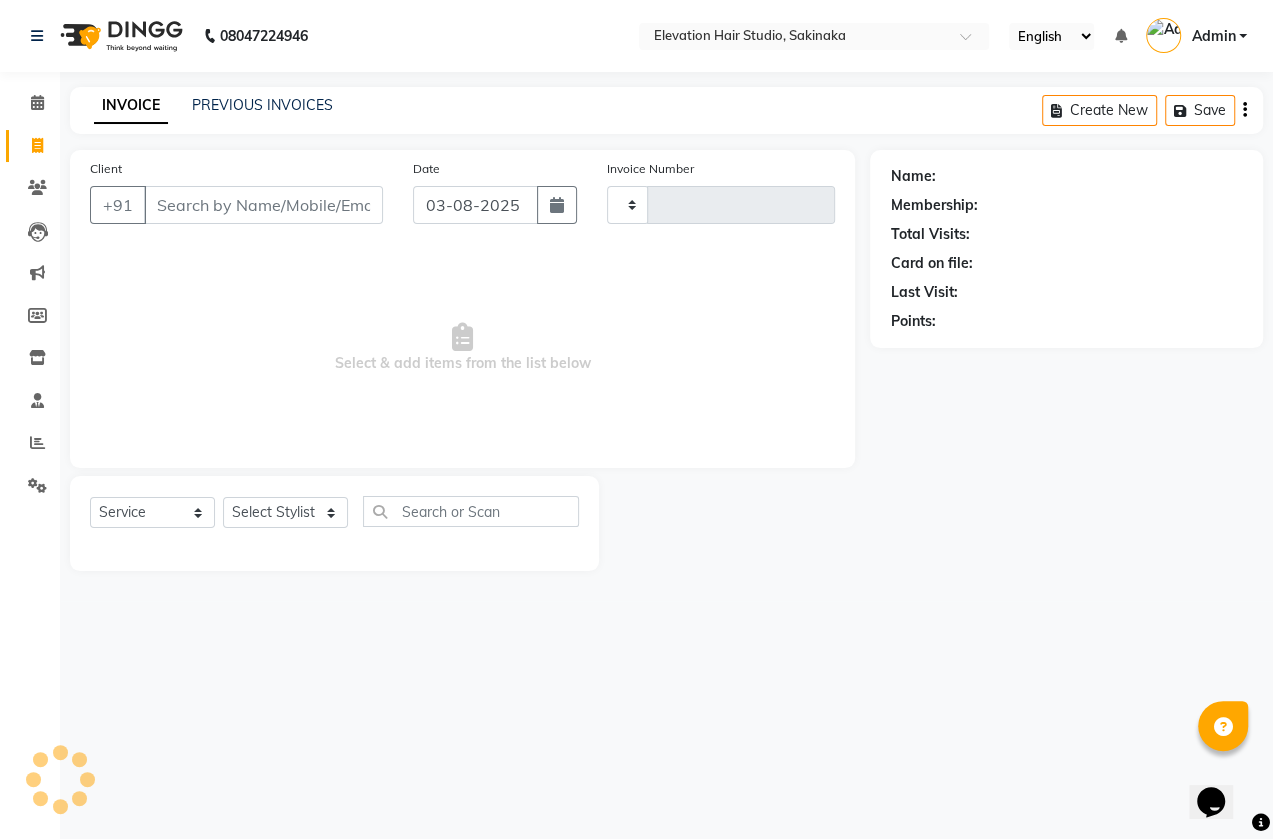 type on "1305" 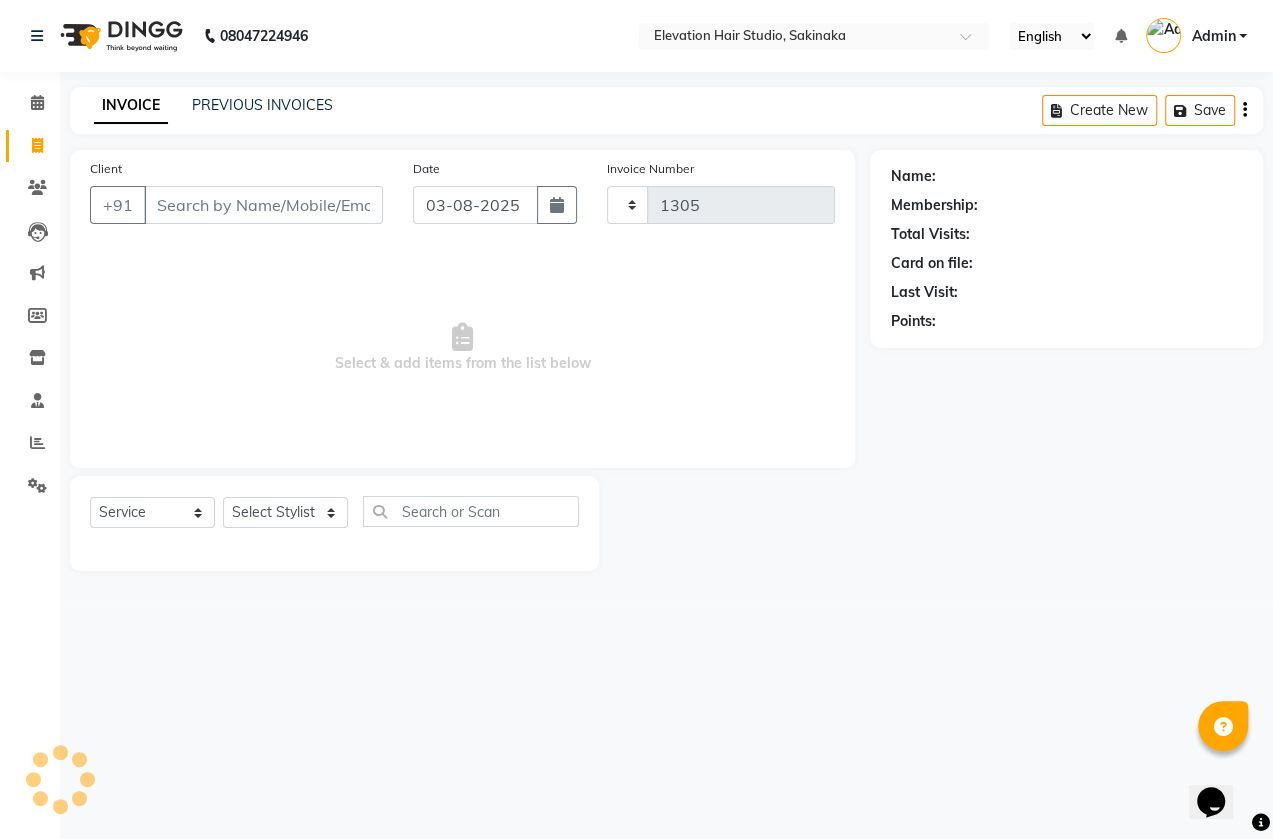 select on "4949" 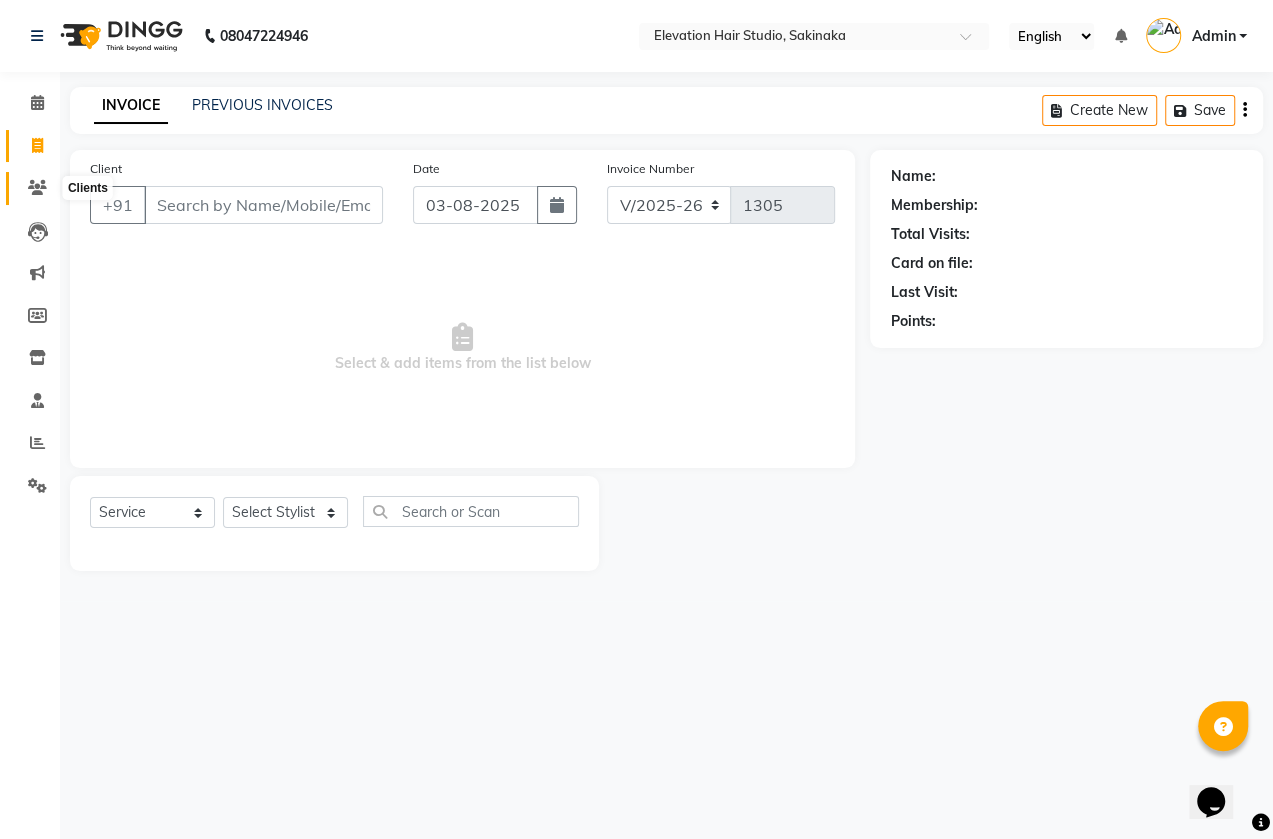 click 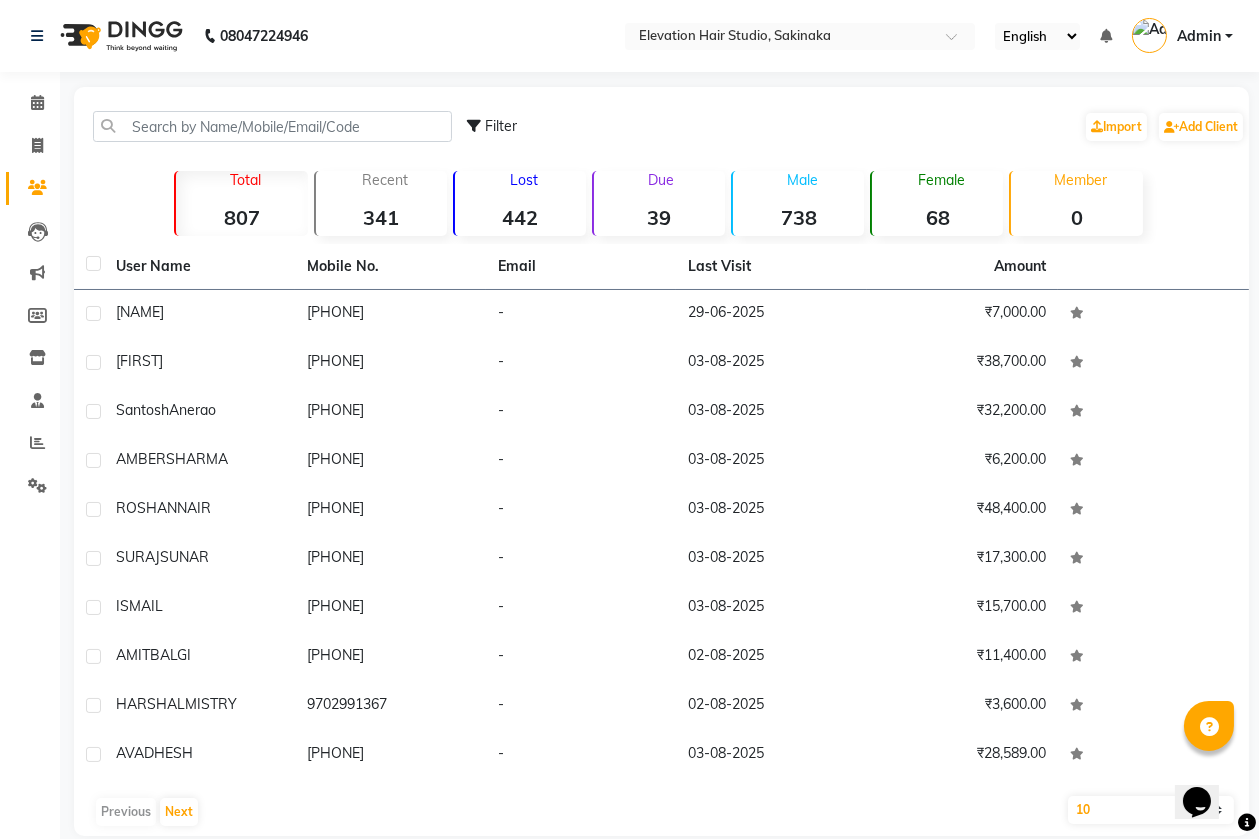 click on "442" 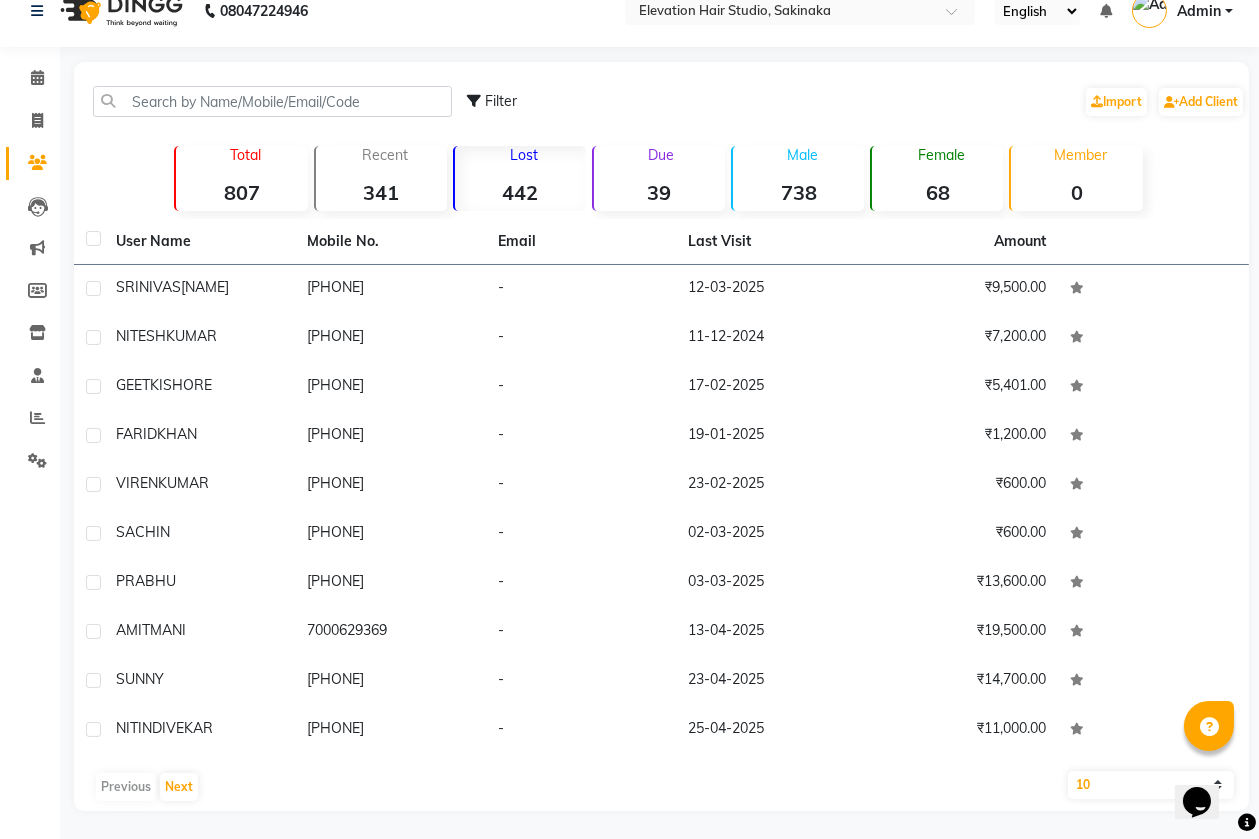 scroll, scrollTop: 26, scrollLeft: 0, axis: vertical 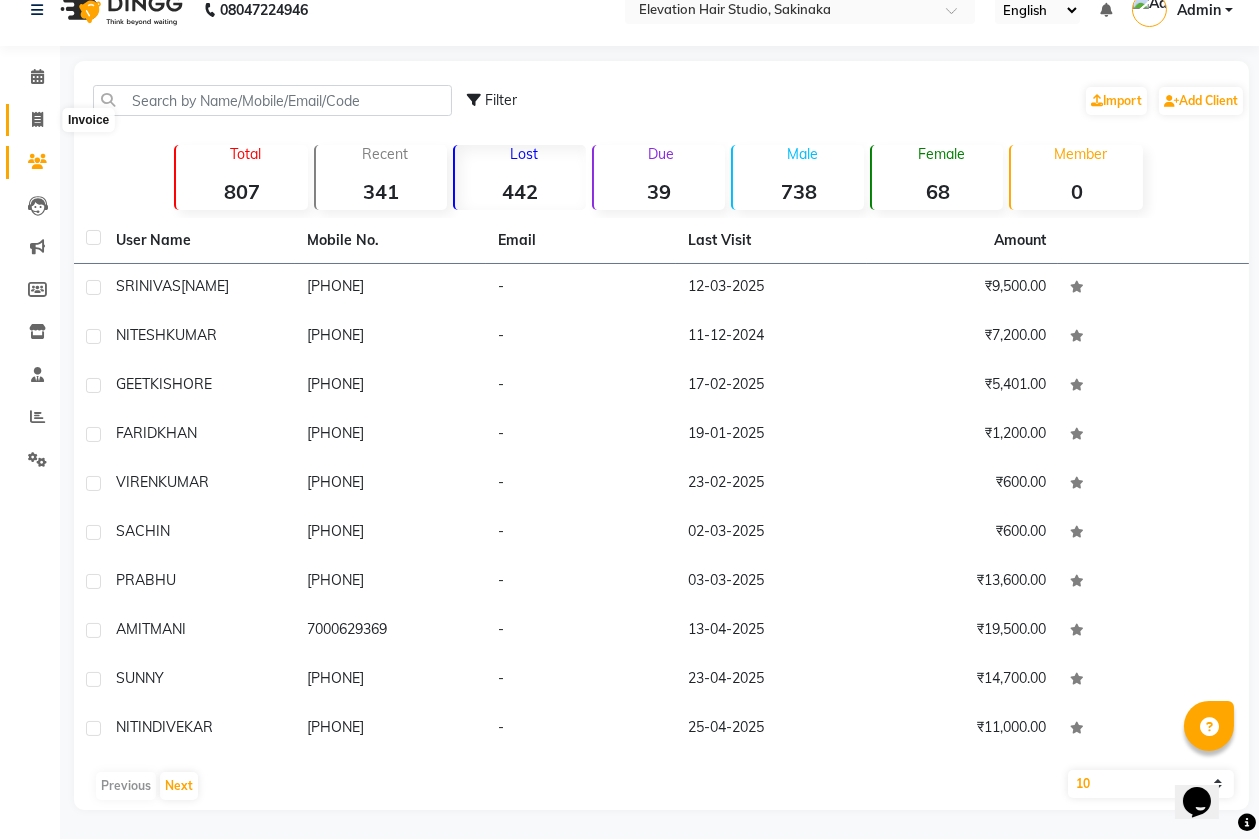 click 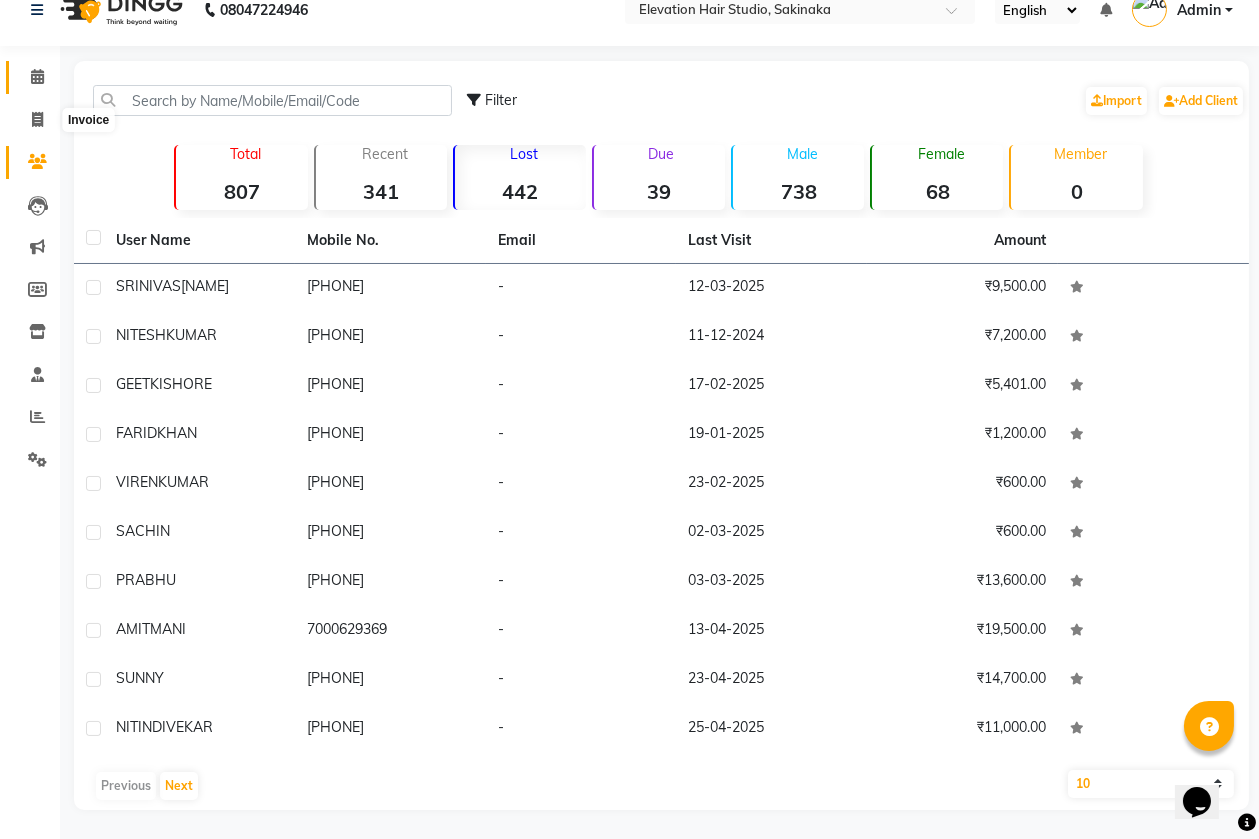 select on "service" 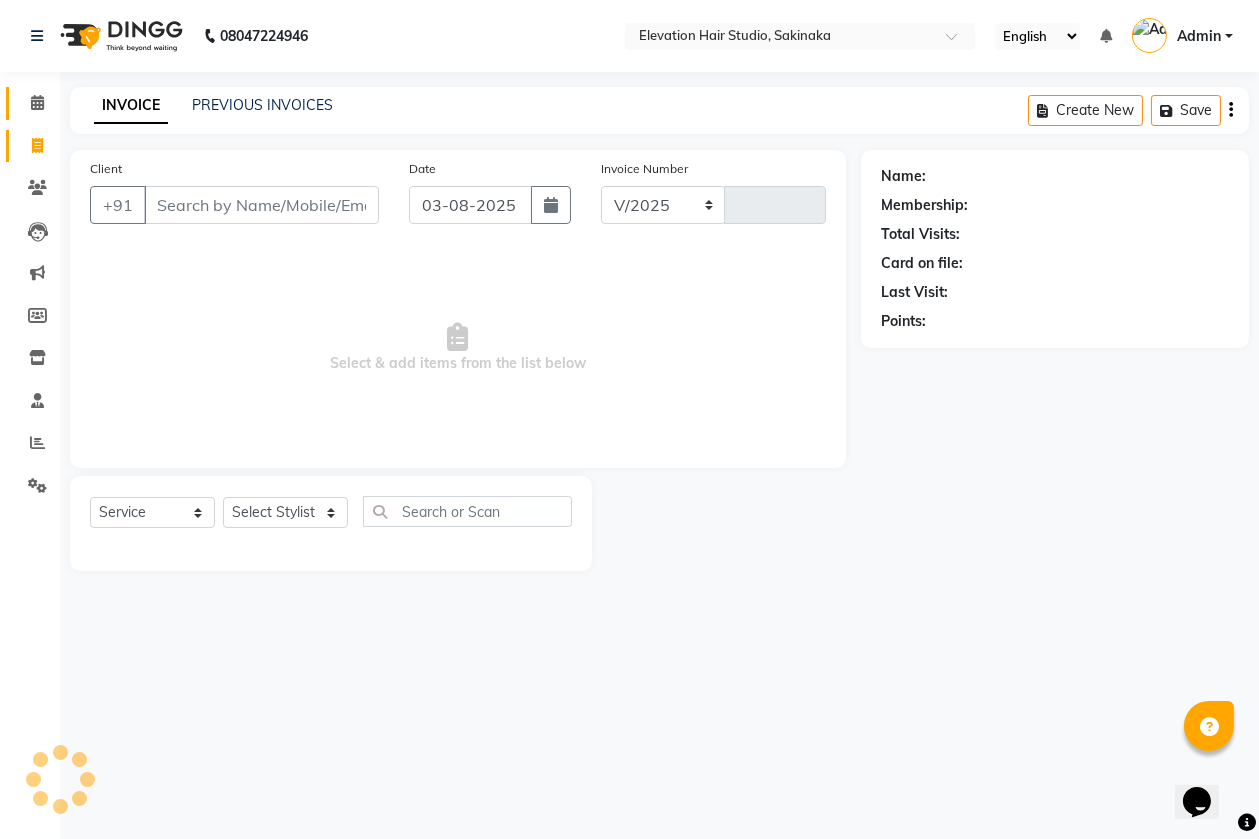 scroll, scrollTop: 0, scrollLeft: 0, axis: both 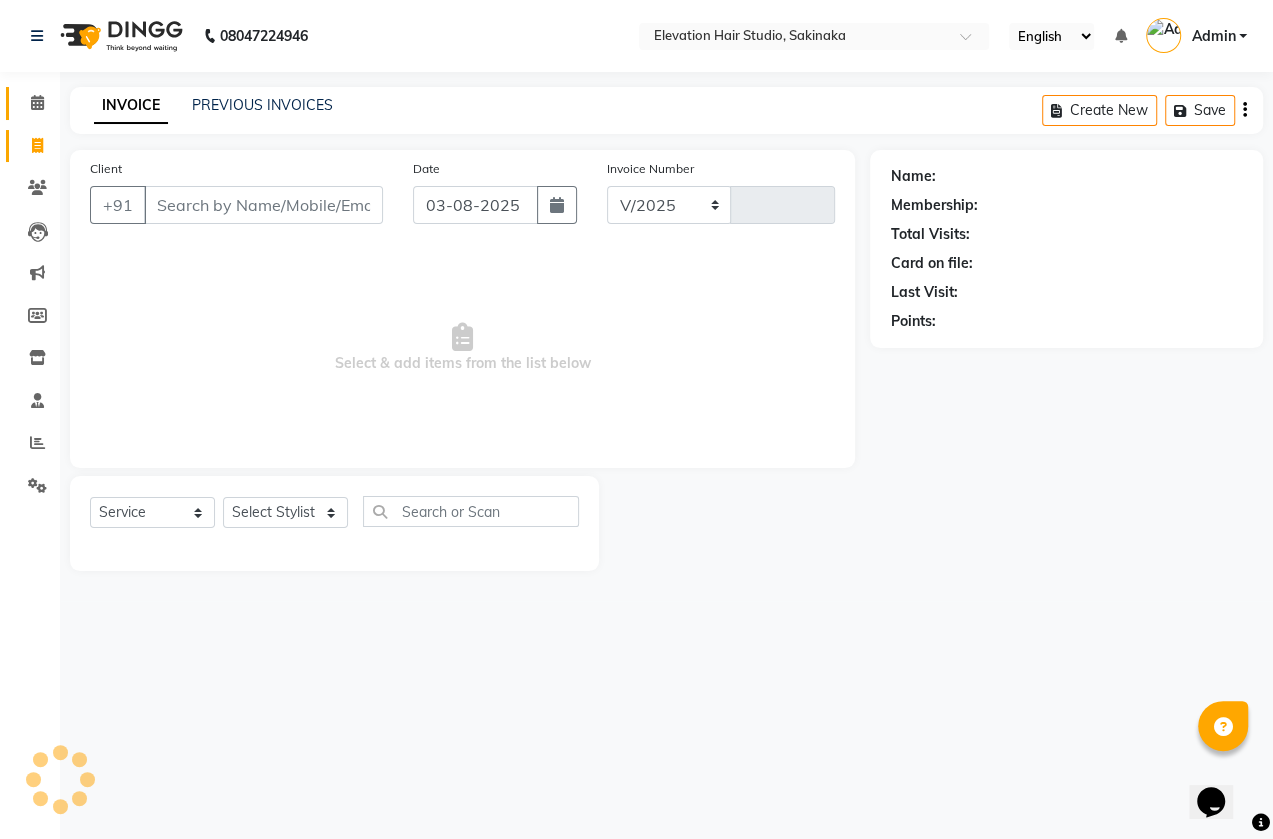 select on "4949" 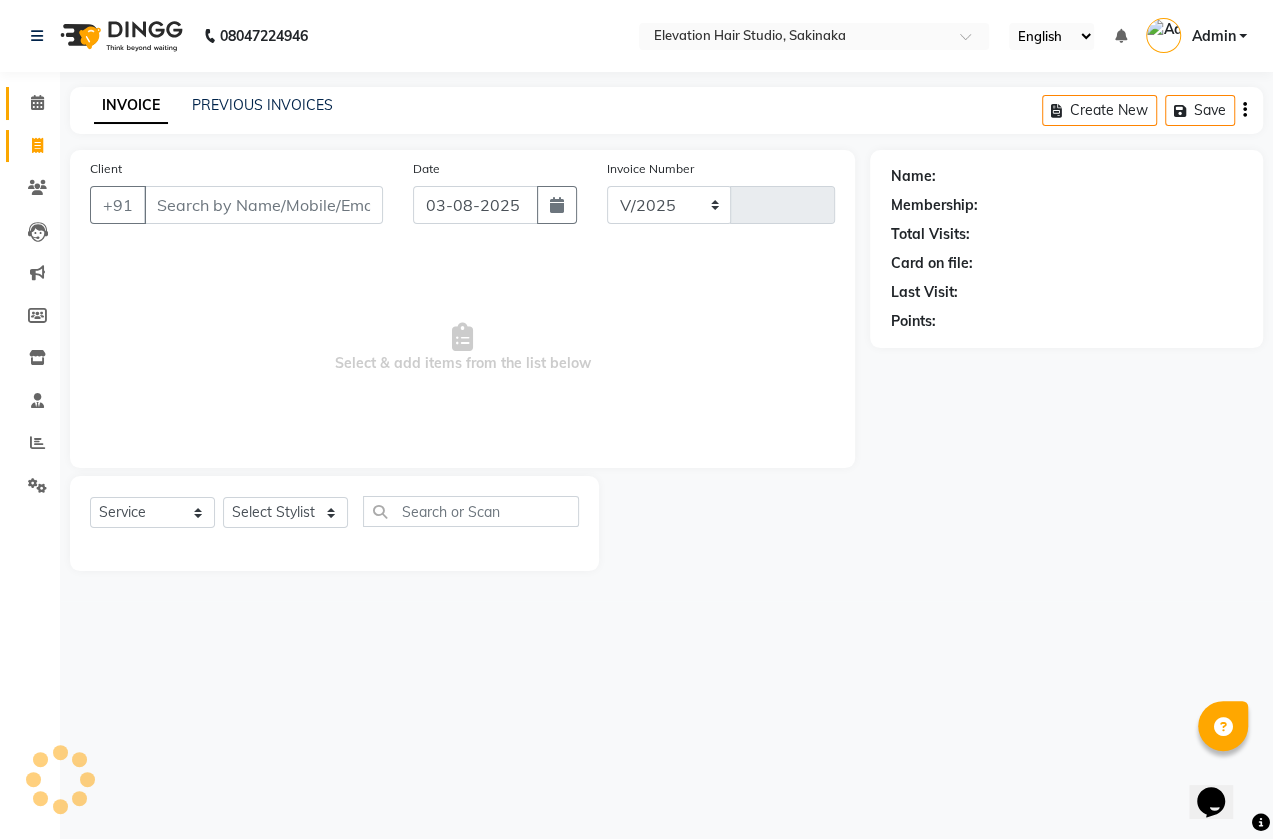 type on "1306" 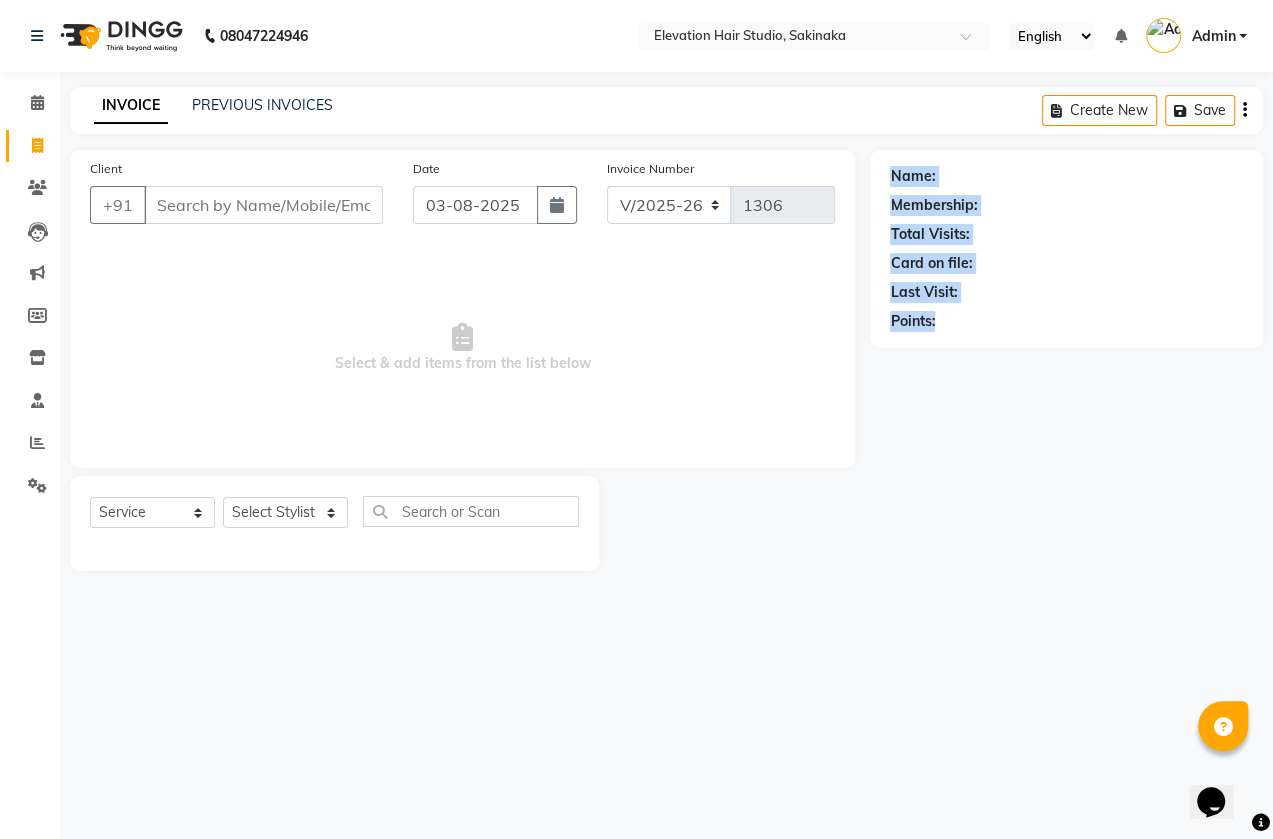 drag, startPoint x: 887, startPoint y: 168, endPoint x: 977, endPoint y: 269, distance: 135.28119 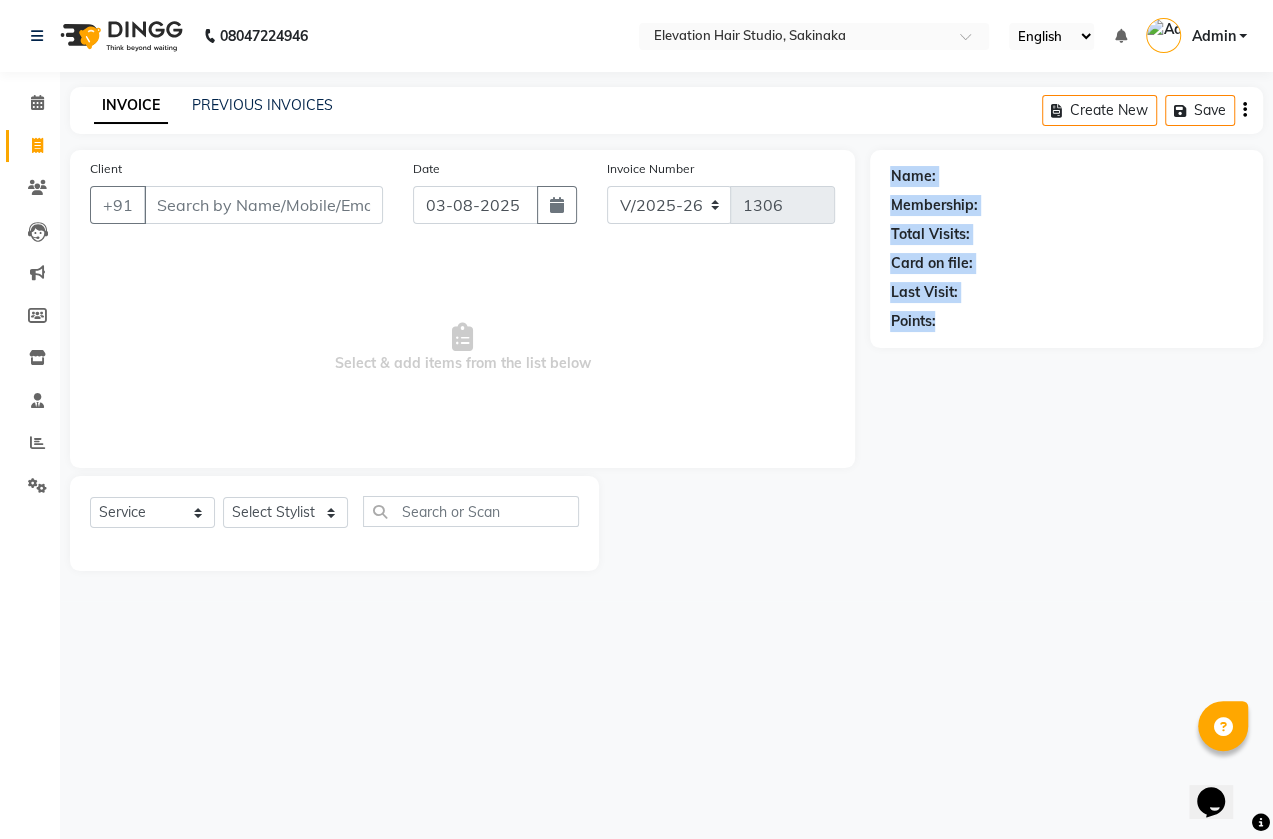 click on "Name: Membership: Total Visits: Card on file: Last Visit:  Points:" 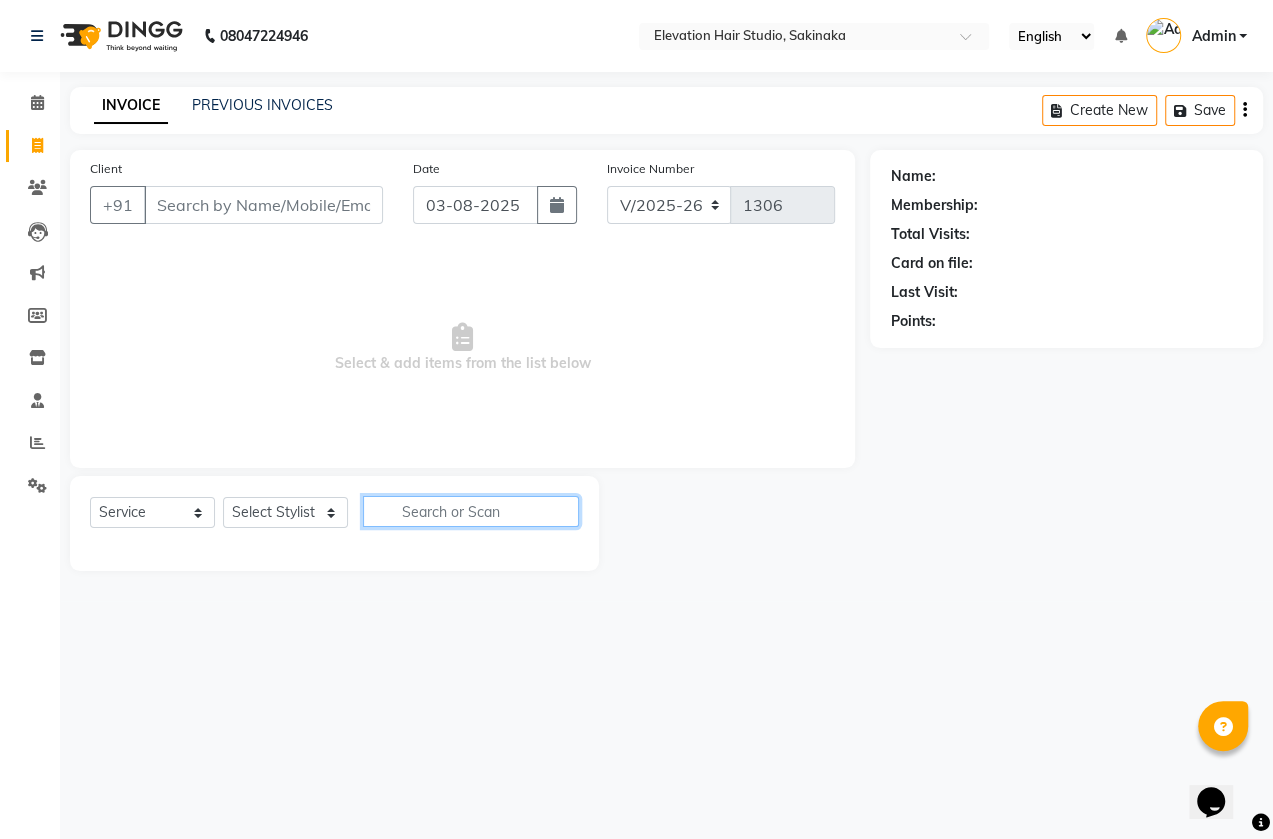drag, startPoint x: 519, startPoint y: 520, endPoint x: 509, endPoint y: 512, distance: 12.806249 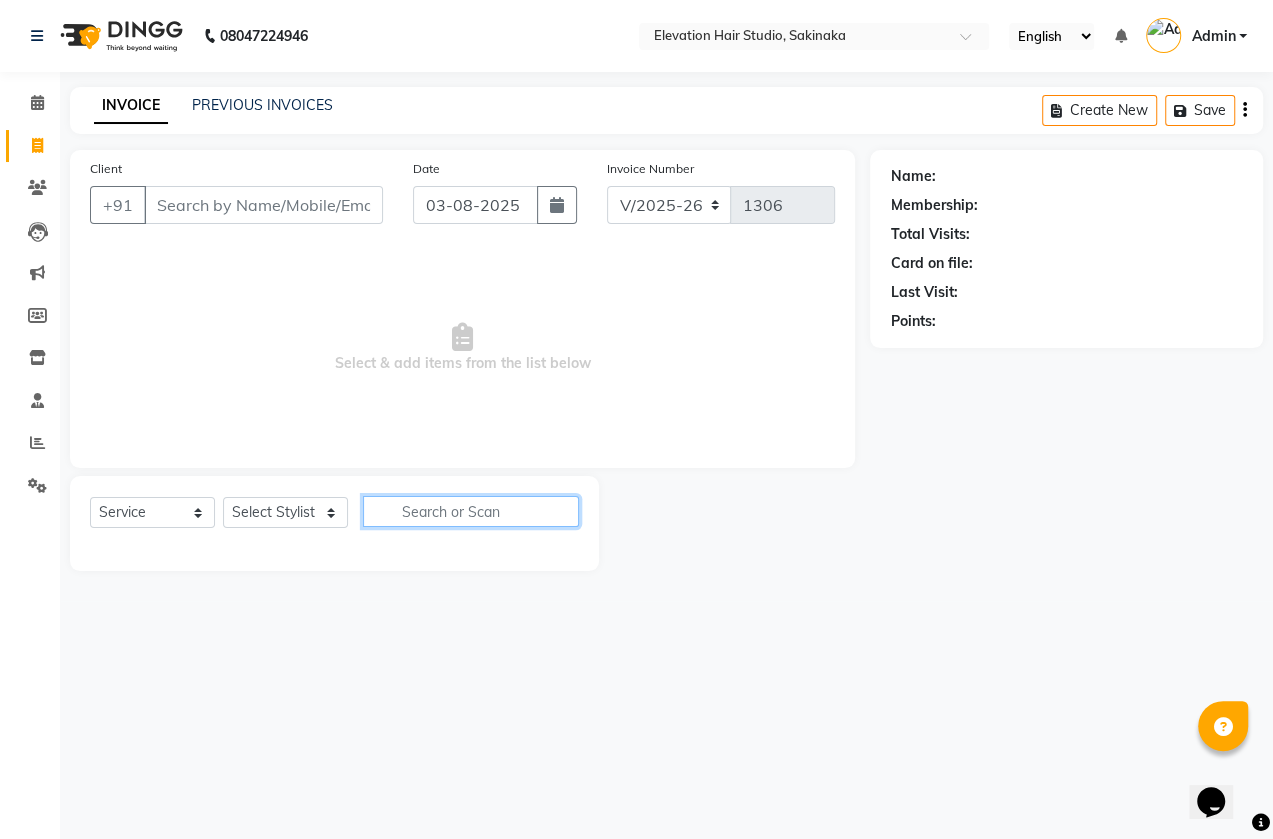 click 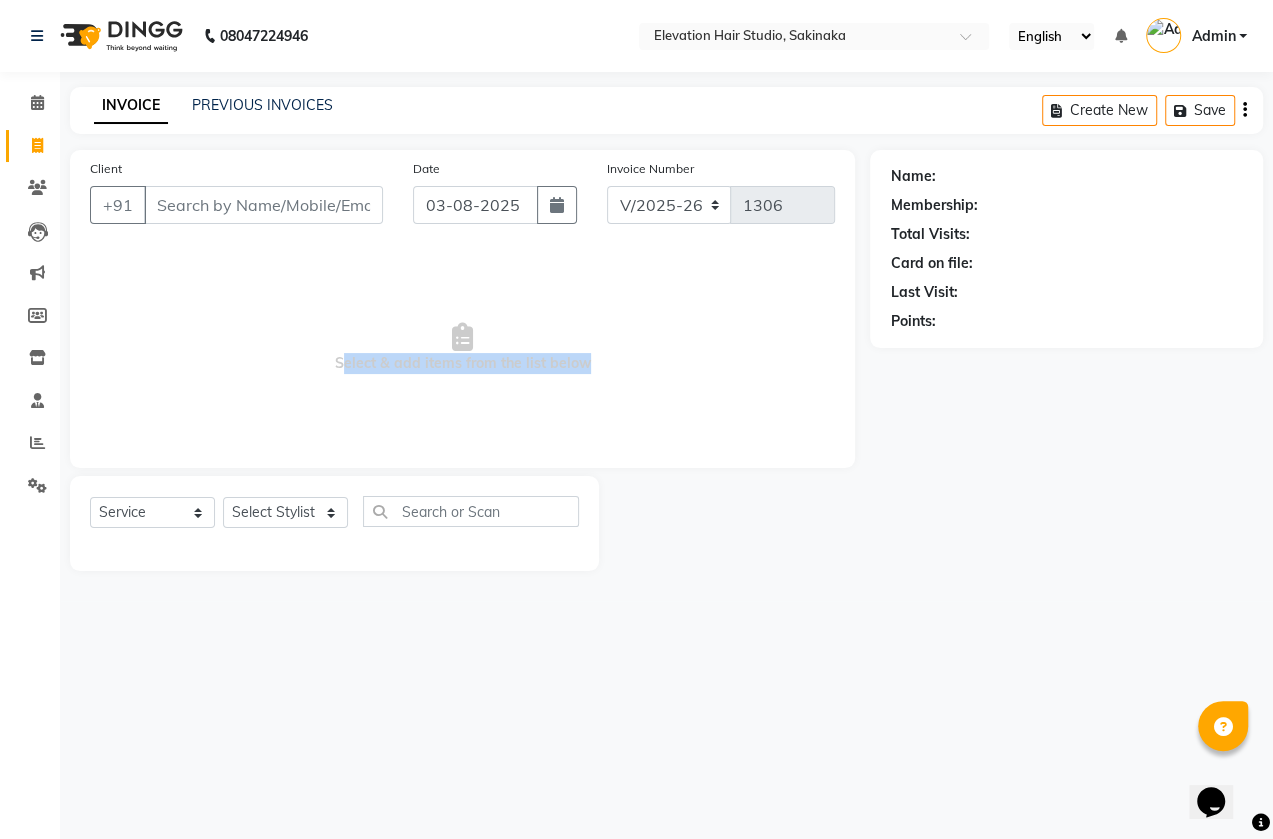 drag, startPoint x: 581, startPoint y: 369, endPoint x: 219, endPoint y: 431, distance: 367.27103 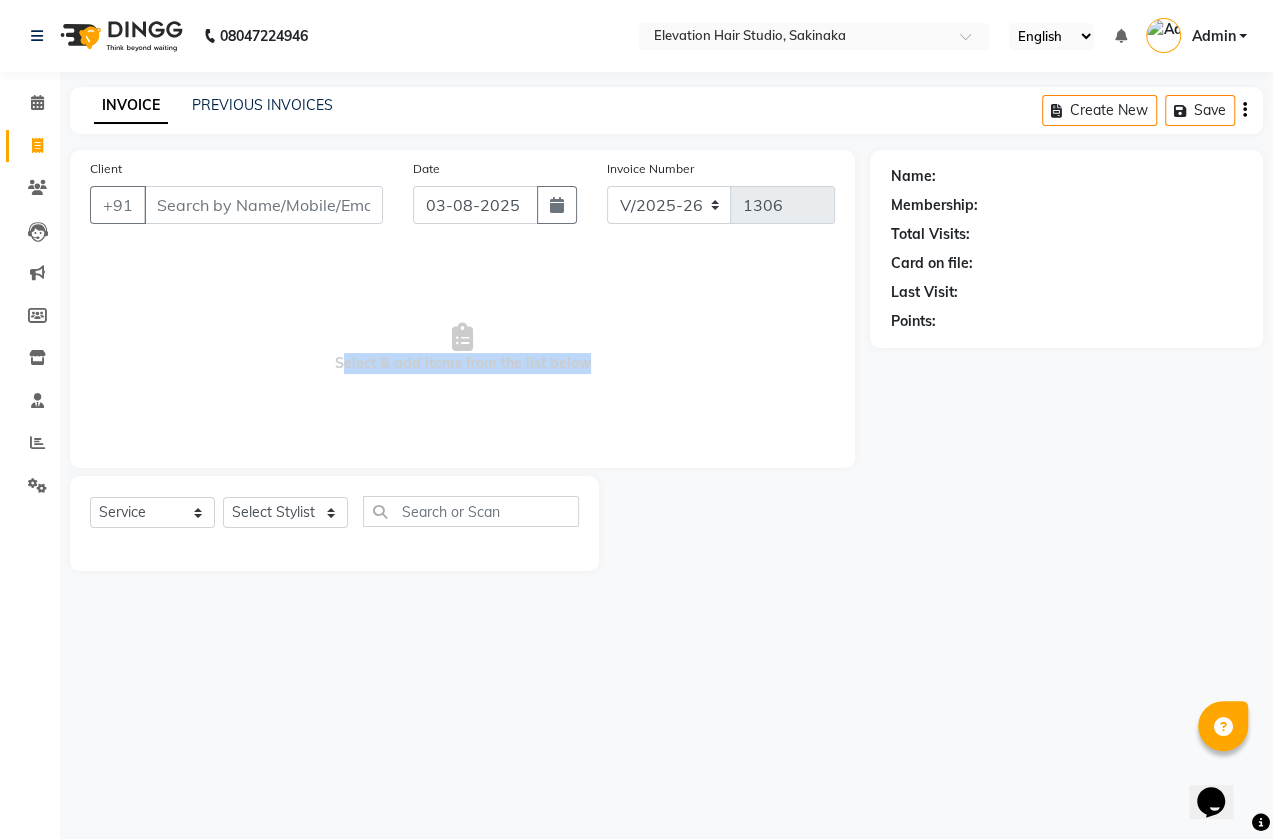 click on "Select & add items from the list below" at bounding box center [462, 348] 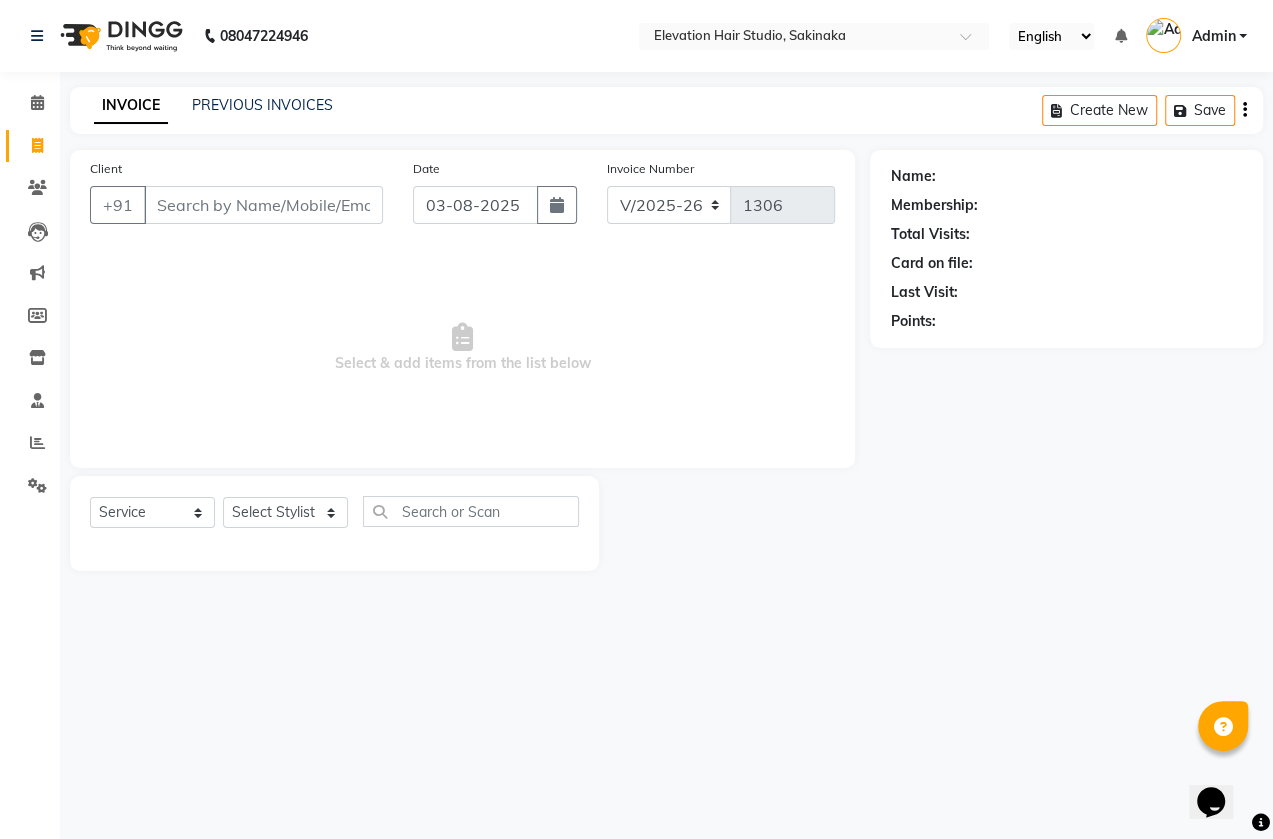 click 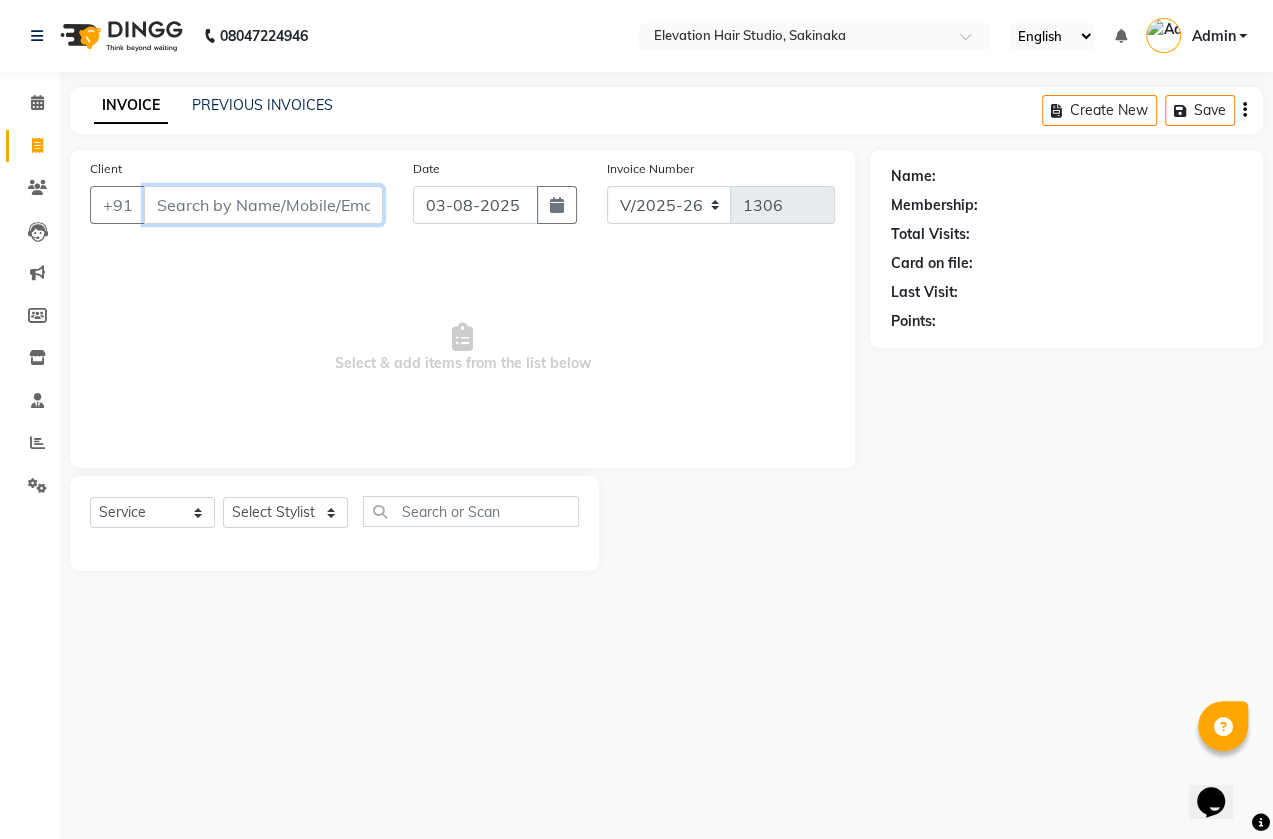 click on "Client" at bounding box center (263, 205) 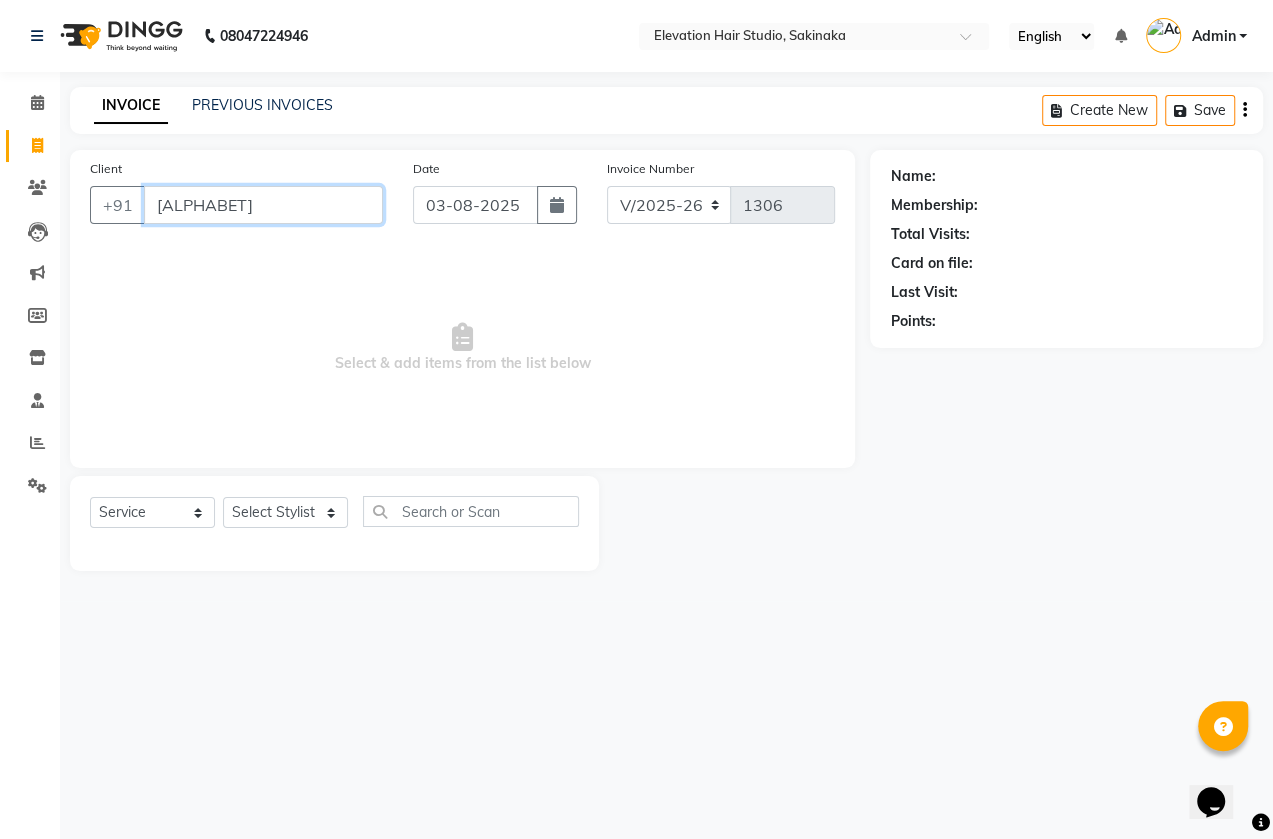 type on "s" 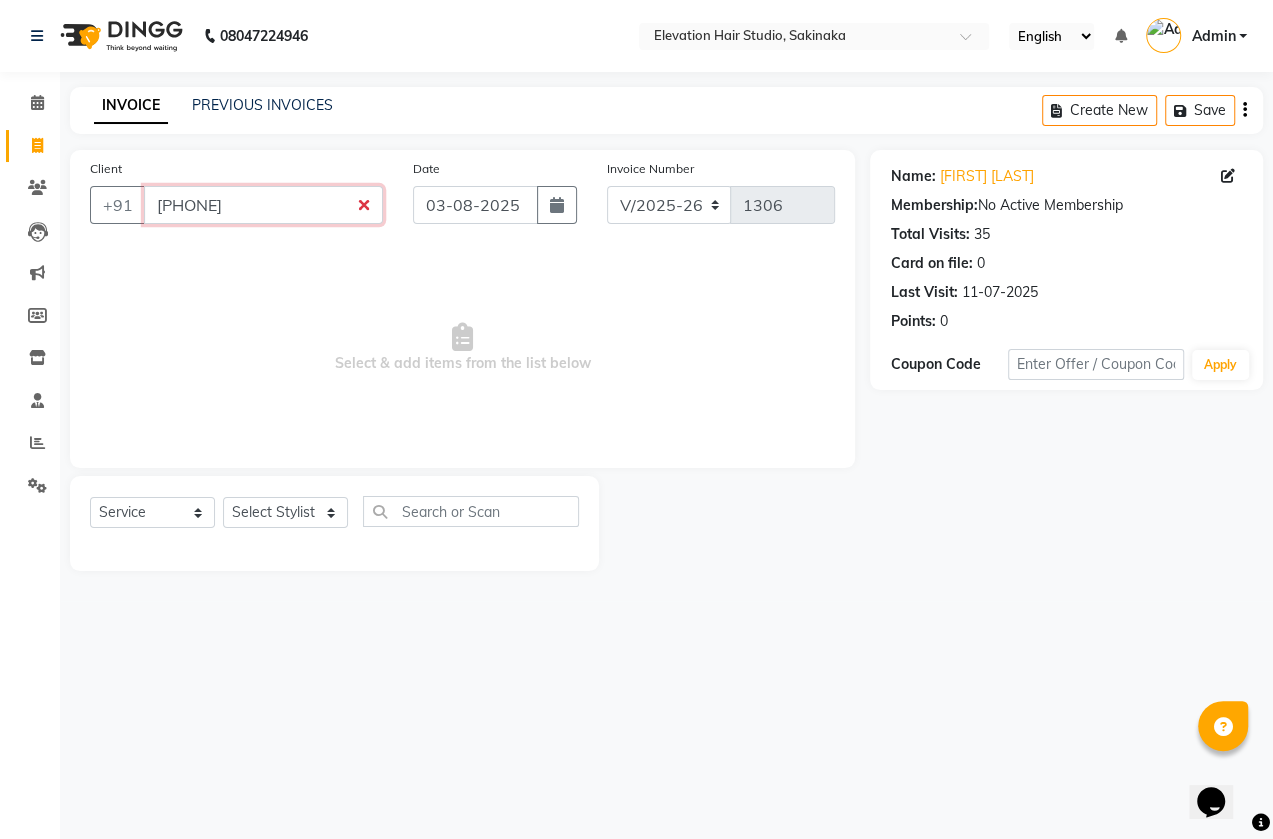 click on "9967049007" at bounding box center (263, 205) 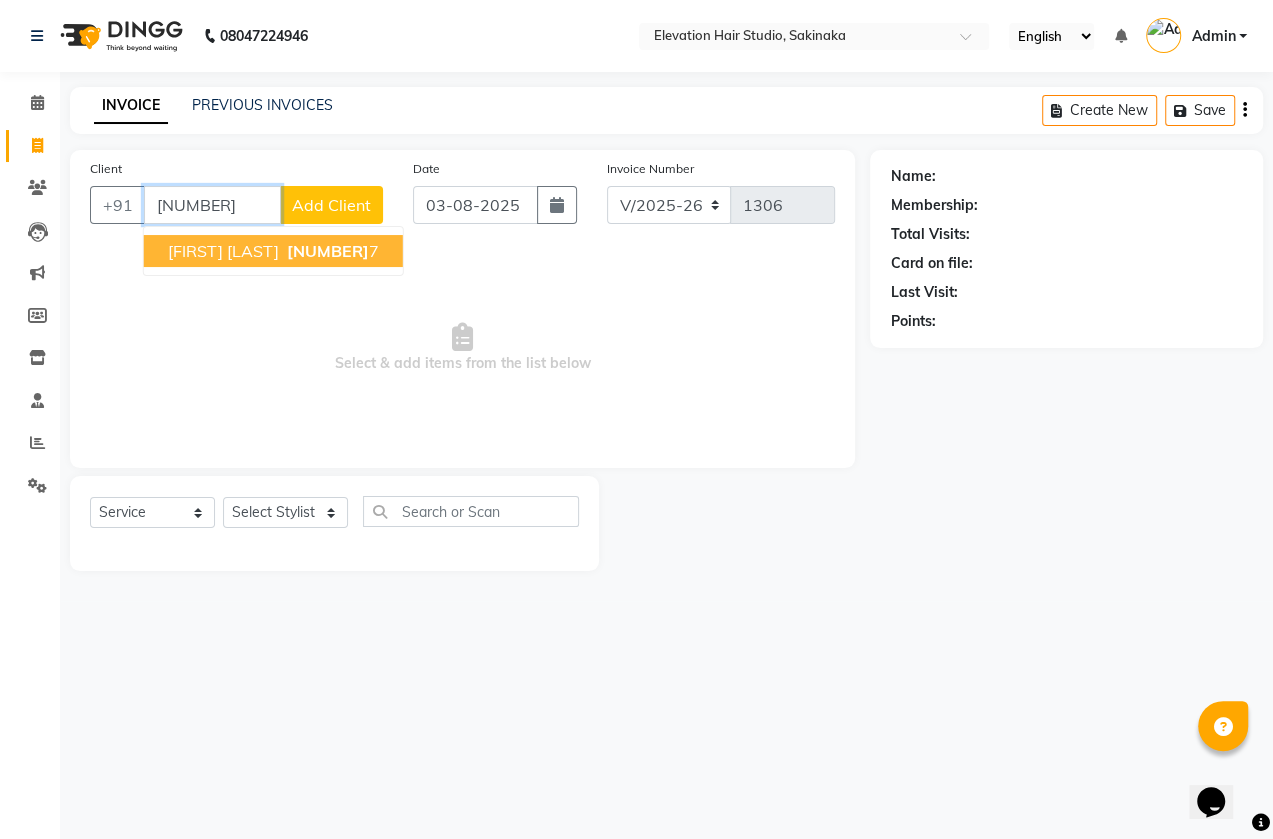 type on "9967049007" 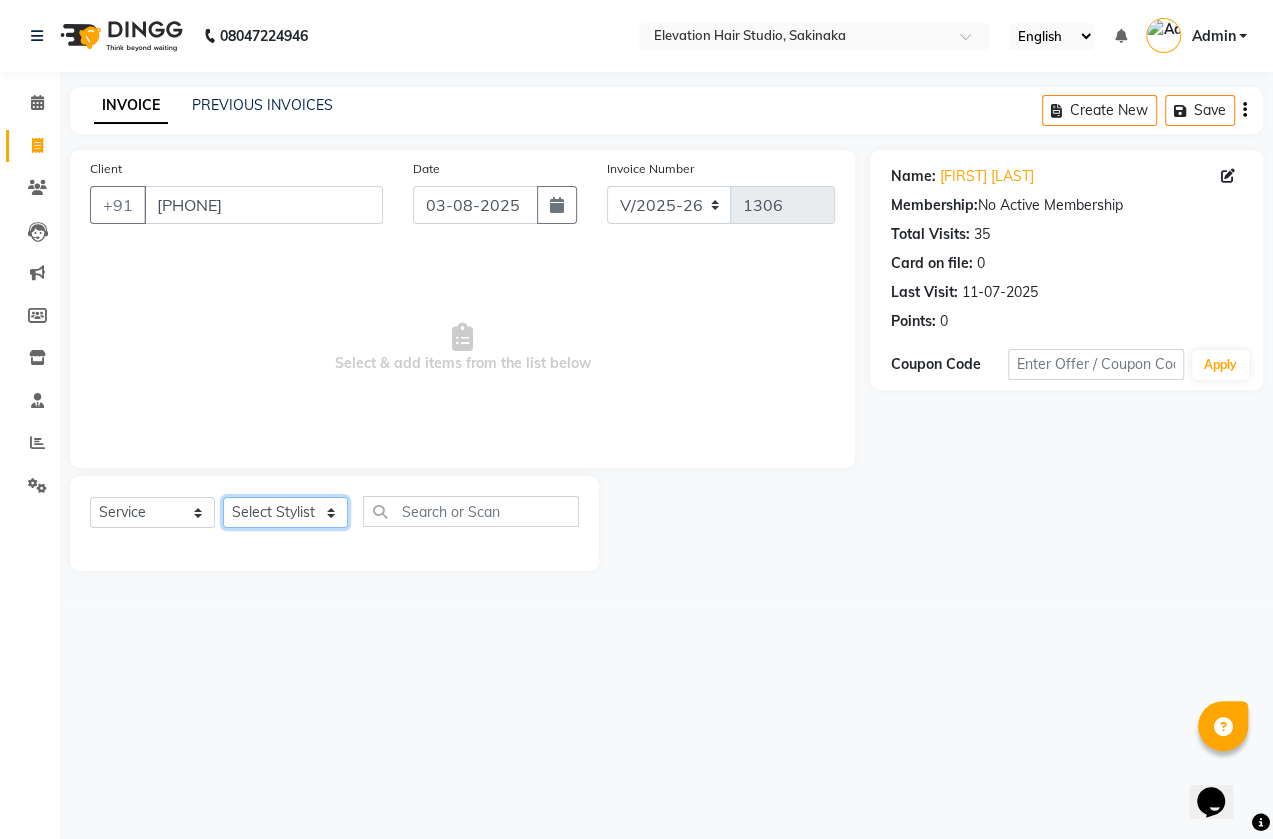 click on "Select Stylist Admin (EHS Thane) ANEES  DILIP KAPIL  PRIYA RUPESH SAHIL  Sarfaraz SHAHEENA SHAIKH  ZEESHAN" 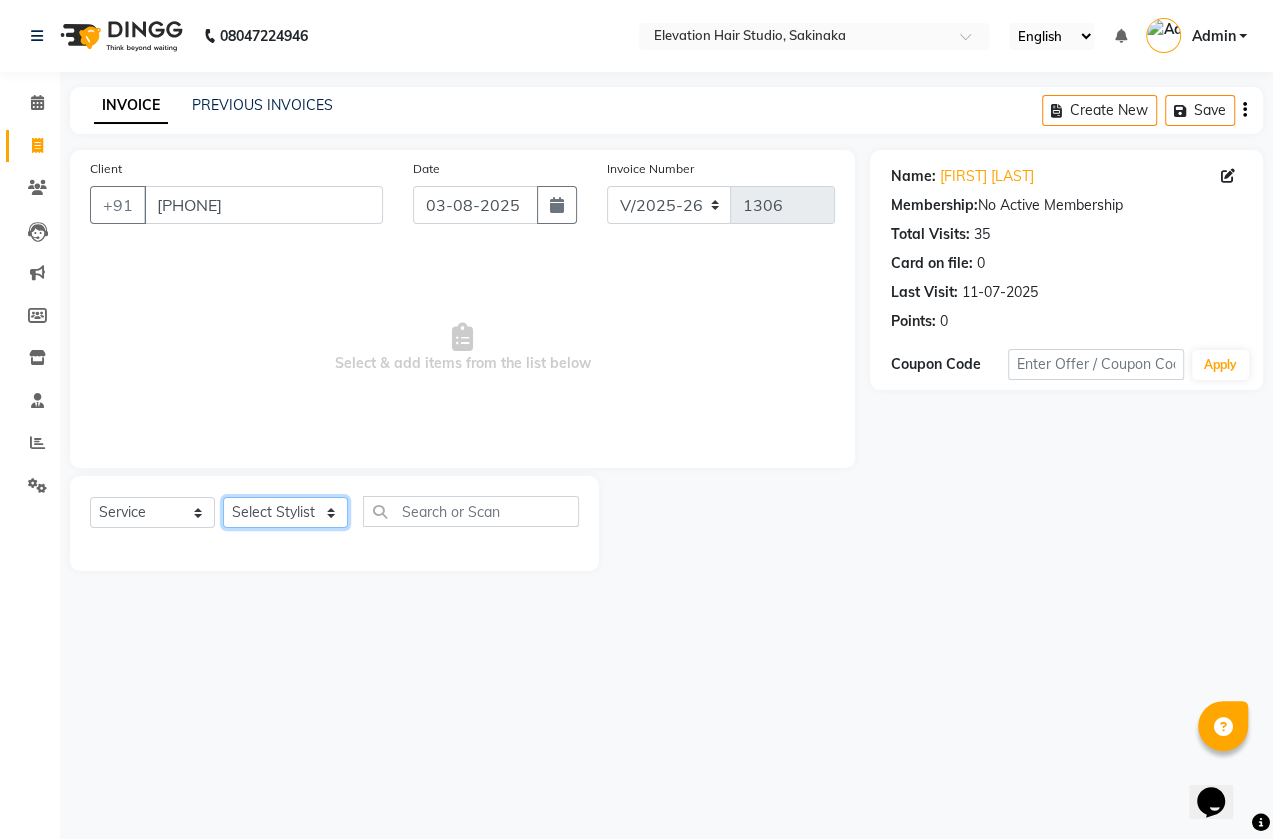 select on "30865" 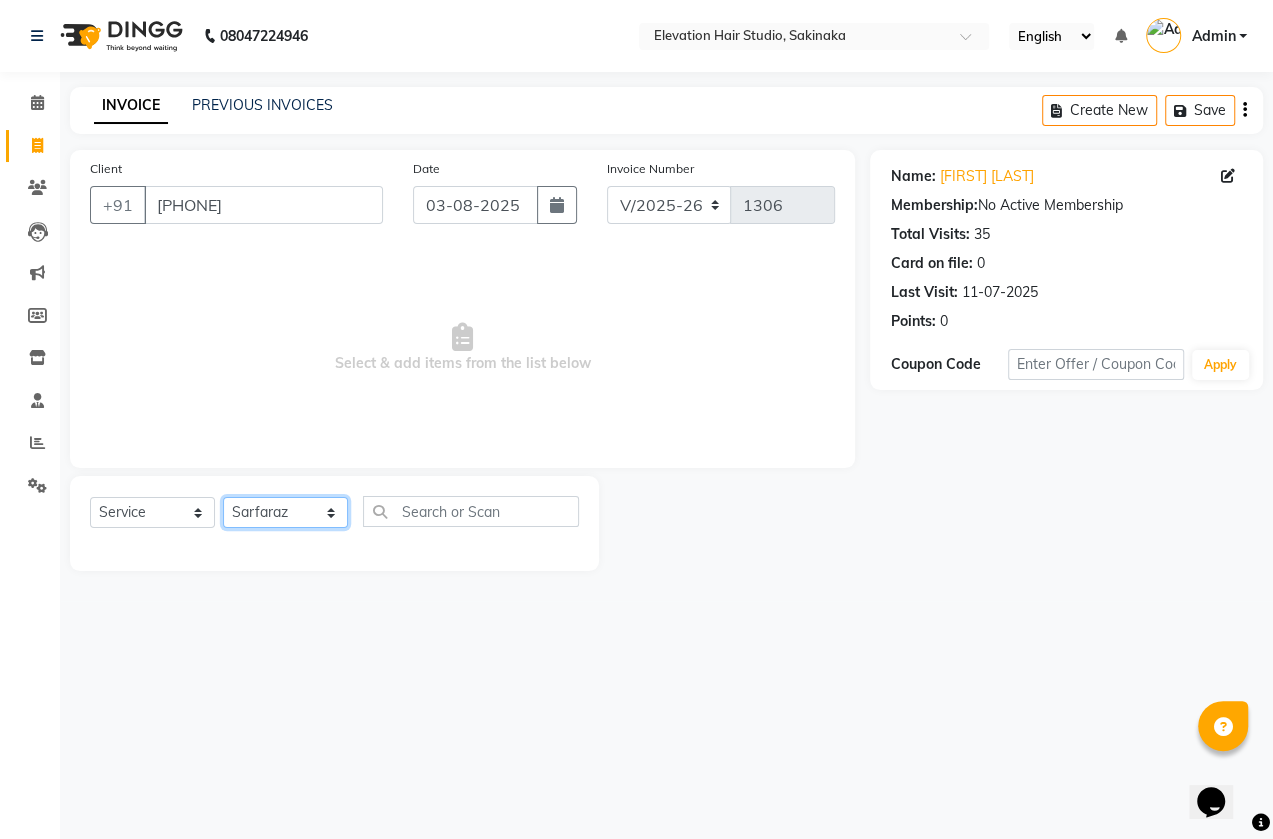 click on "Select Stylist Admin (EHS Thane) ANEES  DILIP KAPIL  PRIYA RUPESH SAHIL  Sarfaraz SHAHEENA SHAIKH  ZEESHAN" 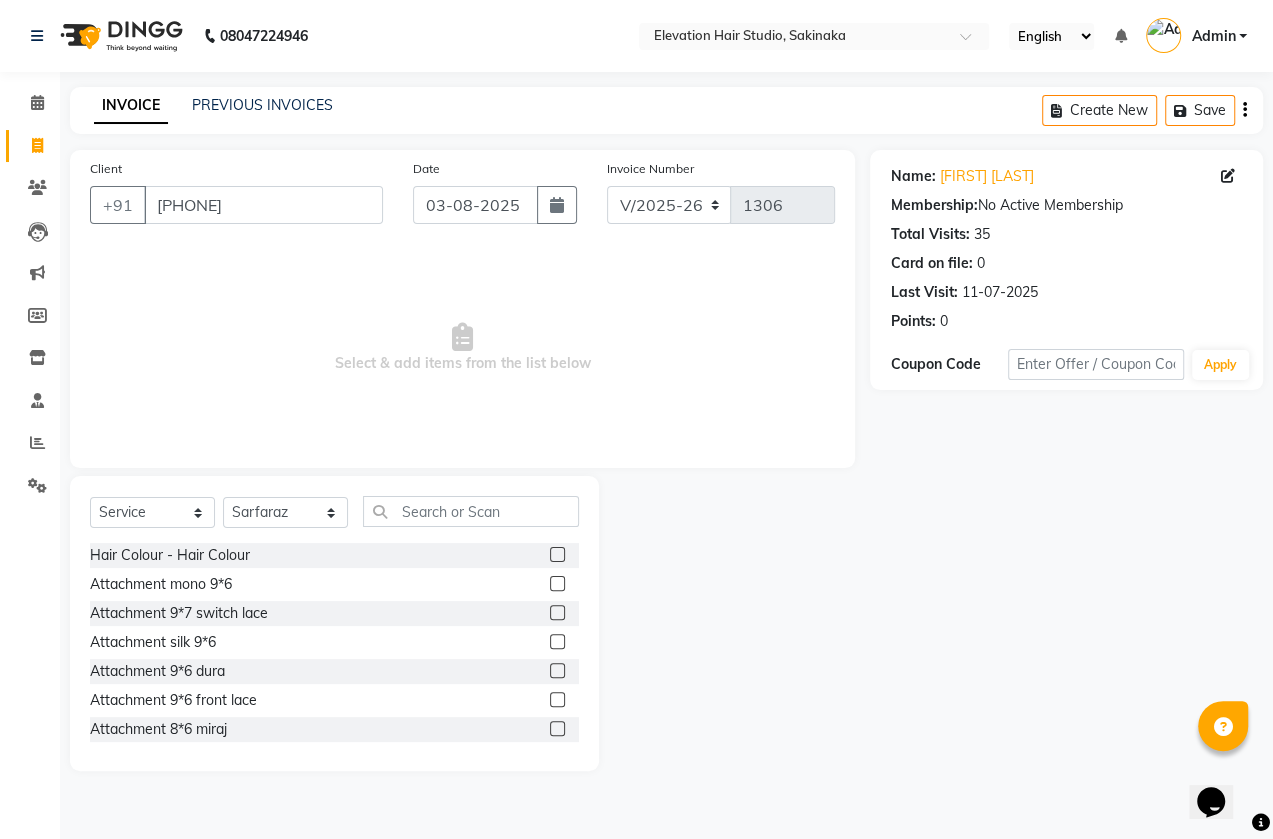 click 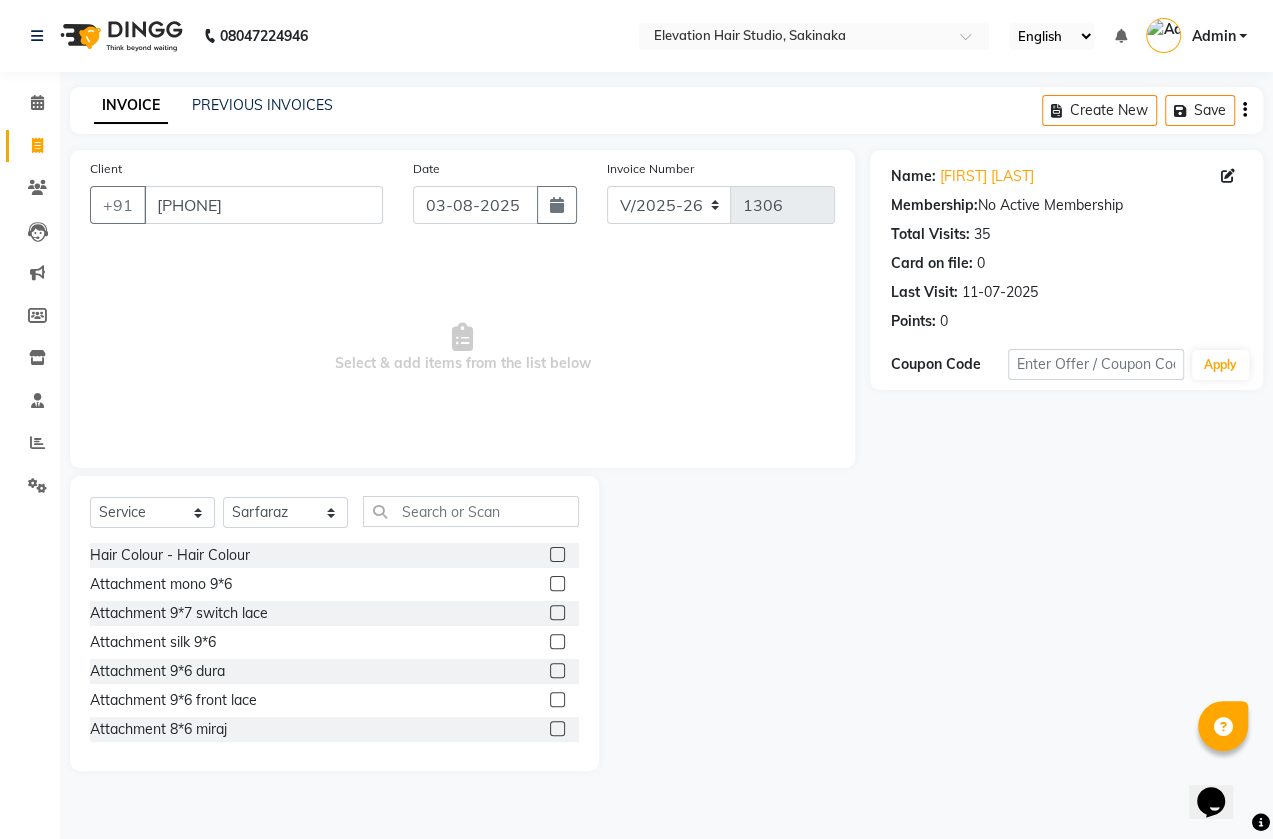 click 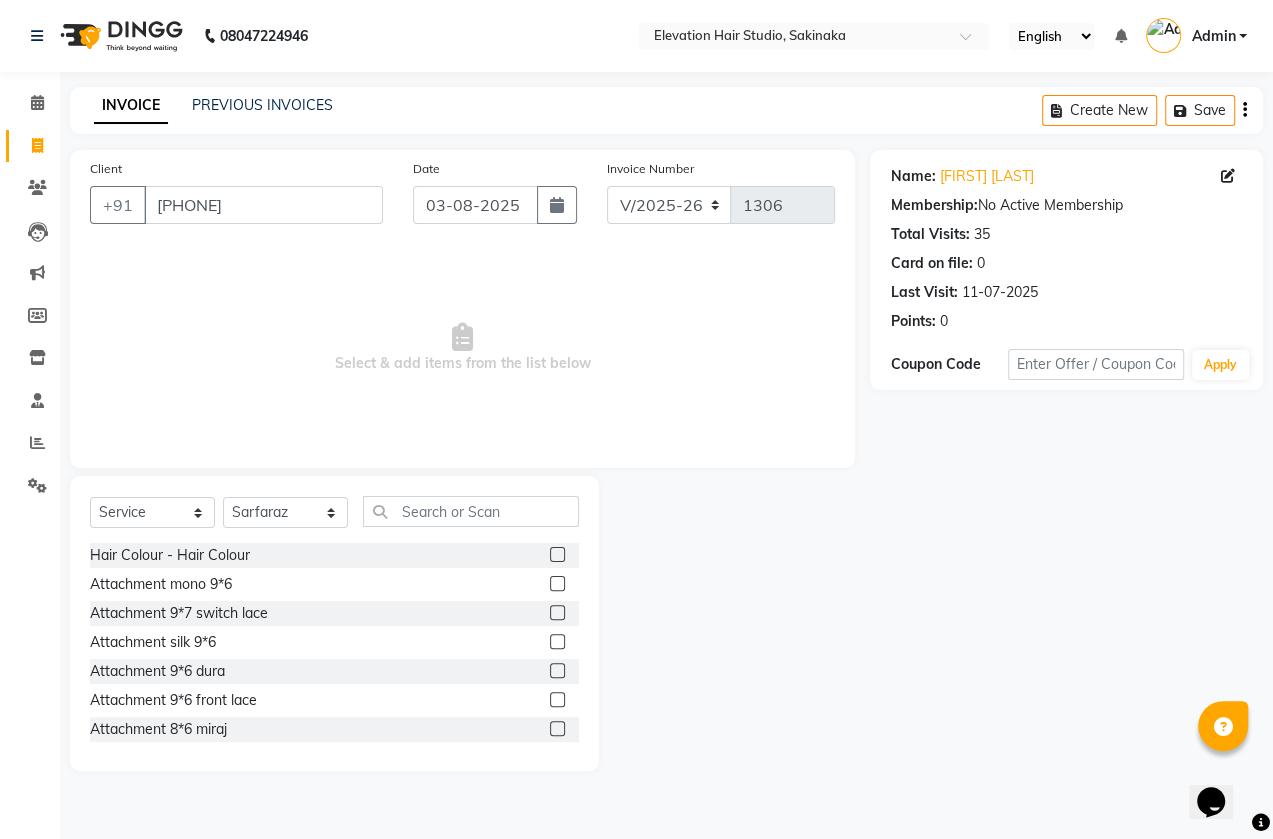 click at bounding box center [556, 555] 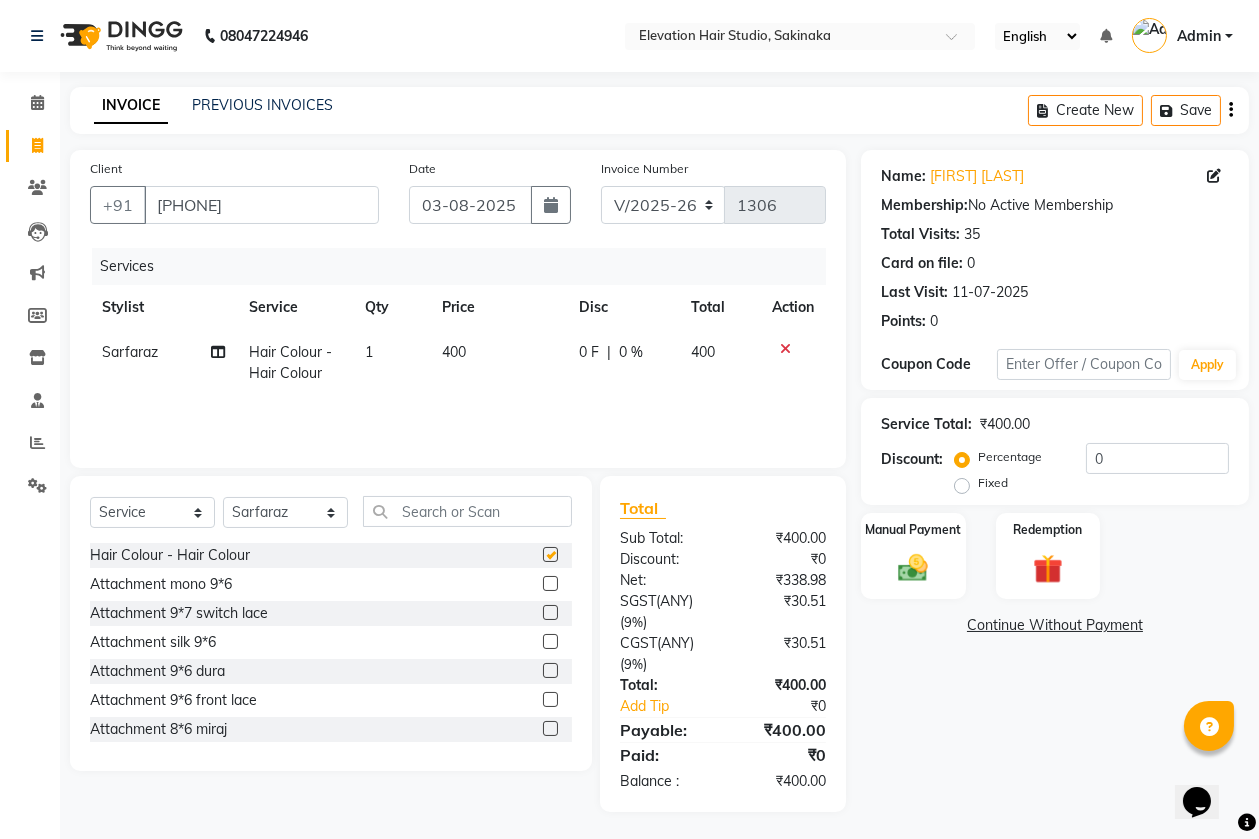 checkbox on "false" 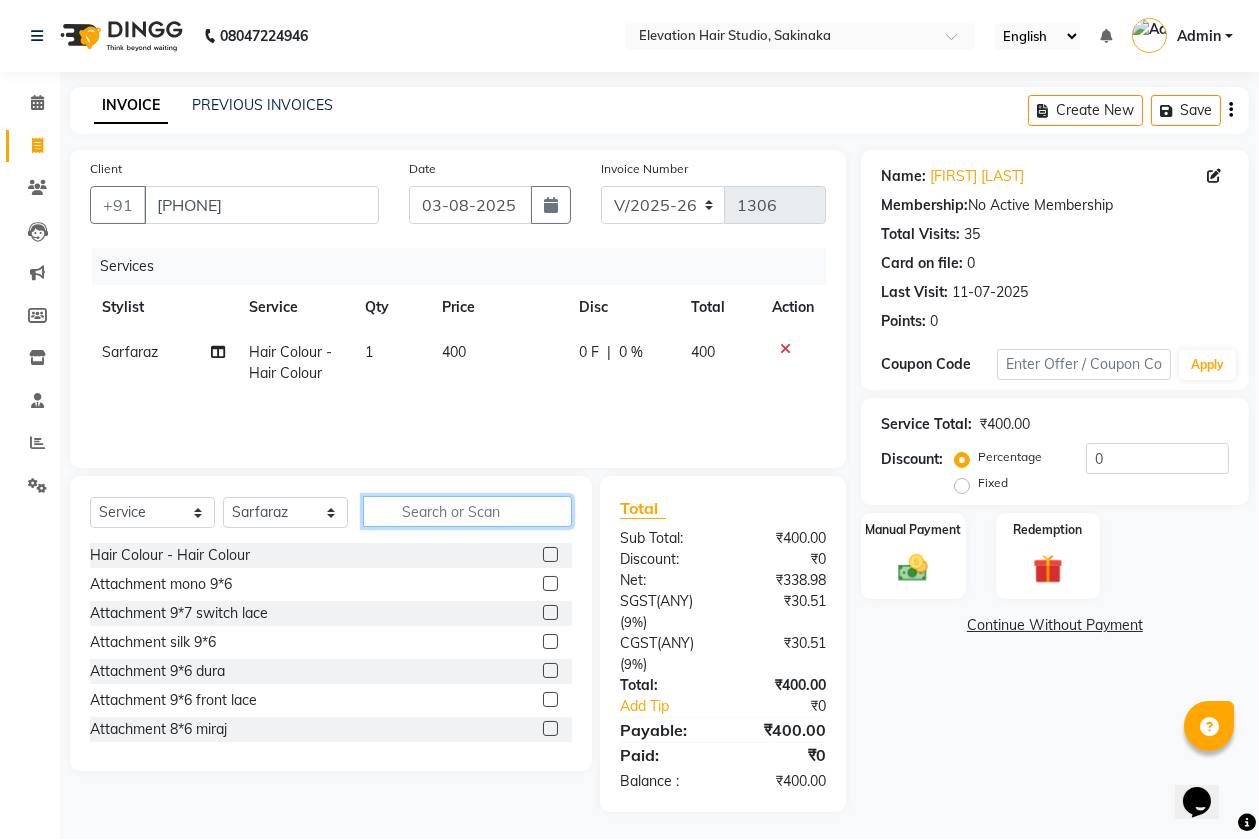 click 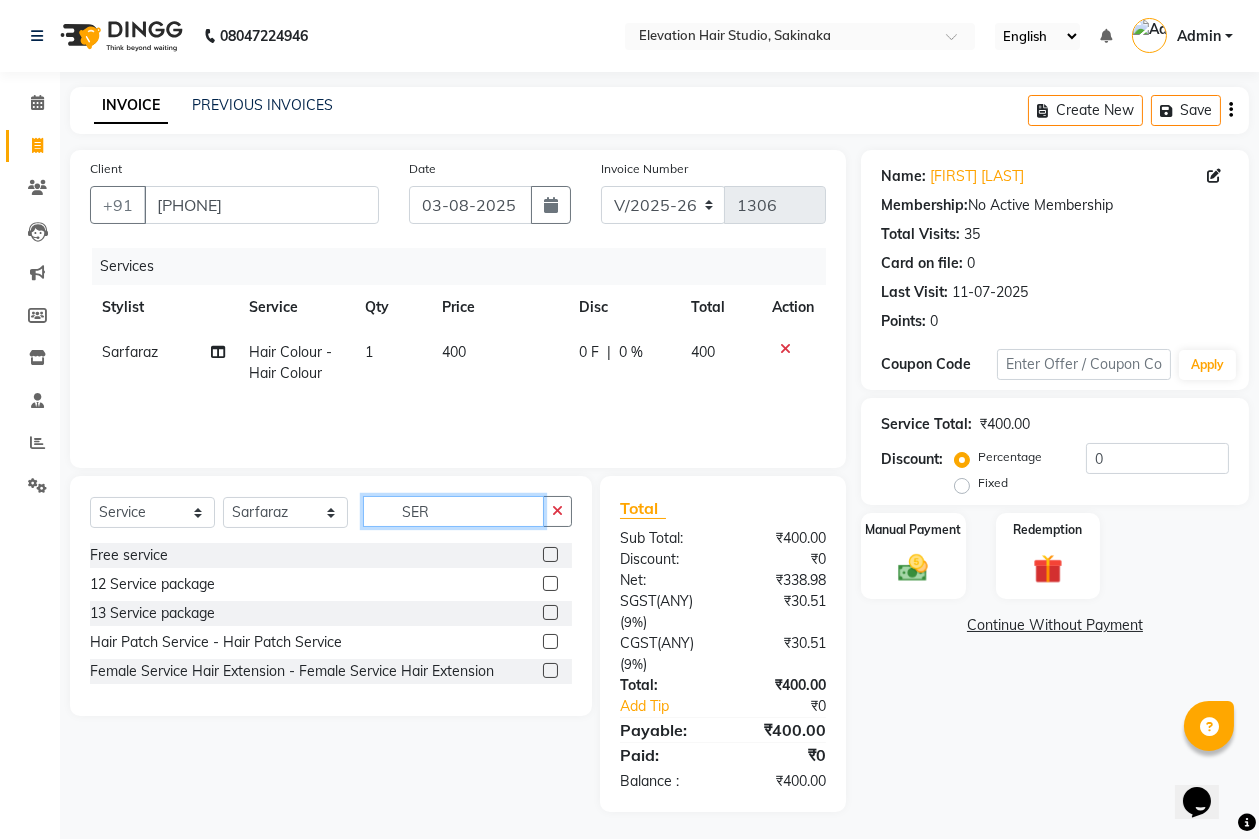 scroll, scrollTop: 3, scrollLeft: 0, axis: vertical 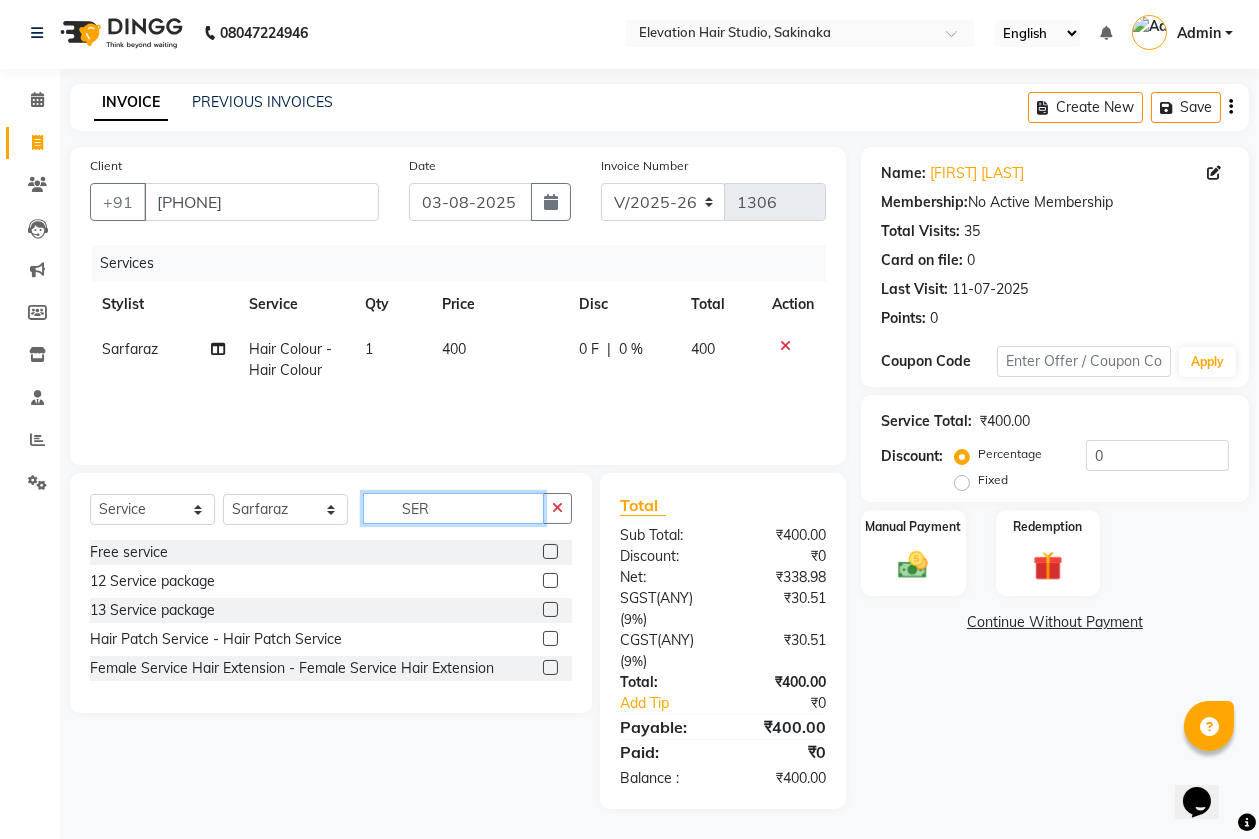 type on "SER" 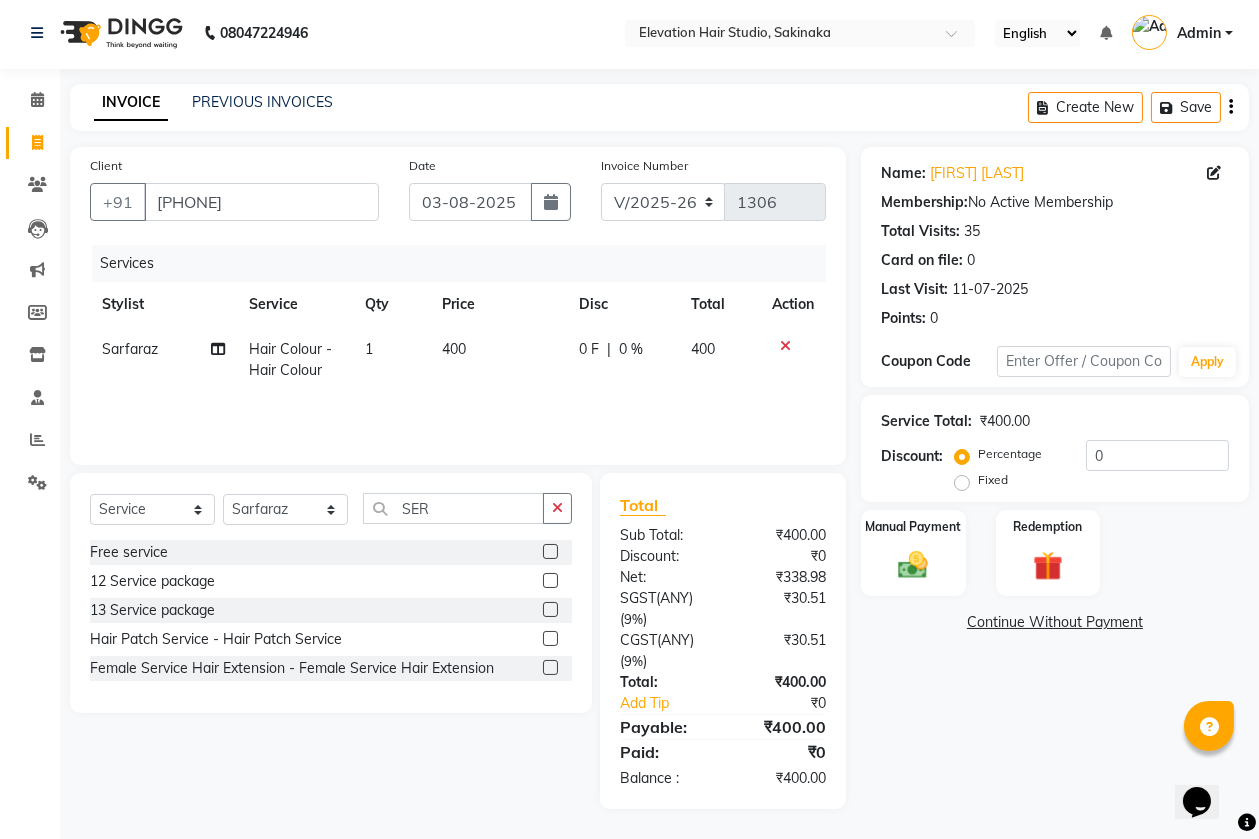 click 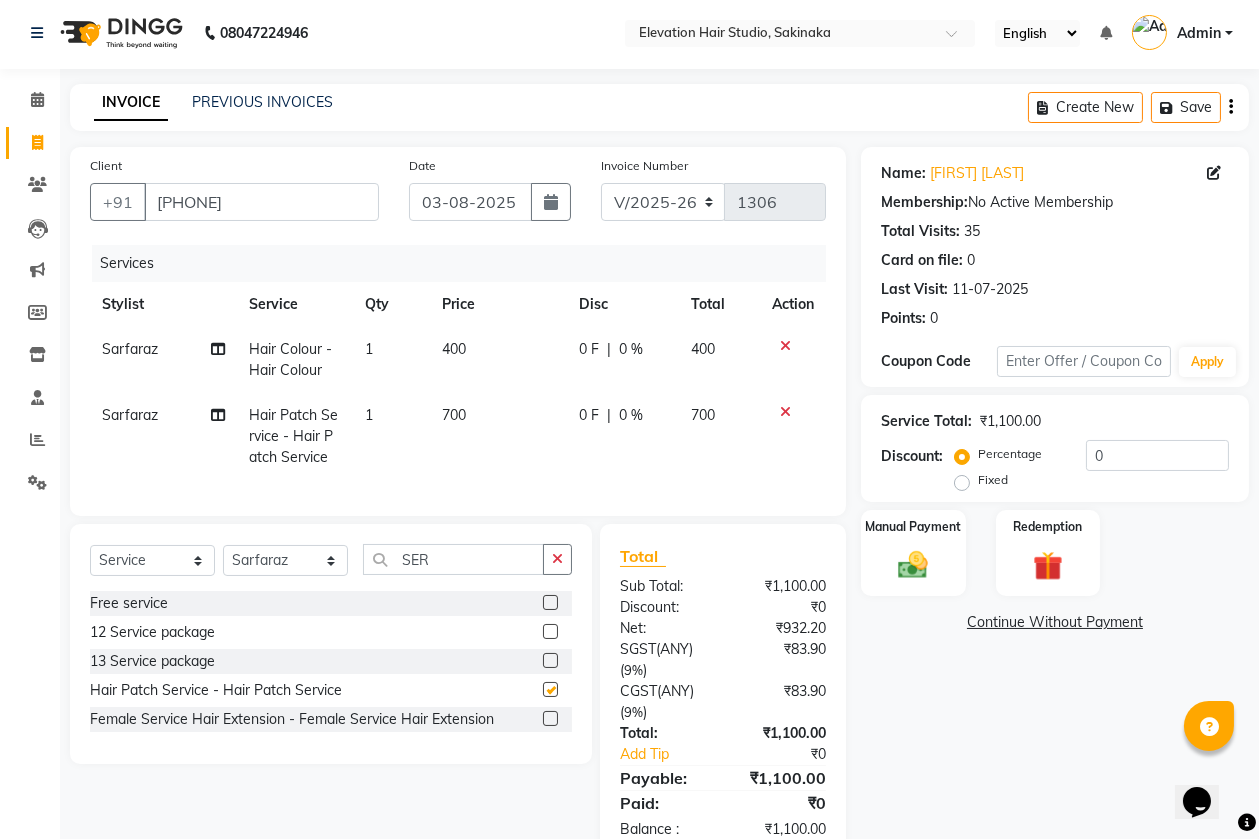 checkbox on "false" 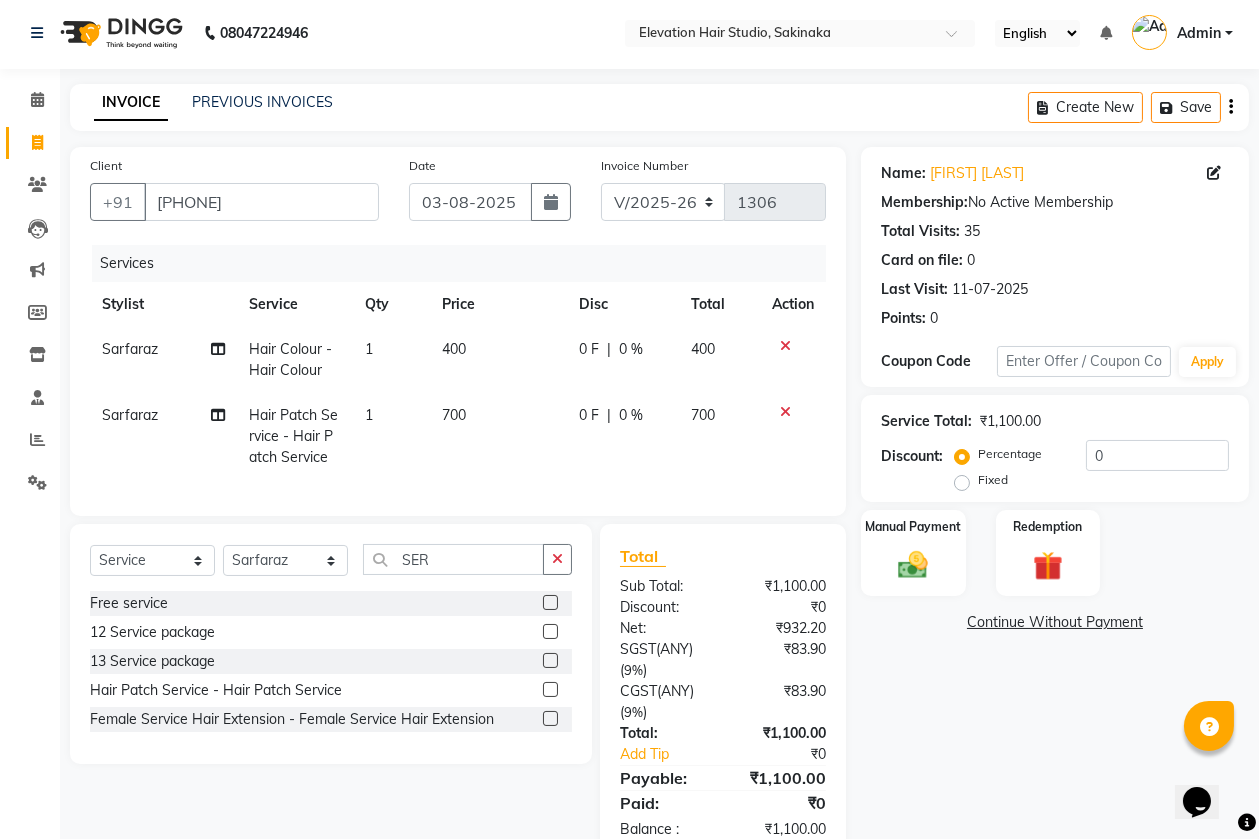 scroll, scrollTop: 68, scrollLeft: 0, axis: vertical 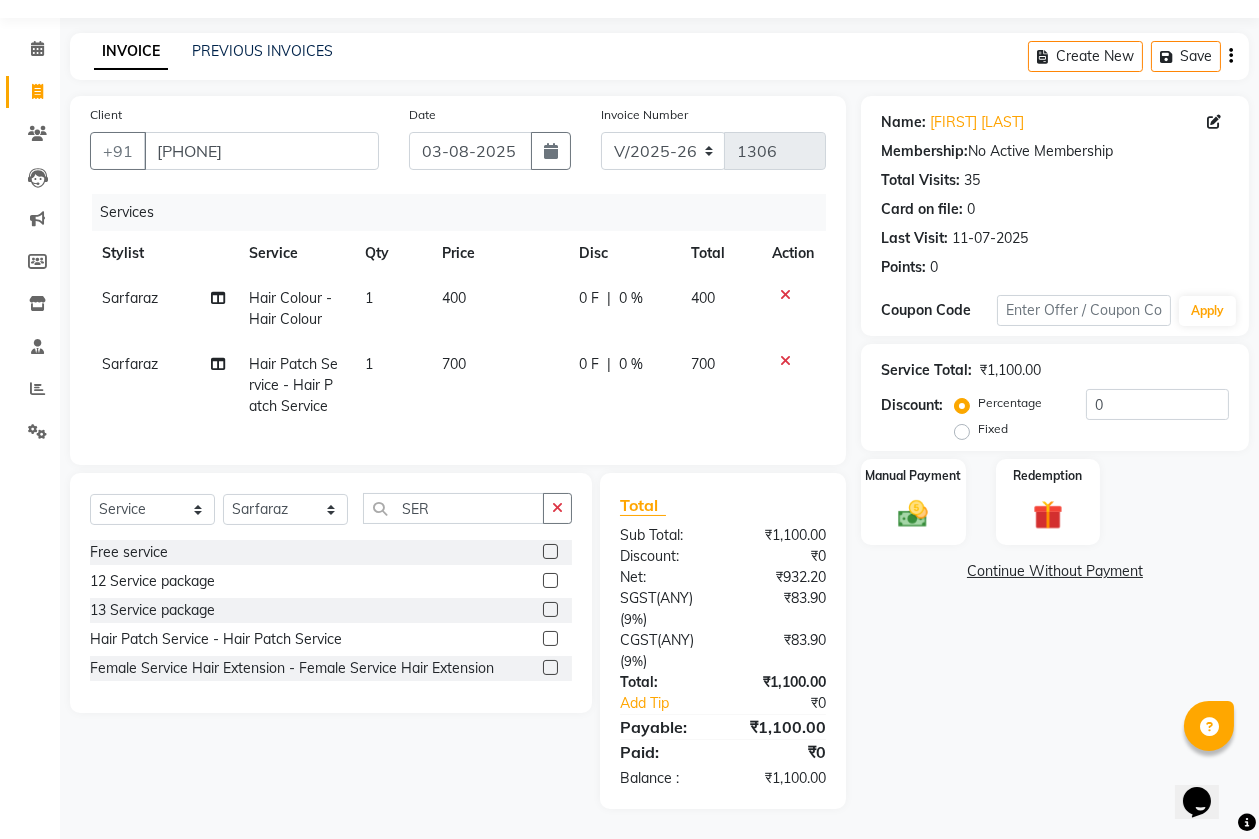 drag, startPoint x: 475, startPoint y: 312, endPoint x: 368, endPoint y: 402, distance: 139.81773 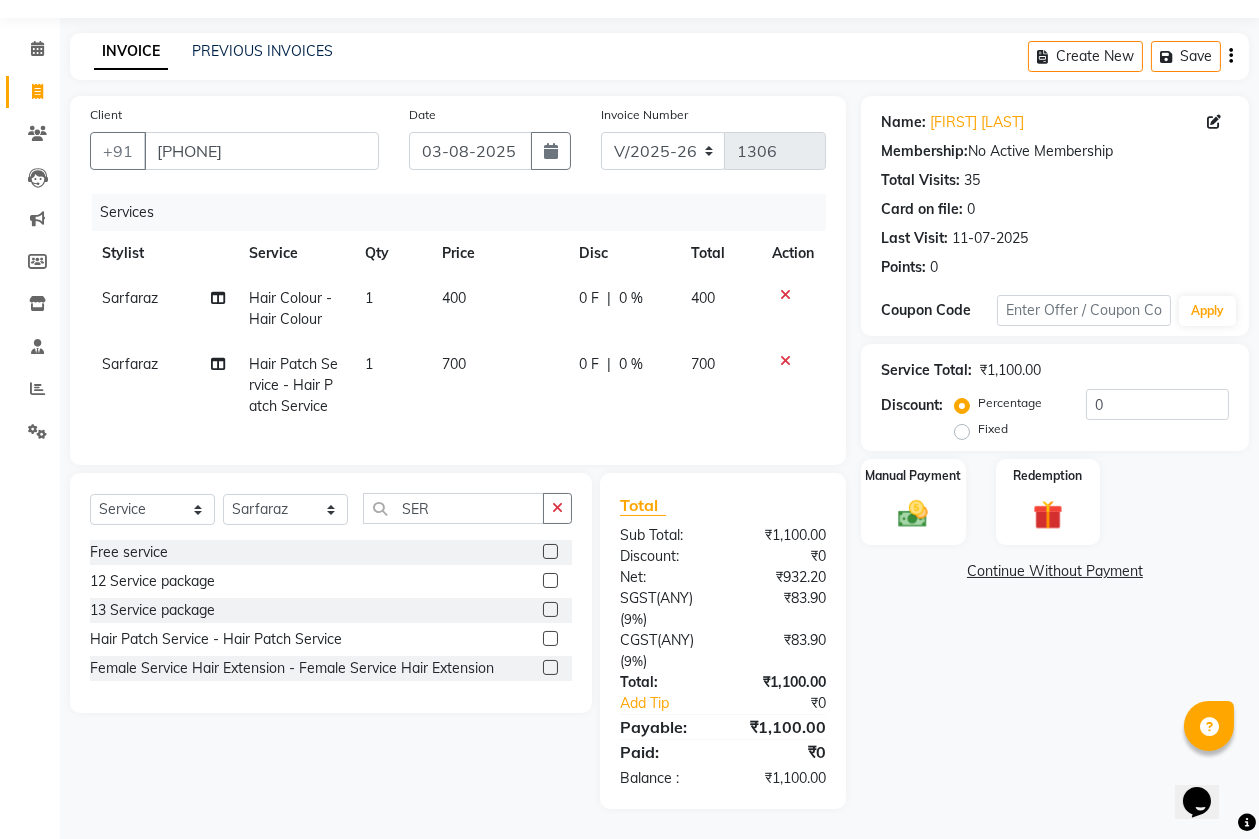 scroll, scrollTop: 66, scrollLeft: 0, axis: vertical 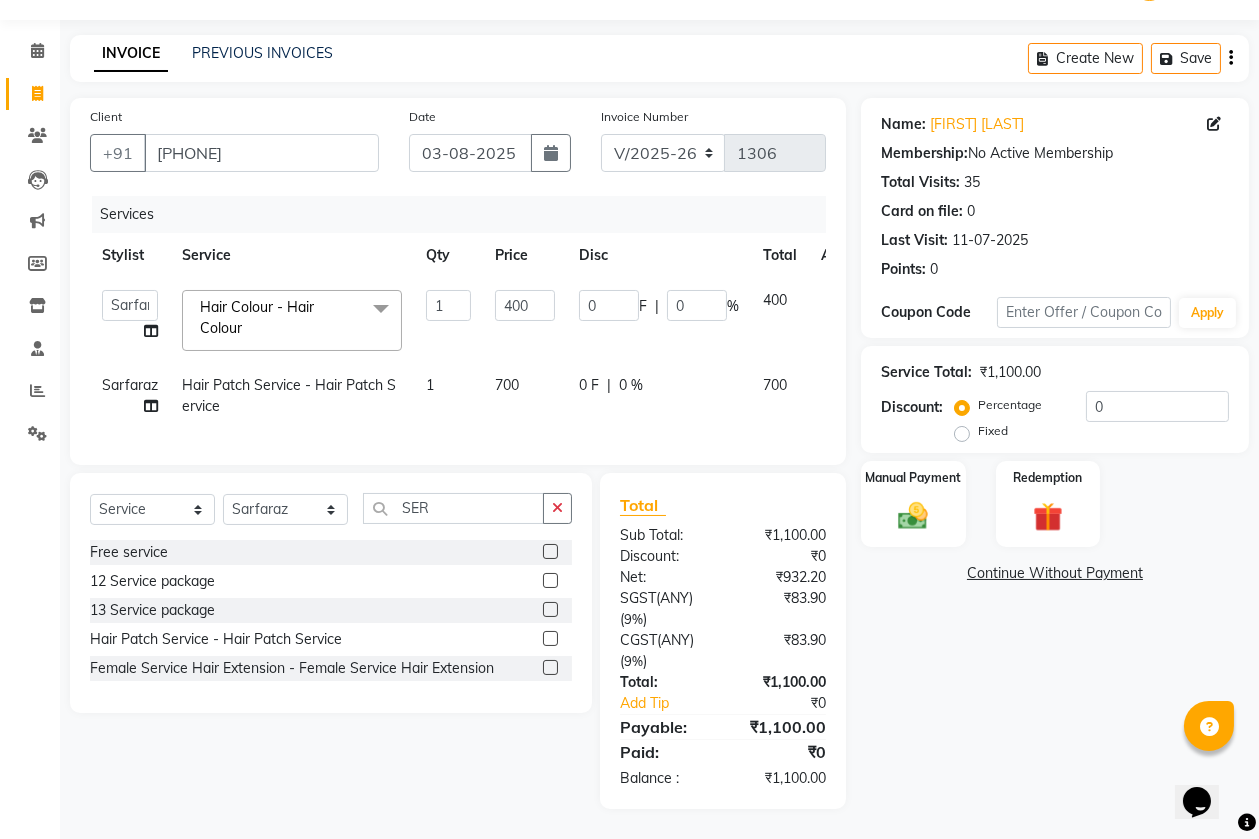 click on "700" 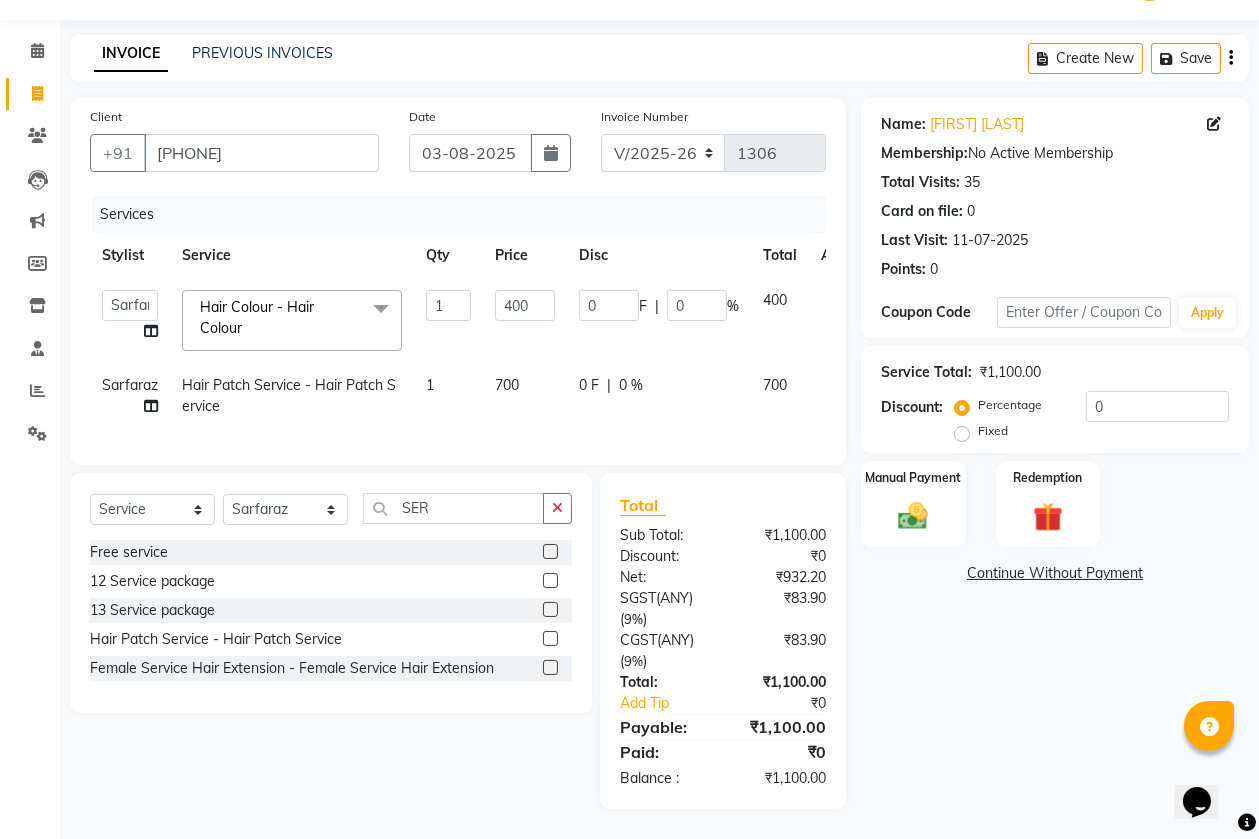 select on "30865" 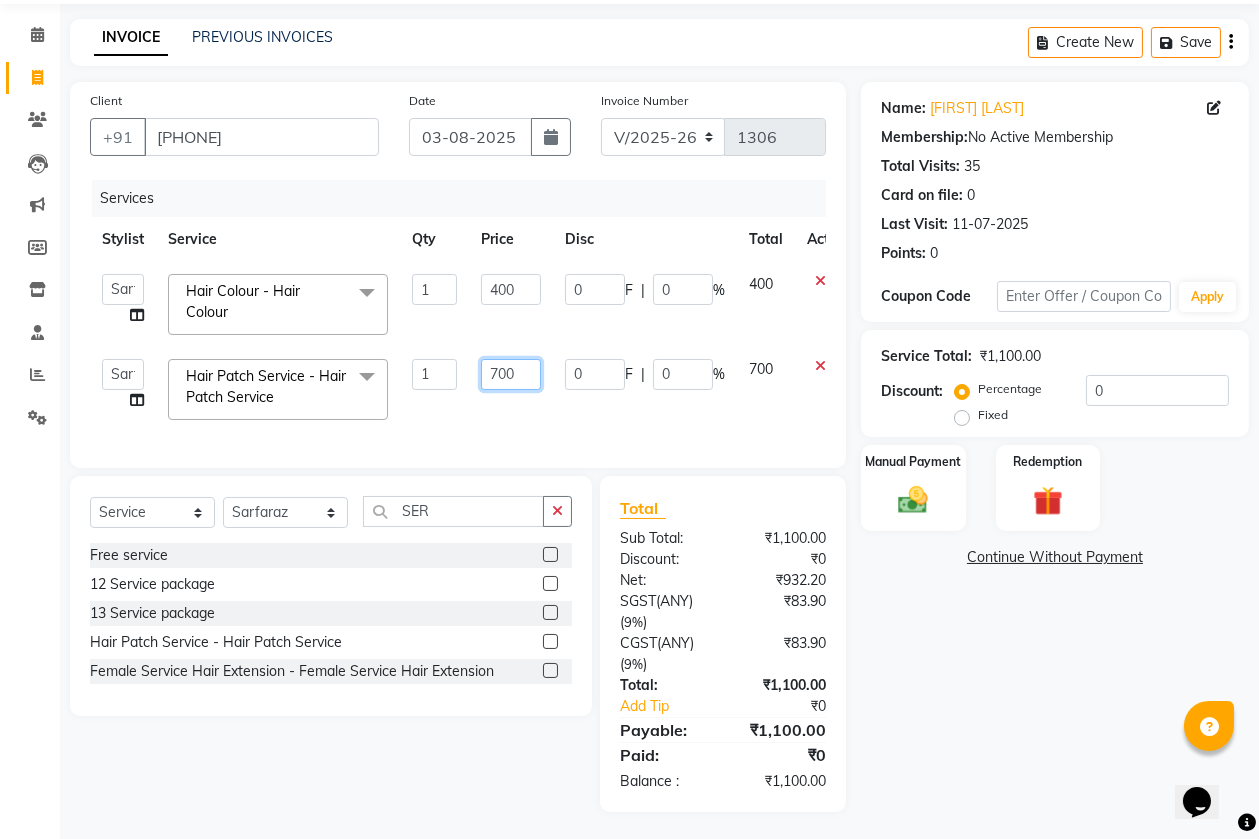 click on "700" 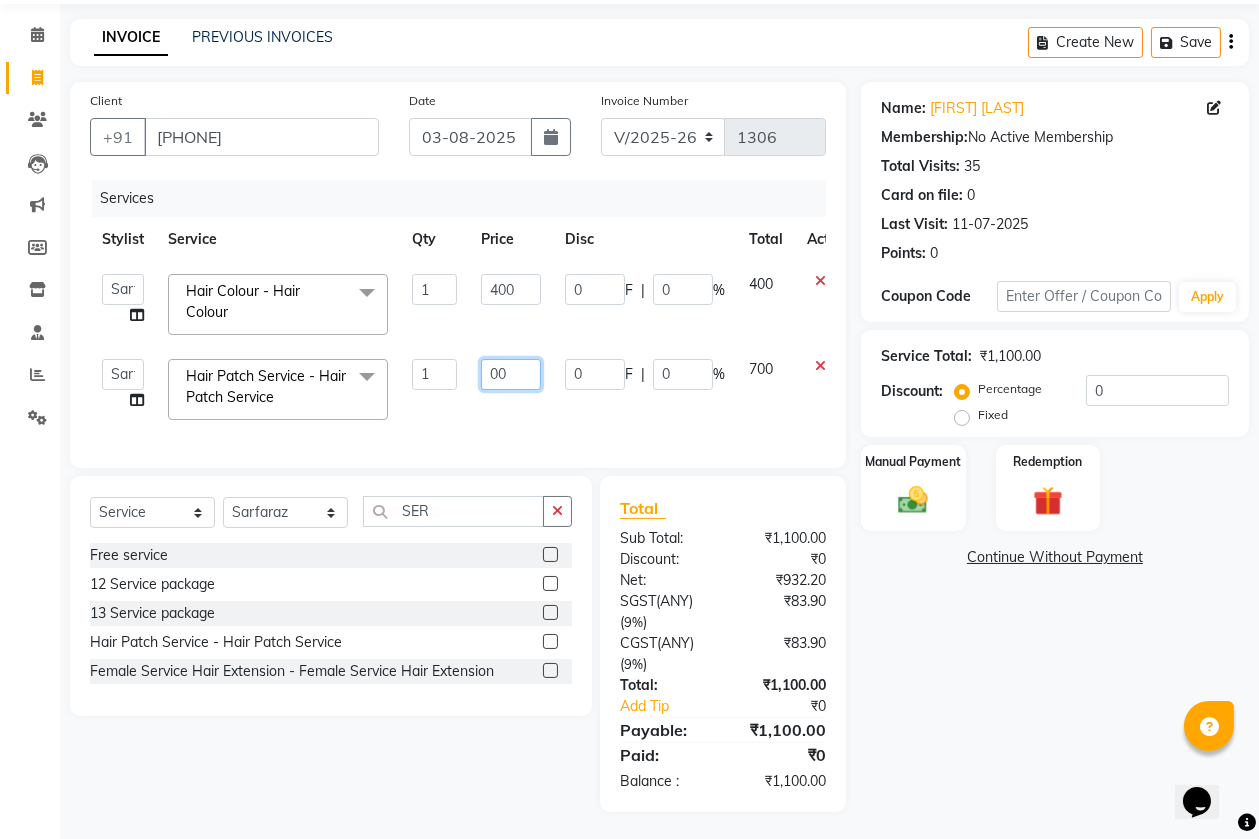 type on "600" 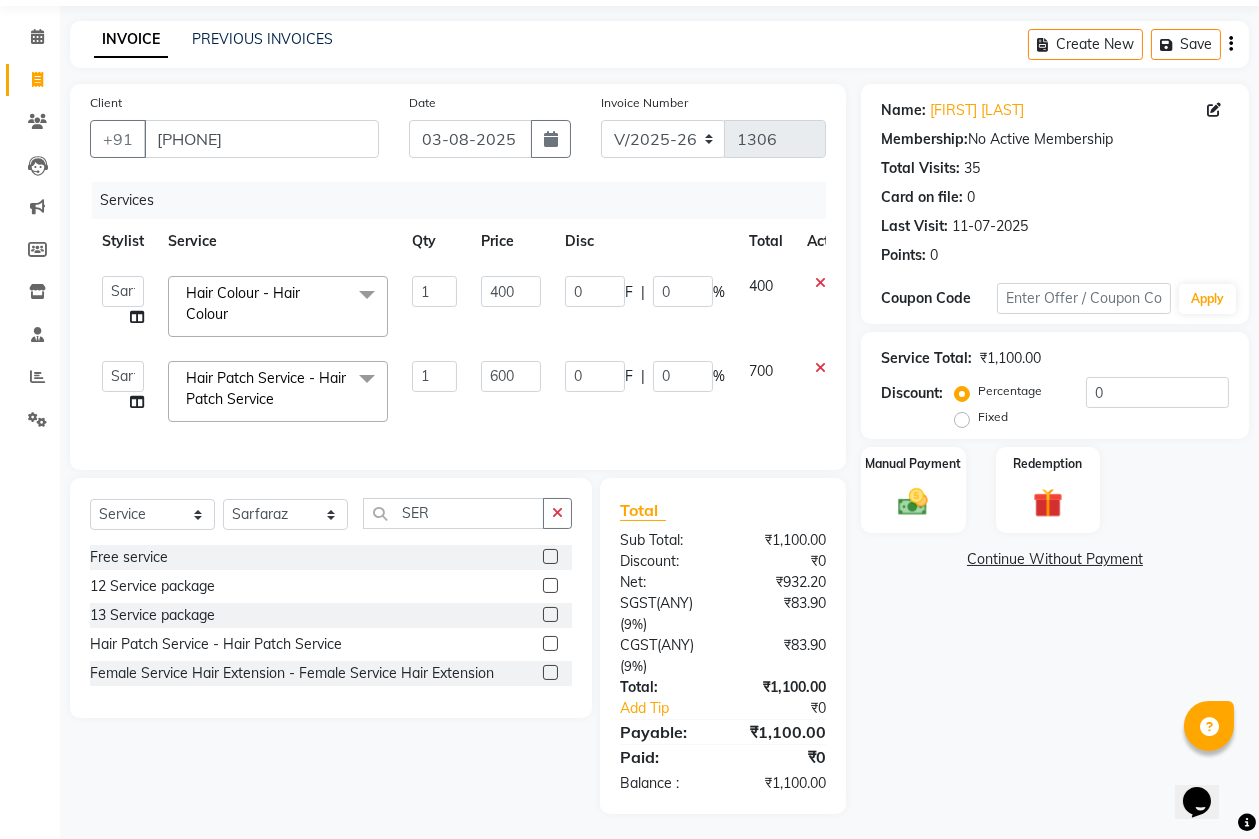 click on "0 F | 0 %" 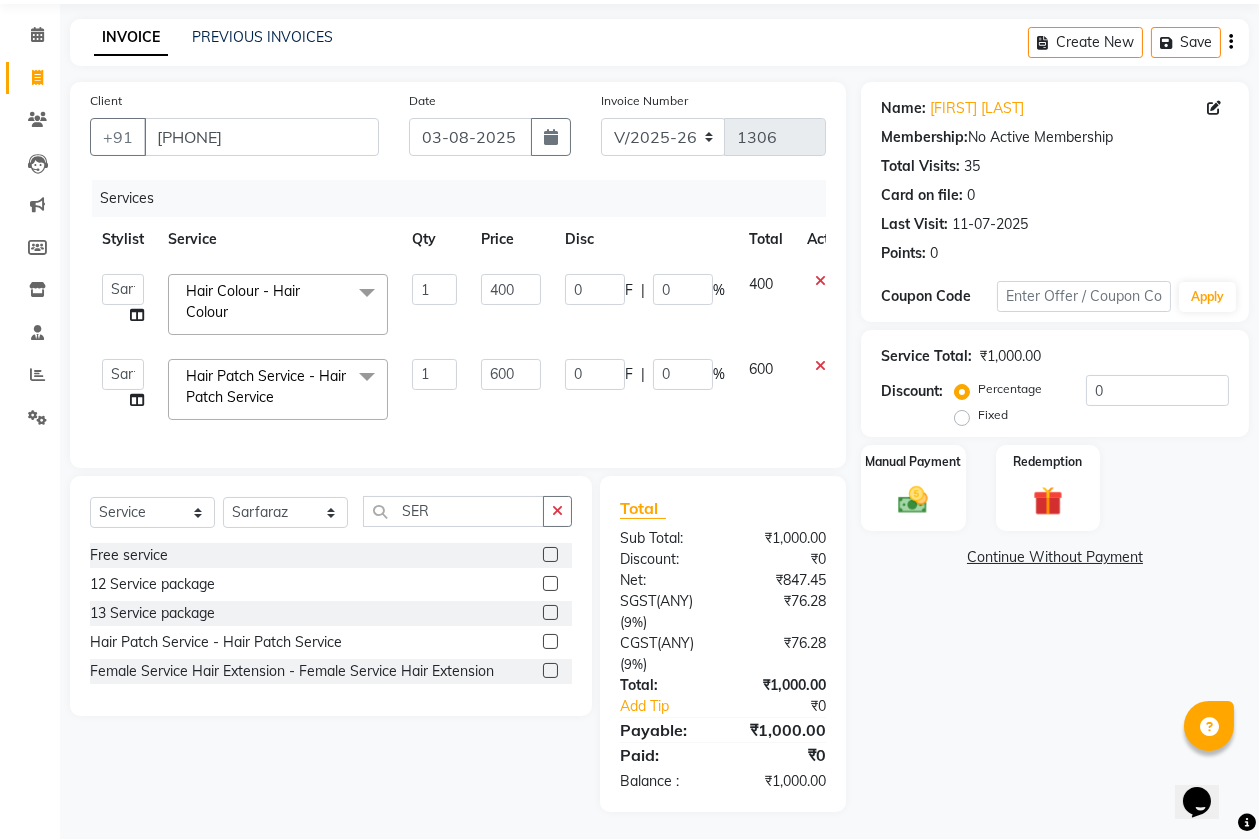 scroll, scrollTop: 84, scrollLeft: 0, axis: vertical 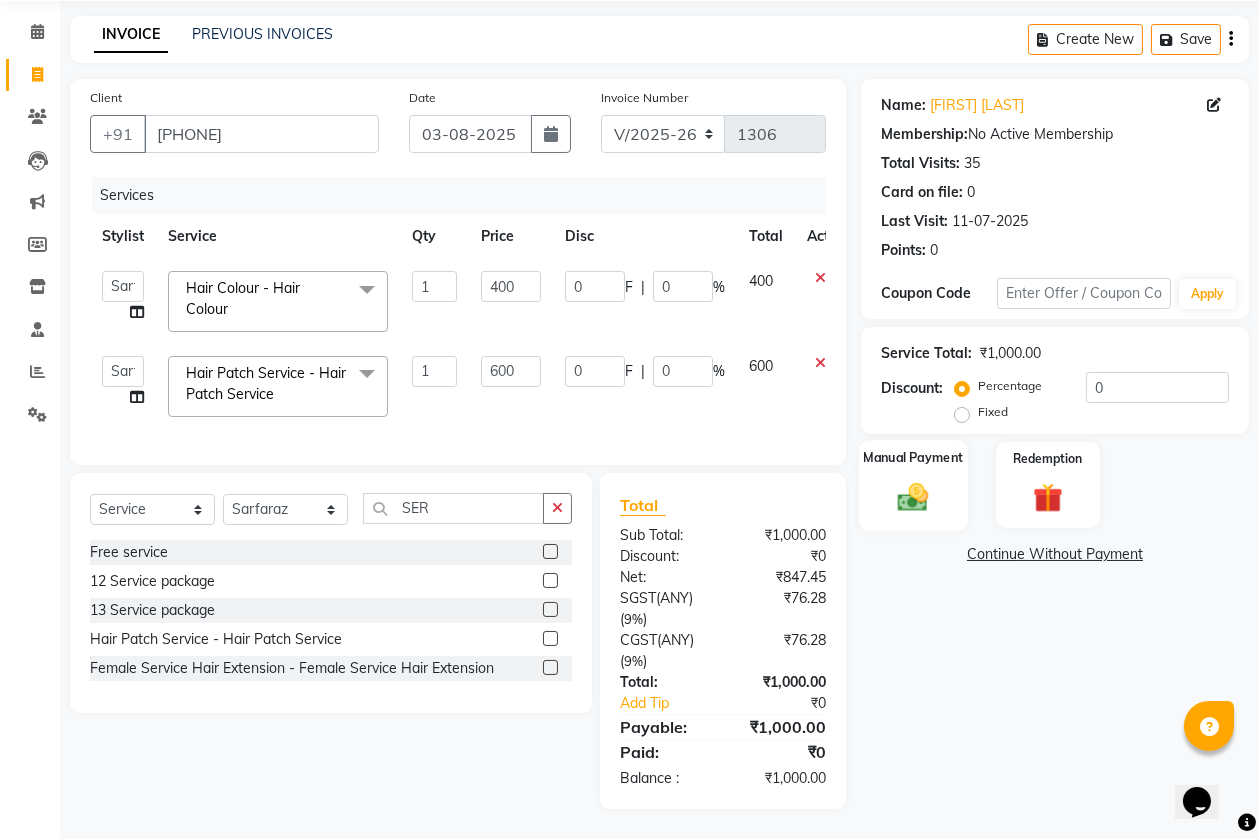 click on "Manual Payment" 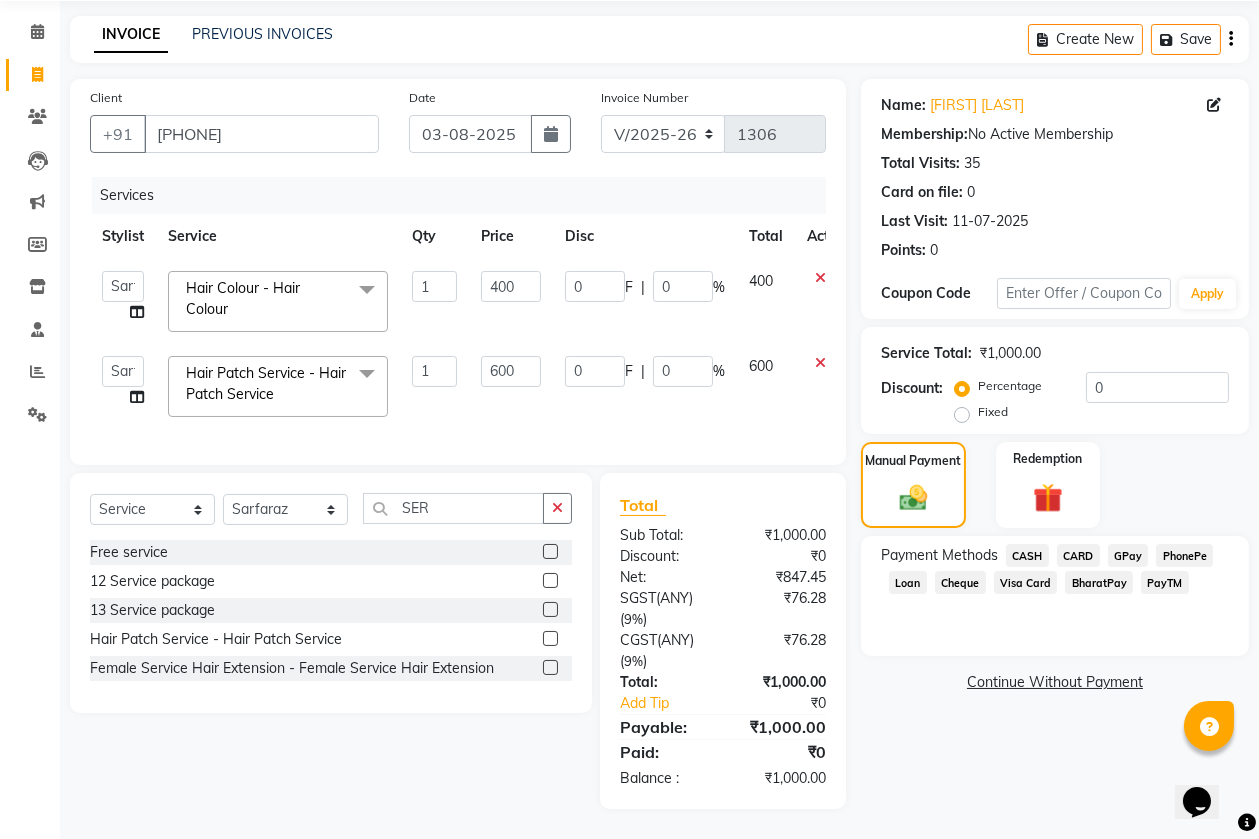 click on "GPay" 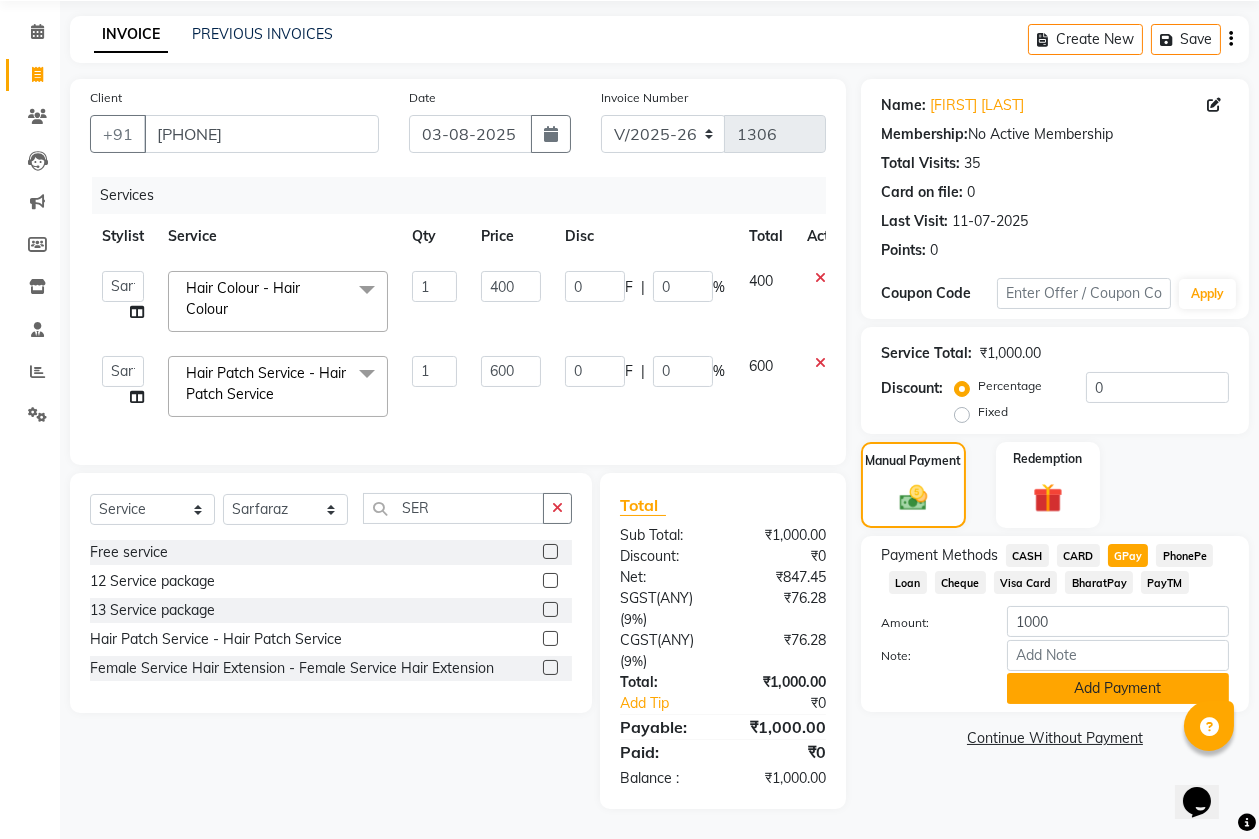 click on "Add Payment" 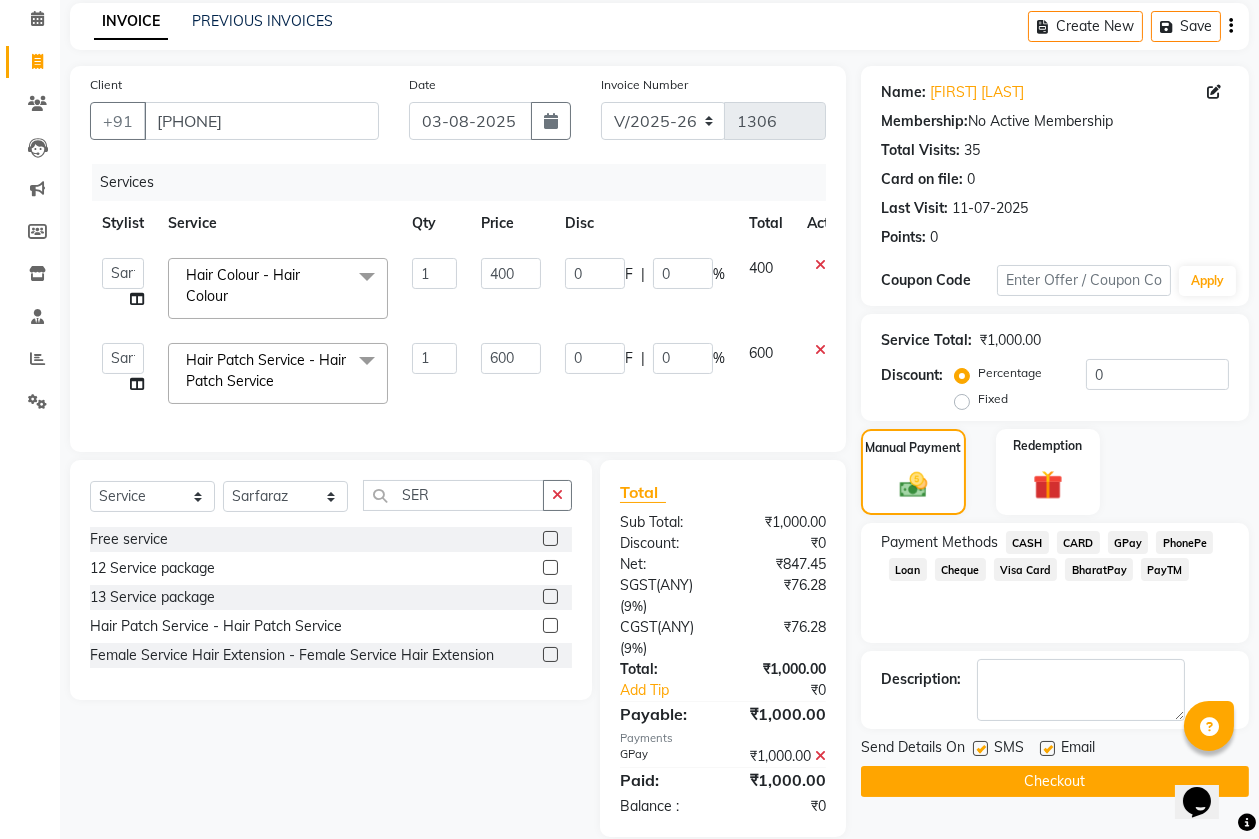 scroll, scrollTop: 126, scrollLeft: 0, axis: vertical 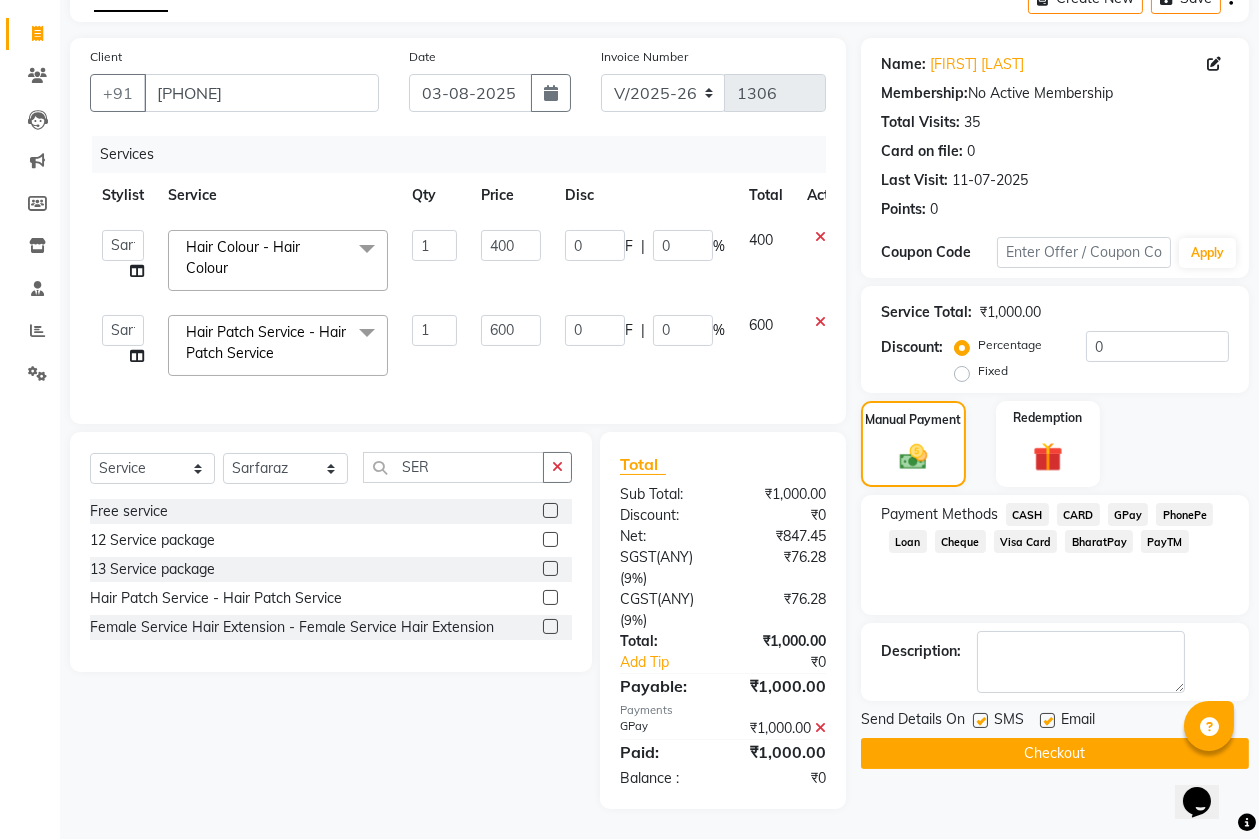 click 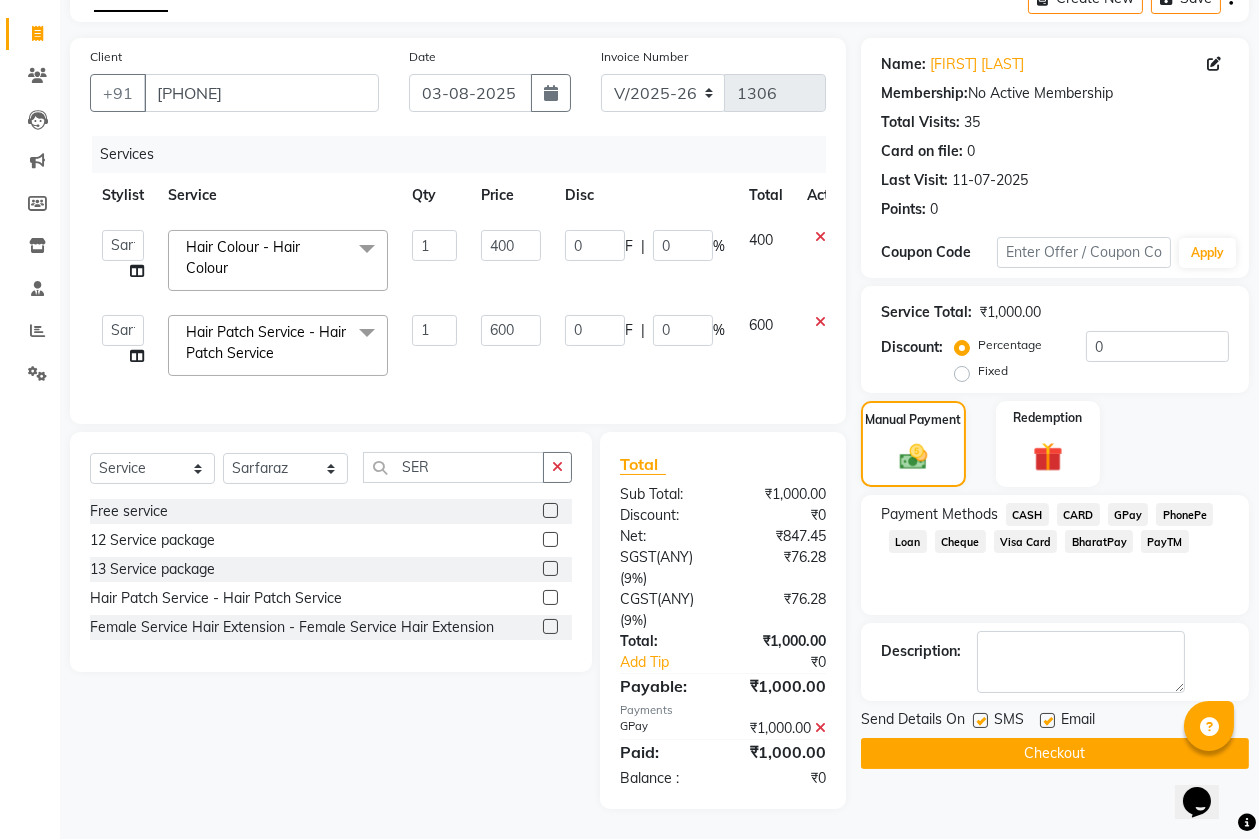 click at bounding box center [1046, 721] 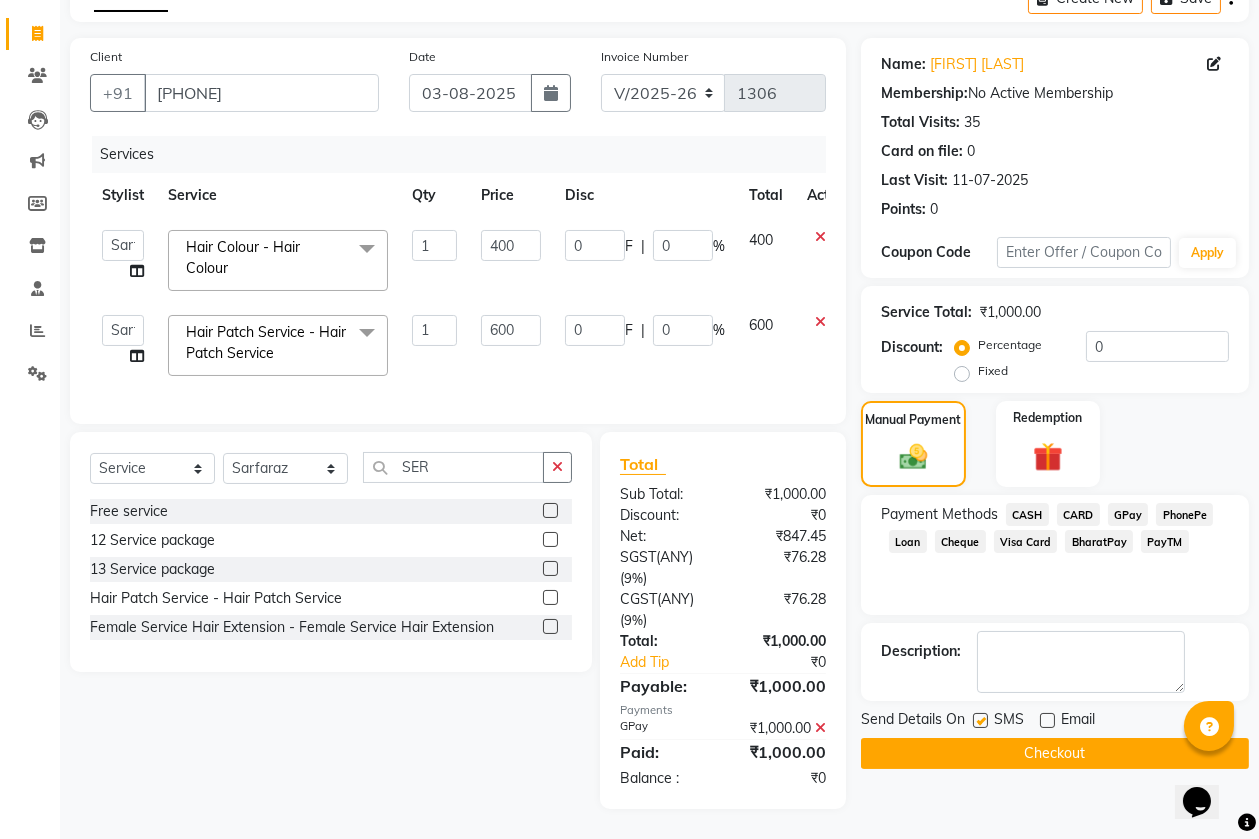 click 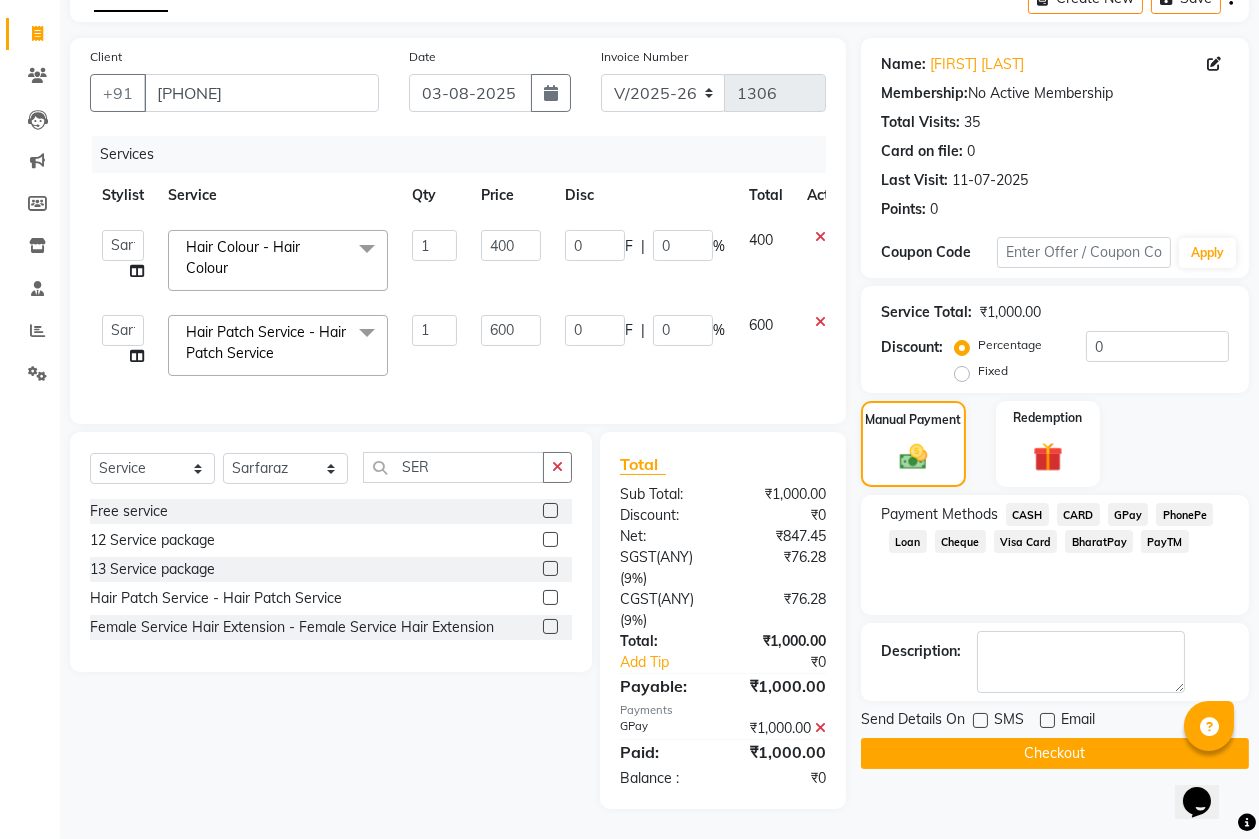 click on "Checkout" 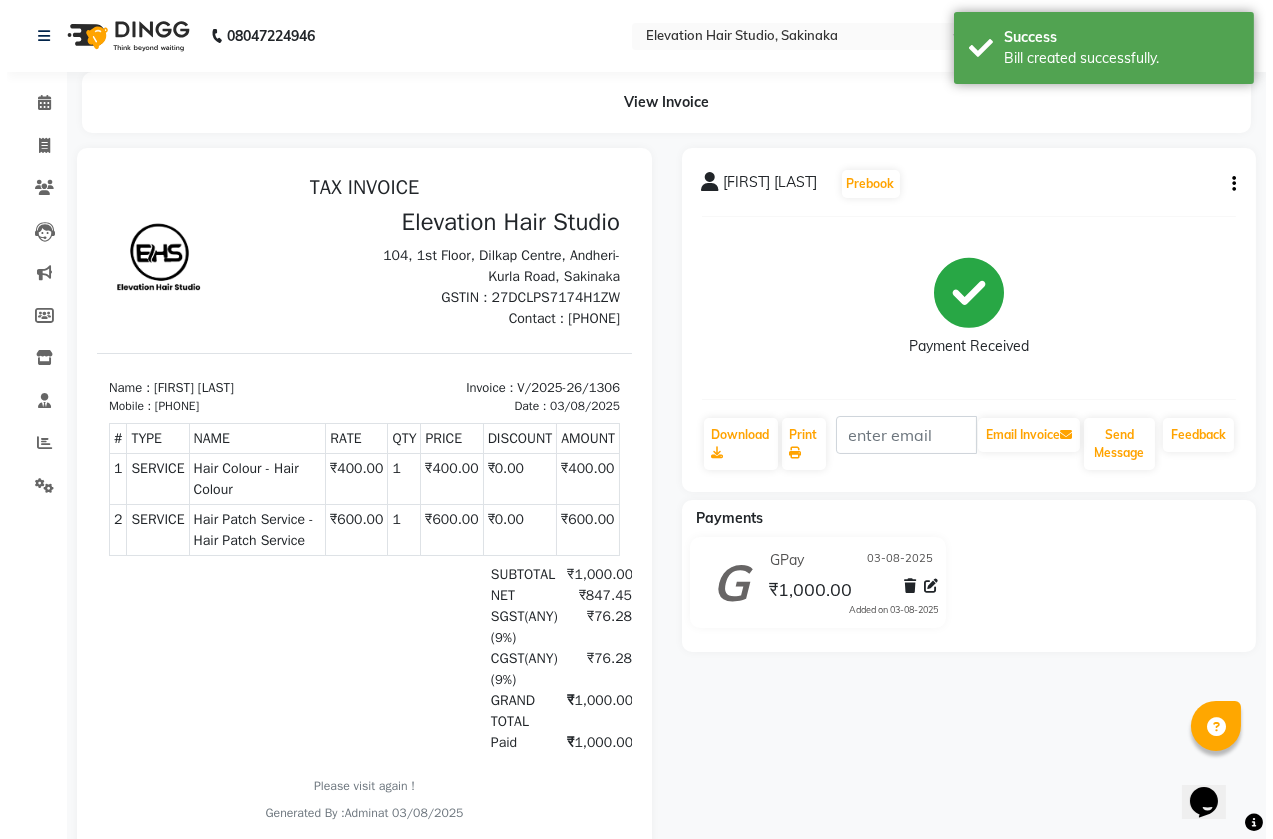 scroll, scrollTop: 0, scrollLeft: 0, axis: both 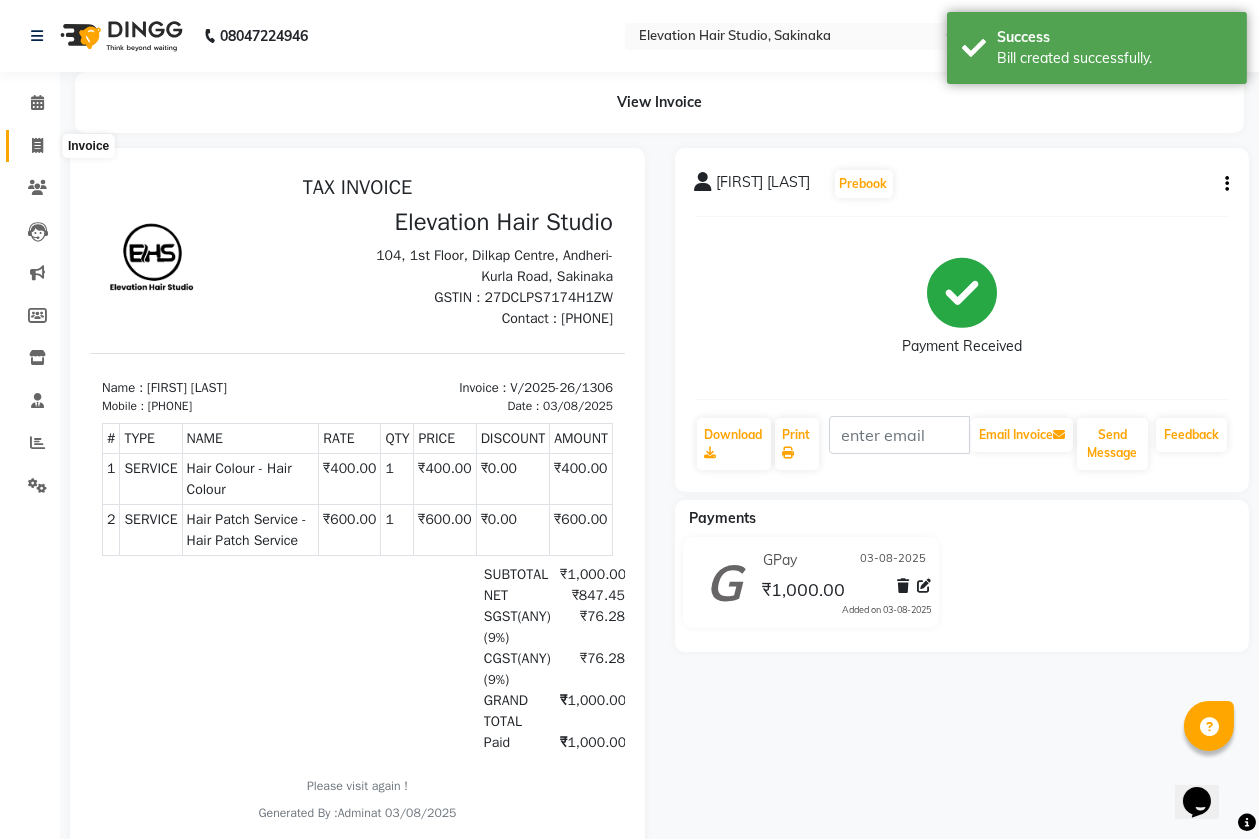 click 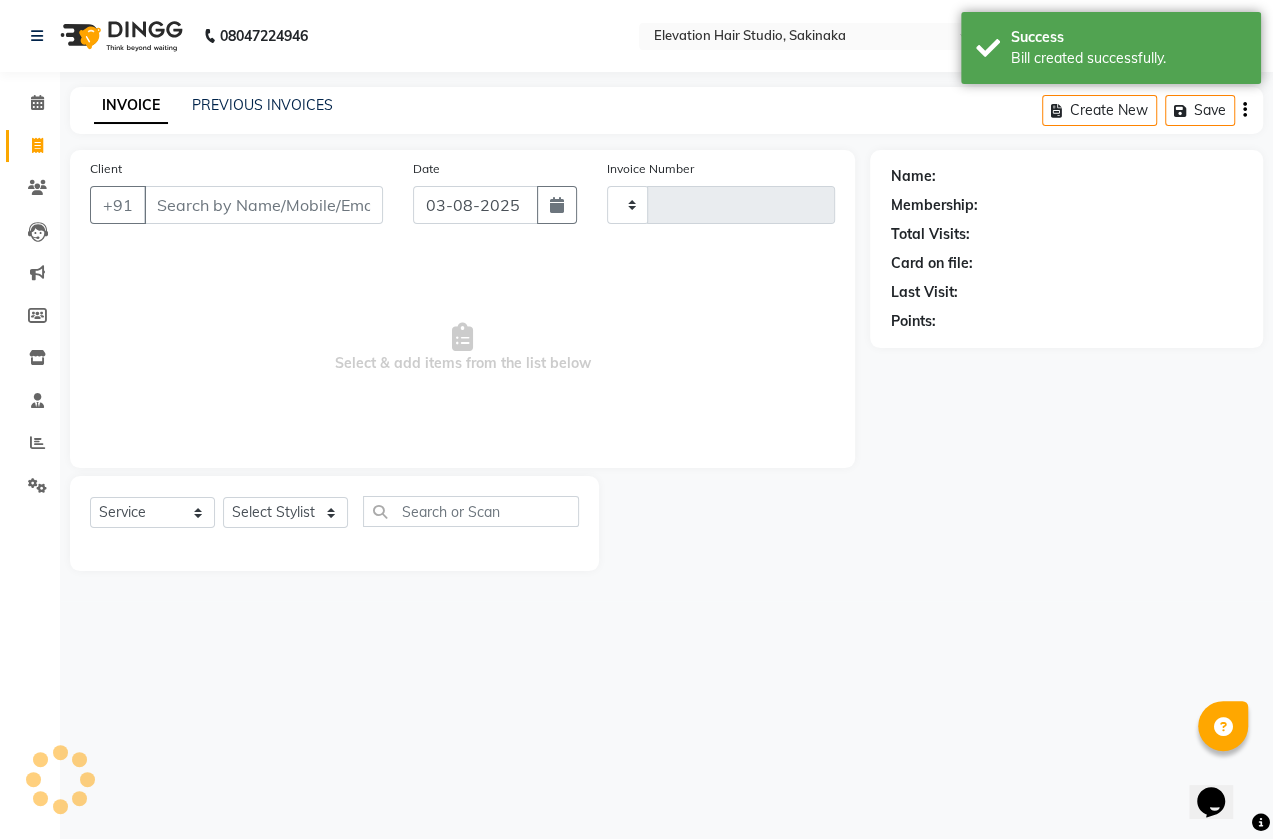 type on "1307" 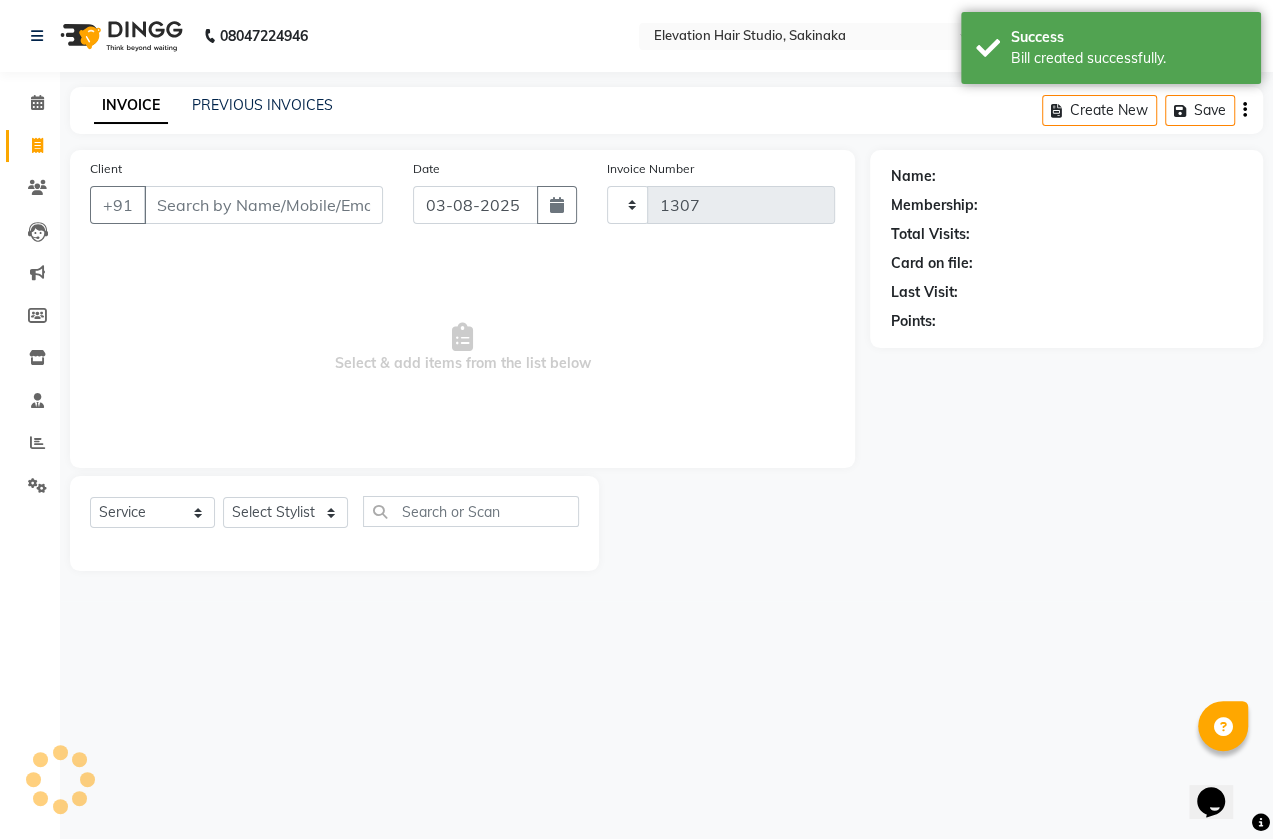 select on "4949" 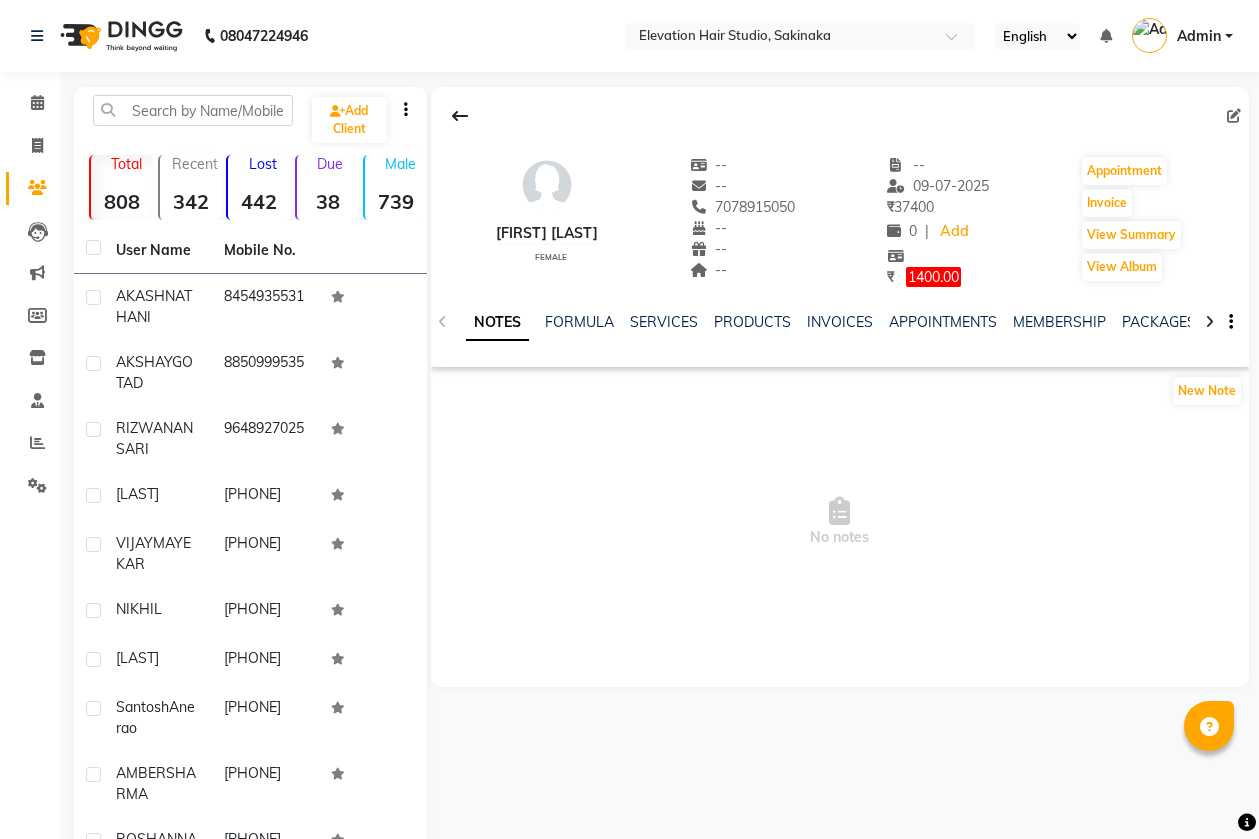 scroll, scrollTop: 0, scrollLeft: 0, axis: both 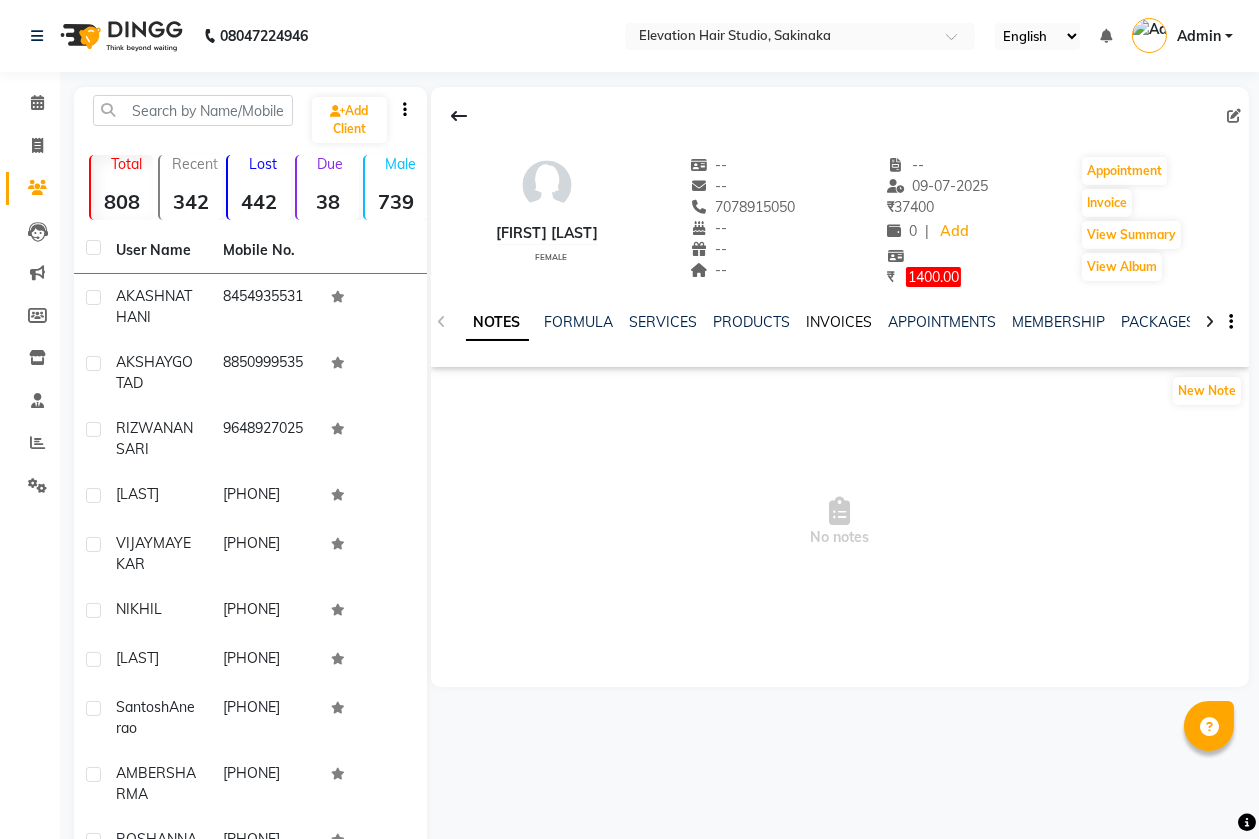 click on "INVOICES" 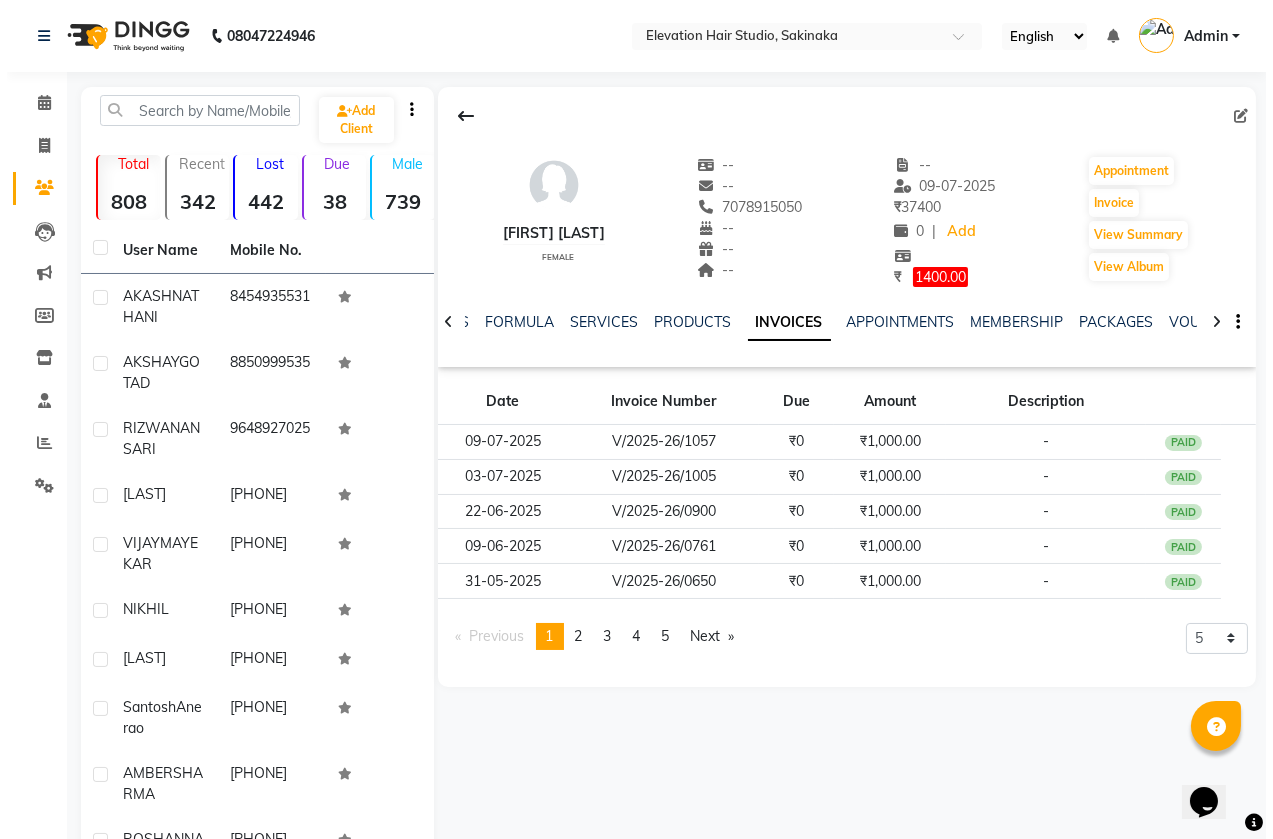scroll, scrollTop: 0, scrollLeft: 0, axis: both 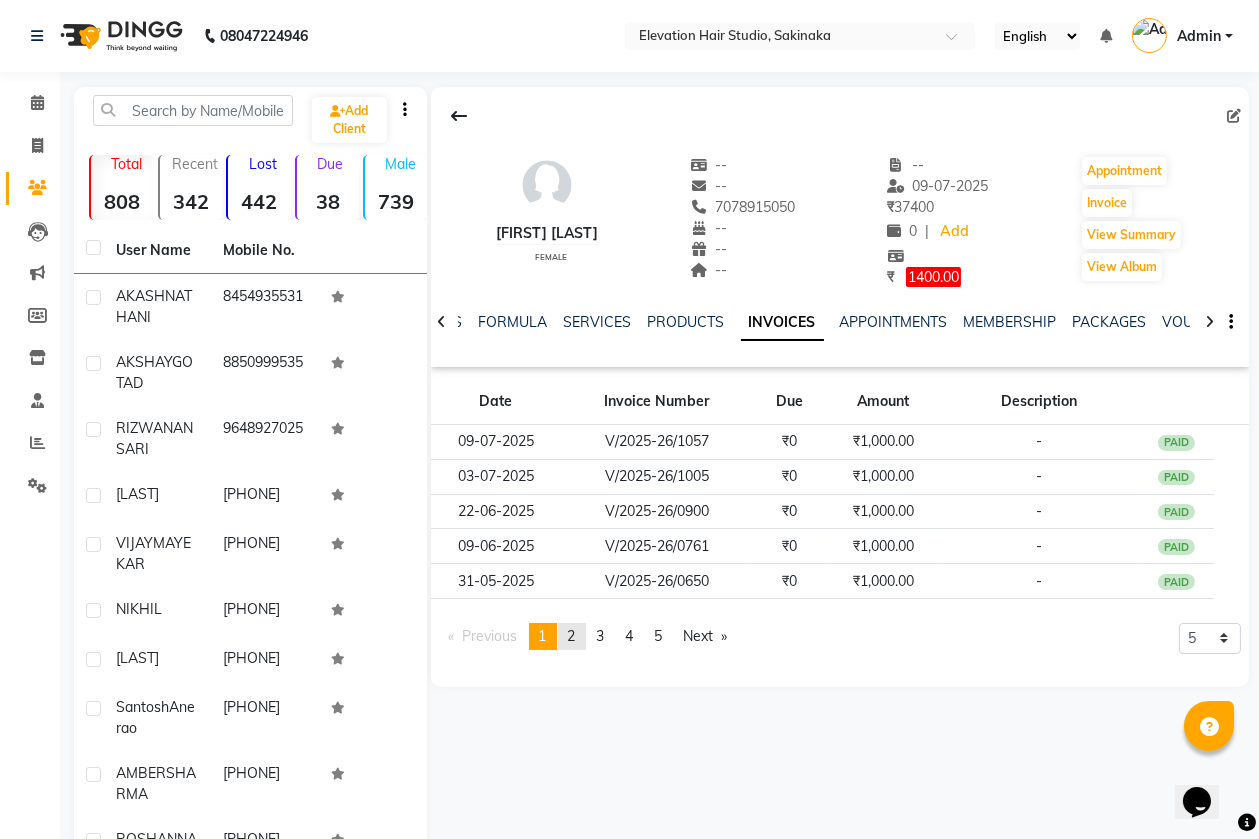click on "2" 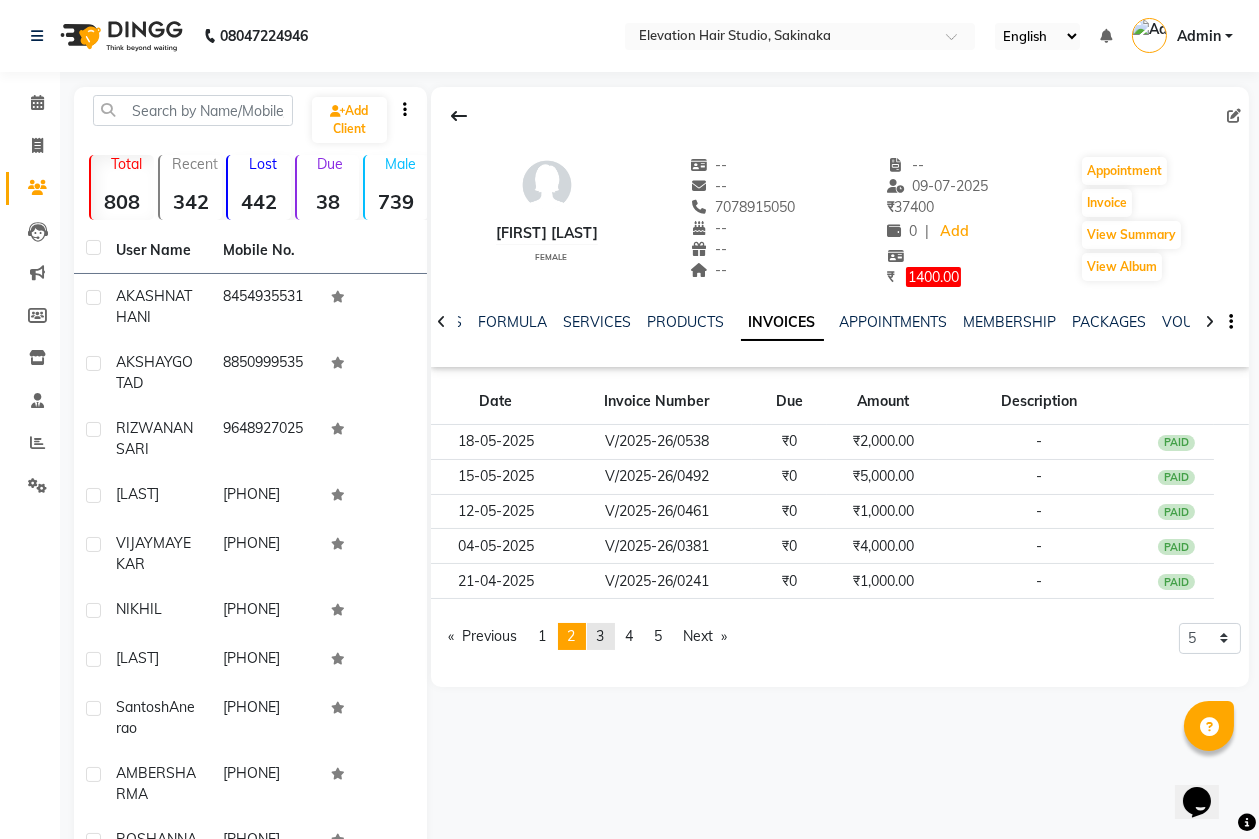 click on "page  3" 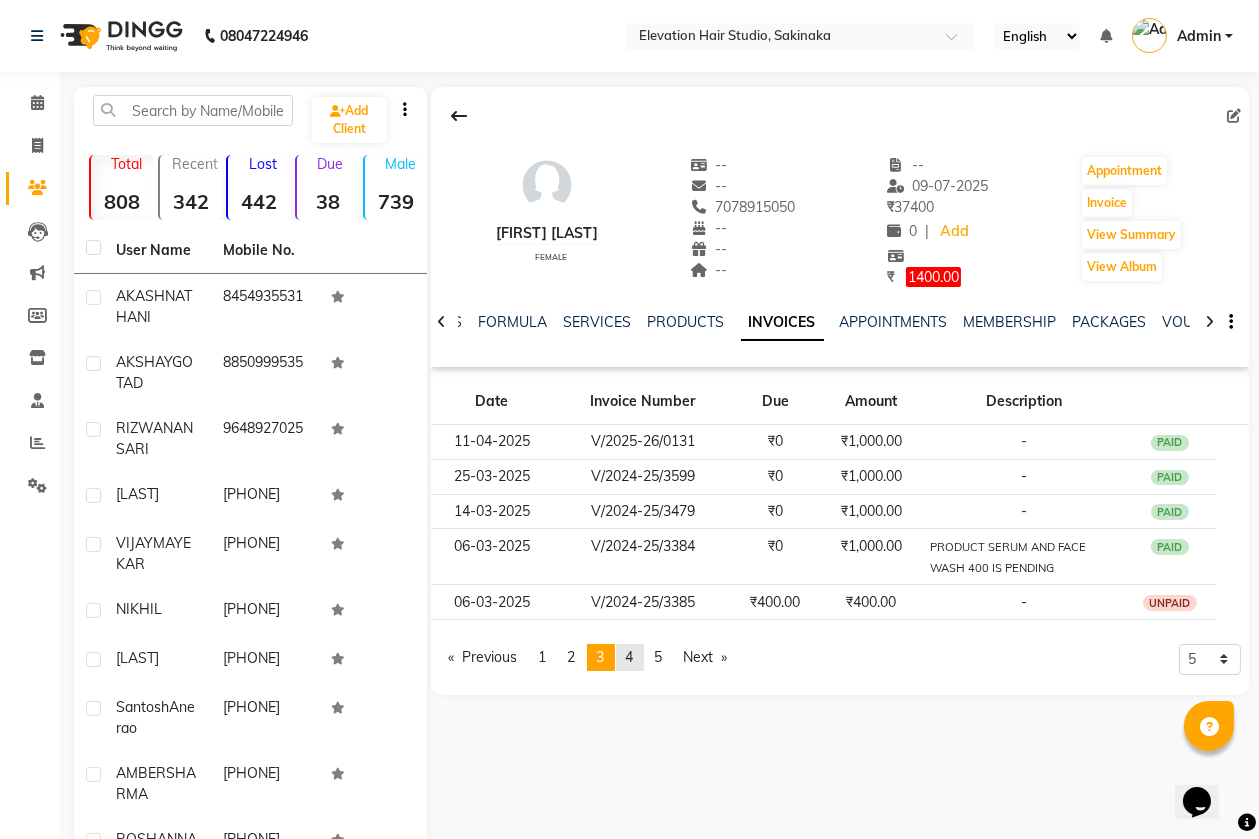 click on "page  4" 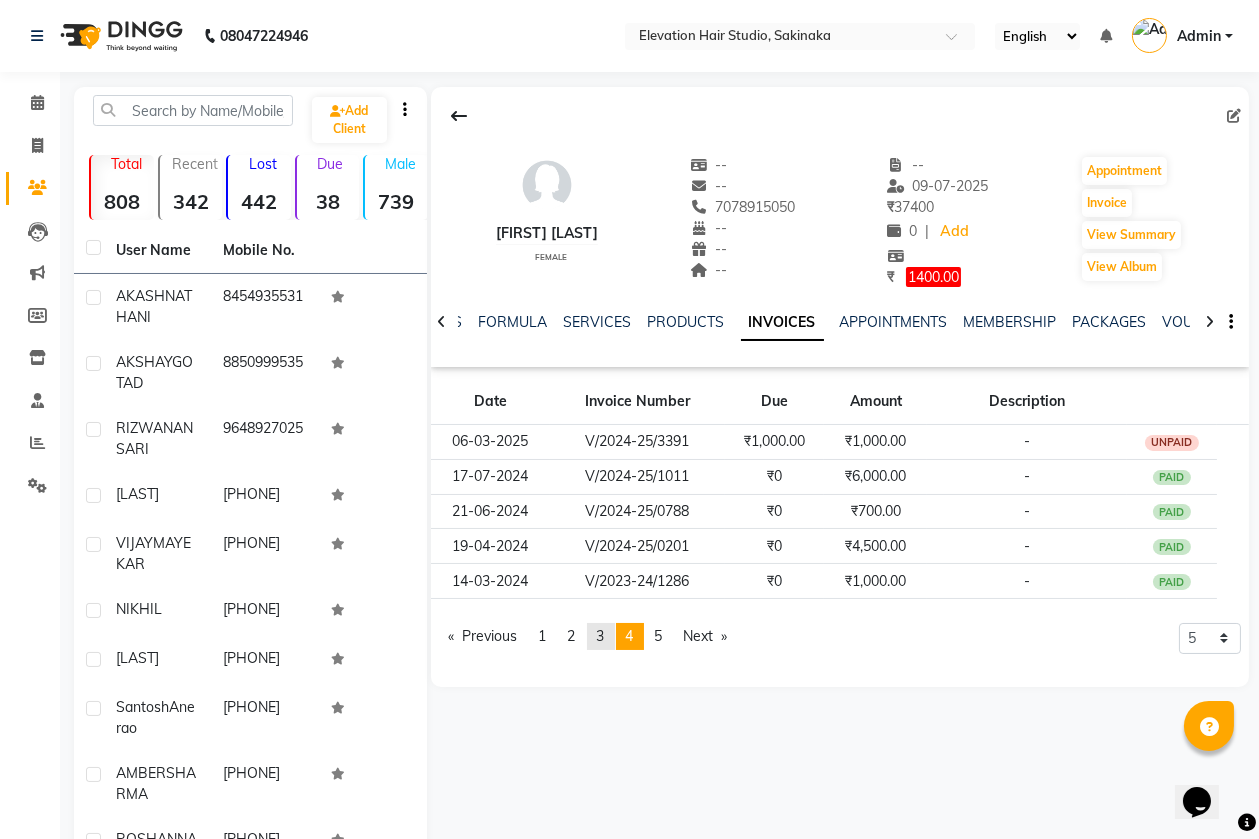 click on "3" 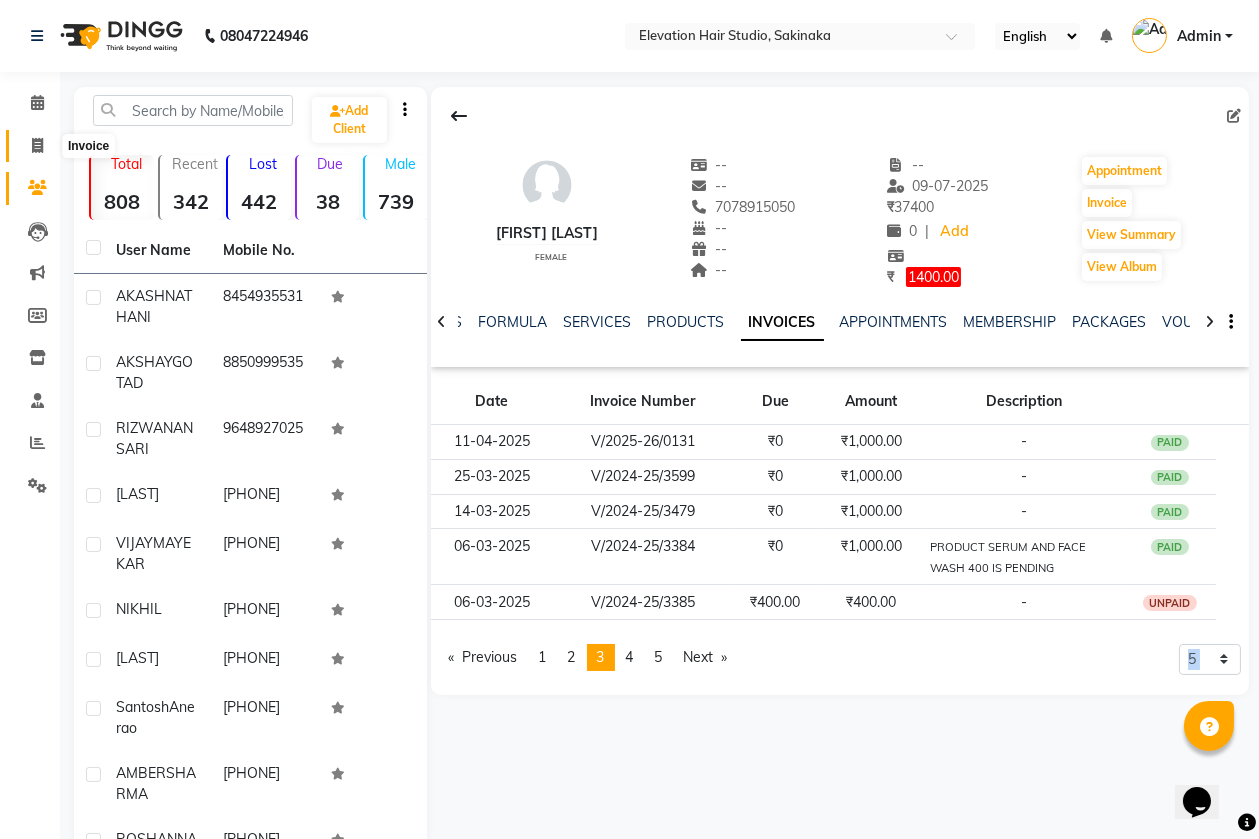 click 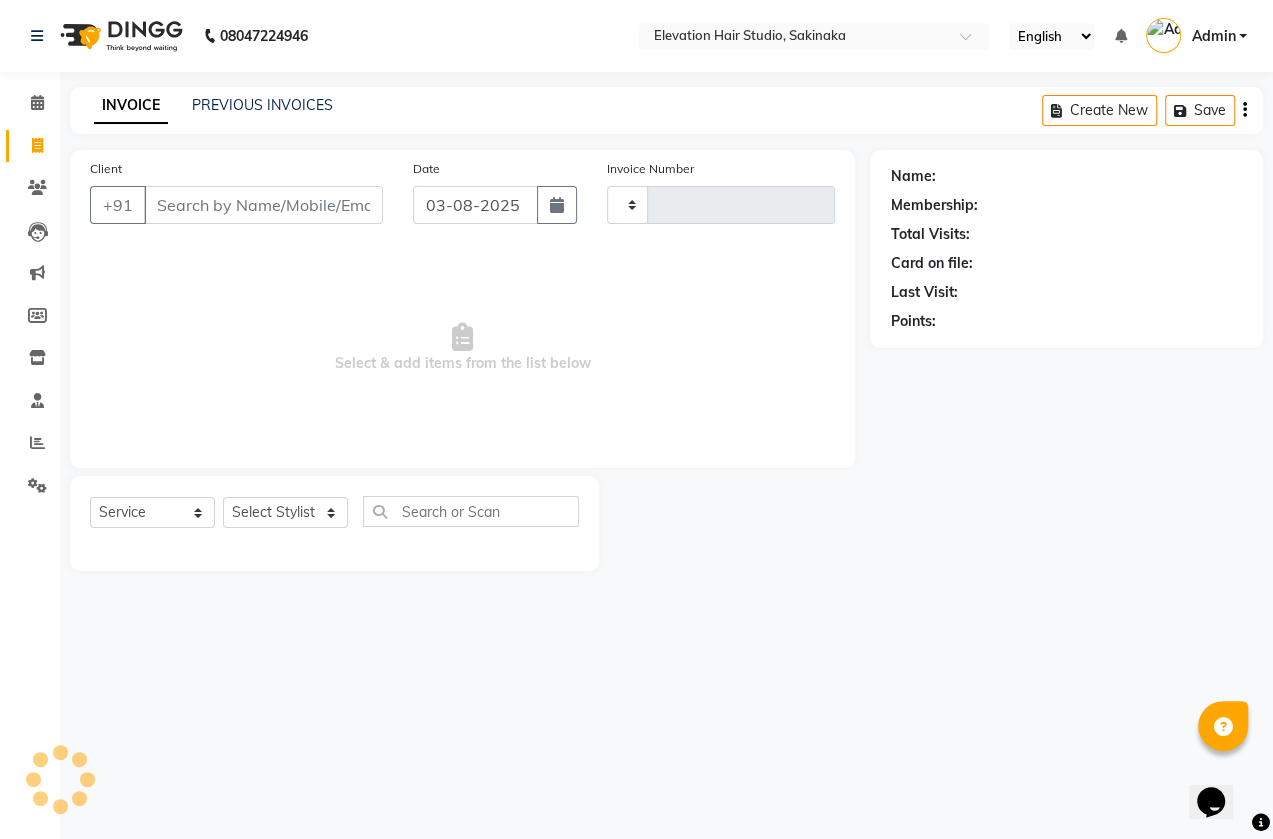 type on "1310" 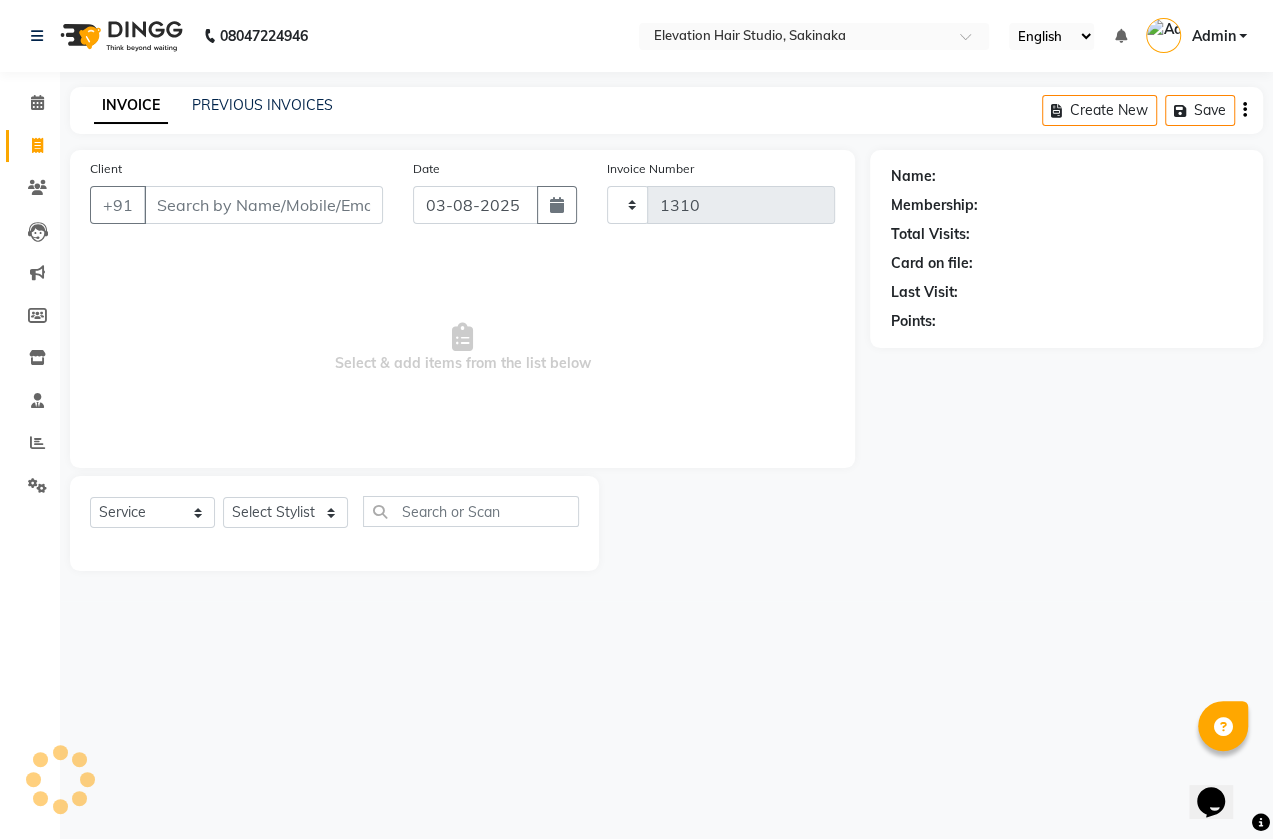 select on "4949" 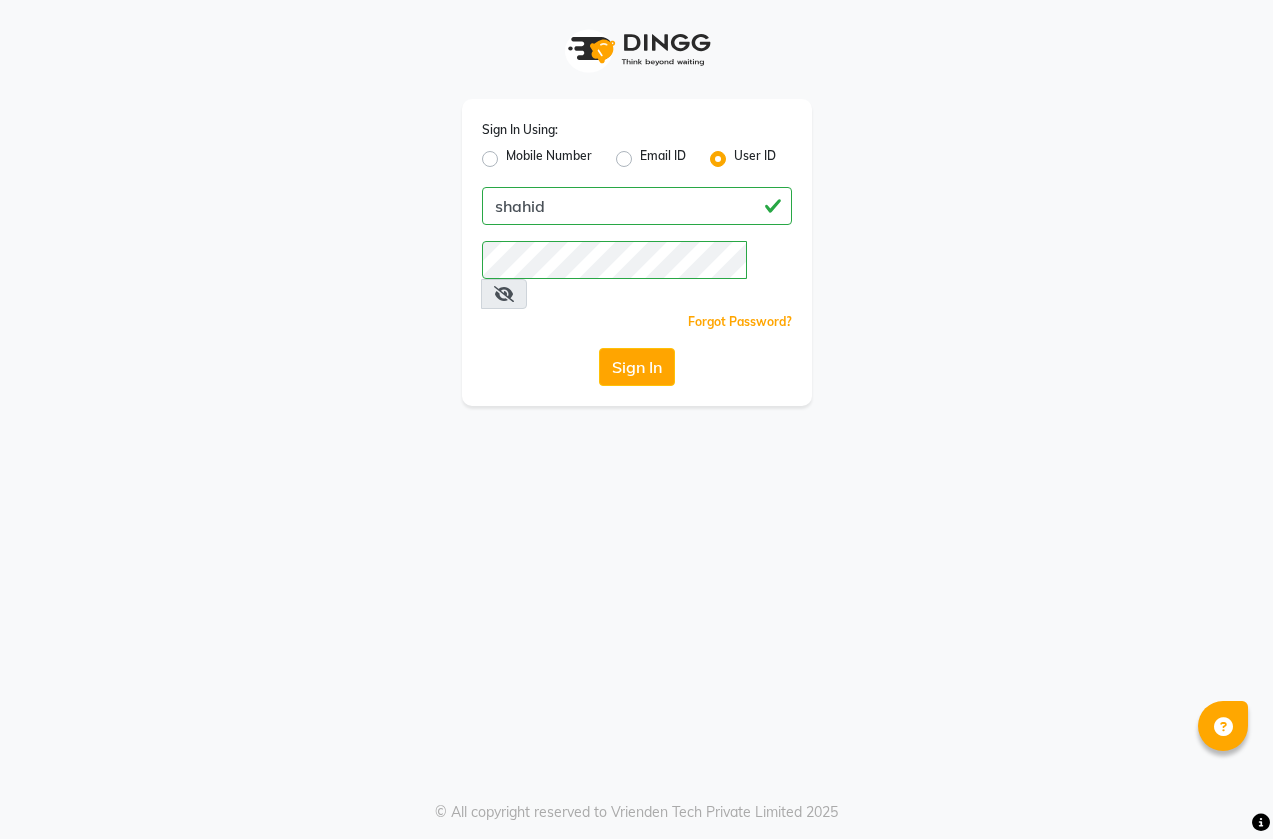 scroll, scrollTop: 0, scrollLeft: 0, axis: both 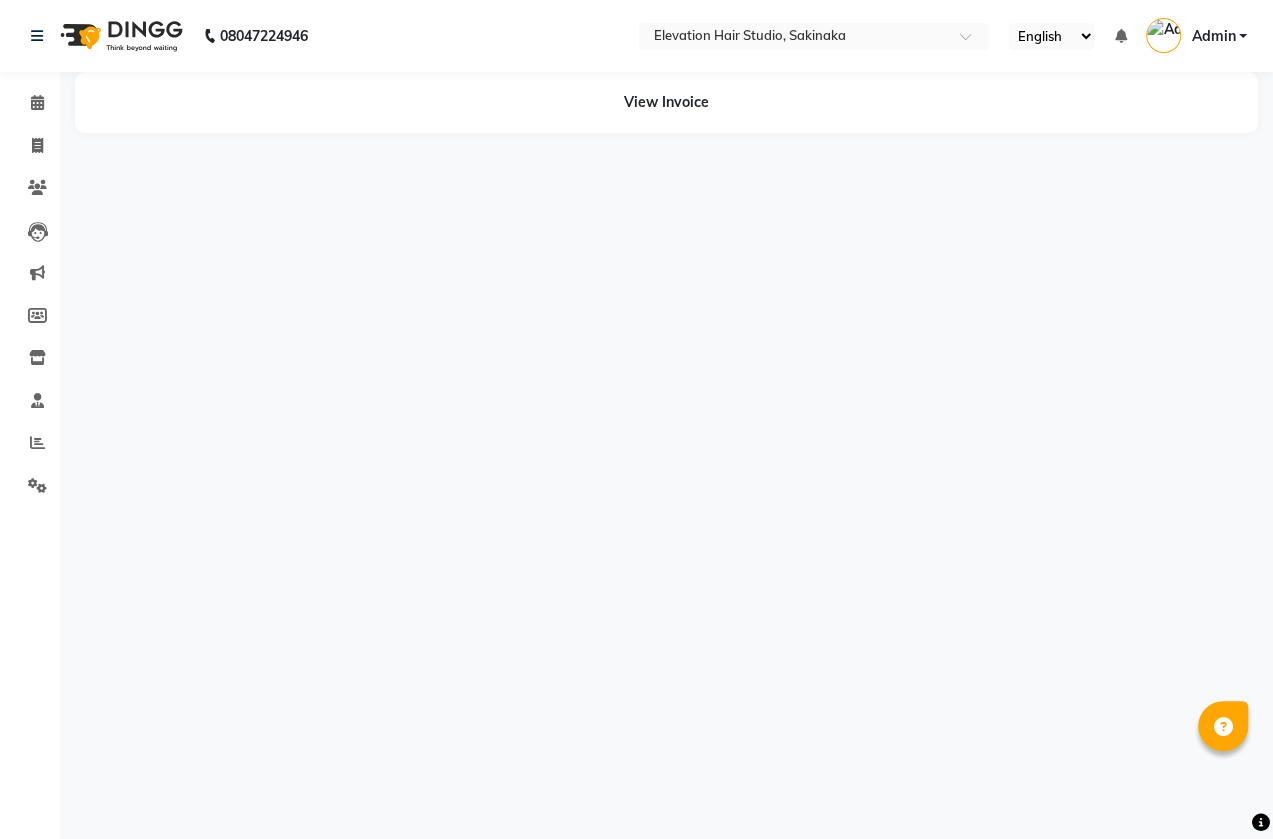 select on "en" 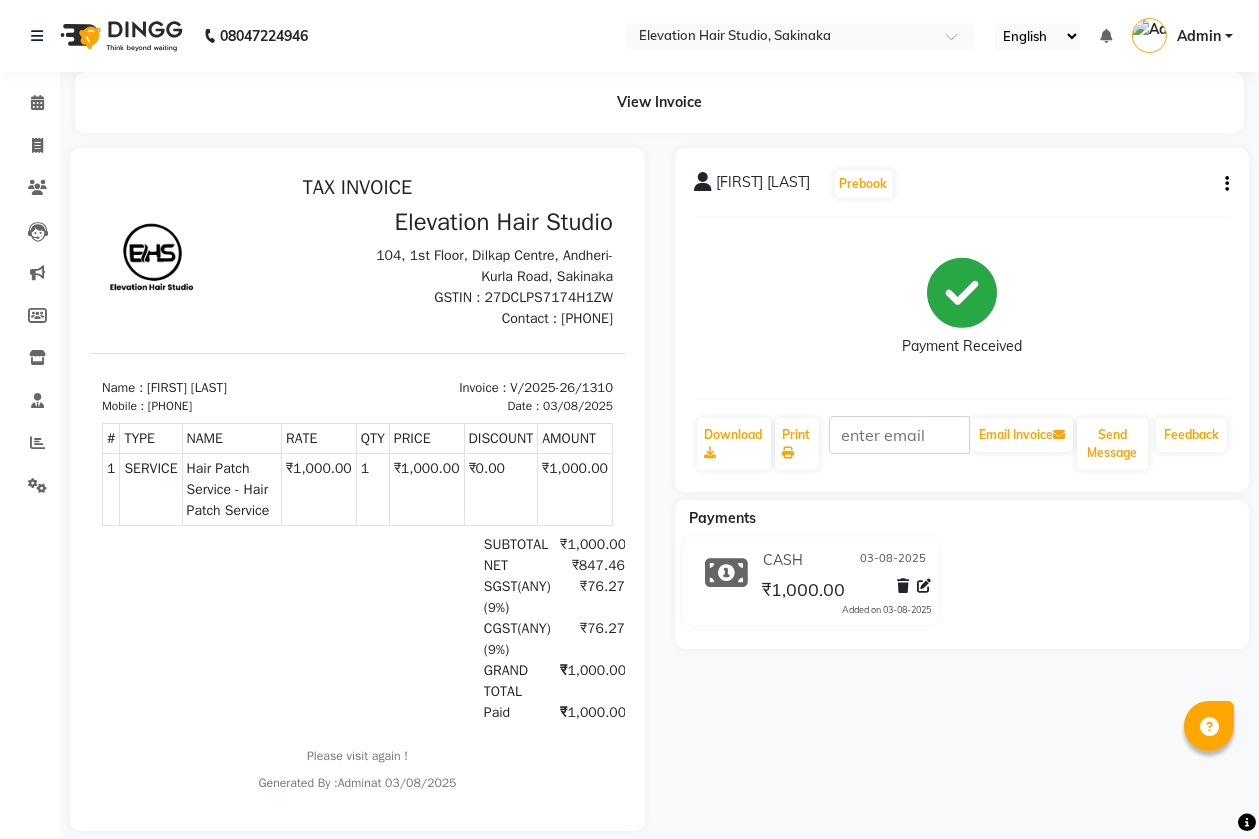 scroll, scrollTop: 0, scrollLeft: 0, axis: both 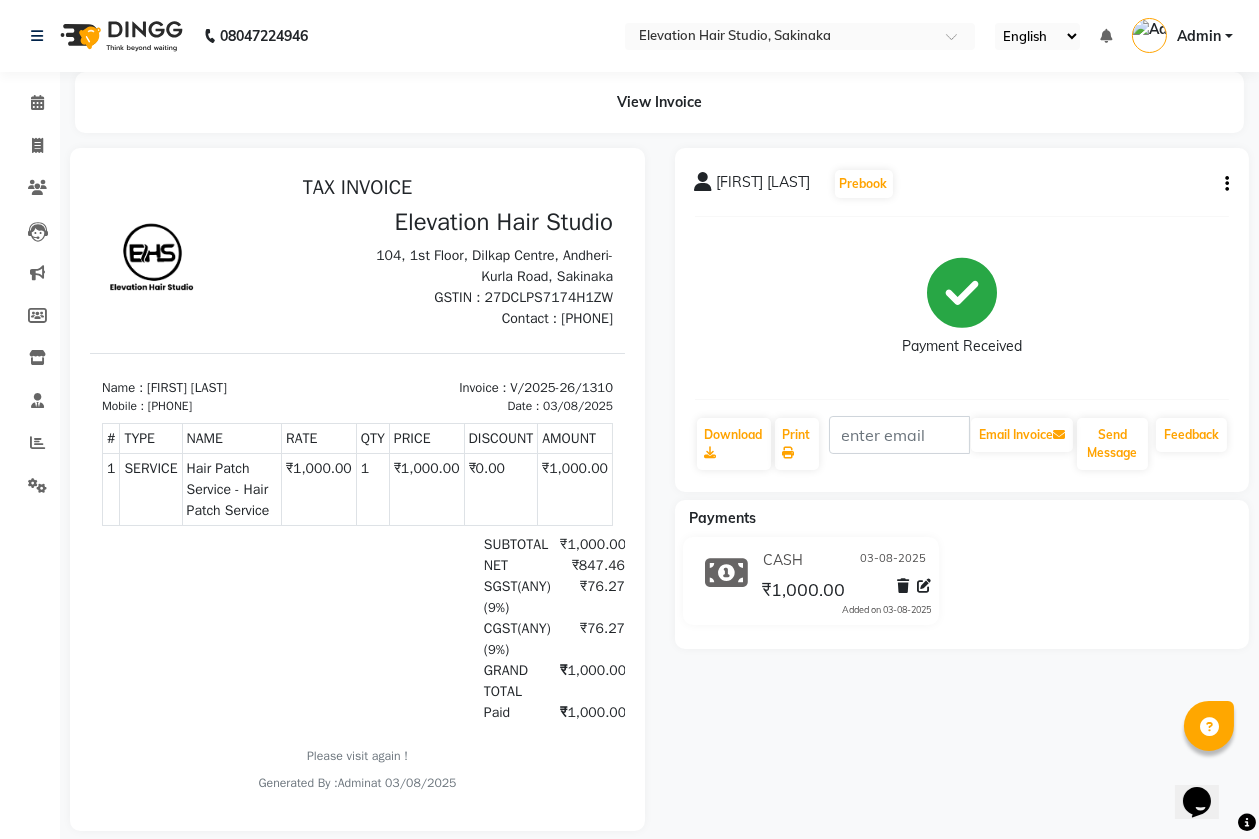 click 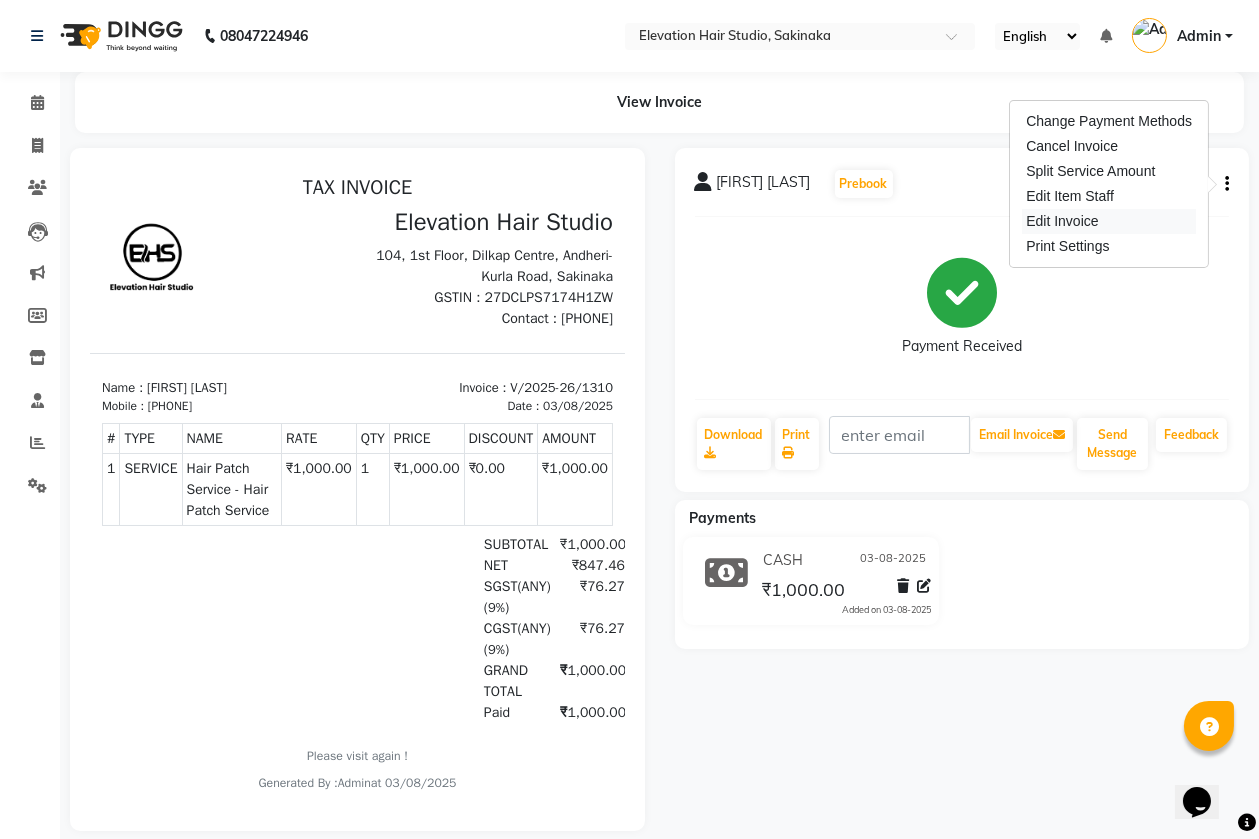 click on "Edit Invoice" at bounding box center (1109, 221) 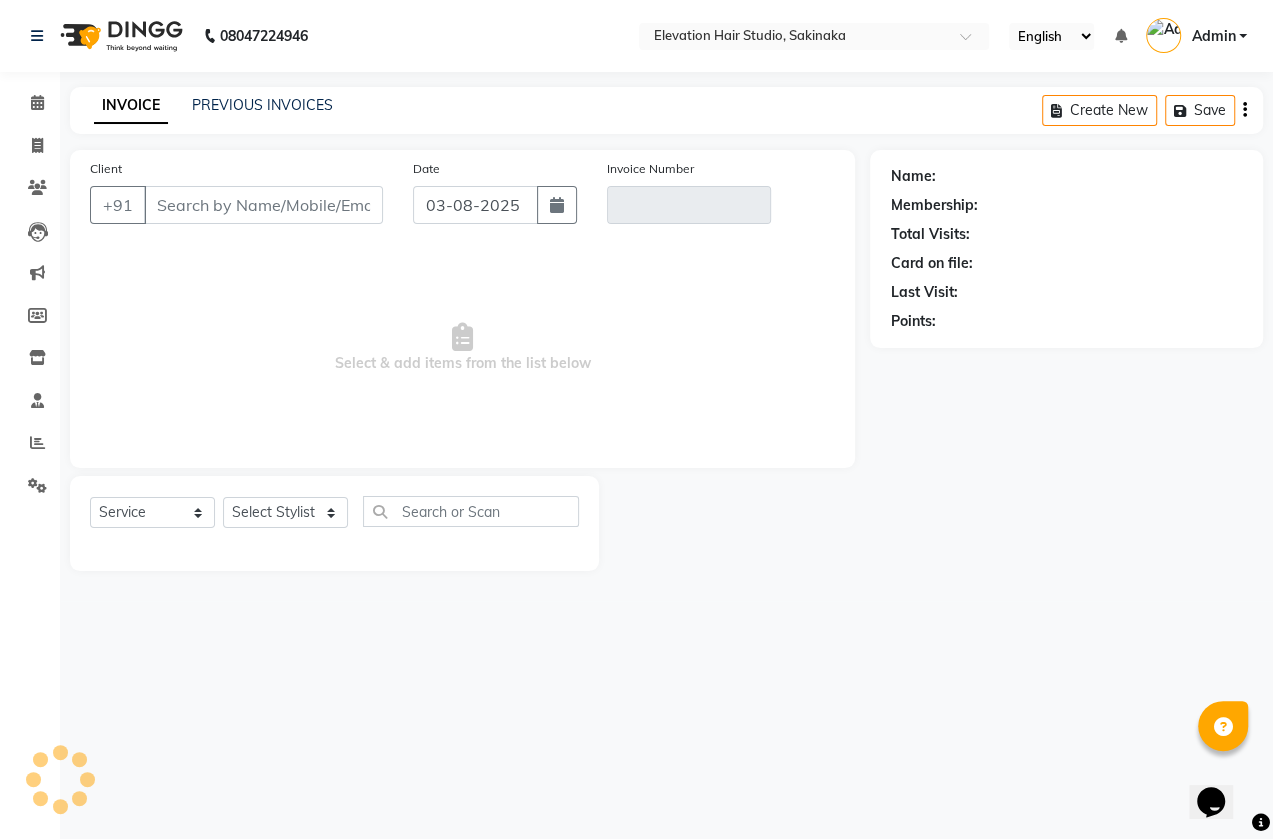 type on "7078915050" 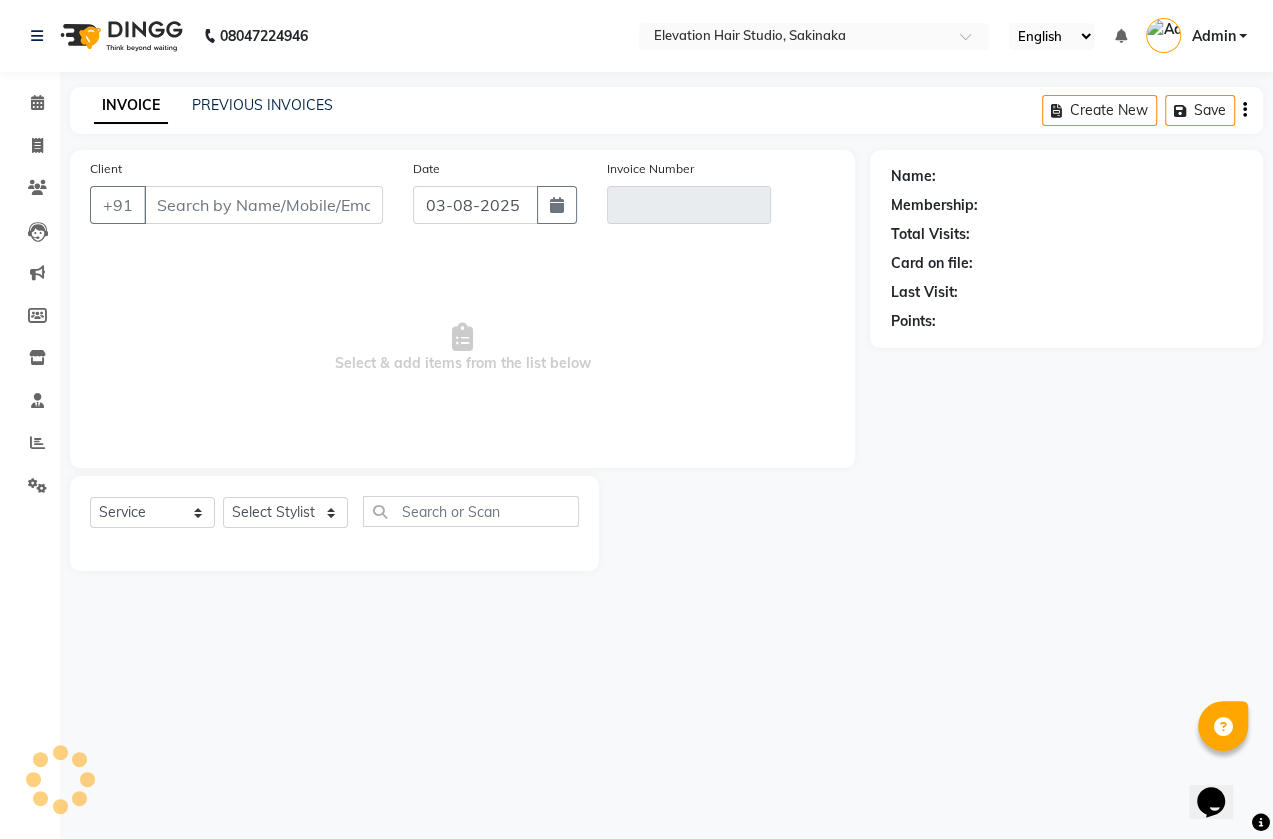 type on "V/2025-26/1310" 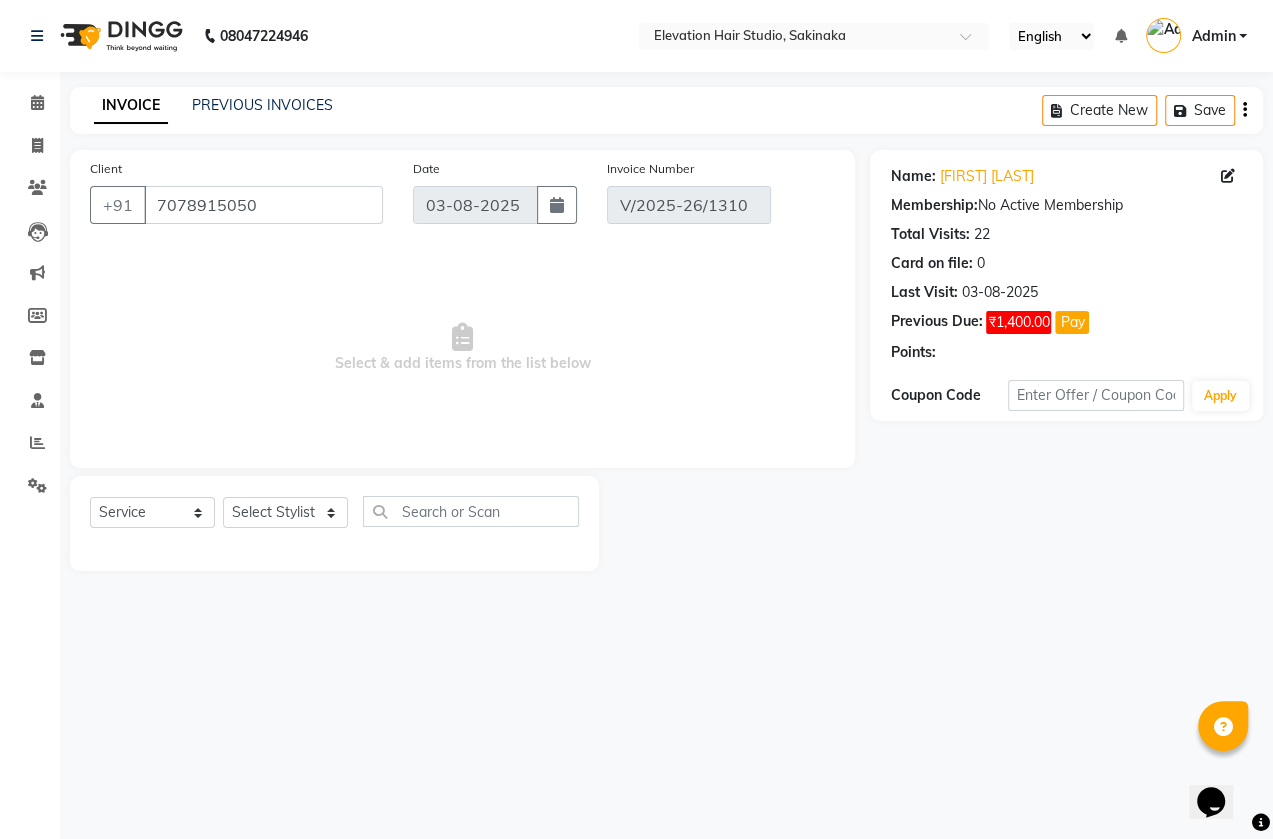 select on "select" 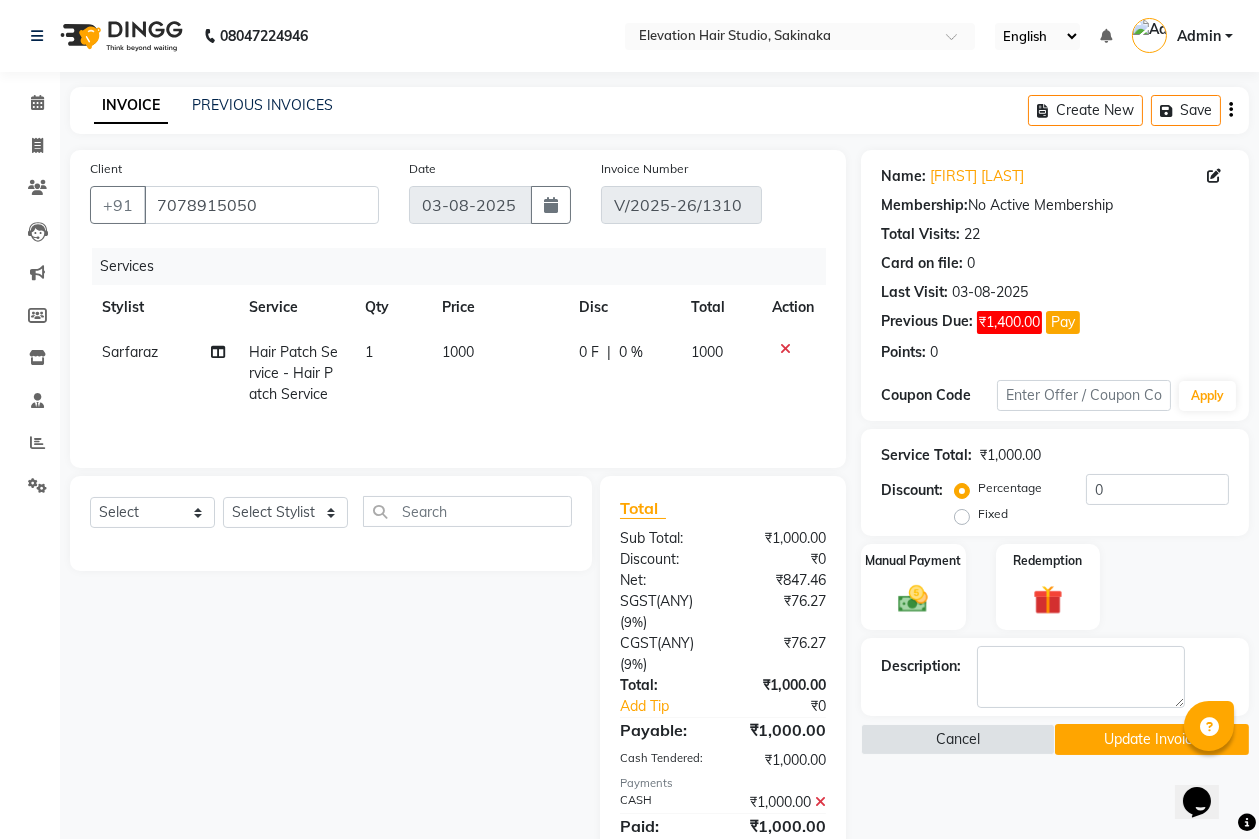 click on "1000" 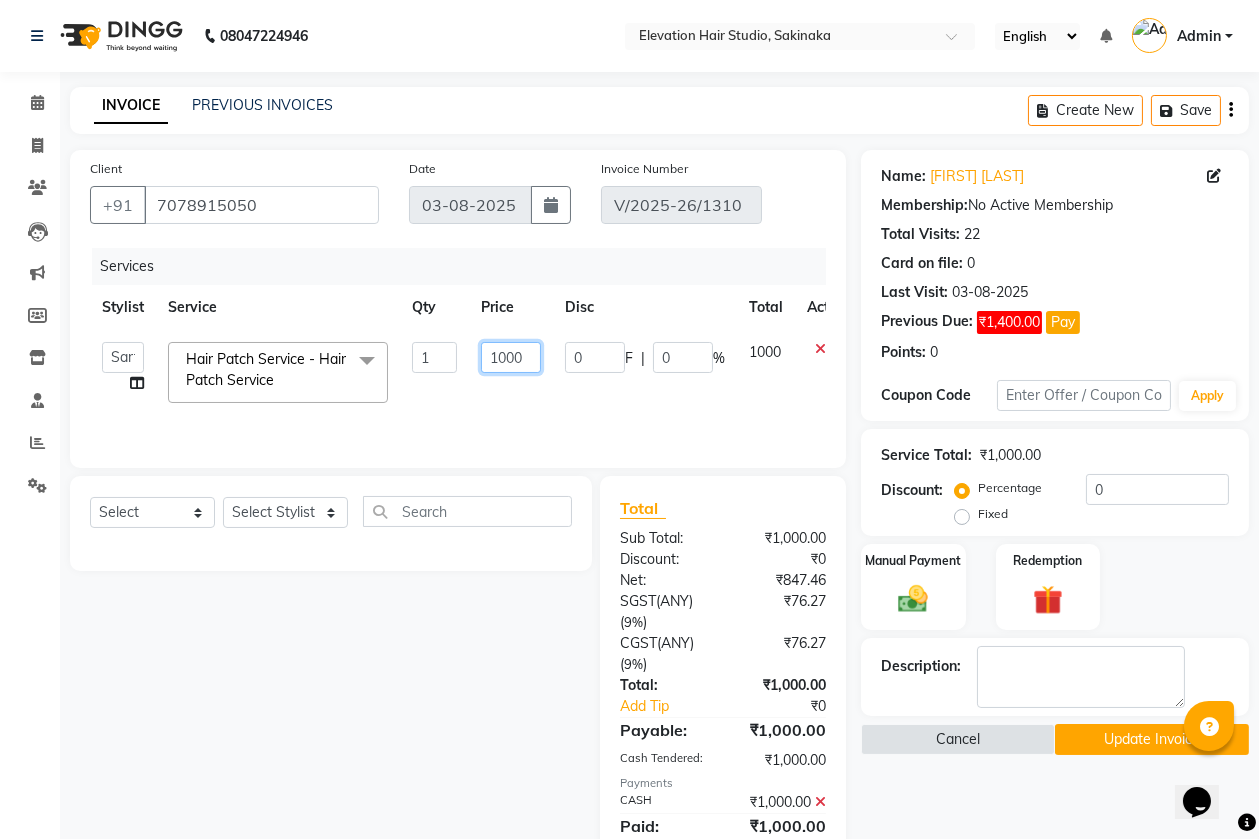 drag, startPoint x: 500, startPoint y: 358, endPoint x: 498, endPoint y: 340, distance: 18.110771 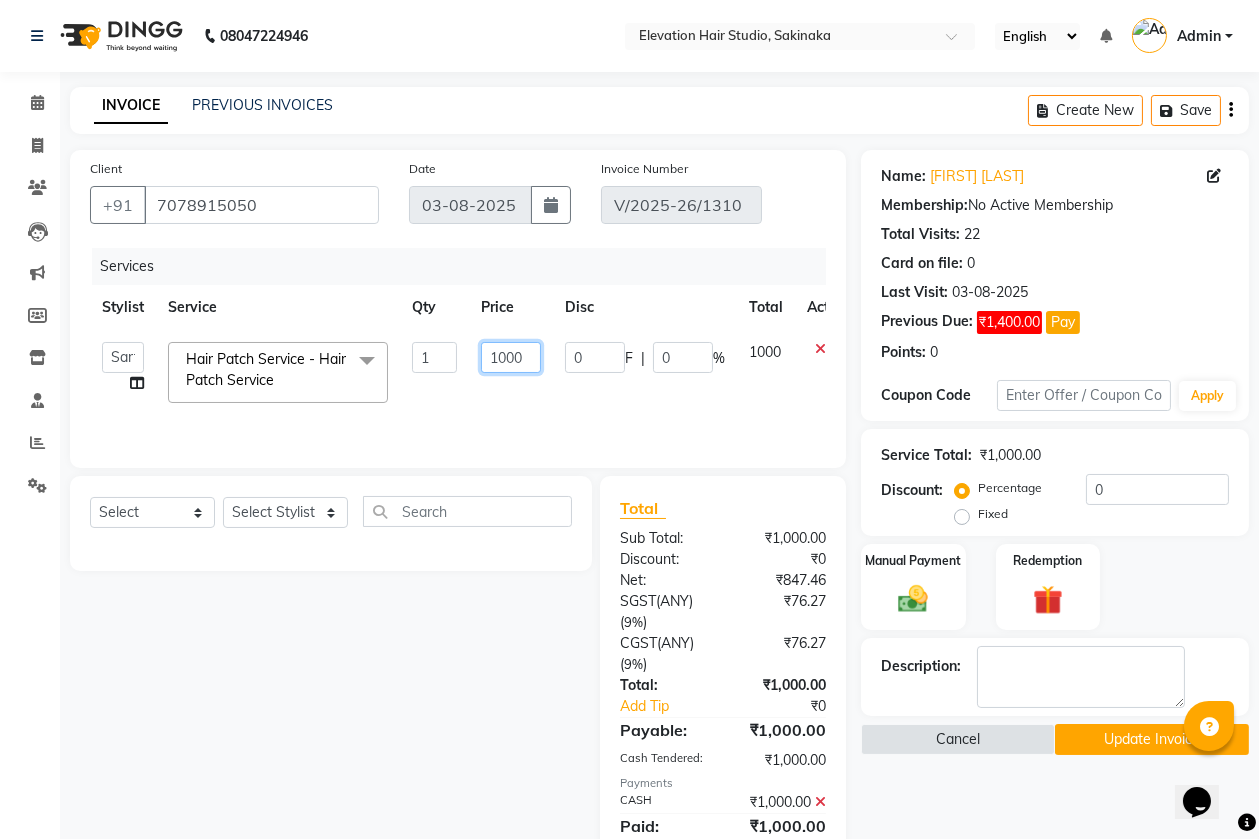 click on "Stylist Service Qty Price Disc Total Action  Admin (EHS [CITY])   [PERSON]    [PERSON]    [PERSON]    [PERSON]   [PERSON]   [PERSON]    [PERSON]   [FIRST] [LAST]    [PERSON]   Hair Patch Service - Hair Patch Service  x Hair Colour - Hair Colour Attachment mono 9*6 Attachment 9*7 switch lace  Attachment  silk 9*6 Attachment 9*6 dura  Attachment 9*6 front lace  Attachment 8*6 miraj  Highlights  Refilling Attachment 8*6 dura mono Attachment 8*6 front lace miraj Attachment 5*5 topper  Attachment 7*5 topper Attachment 8*6 poly Patch hair cutting  CONSULTATION Attachment 10*8 mono Free service  Attachment of 9*7 miraj 12 Service package  Attachment 5*5 mono hairline  Hair cutting Miraj 8*6  Front line  Attachment  miraj 9*6 Attachment 10*7  front lace  Attachment 9*7  dura hair  Attachment of 9*7 black mono  Attachment of 7*5 australian miraj  Attachment 10*7 miraj frontlace Attachment 9*6 silk base front lace Full wig  Attachment Silk base  8*6  Patch Replacement  Attachment 4*4 miraj Hair style tongs  paper poly 9*6 0.3mm Clip on" 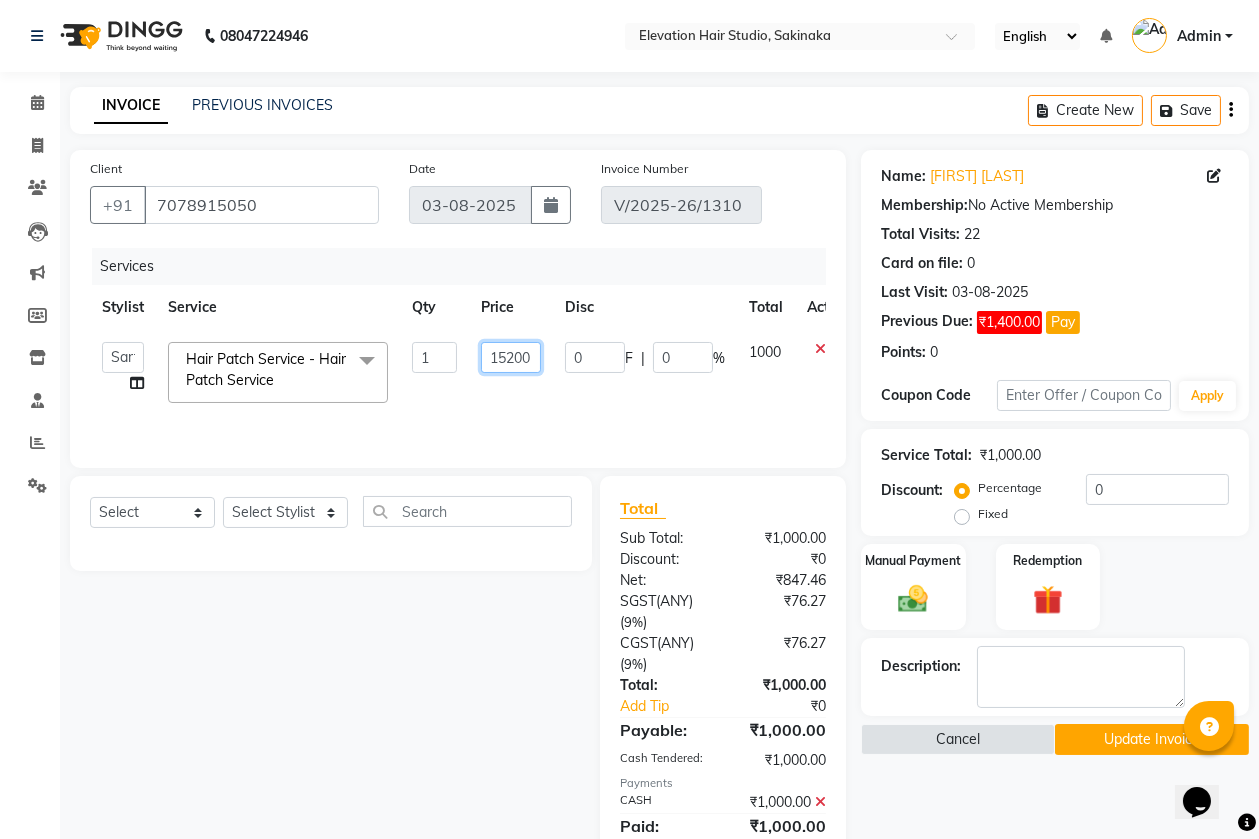 type on "1500" 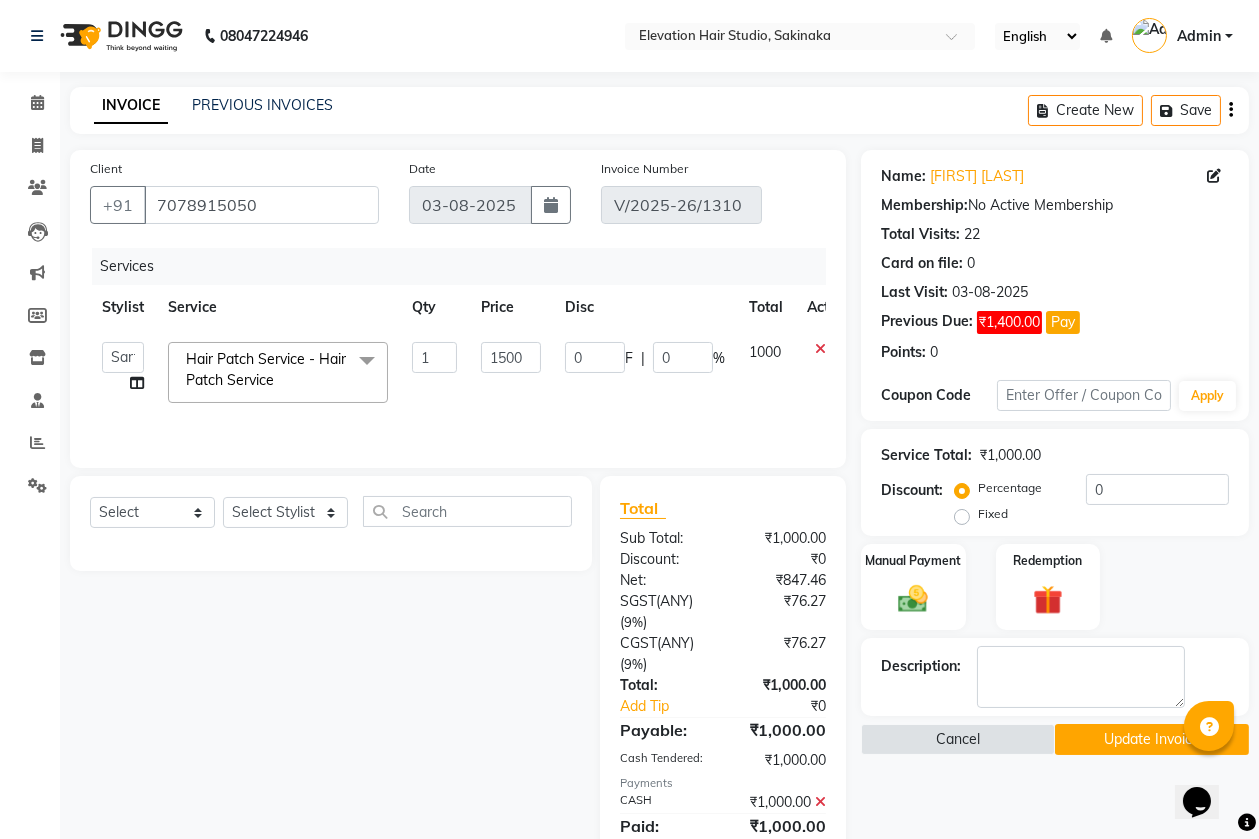 click on "Services Stylist Service Qty Price Disc Total Action  Admin (EHS [CITY])   [PERSON]    [PERSON]    [PERSON]    [PERSON]   [PERSON]   [PERSON]    [PERSON]   [FIRST] [LAST]    [PERSON]   Hair Patch Service - Hair Patch Service  x Hair Colour - Hair Colour Attachment mono 9*6 Attachment 9*7 switch lace  Attachment  silk 9*6 Attachment 9*6 dura  Attachment 9*6 front lace  Attachment 8*6 miraj  Highlights  Refilling Attachment 8*6 dura mono Attachment 8*6 front lace miraj Attachment 5*5 topper  Attachment 7*5 topper Attachment 8*6 poly Patch hair cutting  CONSULTATION Attachment 10*8 mono Free service  Attachment of 9*7 miraj 12 Service package  Attachment 5*5 mono hairline  Hair cutting Miraj 8*6  Front line  Attachment  miraj 9*6 Attachment 10*7  front lace  Attachment 9*7  dura hair  Attachment of 9*7 black mono  Attachment of 7*5 australian miraj  Attachment 10*7 miraj frontlace Attachment 9*6 silk base front lace Full wig  Attachment Silk base  8*6  Patch Replacement  Attachment 4*4 miraj Hair style tongs  paper poly 9*6 0.3mm" 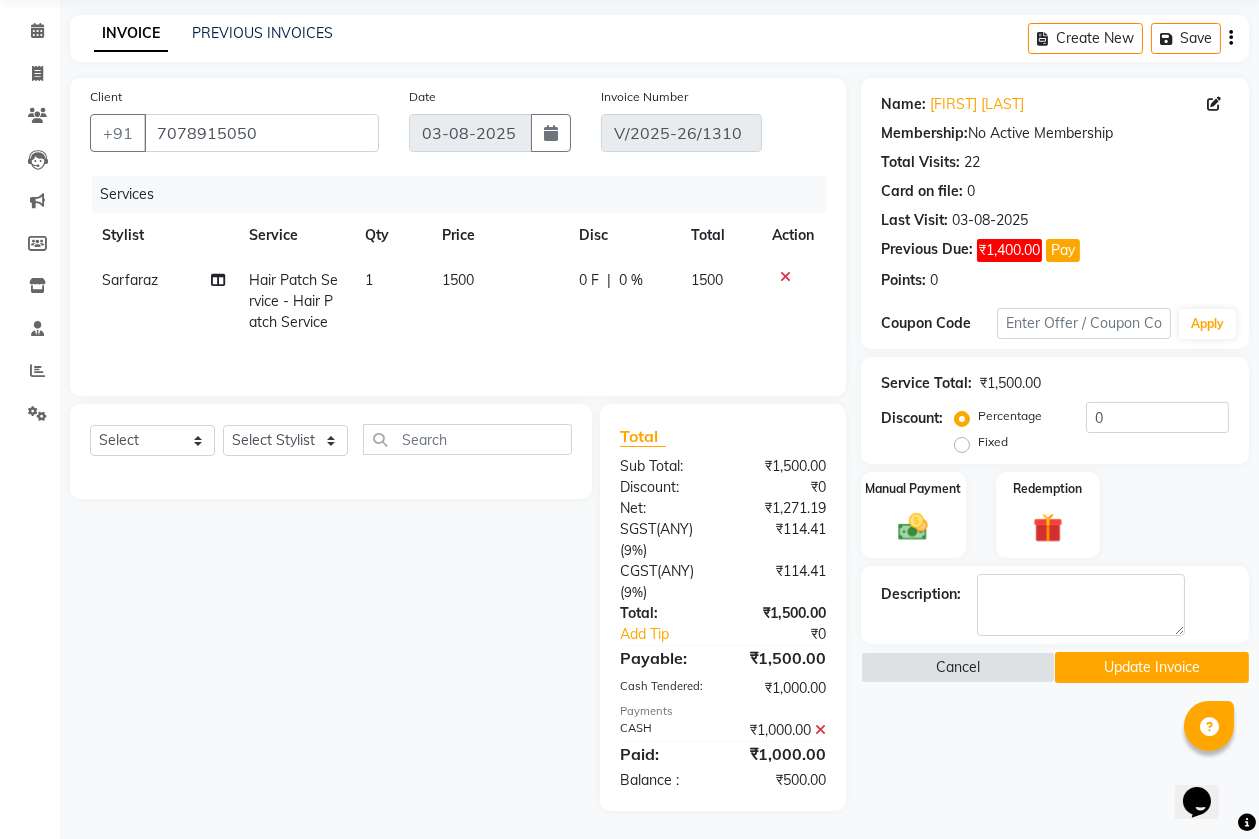 scroll, scrollTop: 74, scrollLeft: 0, axis: vertical 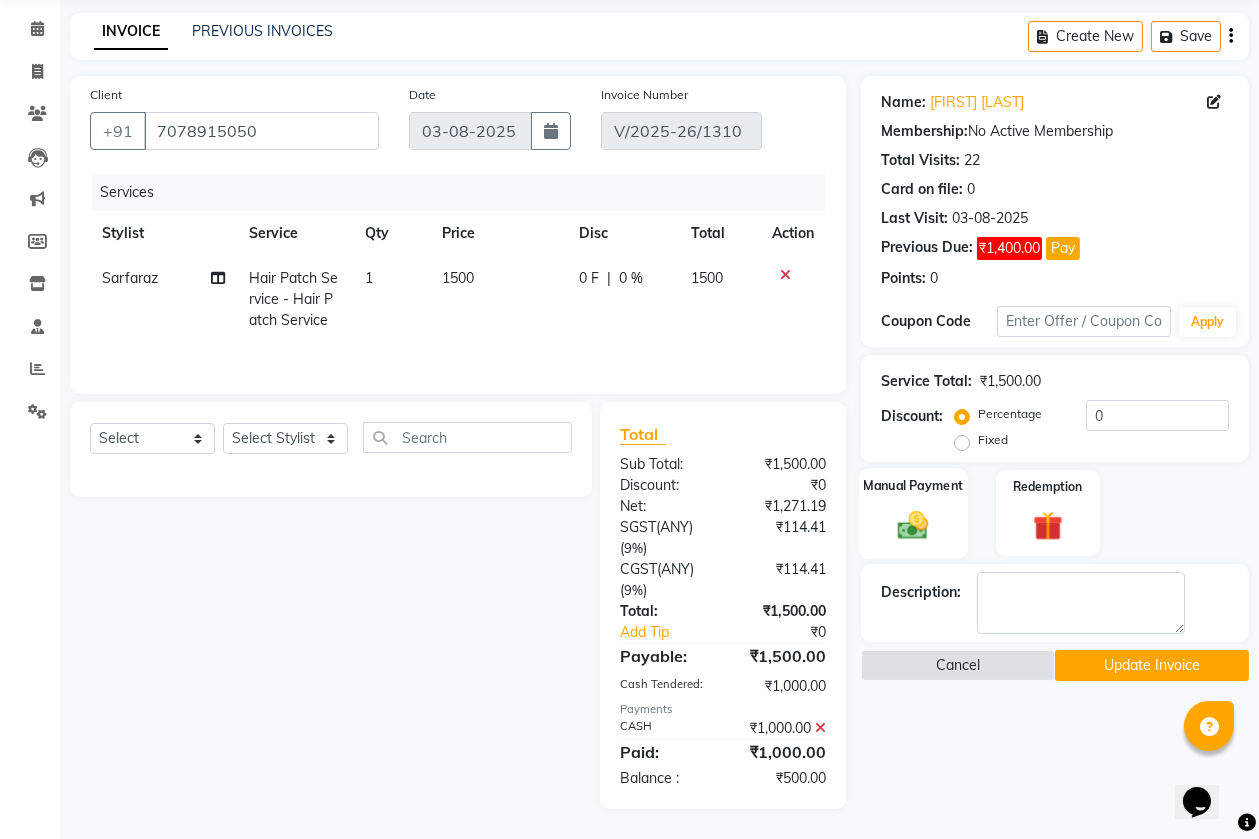 click on "Manual Payment" 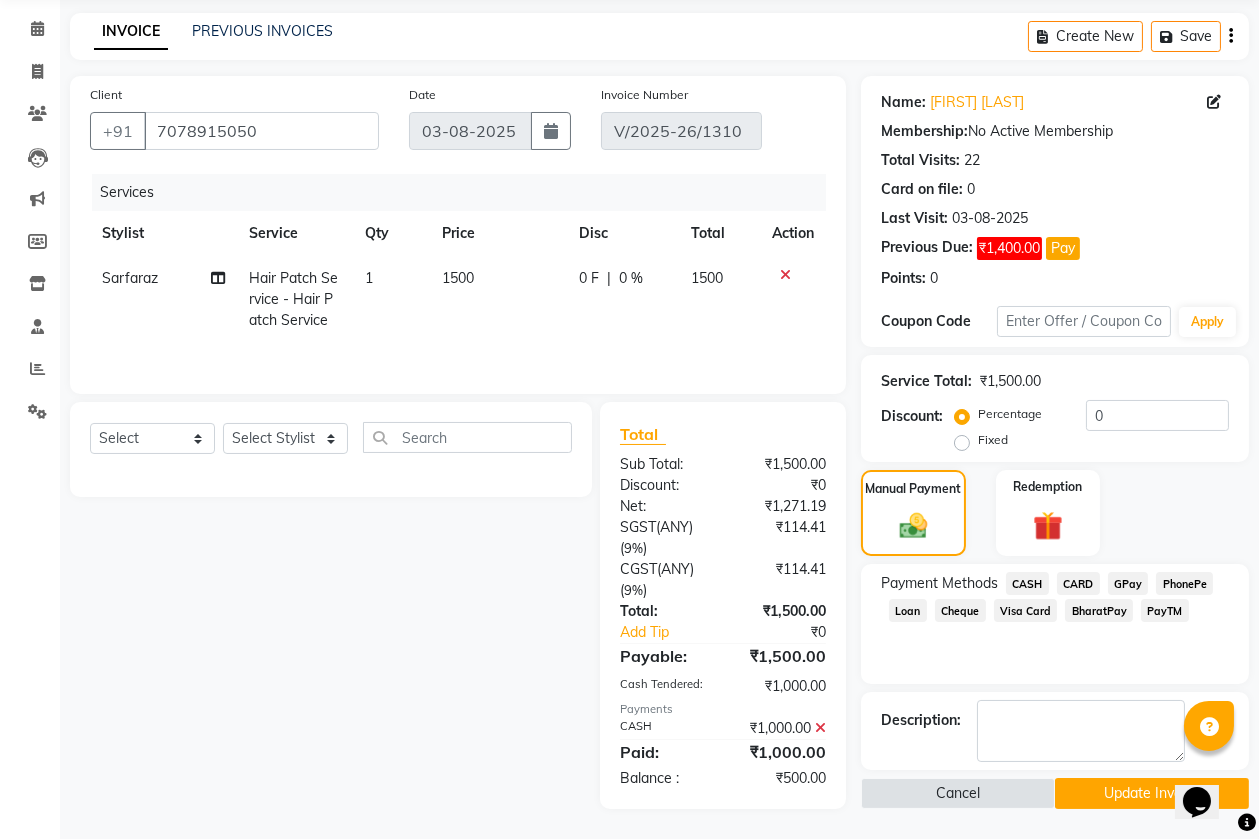 click on "CASH" 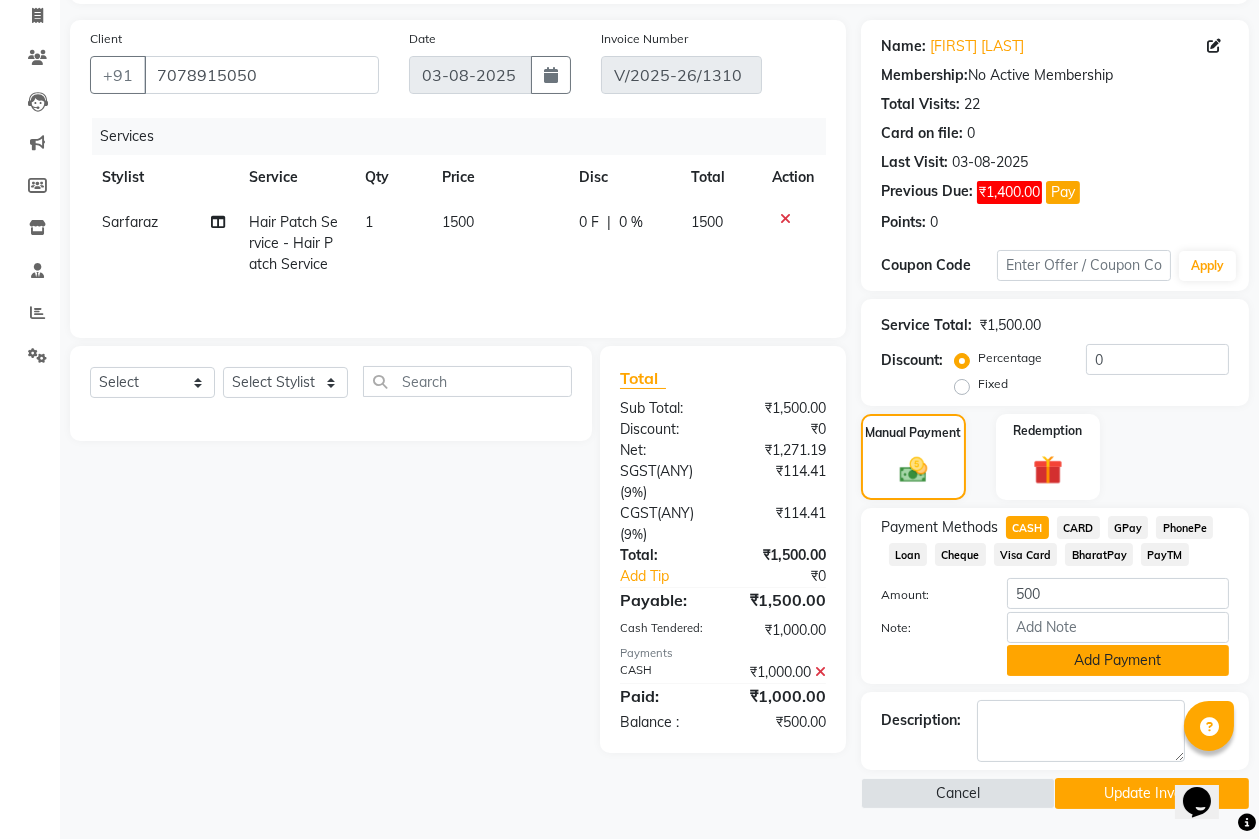 click on "Add Payment" 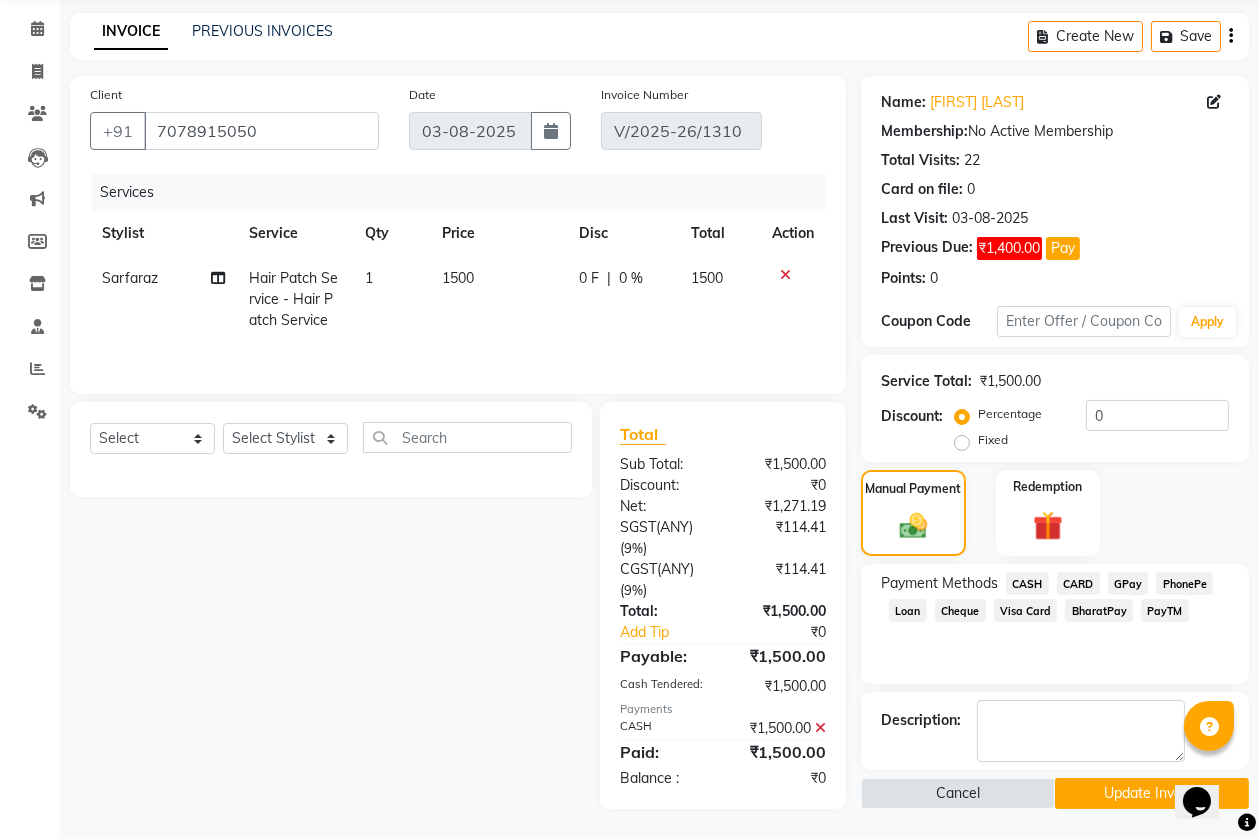 click on "1500" 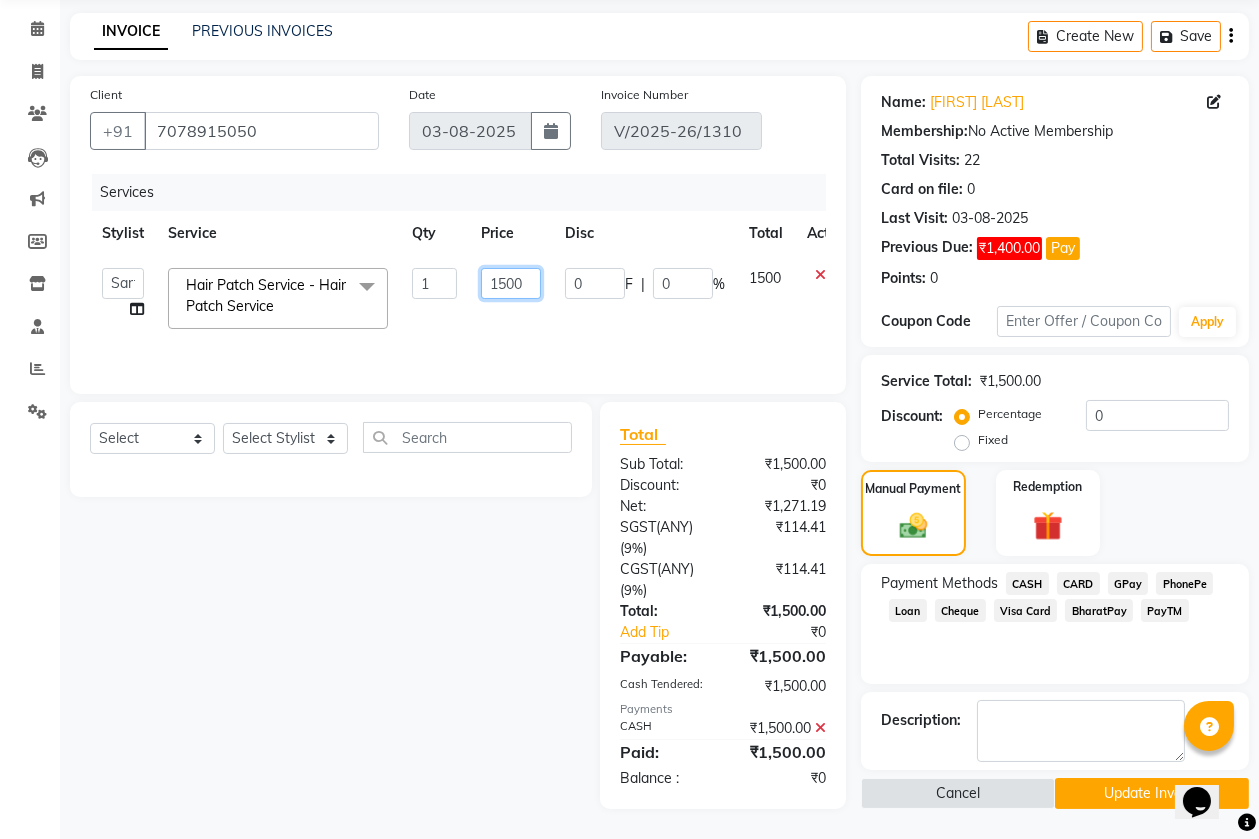 click on "1500" 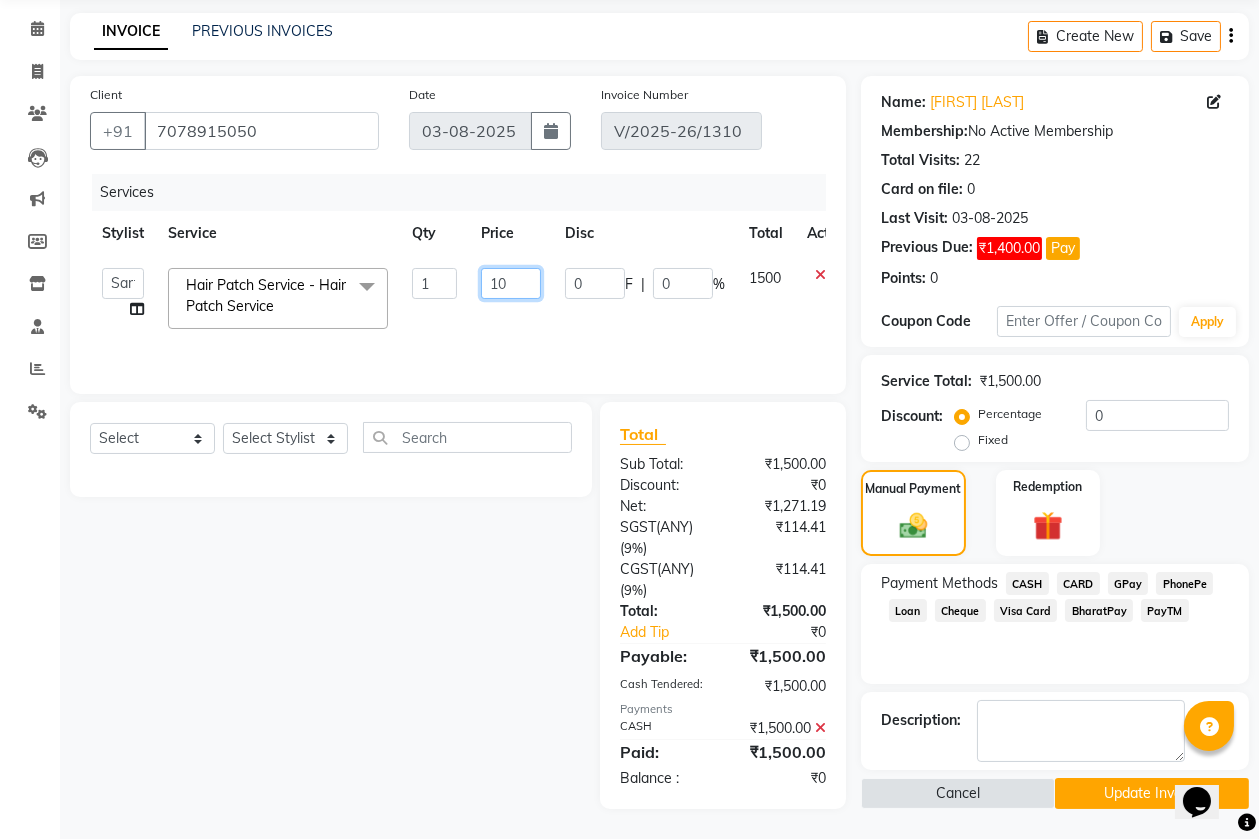 type on "110" 